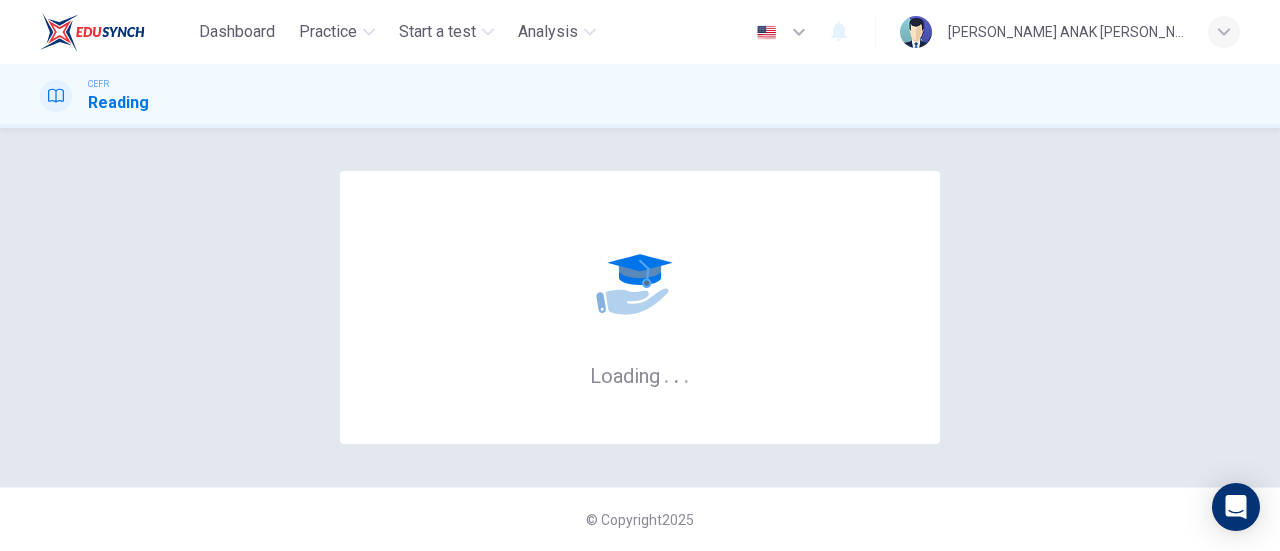 scroll, scrollTop: 0, scrollLeft: 0, axis: both 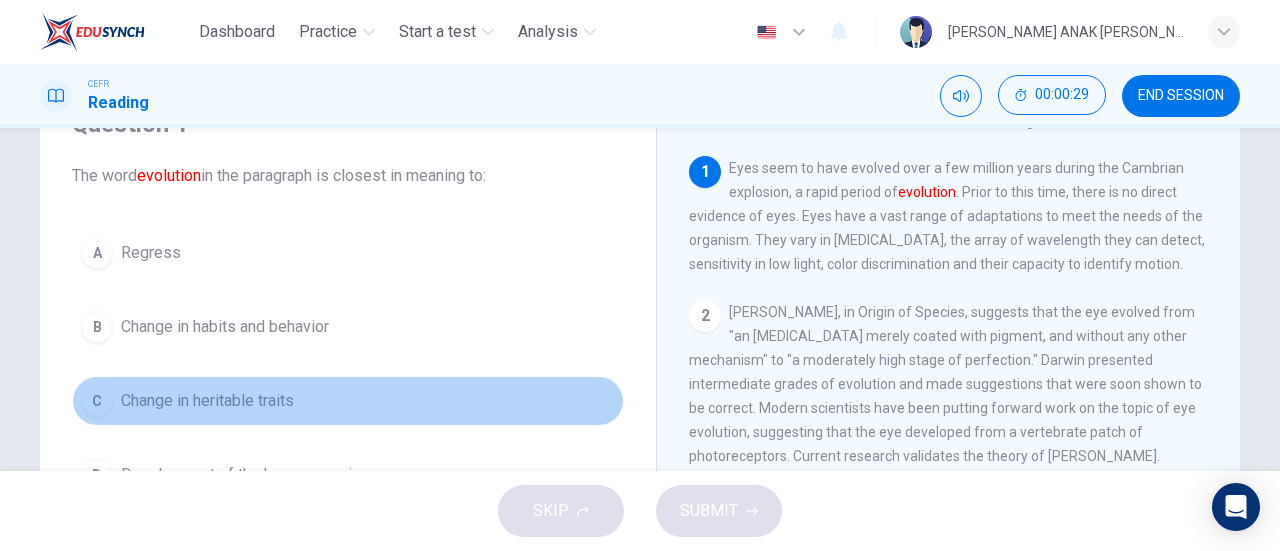click on "C Change in heritable traits" at bounding box center (348, 401) 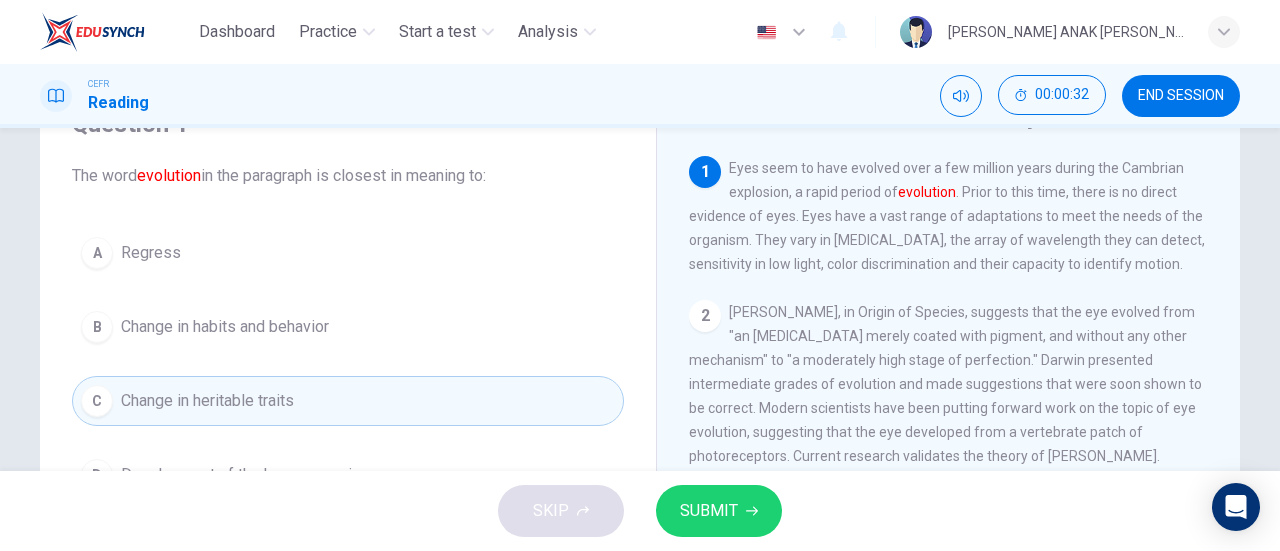 click on "SUBMIT" at bounding box center (719, 511) 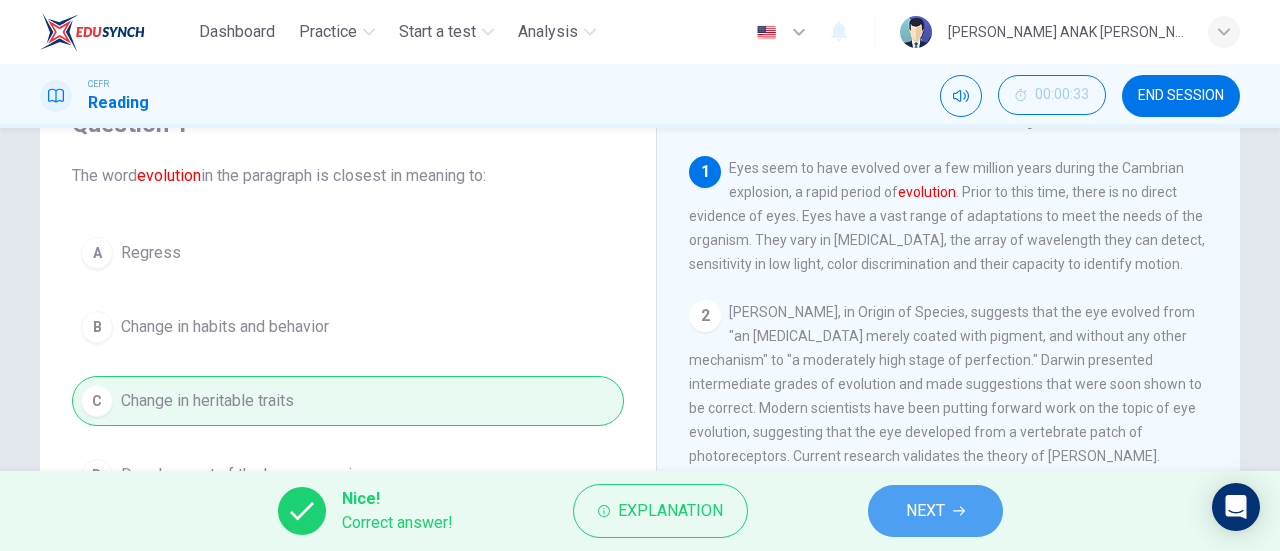 click on "NEXT" at bounding box center [935, 511] 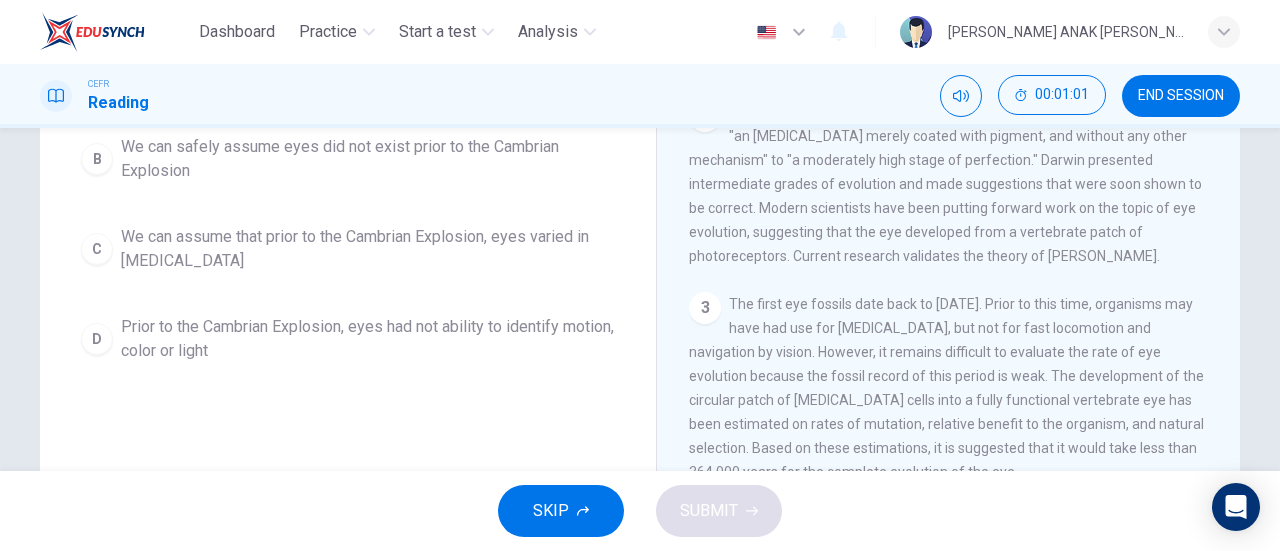 scroll, scrollTop: 0, scrollLeft: 0, axis: both 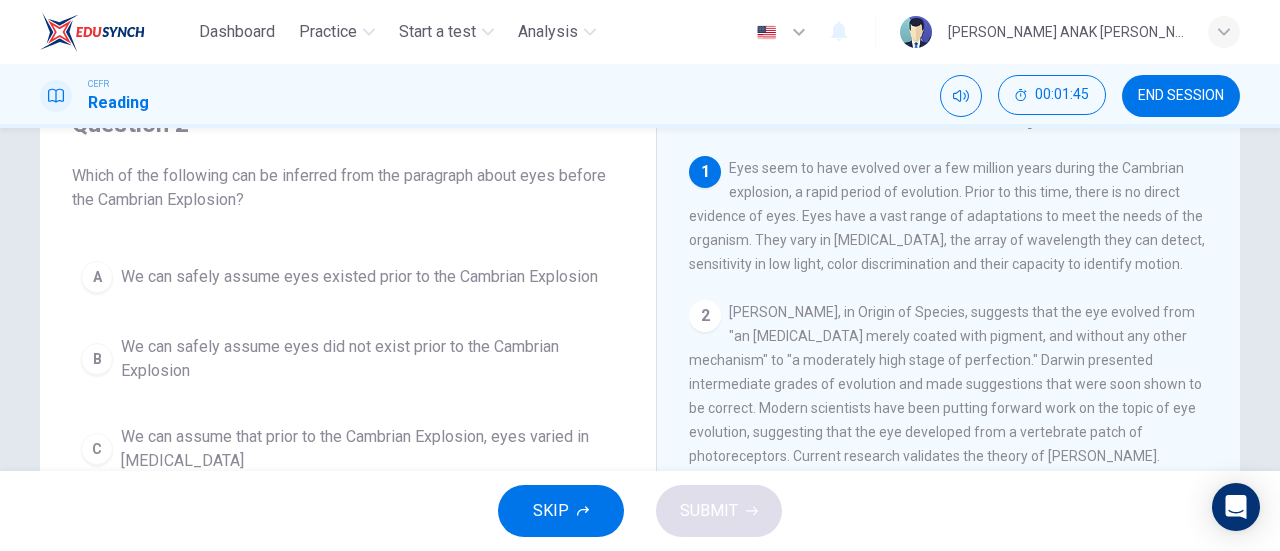 click on "We can safely assume eyes did not exist prior to the Cambrian Explosion" at bounding box center [368, 359] 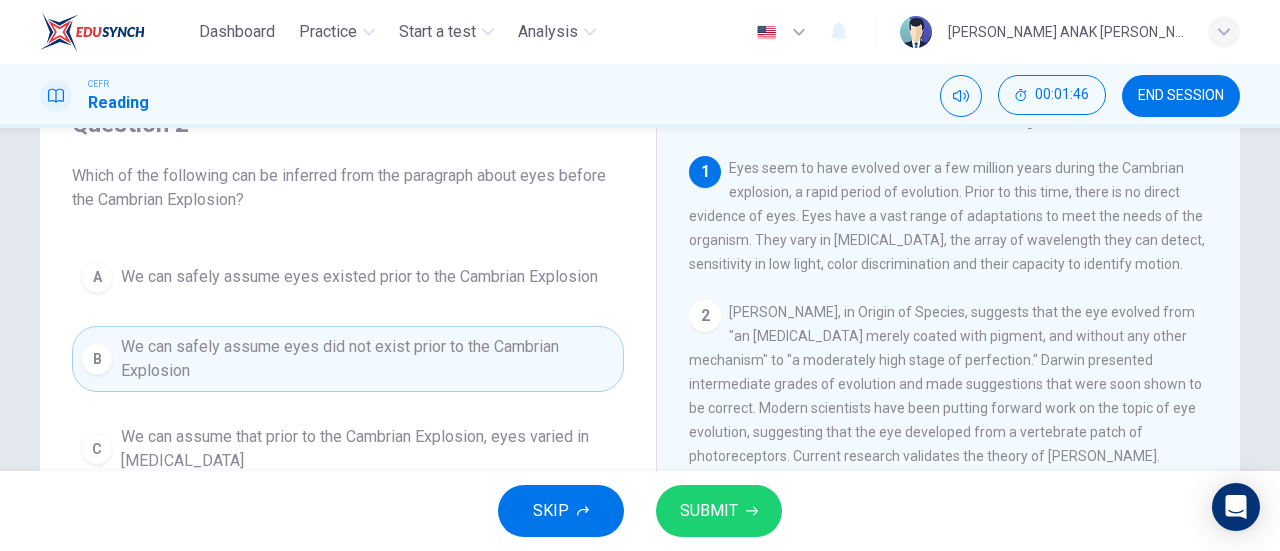 click on "SUBMIT" at bounding box center [719, 511] 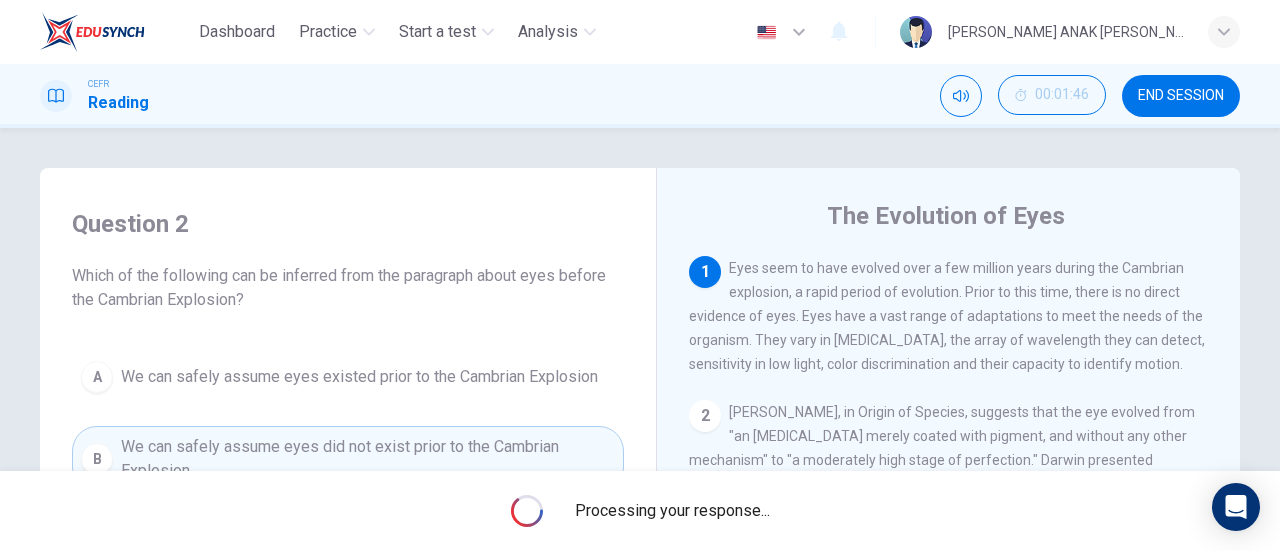 scroll, scrollTop: 100, scrollLeft: 0, axis: vertical 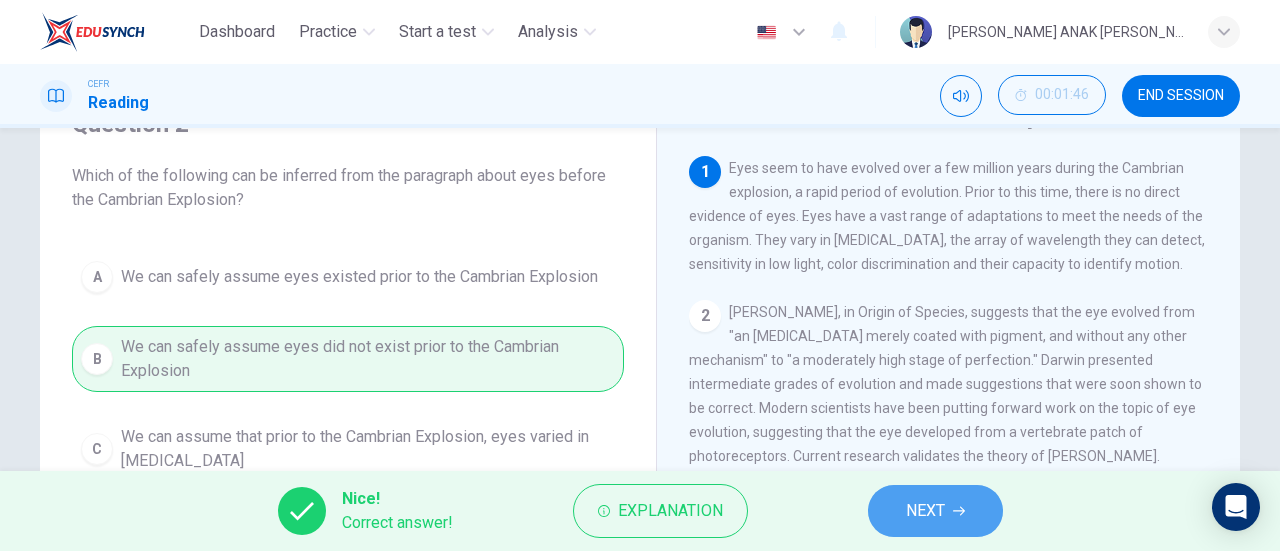 click on "NEXT" at bounding box center [925, 511] 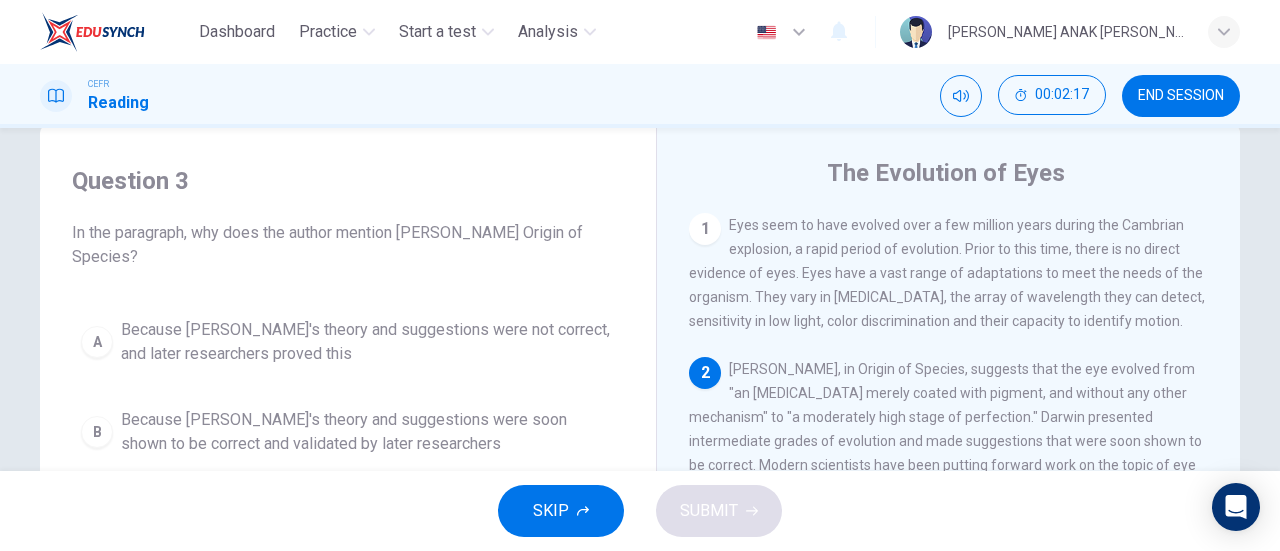 scroll, scrollTop: 0, scrollLeft: 0, axis: both 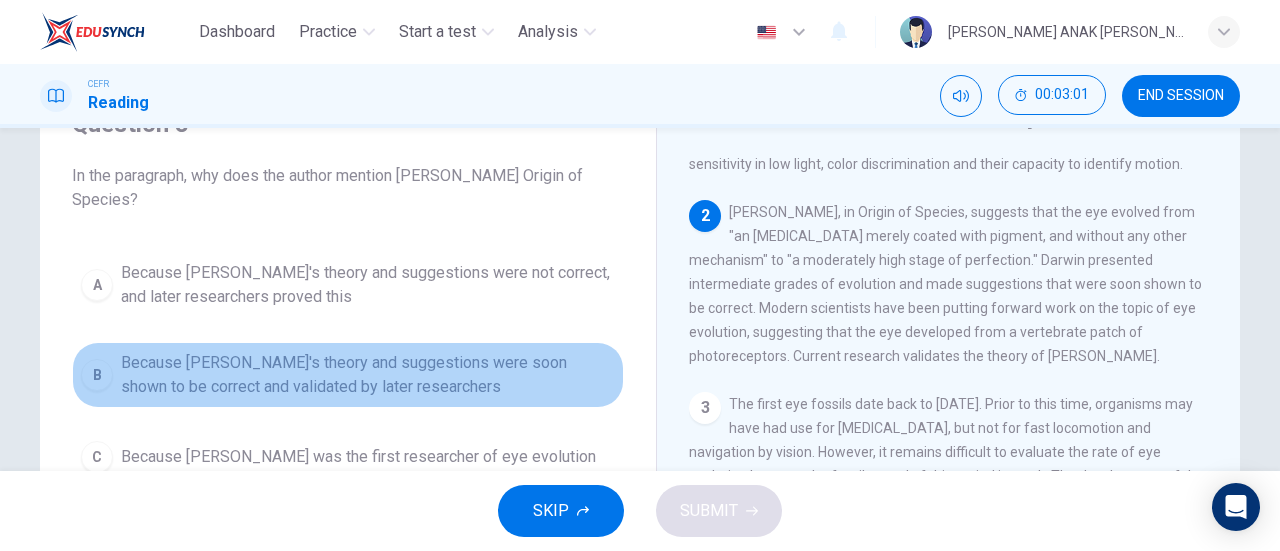 click on "B Because Darwin's theory and suggestions were soon shown to be correct and validated by later researchers" at bounding box center [348, 375] 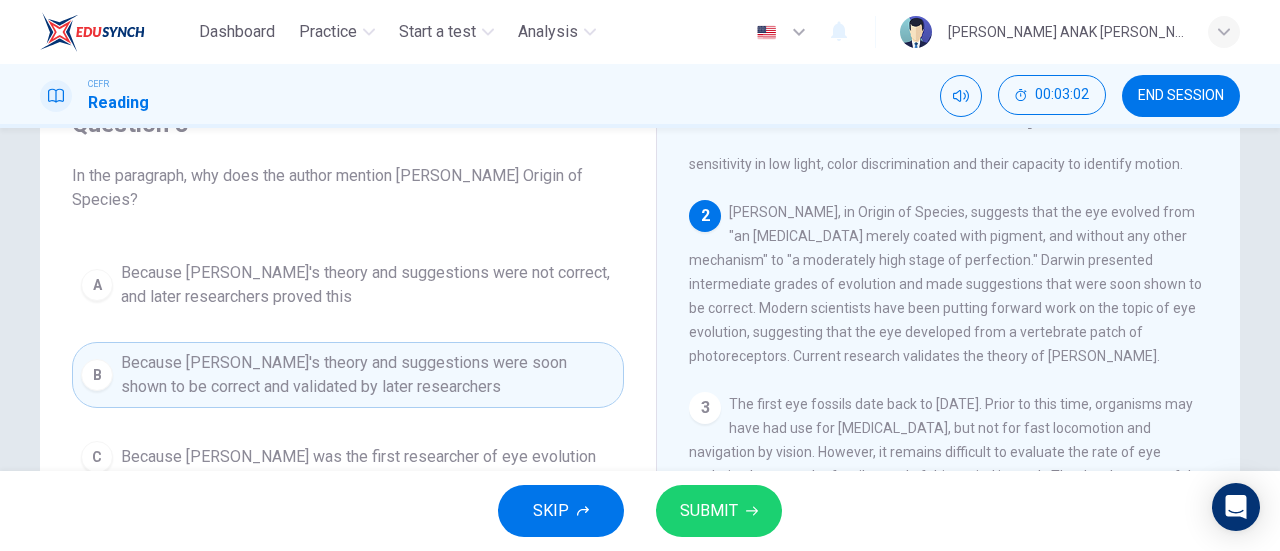 click 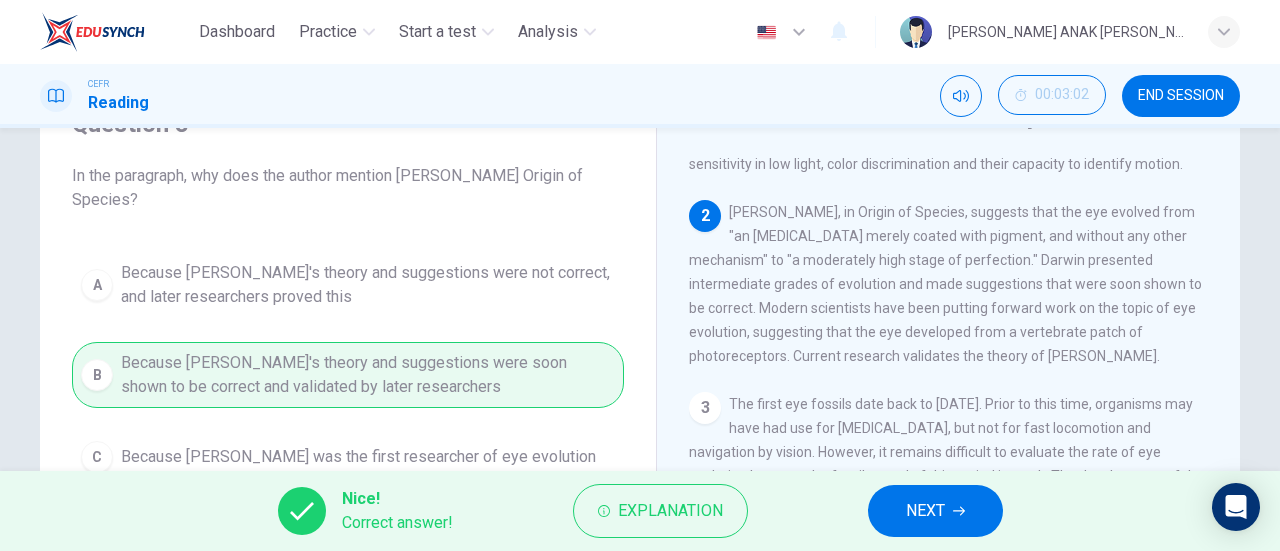 click on "NEXT" at bounding box center (925, 511) 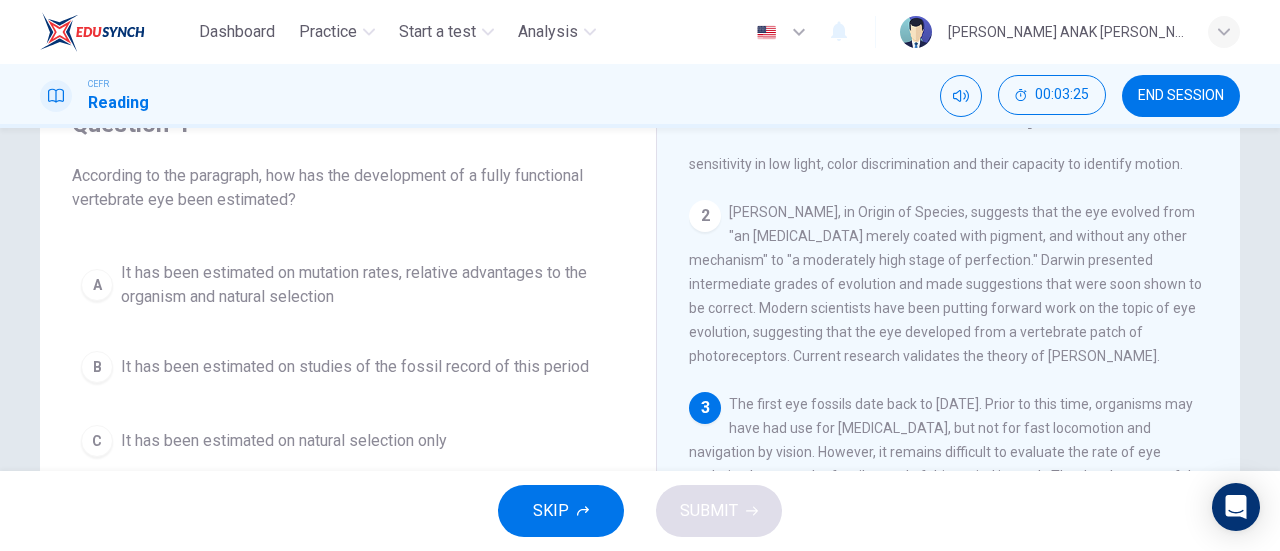 scroll, scrollTop: 200, scrollLeft: 0, axis: vertical 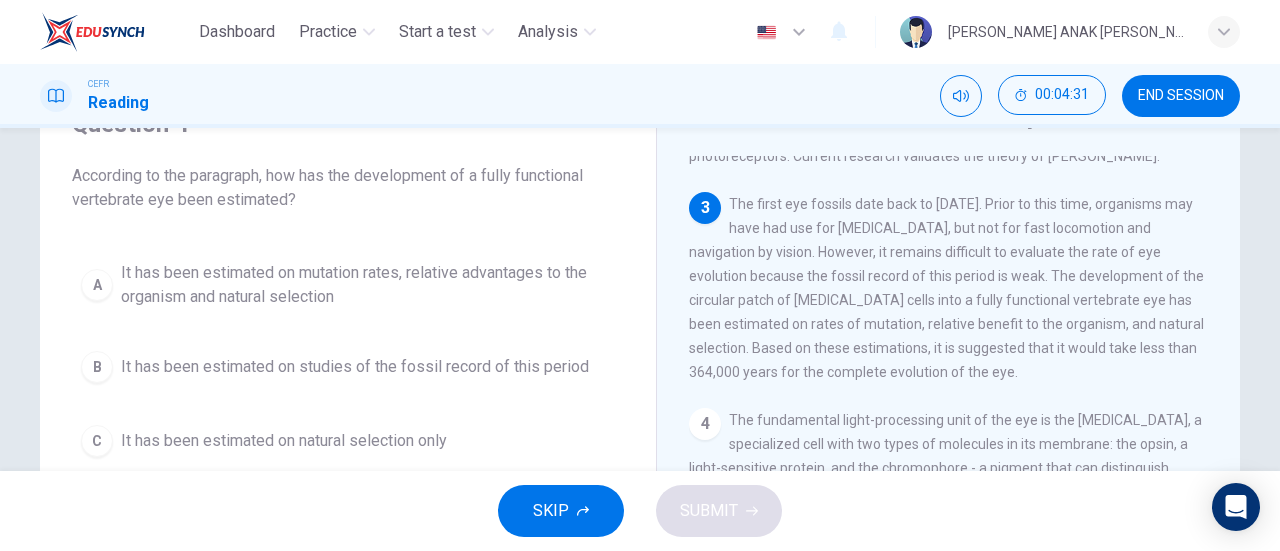 click on "It has been estimated on mutation rates, relative advantages to the organism and natural selection" at bounding box center [368, 285] 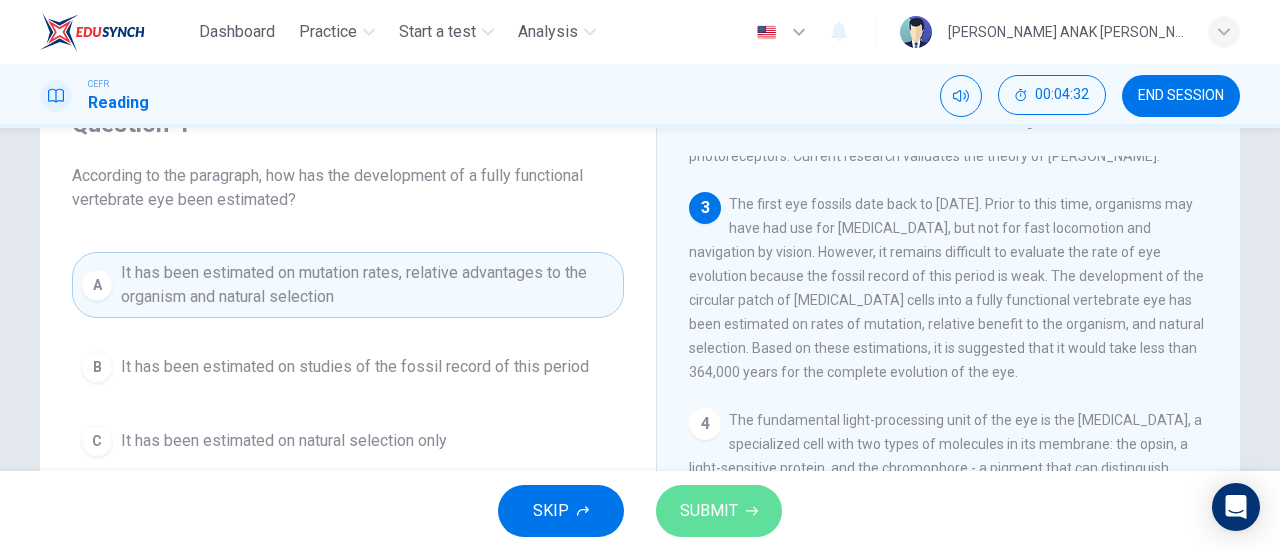 click on "SUBMIT" at bounding box center [719, 511] 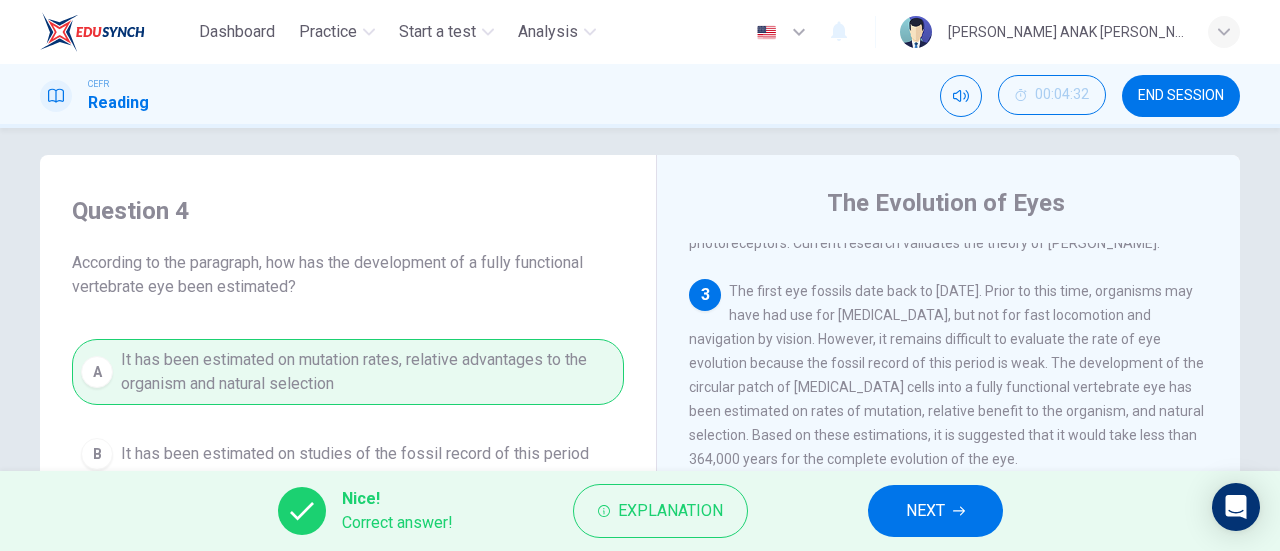 scroll, scrollTop: 0, scrollLeft: 0, axis: both 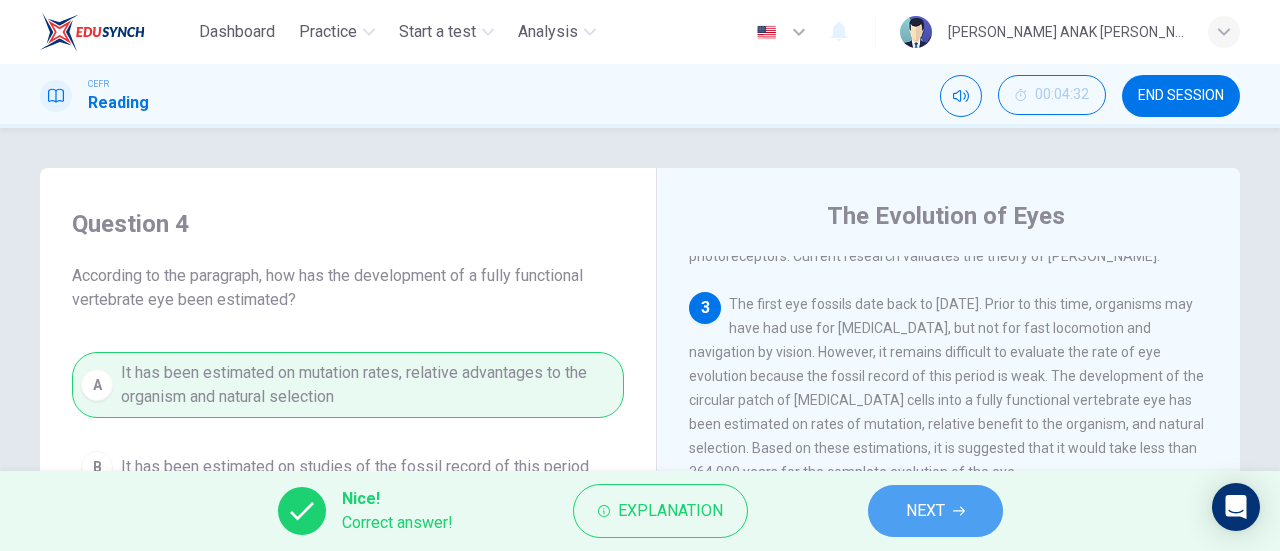 click on "NEXT" at bounding box center (935, 511) 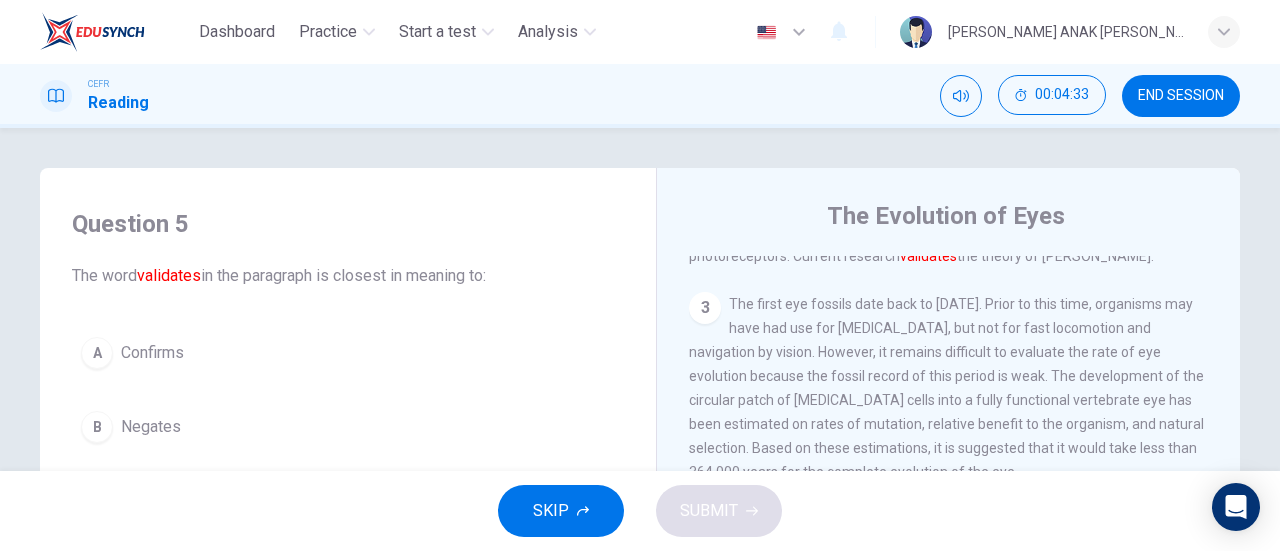 scroll, scrollTop: 200, scrollLeft: 0, axis: vertical 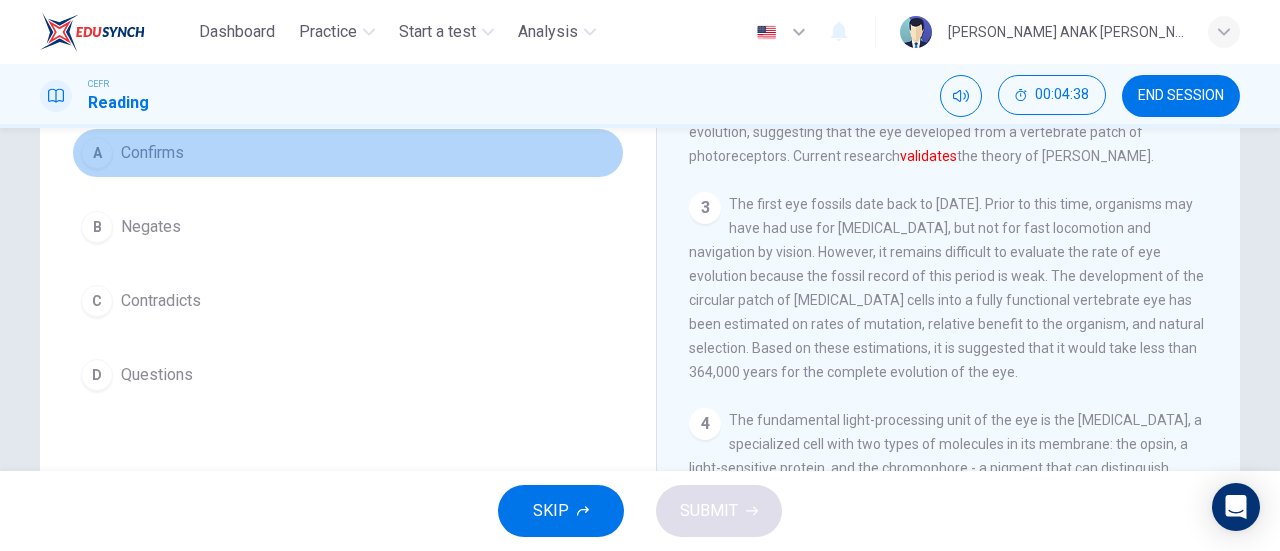 click on "A Confirms" at bounding box center [348, 153] 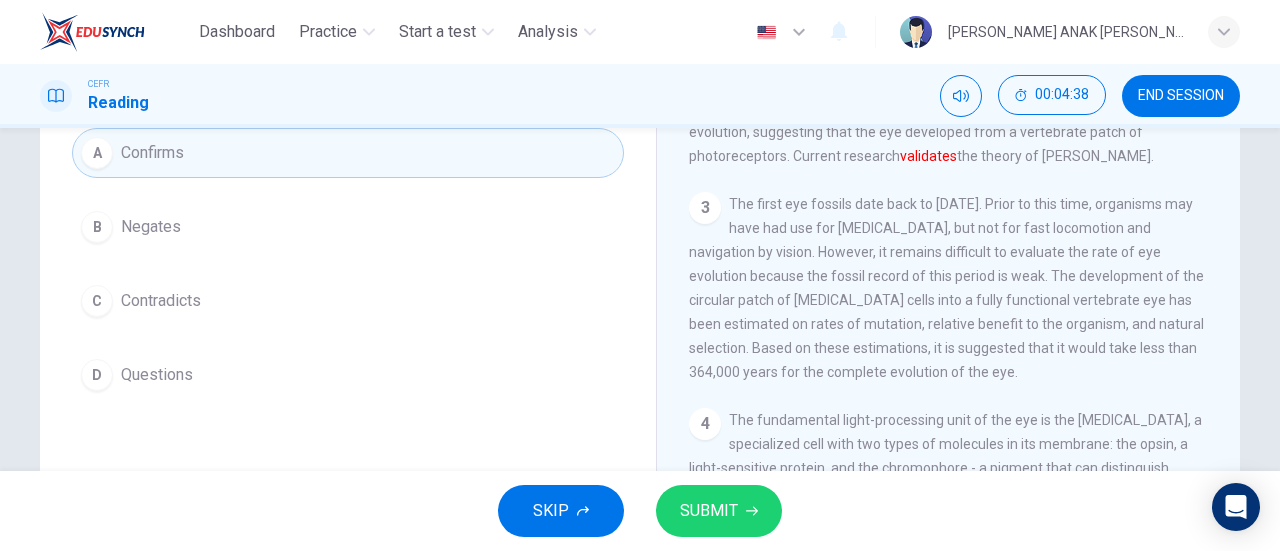 click on "SUBMIT" at bounding box center [709, 511] 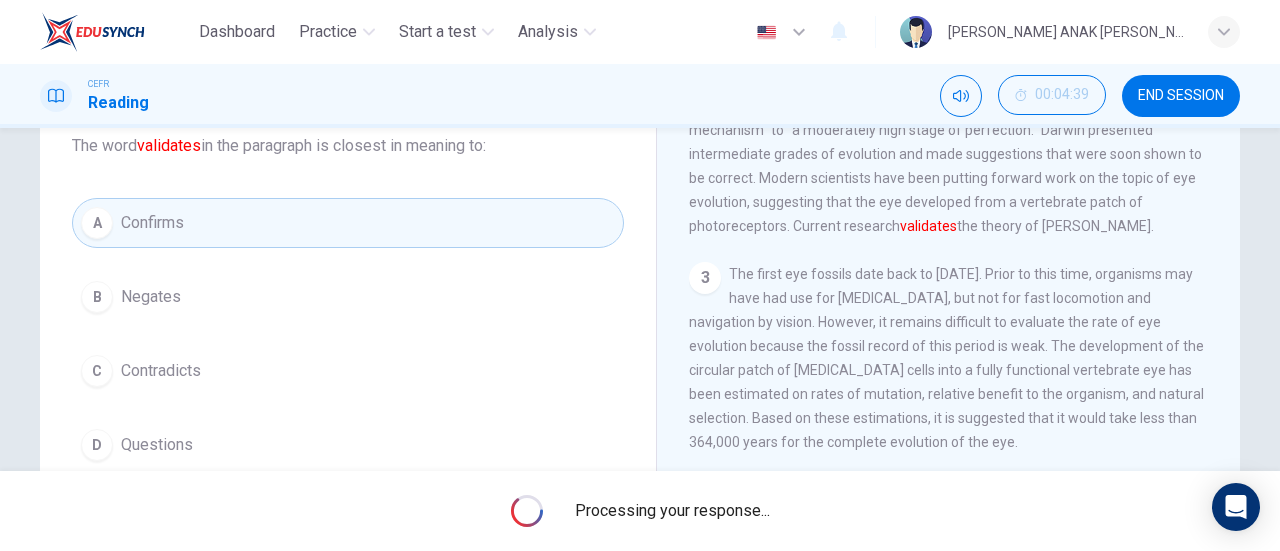 scroll, scrollTop: 100, scrollLeft: 0, axis: vertical 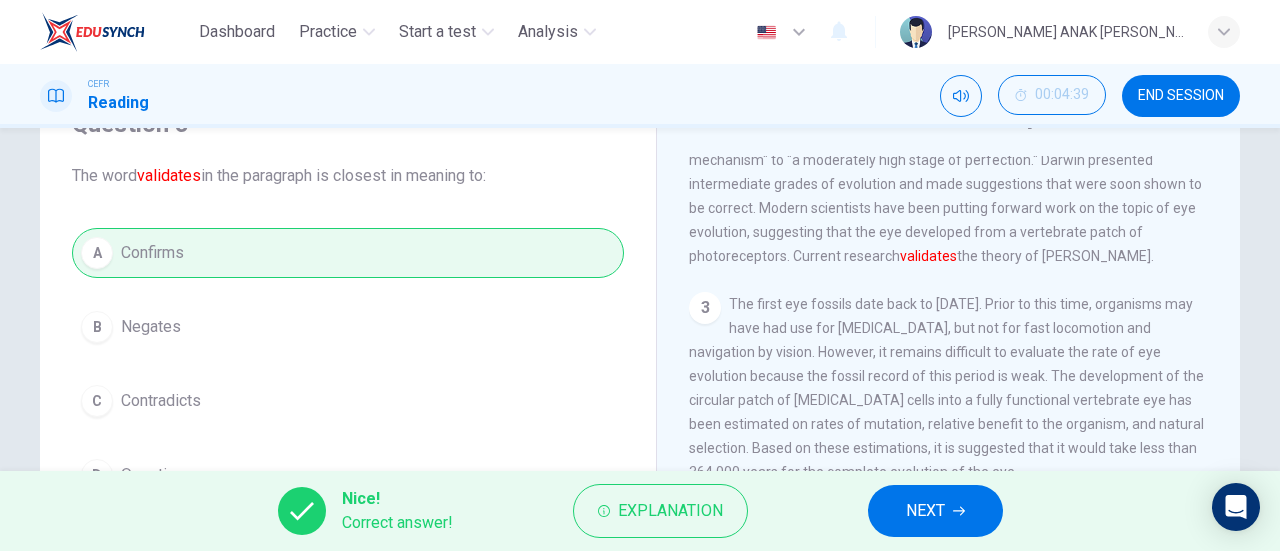 click on "NEXT" at bounding box center [925, 511] 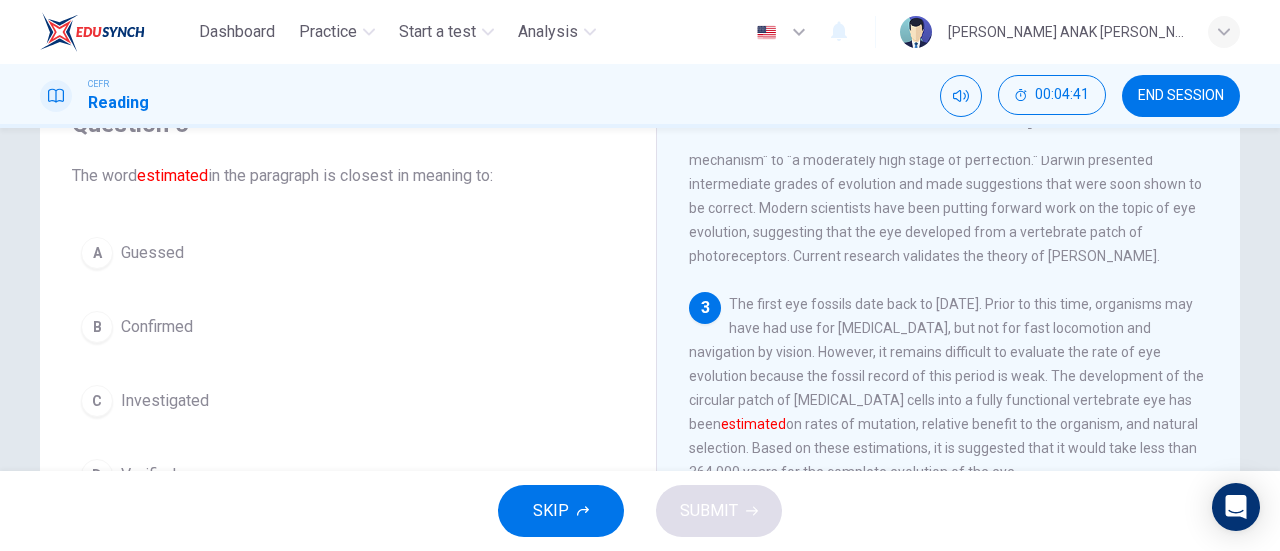 scroll, scrollTop: 300, scrollLeft: 0, axis: vertical 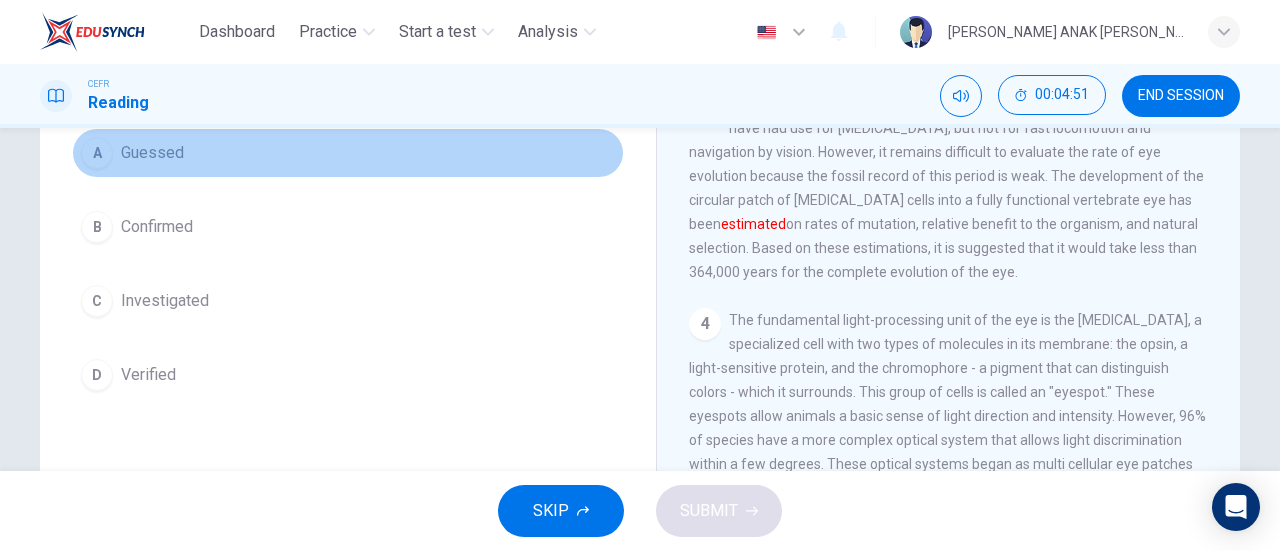 click on "A Guessed" at bounding box center [348, 153] 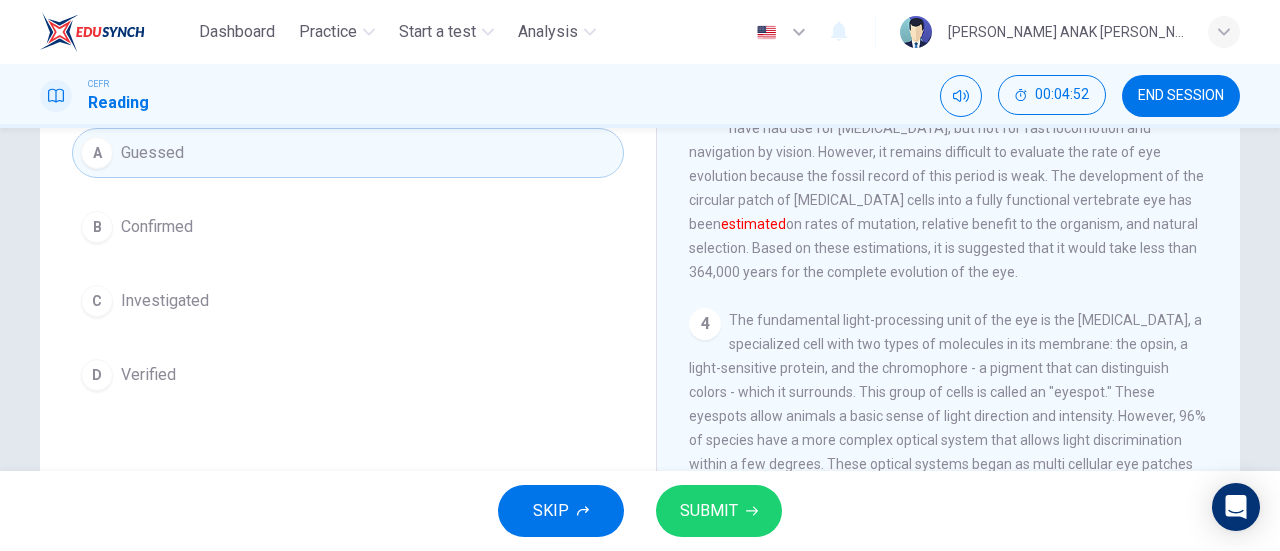 click 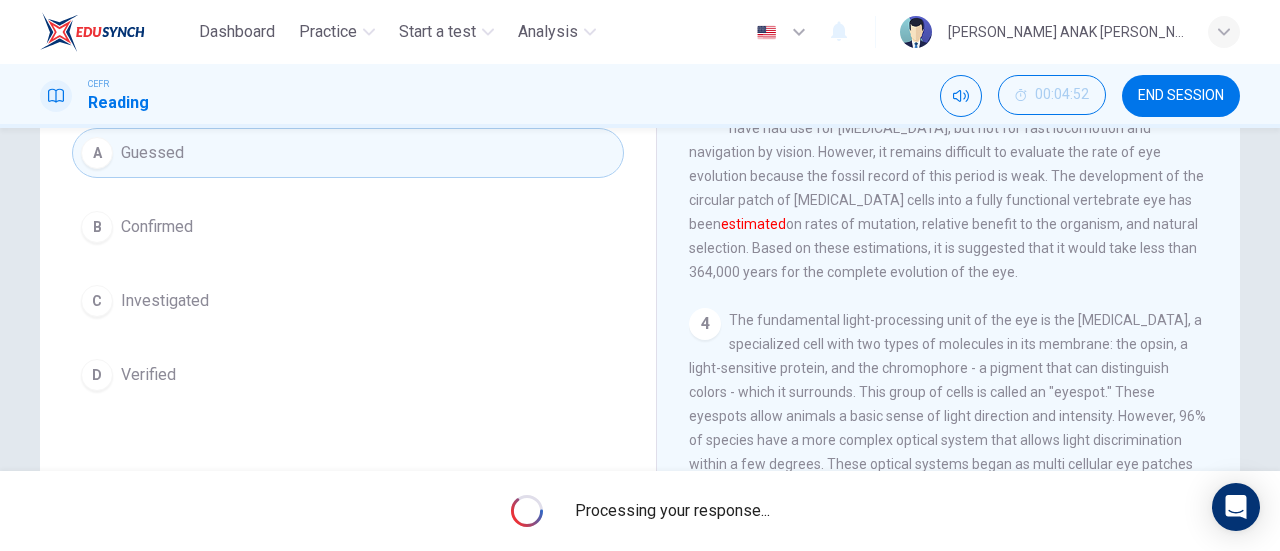 scroll, scrollTop: 200, scrollLeft: 0, axis: vertical 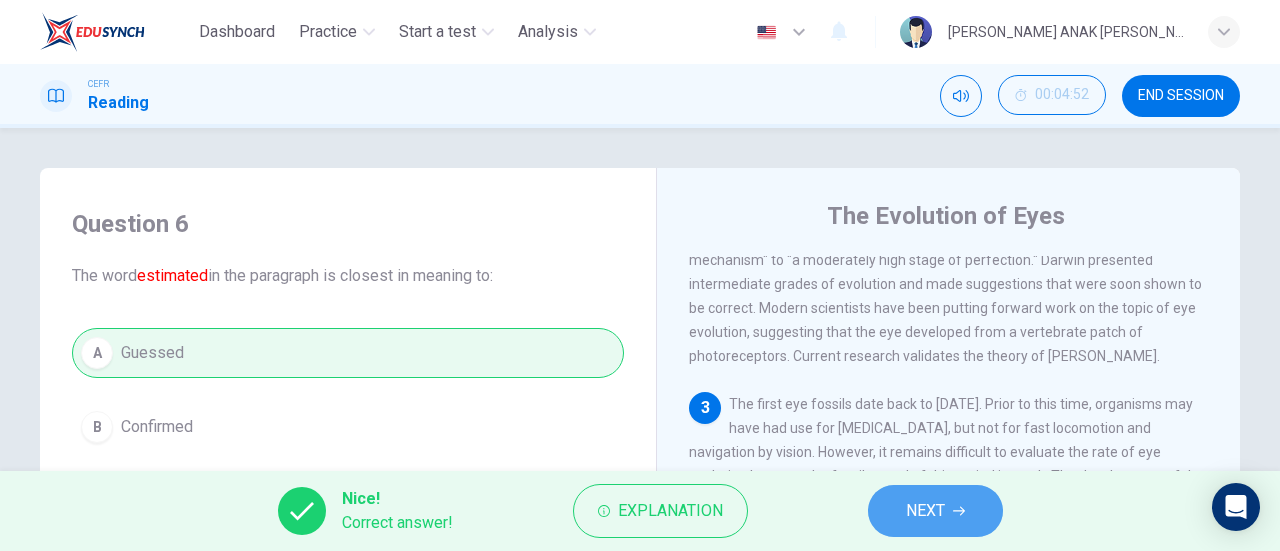 click on "NEXT" at bounding box center [935, 511] 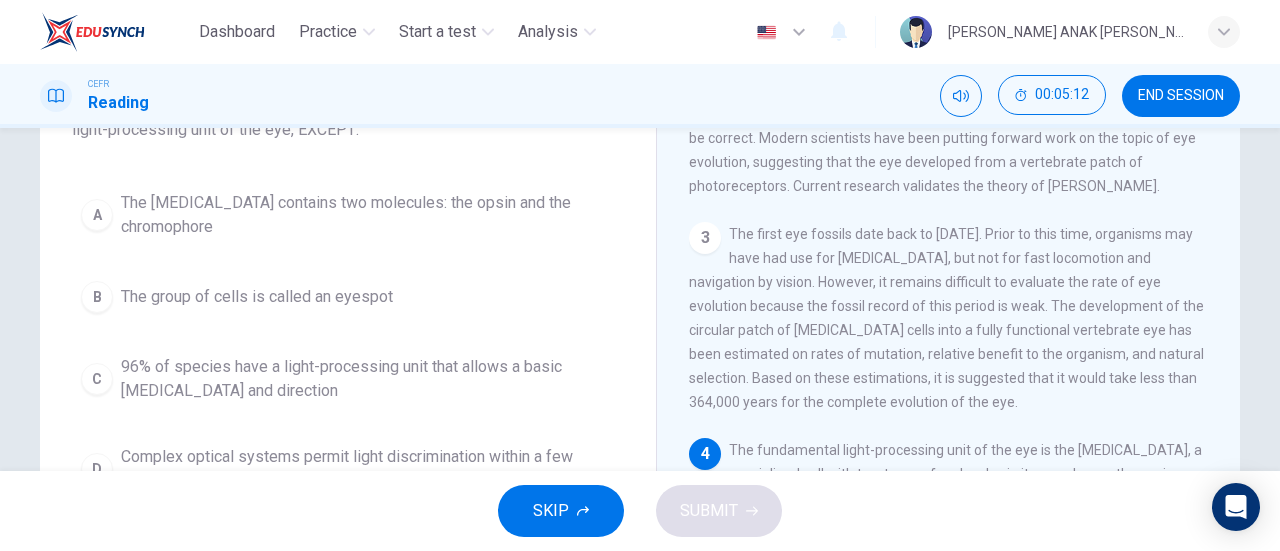 scroll, scrollTop: 200, scrollLeft: 0, axis: vertical 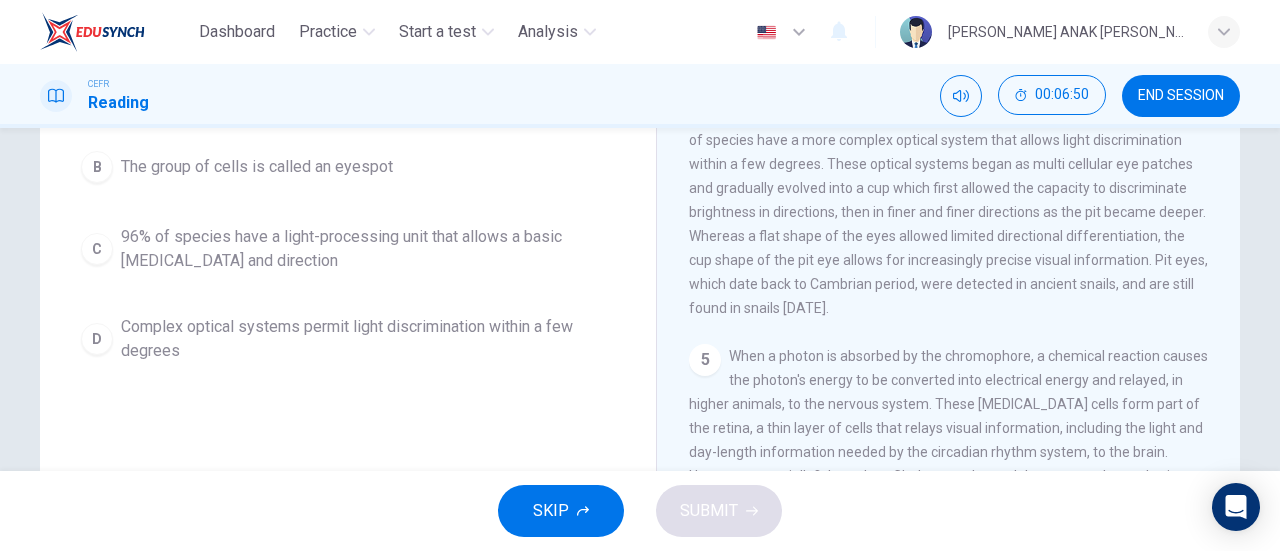 click on "B The group of cells is called an eyespot" at bounding box center [348, 167] 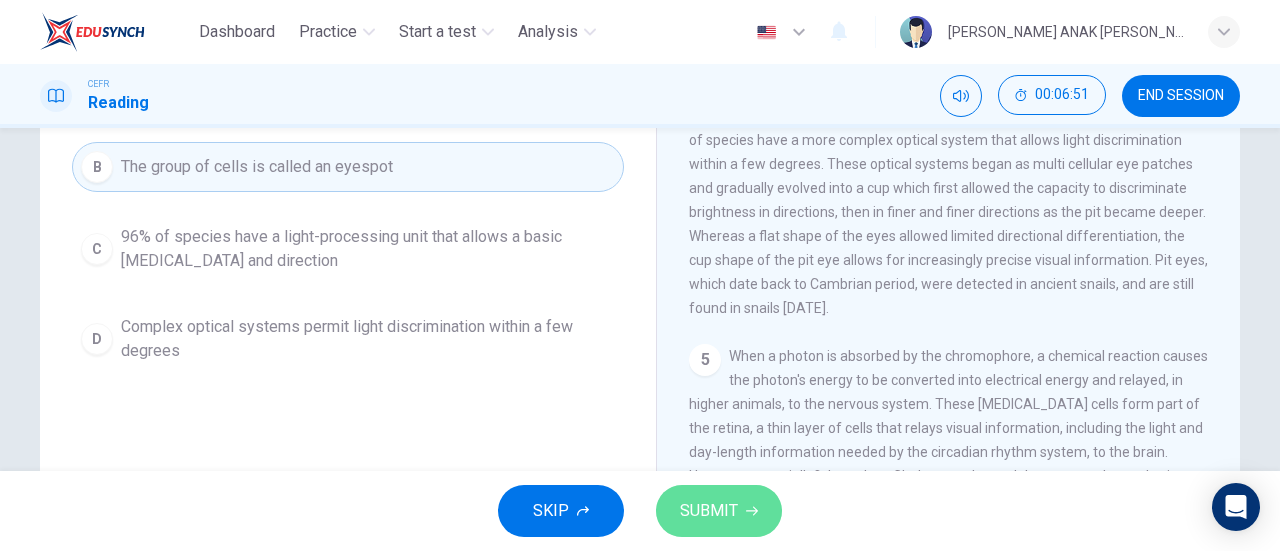 click on "SUBMIT" at bounding box center [719, 511] 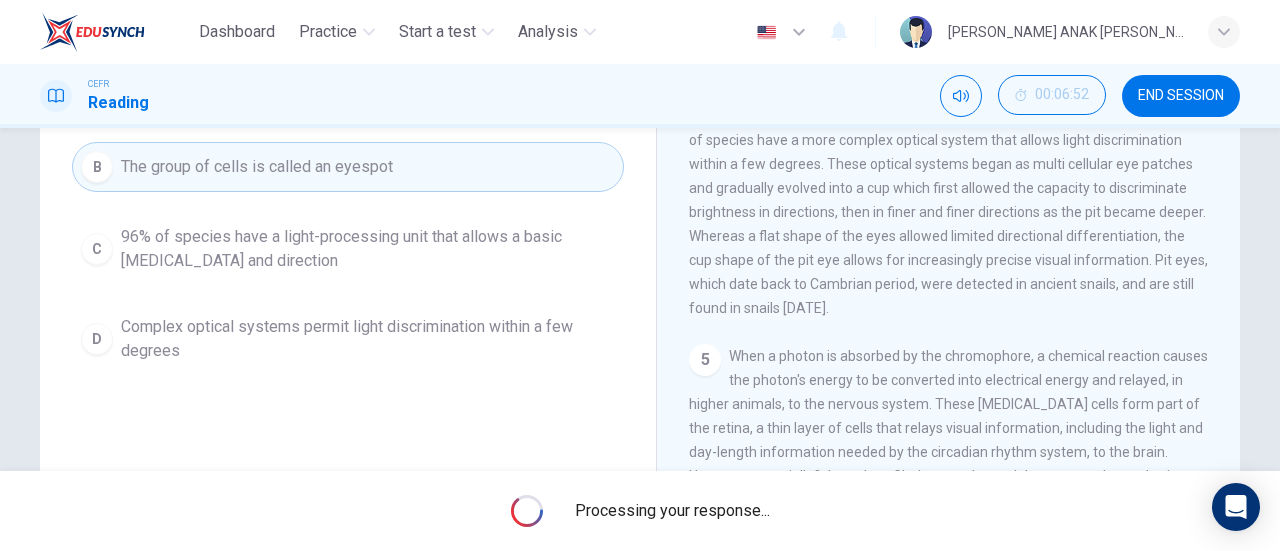scroll, scrollTop: 200, scrollLeft: 0, axis: vertical 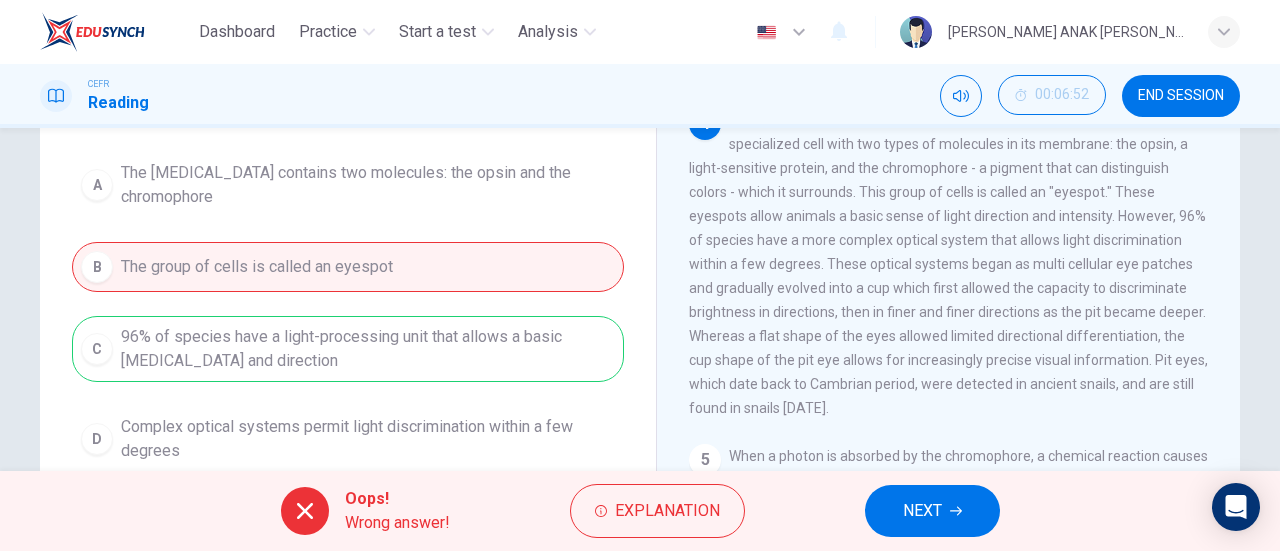 click on "A The photoreceptor cell contains two molecules: the opsin and the chromophore B The group of cells is called an eyespot C 96% of species have a light-processing unit that allows a basic light sensitivity and direction D Complex optical systems permit light discrimination within a few degrees" at bounding box center (348, 312) 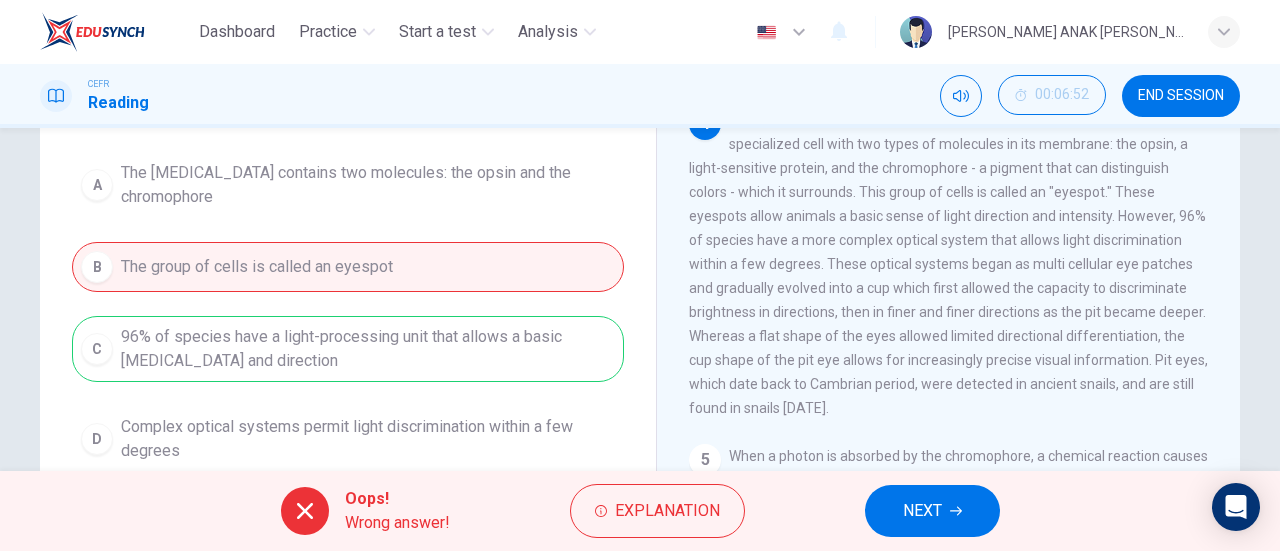 click on "NEXT" at bounding box center [932, 511] 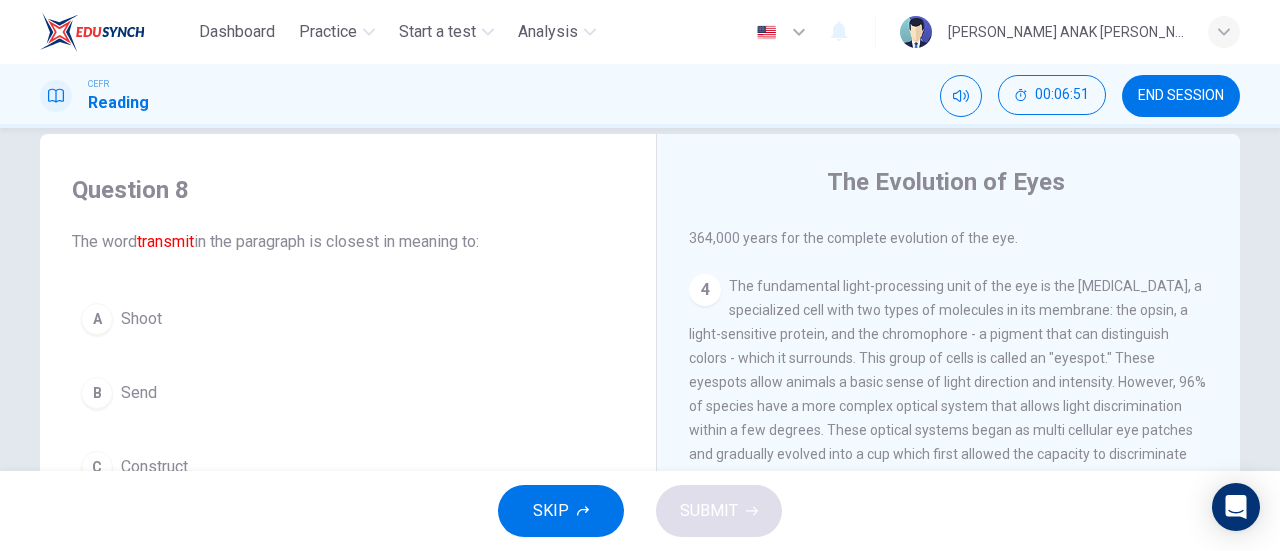 scroll, scrollTop: 0, scrollLeft: 0, axis: both 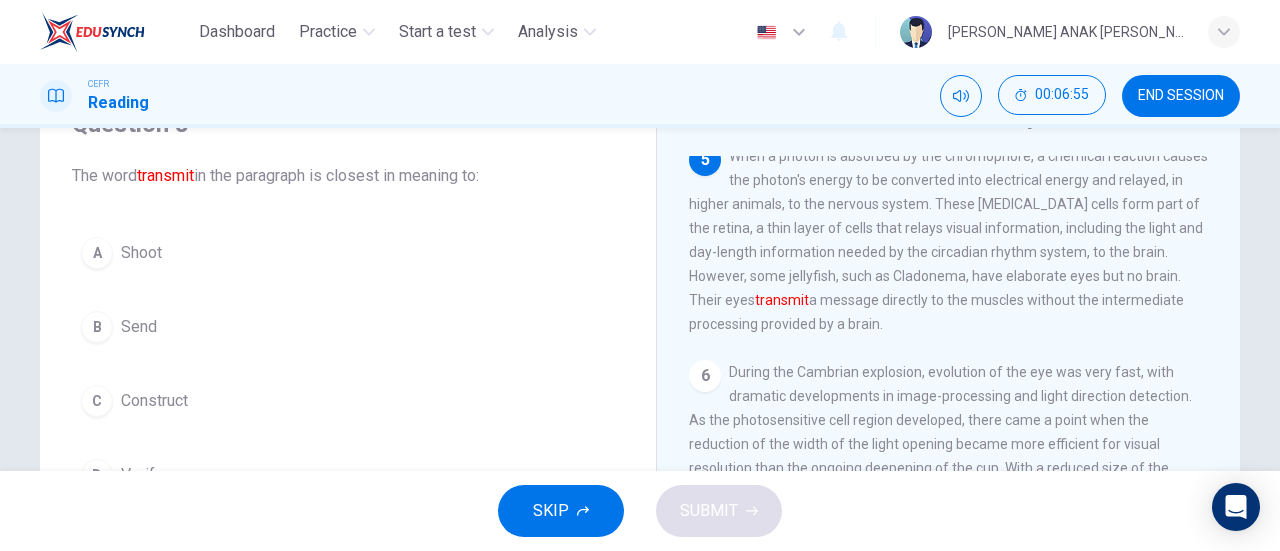 click on "Send" at bounding box center [139, 327] 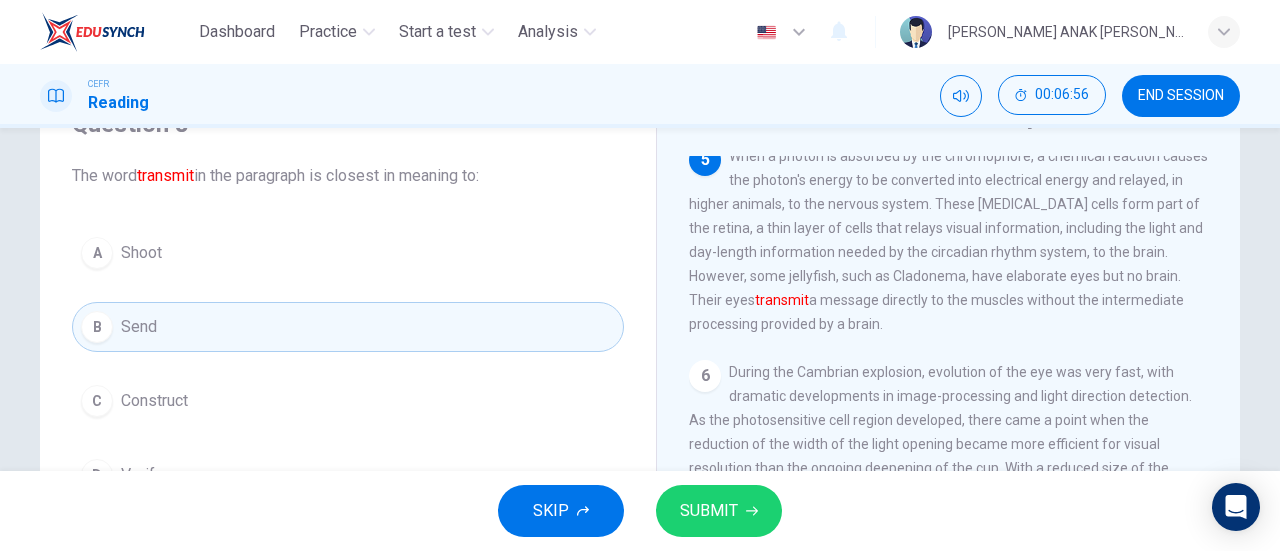 scroll, scrollTop: 200, scrollLeft: 0, axis: vertical 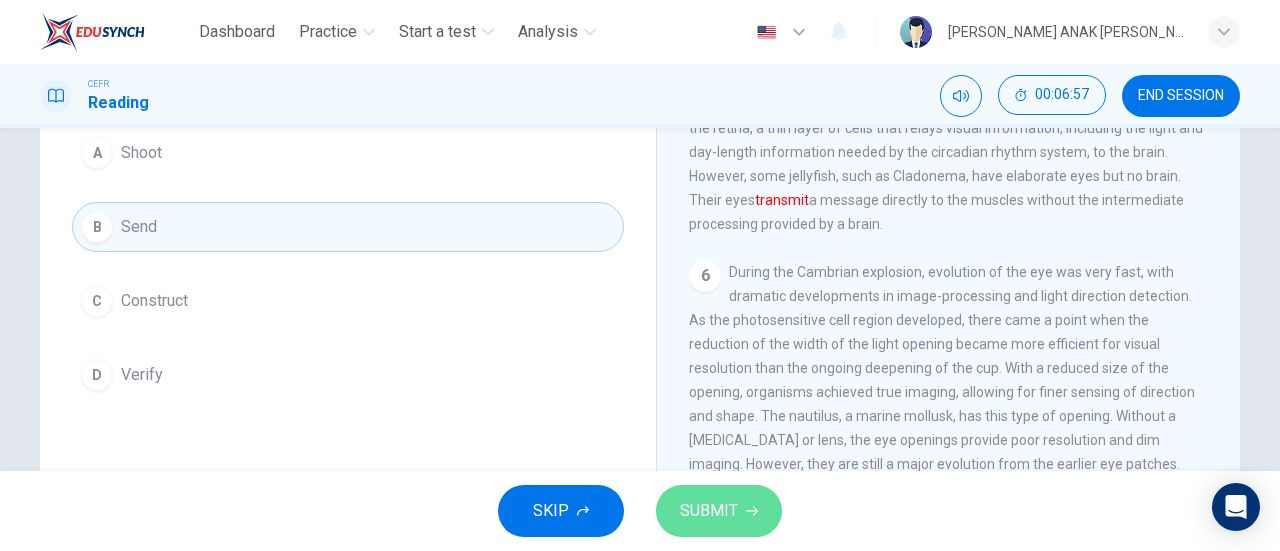 click on "SUBMIT" at bounding box center [709, 511] 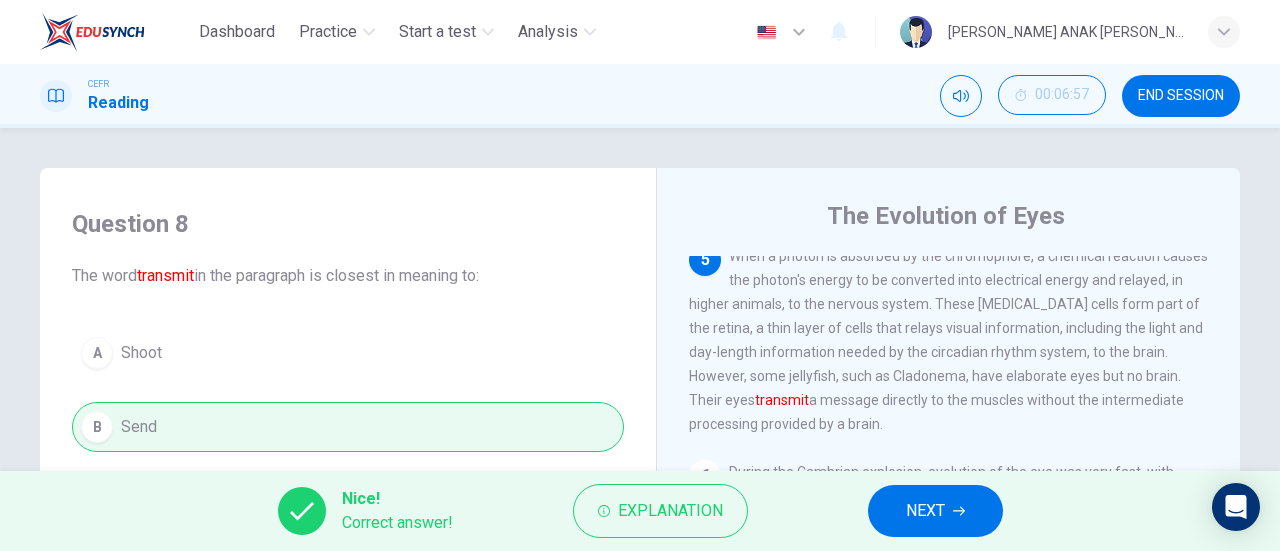 scroll, scrollTop: 200, scrollLeft: 0, axis: vertical 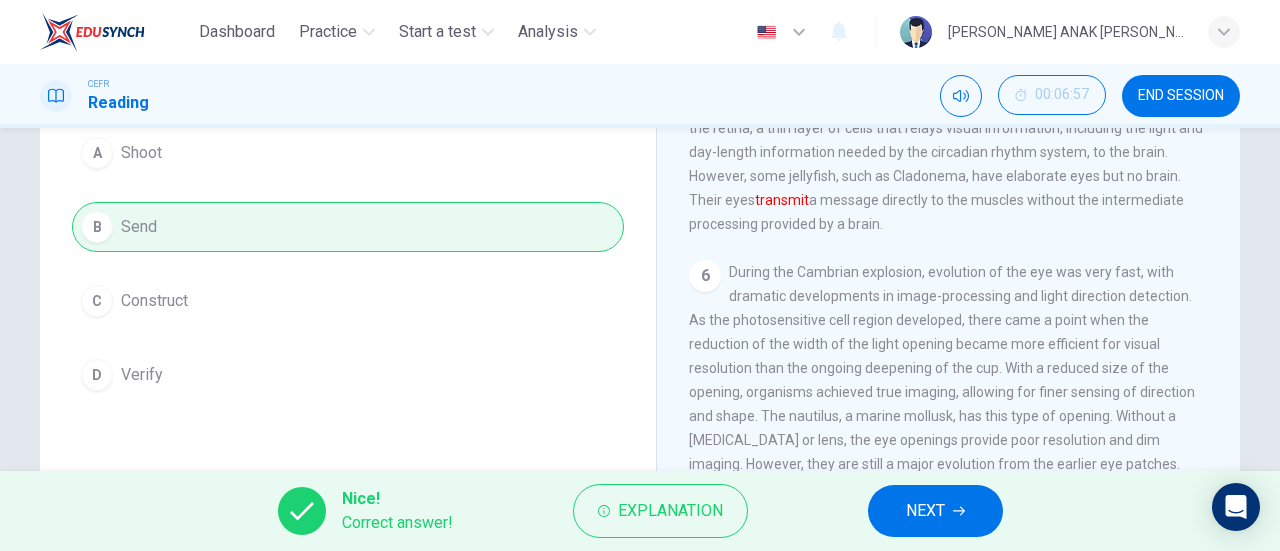 click on "NEXT" at bounding box center (935, 511) 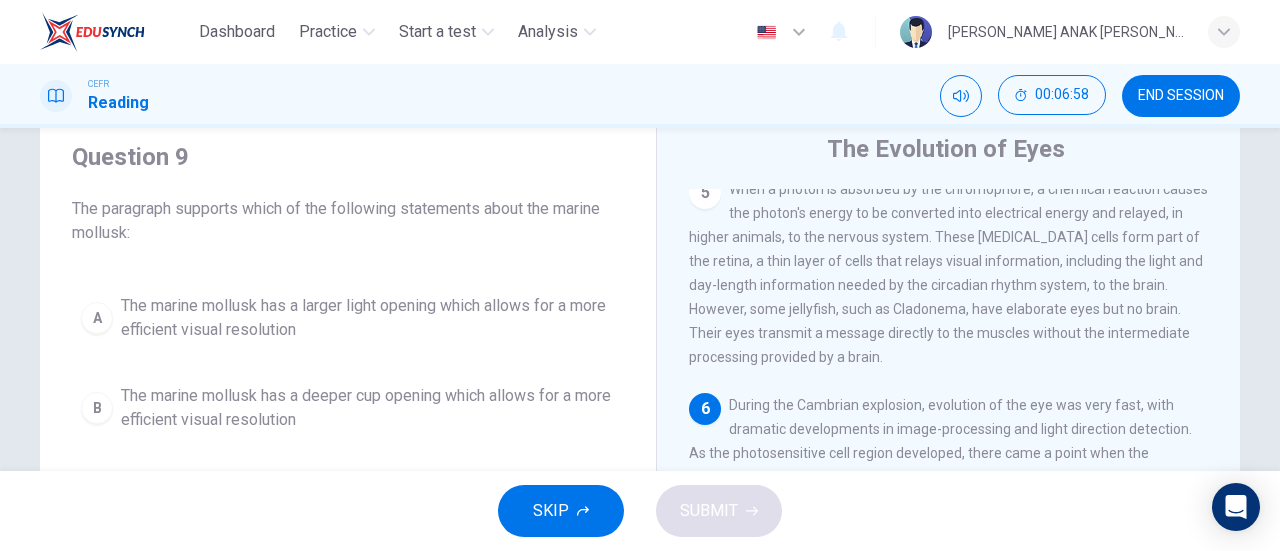scroll, scrollTop: 24, scrollLeft: 0, axis: vertical 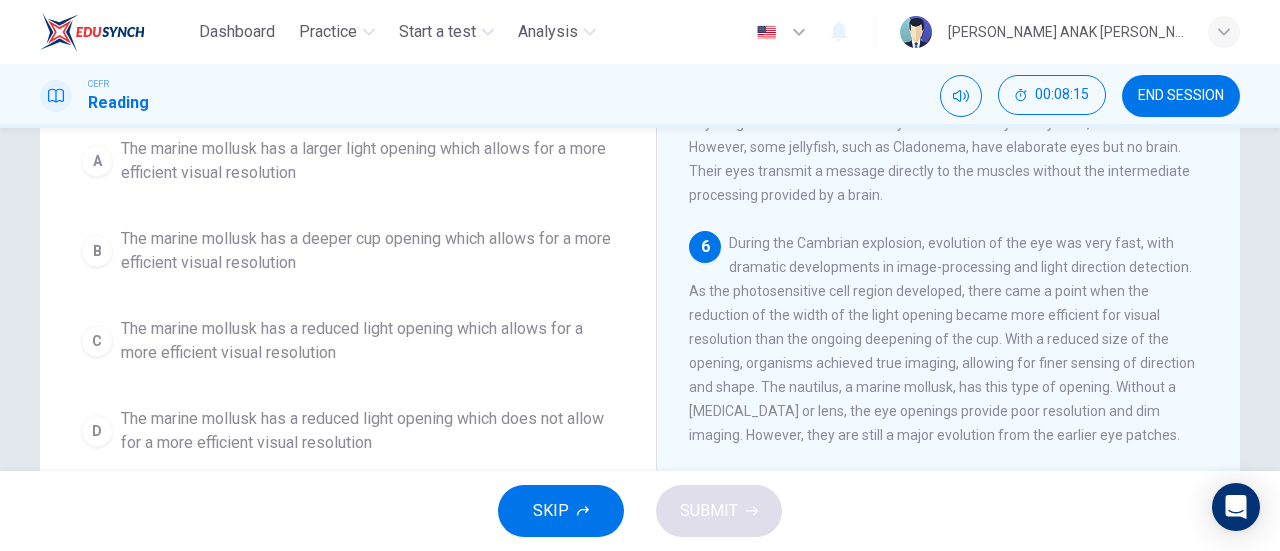 drag, startPoint x: 997, startPoint y: 334, endPoint x: 989, endPoint y: 353, distance: 20.615528 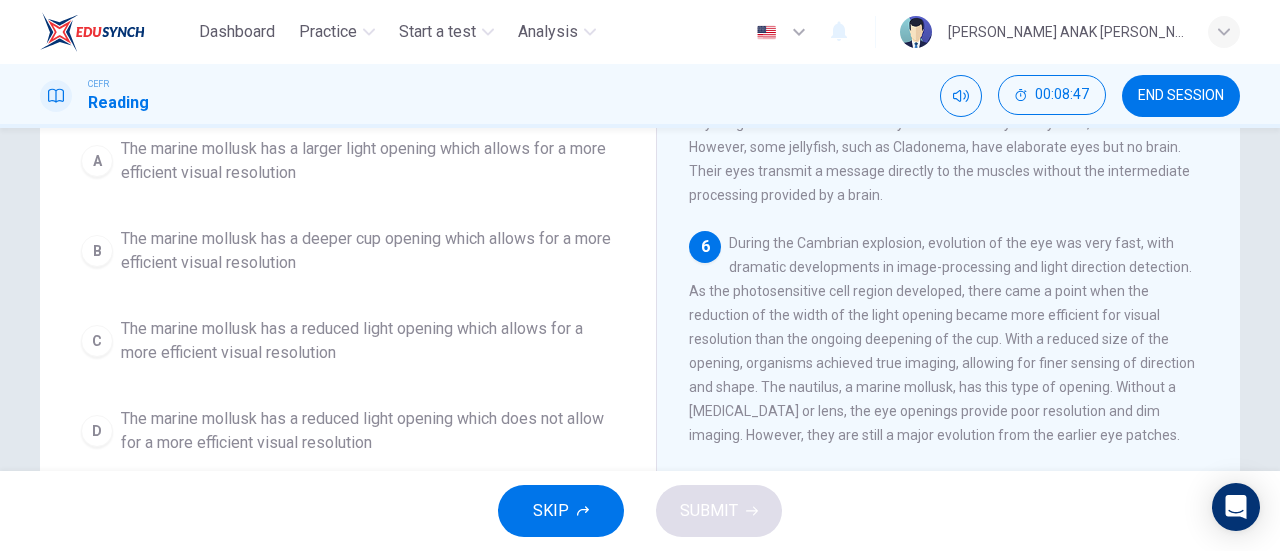 click on "The marine mollusk has a reduced light opening which allows for a more efficient visual resolution" at bounding box center [368, 341] 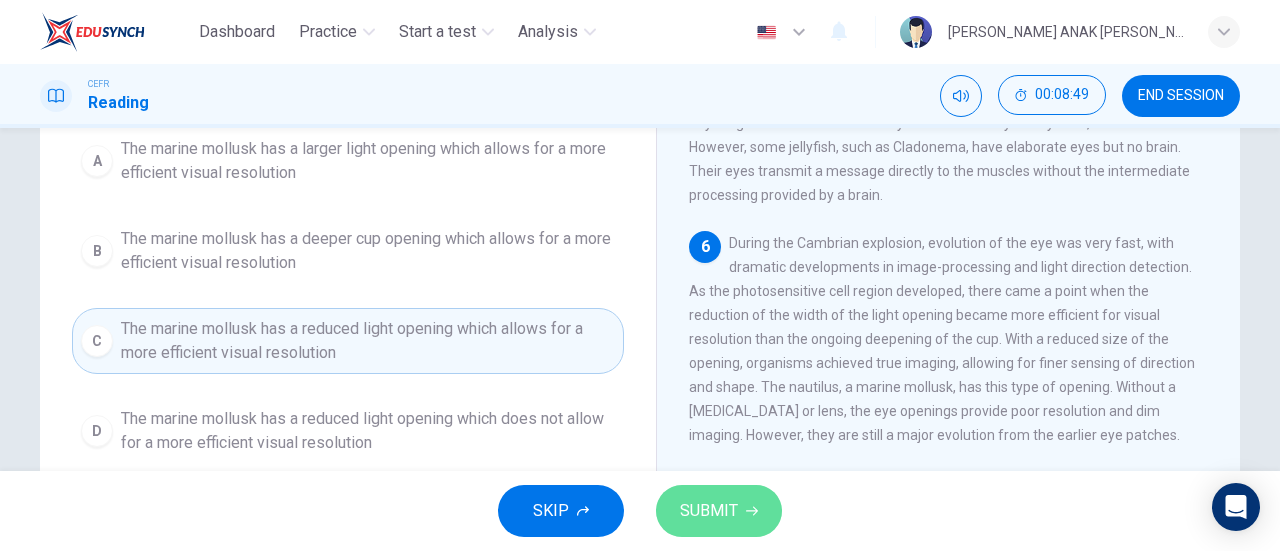 click on "SUBMIT" at bounding box center [709, 511] 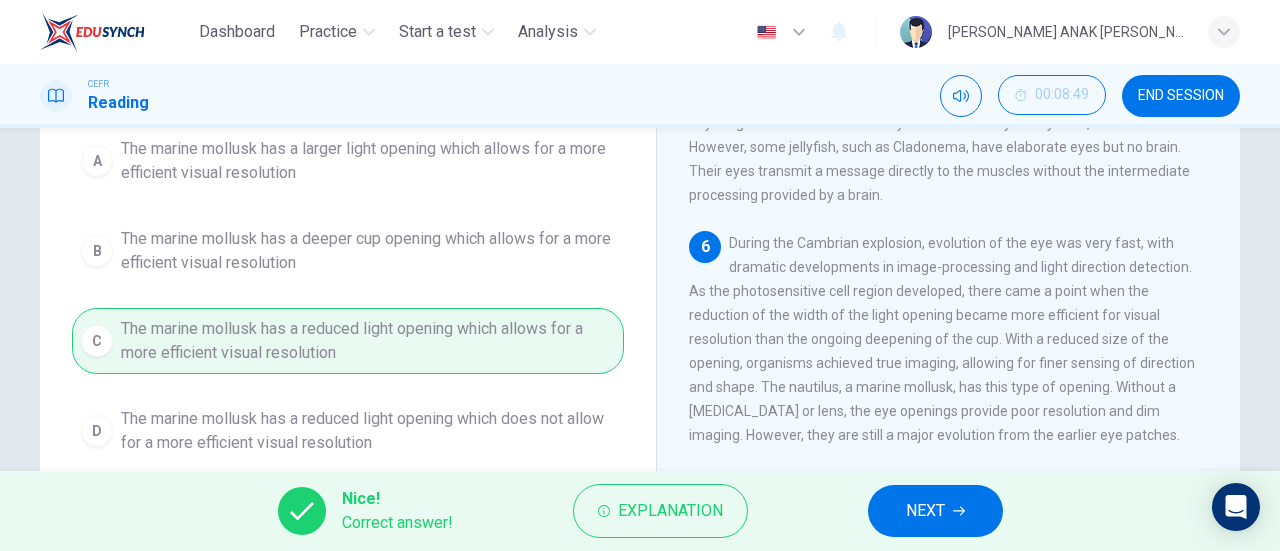 scroll, scrollTop: 842, scrollLeft: 0, axis: vertical 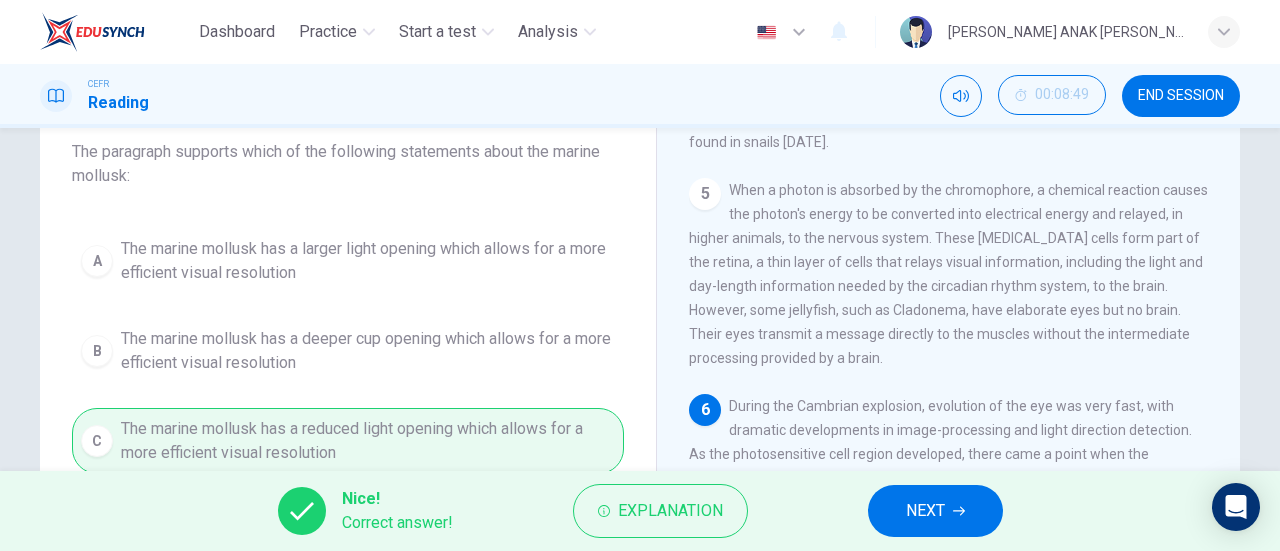 click on "NEXT" at bounding box center (935, 511) 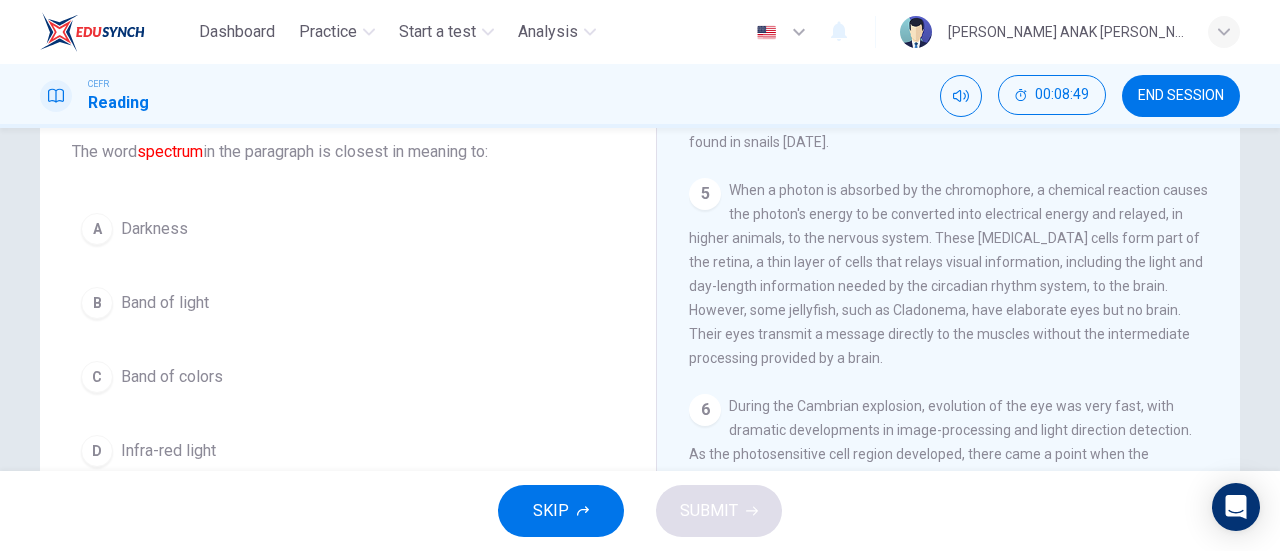 scroll, scrollTop: 24, scrollLeft: 0, axis: vertical 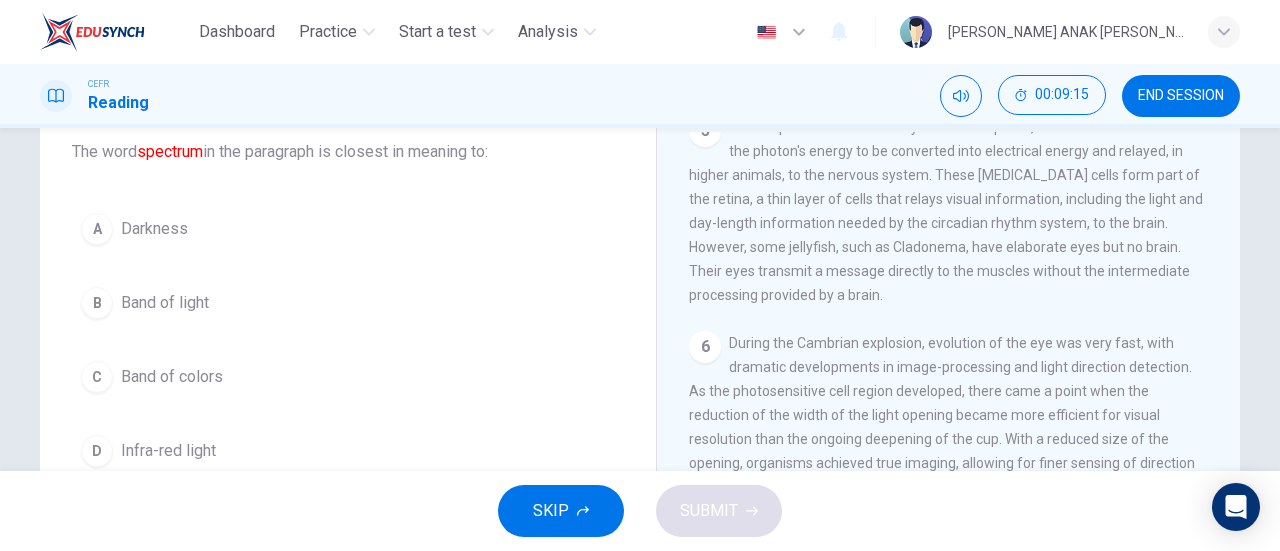 click on "B Band of light" at bounding box center (348, 303) 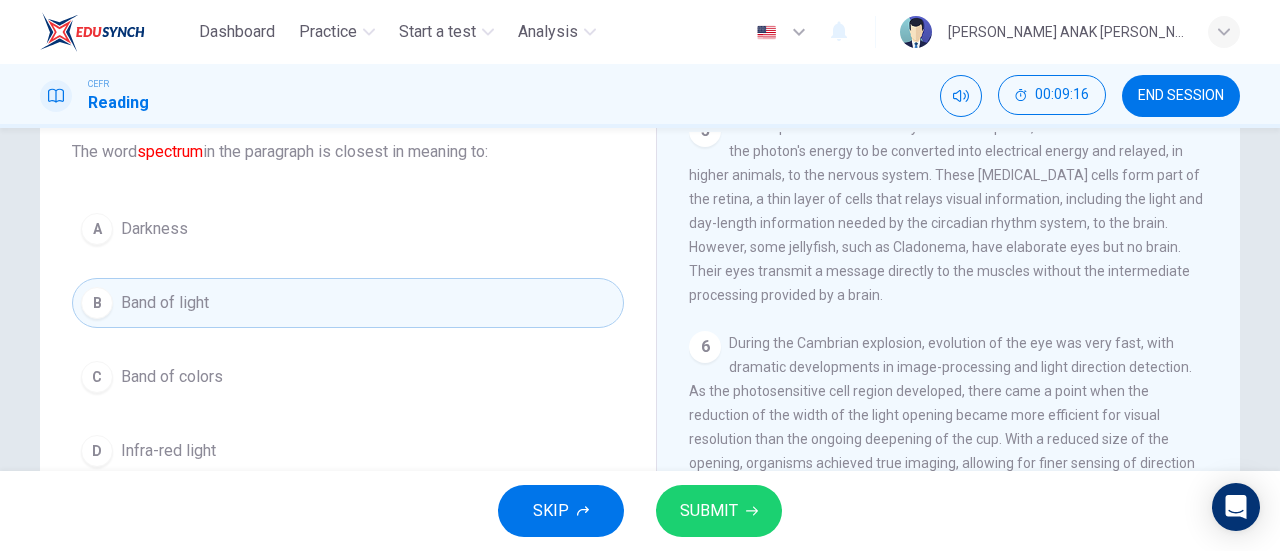 drag, startPoint x: 814, startPoint y: 526, endPoint x: 789, endPoint y: 511, distance: 29.15476 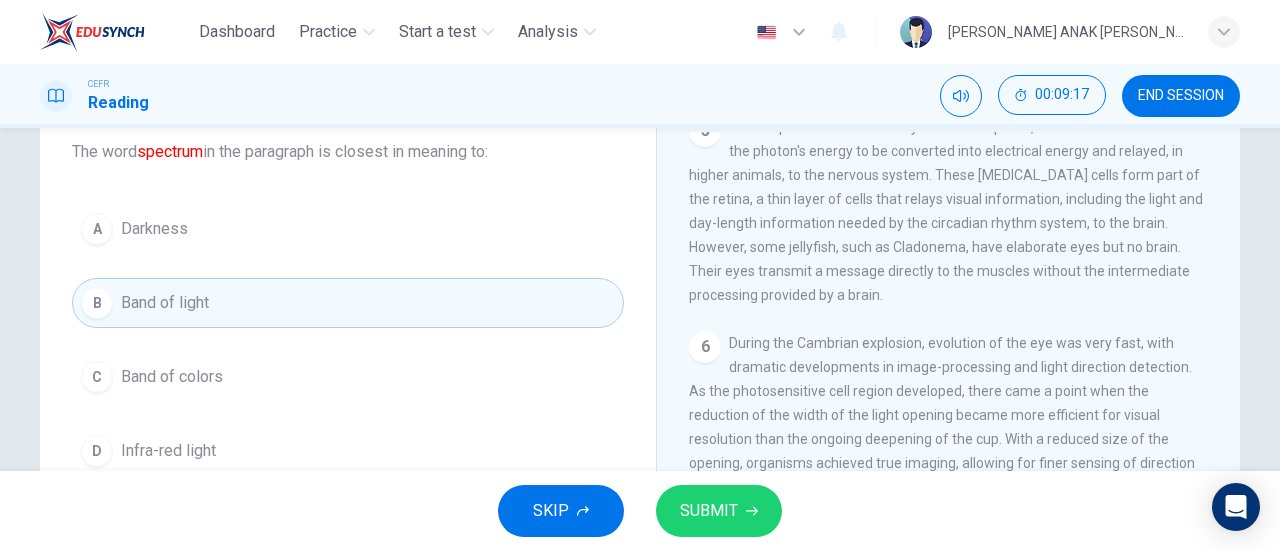 click on "SKIP SUBMIT" at bounding box center [640, 511] 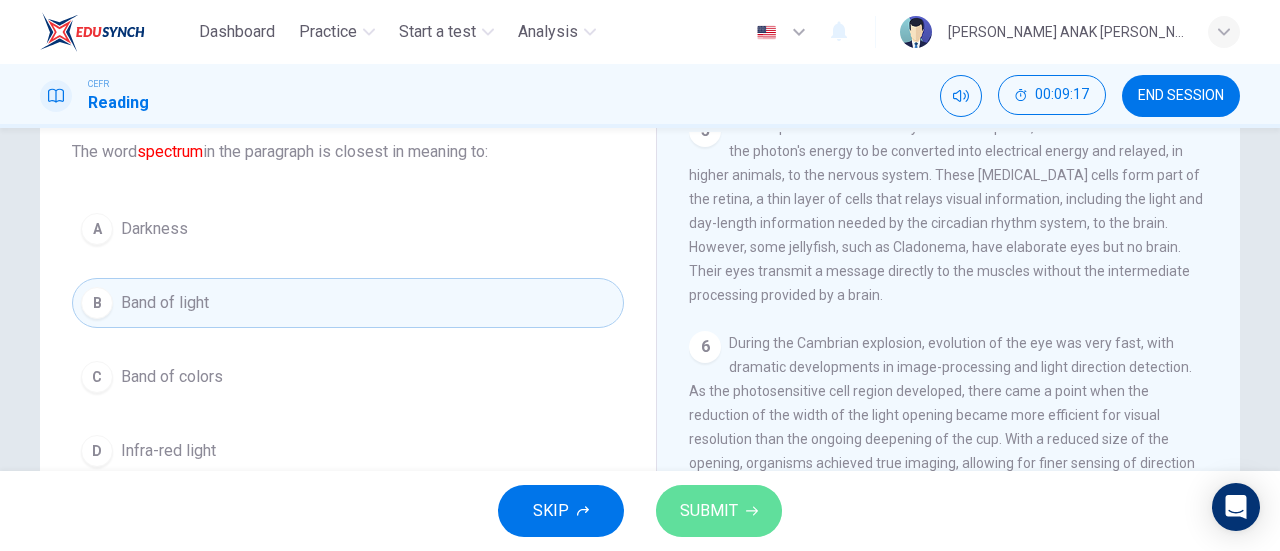 click on "SUBMIT" at bounding box center (709, 511) 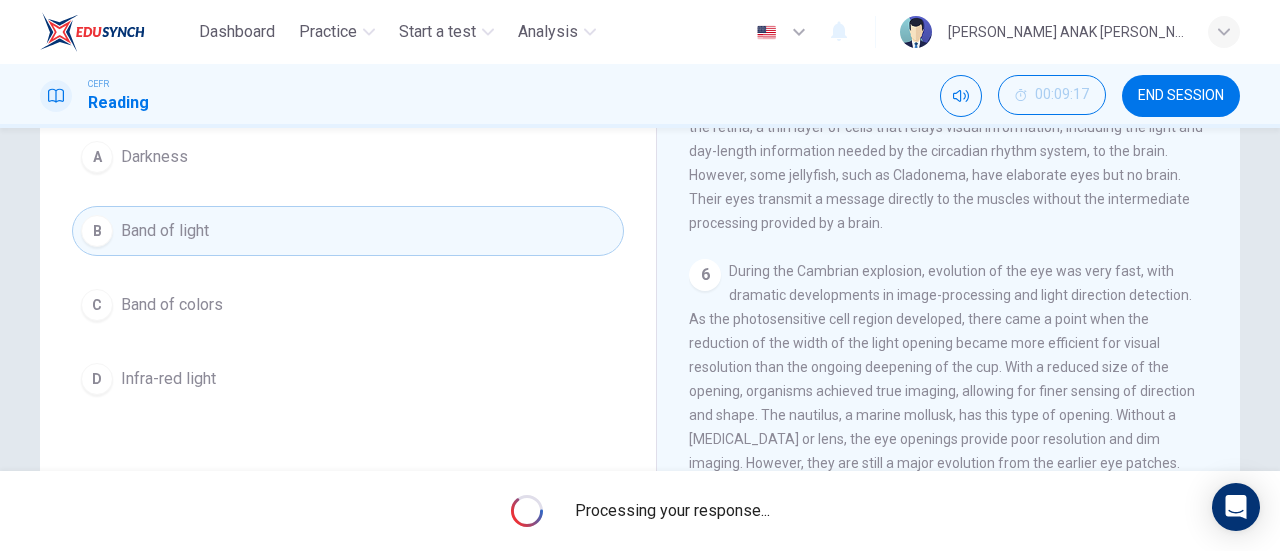 scroll, scrollTop: 224, scrollLeft: 0, axis: vertical 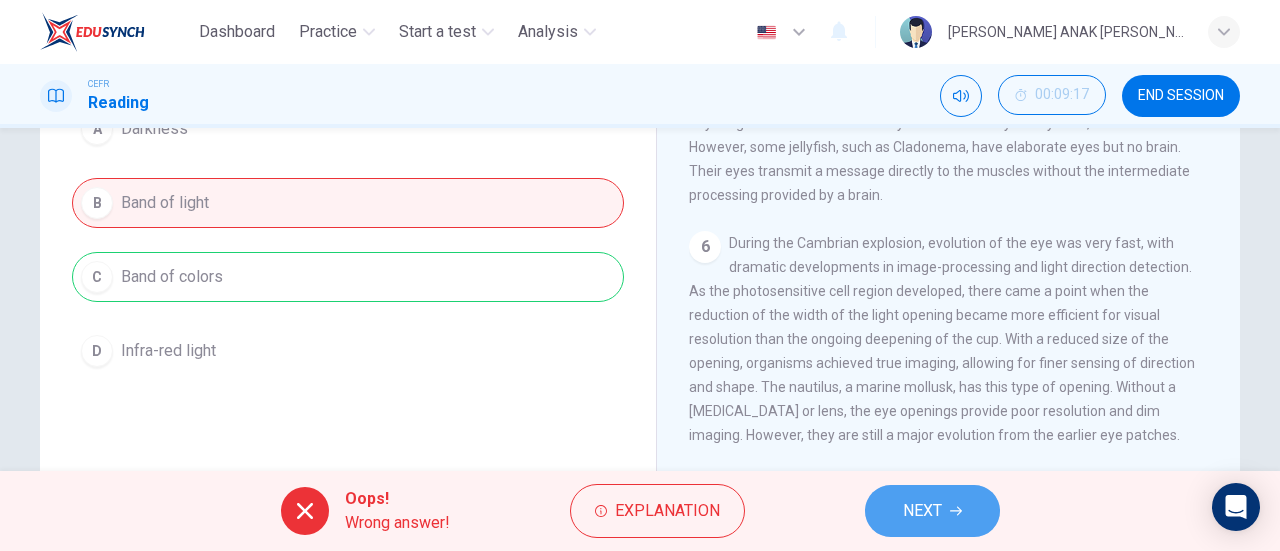 click on "NEXT" at bounding box center (932, 511) 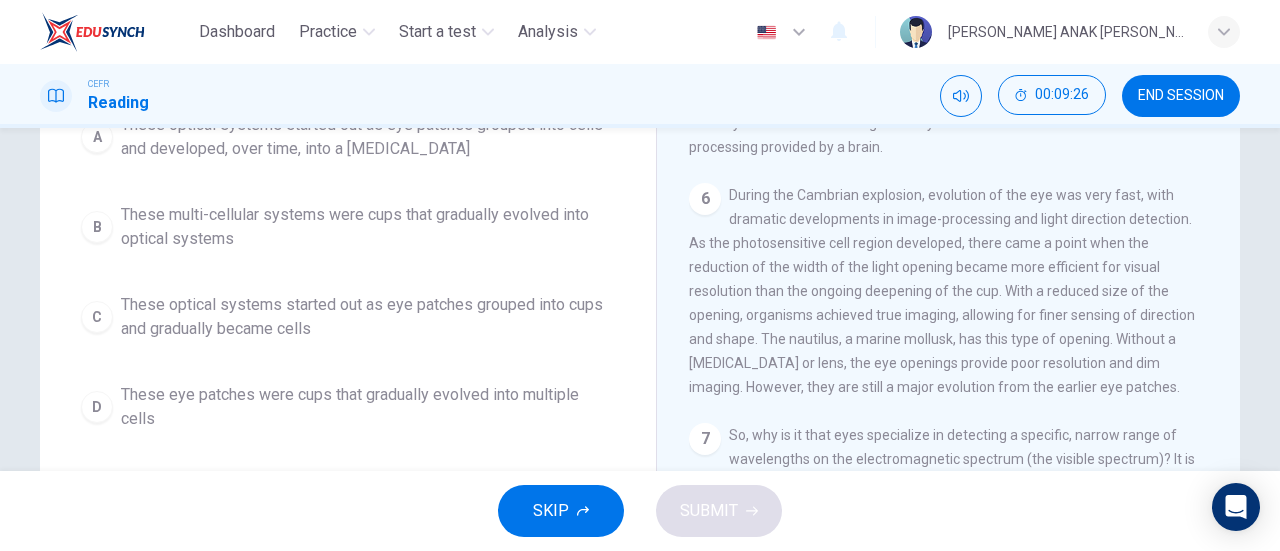 scroll, scrollTop: 432, scrollLeft: 0, axis: vertical 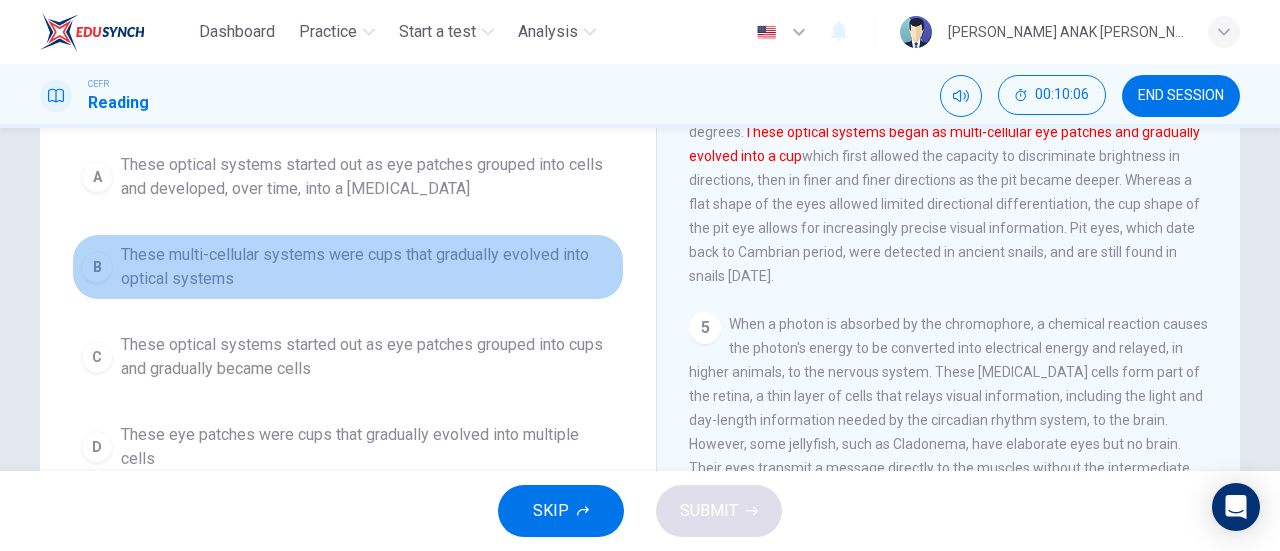 click on "These multi-cellular systems were cups that gradually evolved into optical systems" at bounding box center [368, 267] 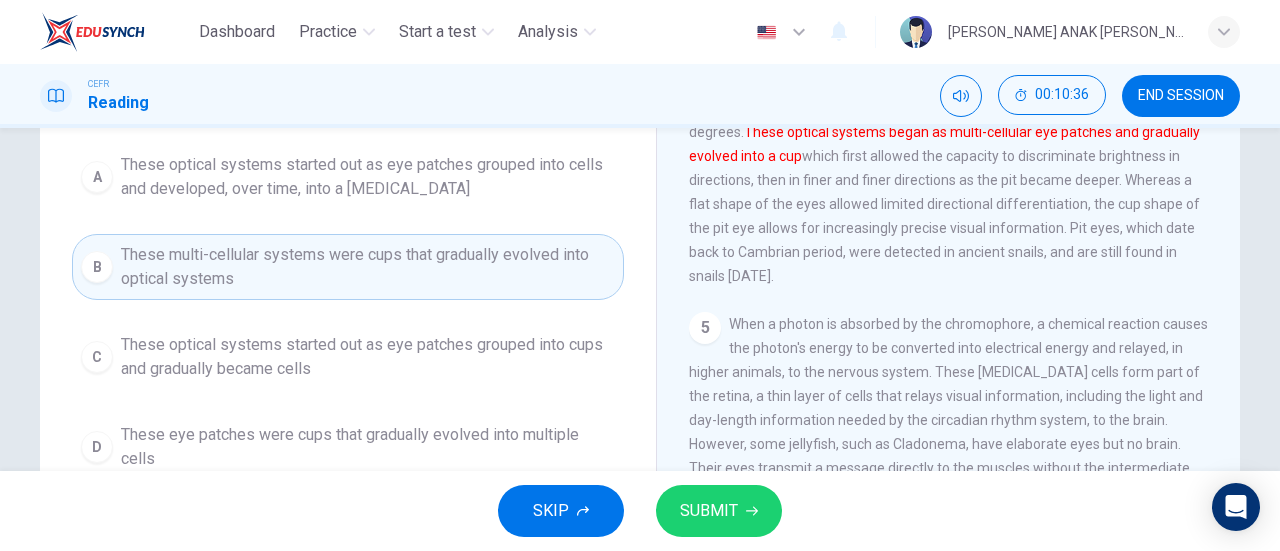 click on "These optical systems started out as eye patches grouped into cups and gradually became cells" at bounding box center (368, 357) 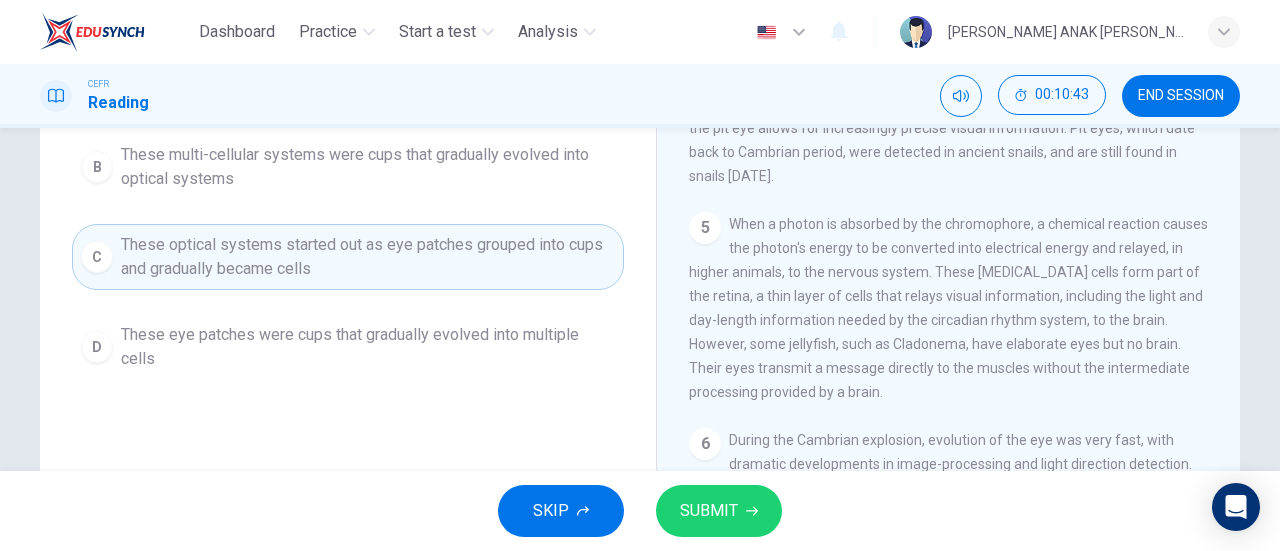 scroll, scrollTop: 232, scrollLeft: 0, axis: vertical 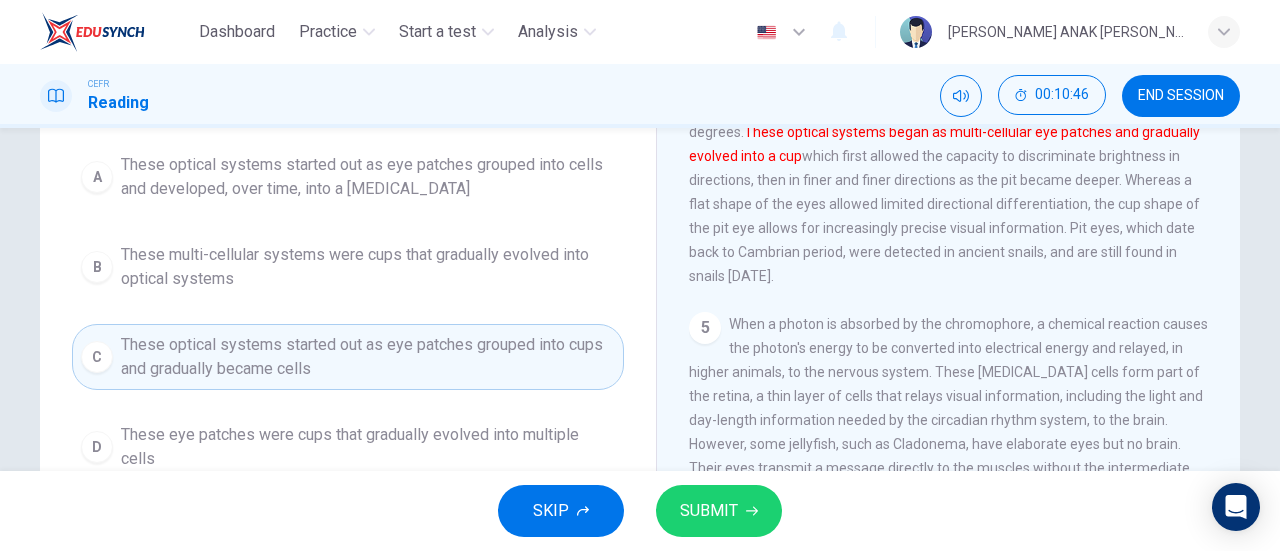 click on "SUBMIT" at bounding box center [709, 511] 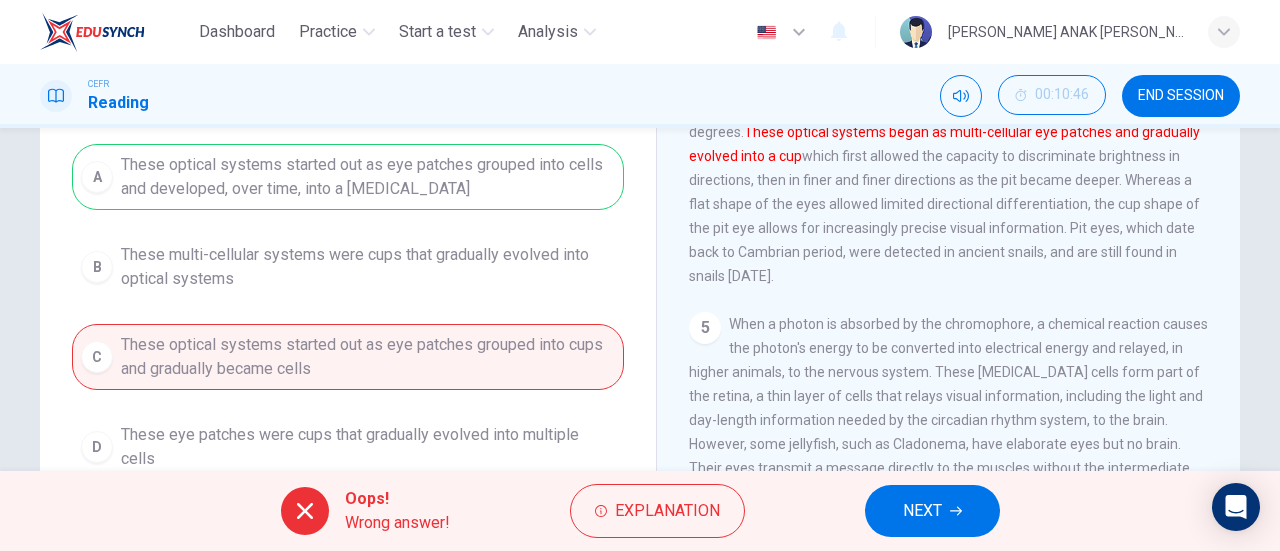 click on "NEXT" at bounding box center [932, 511] 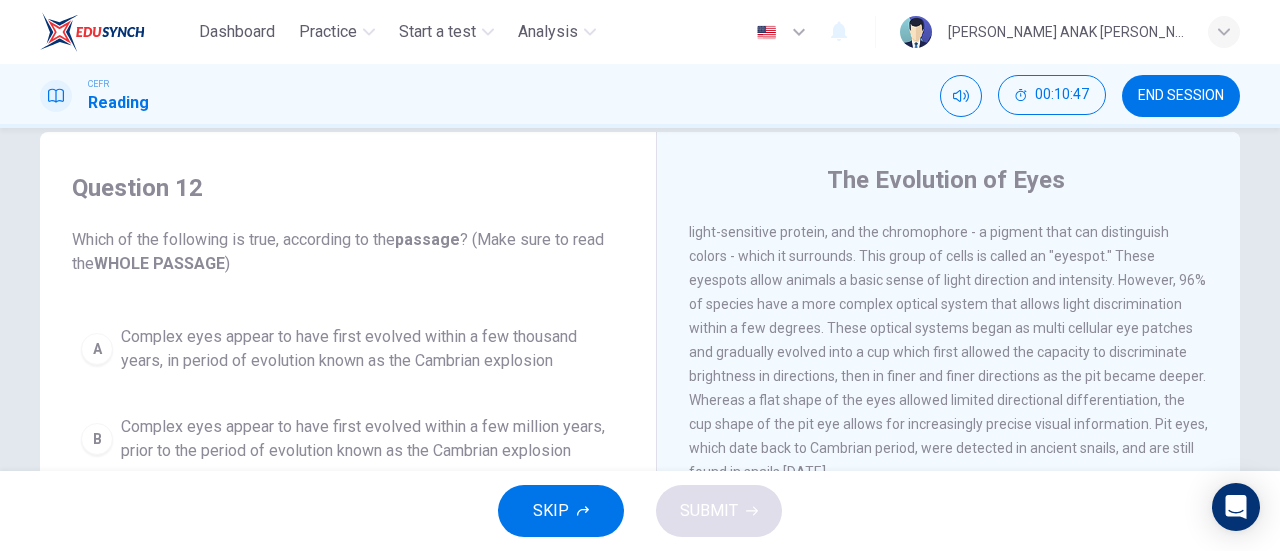 scroll, scrollTop: 8, scrollLeft: 0, axis: vertical 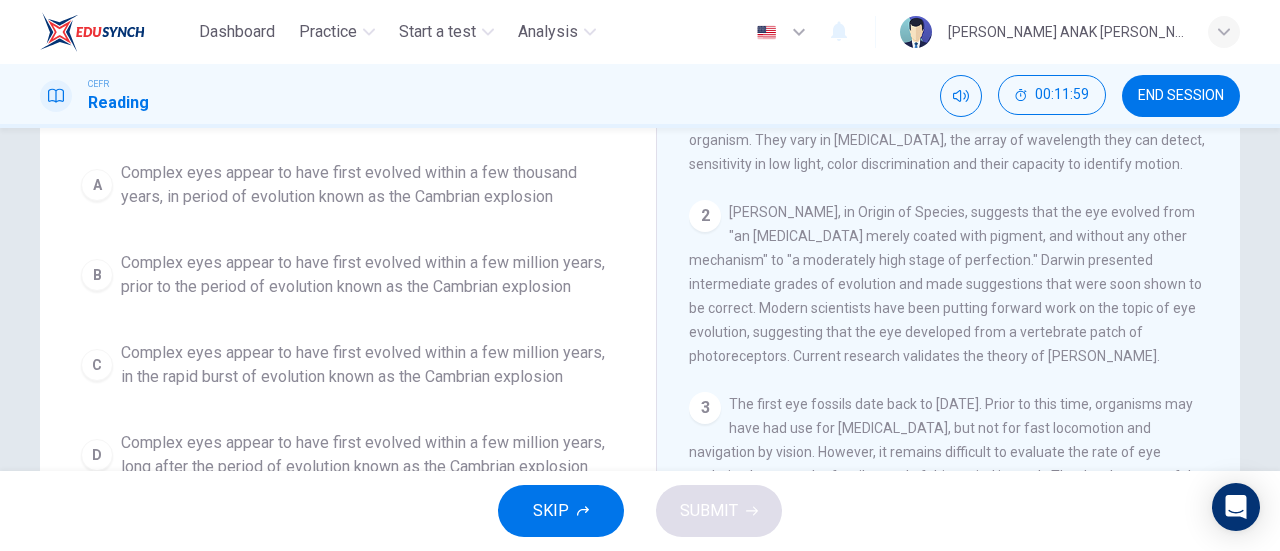click on "Complex eyes appear to have first evolved within a few million years, in the rapid burst of evolution known as the Cambrian explosion" at bounding box center (368, 365) 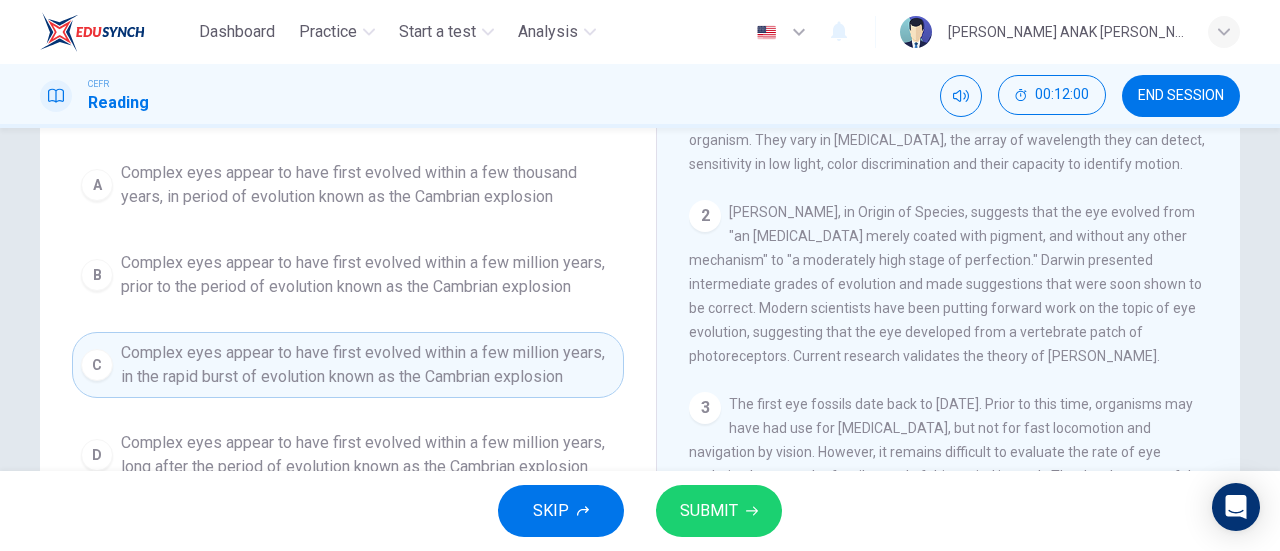 click on "SUBMIT" at bounding box center [709, 511] 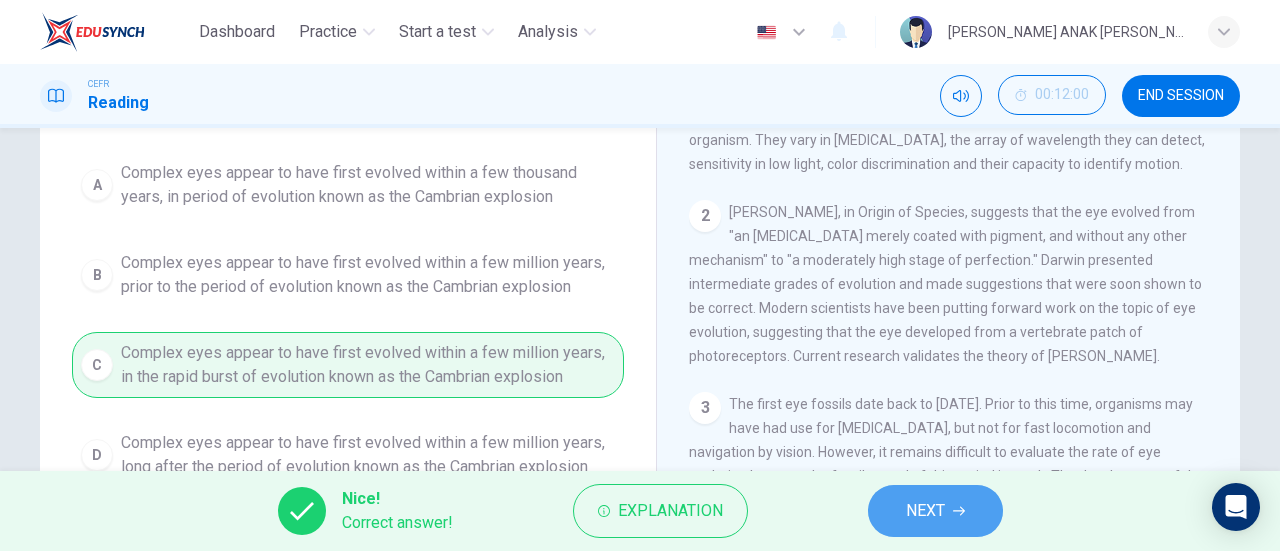 drag, startPoint x: 965, startPoint y: 507, endPoint x: 956, endPoint y: 513, distance: 10.816654 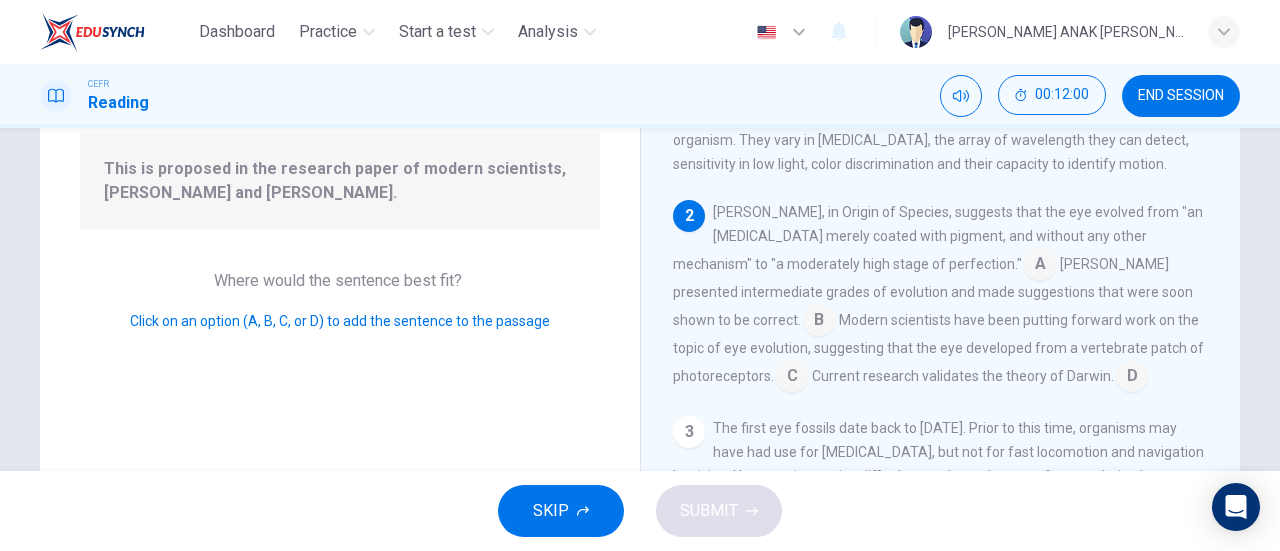 scroll, scrollTop: 147, scrollLeft: 0, axis: vertical 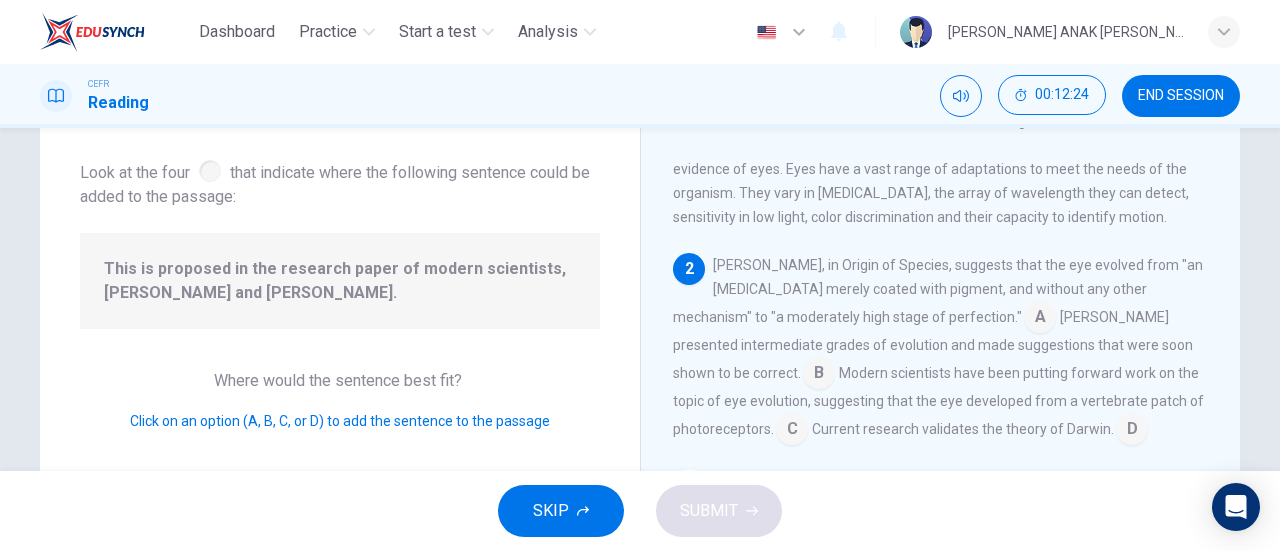 click at bounding box center [1040, 319] 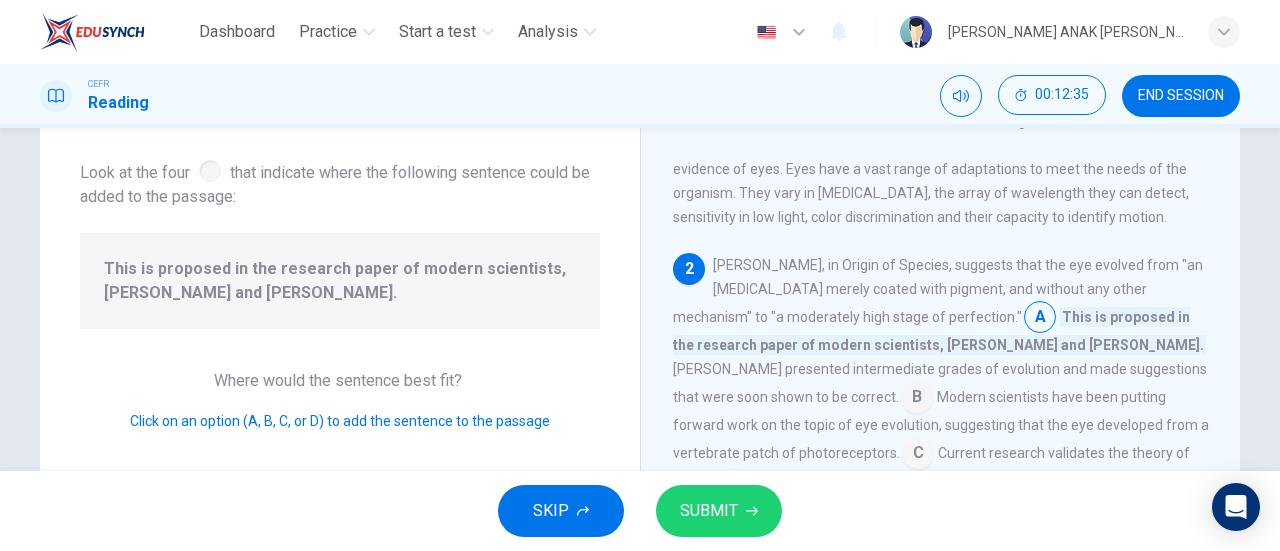 click at bounding box center (918, 455) 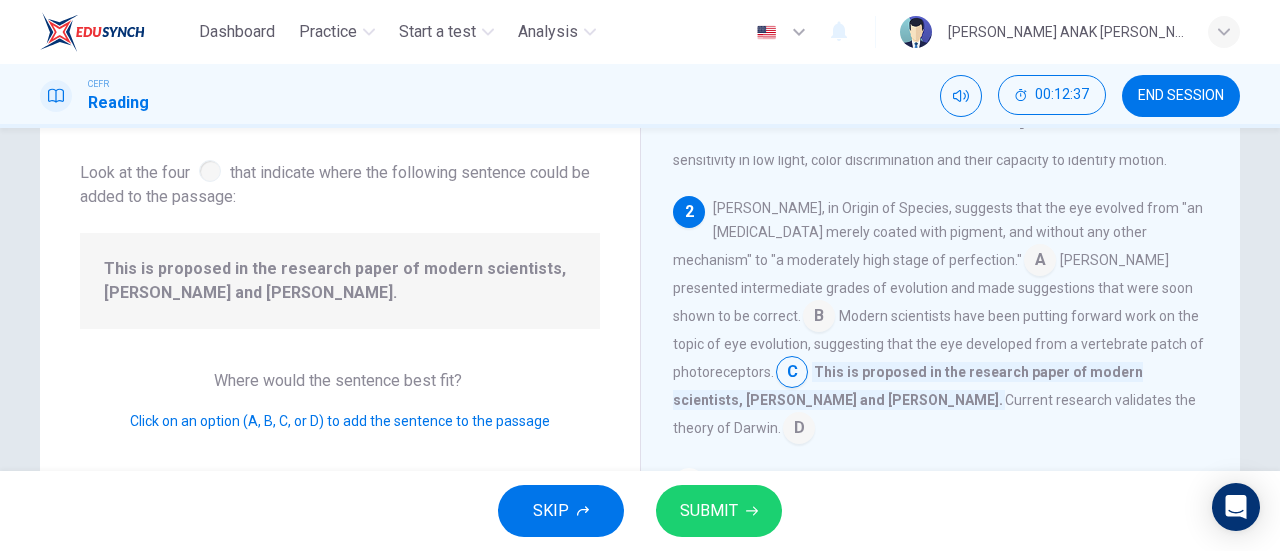 scroll, scrollTop: 147, scrollLeft: 0, axis: vertical 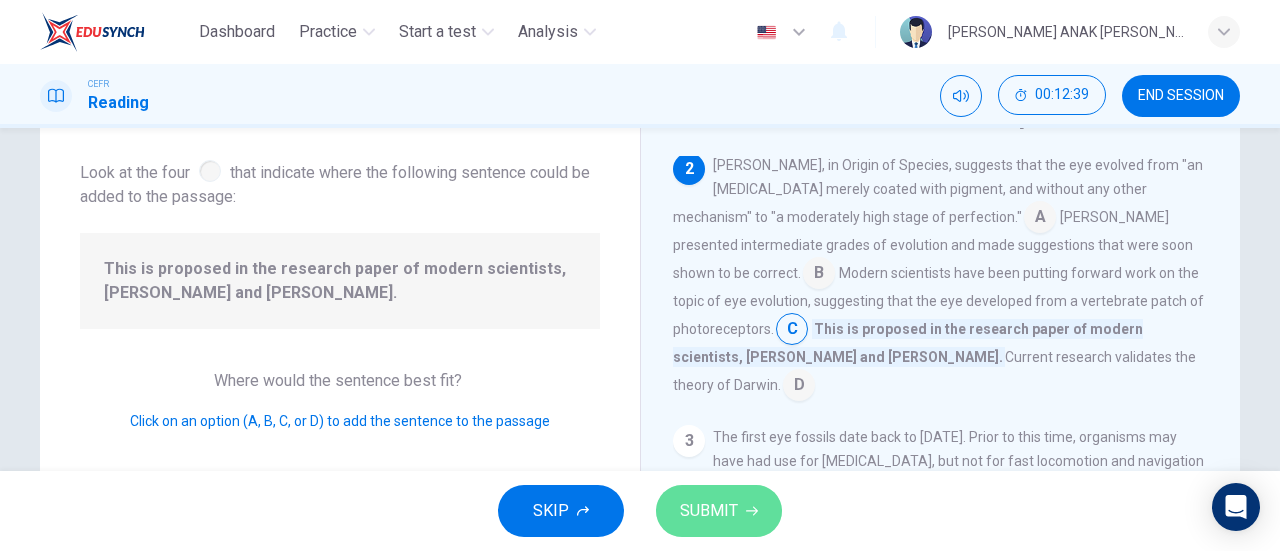 click on "SUBMIT" at bounding box center [719, 511] 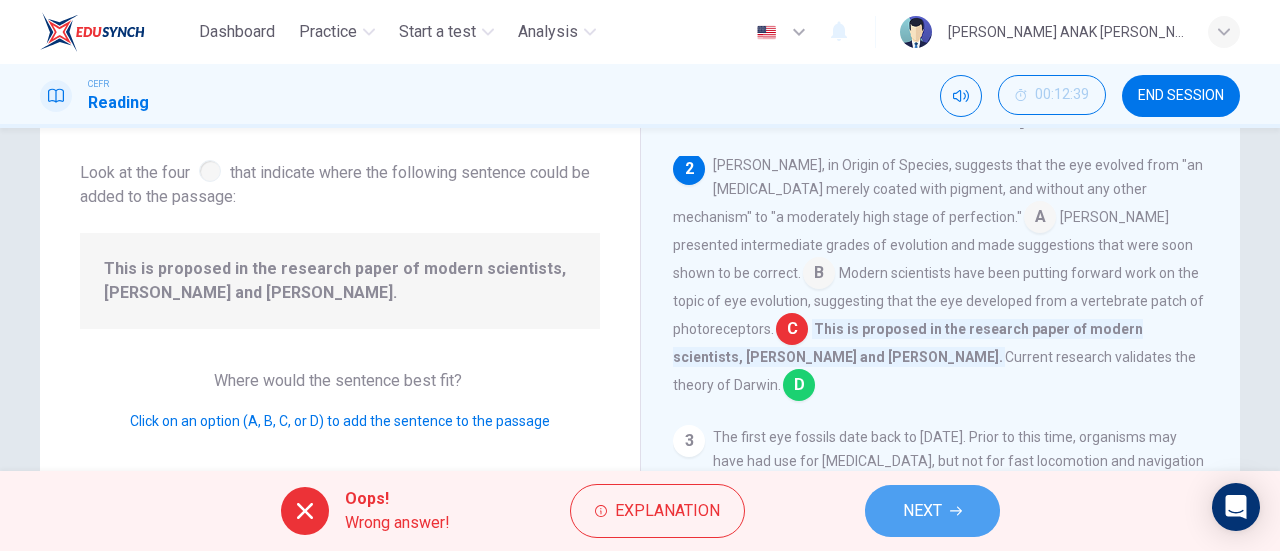 click on "NEXT" at bounding box center (922, 511) 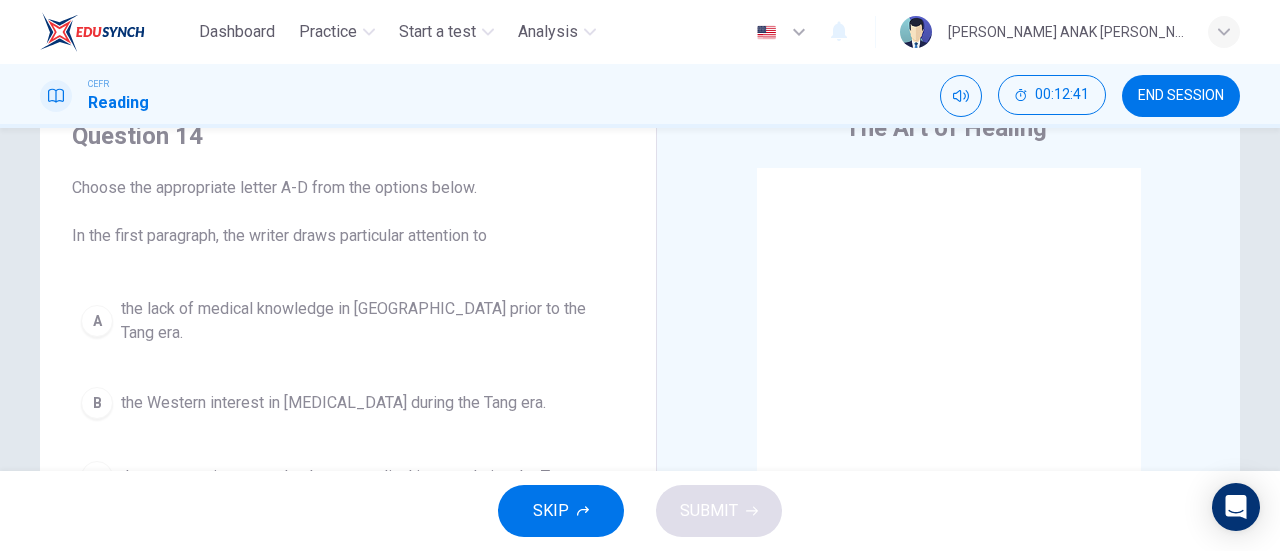 scroll, scrollTop: 100, scrollLeft: 0, axis: vertical 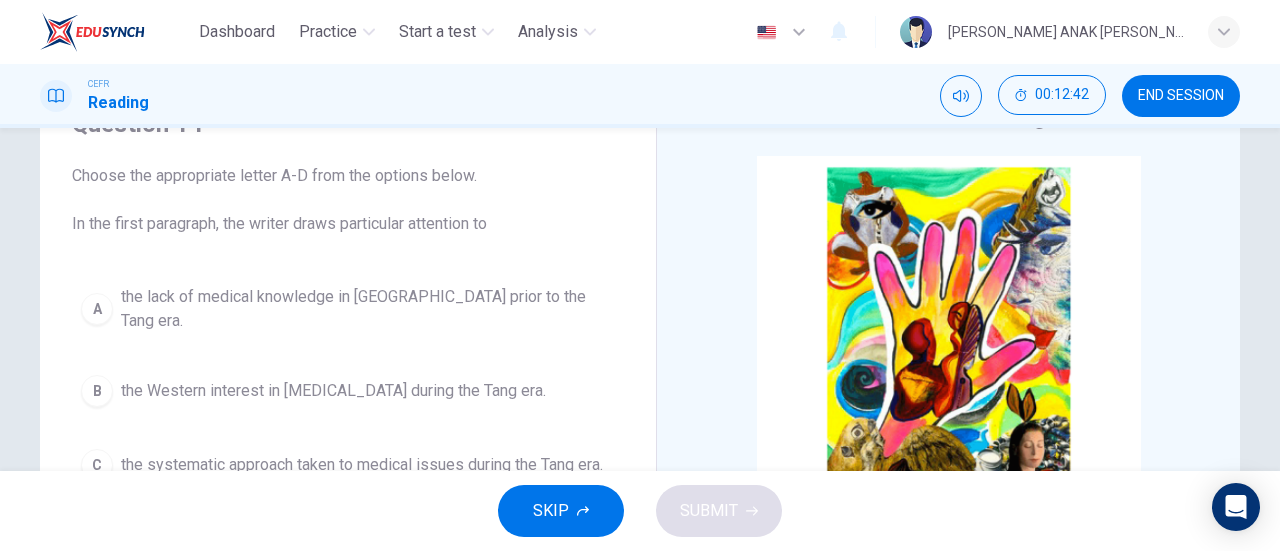 click on "The Art of Healing" at bounding box center (962, 116) 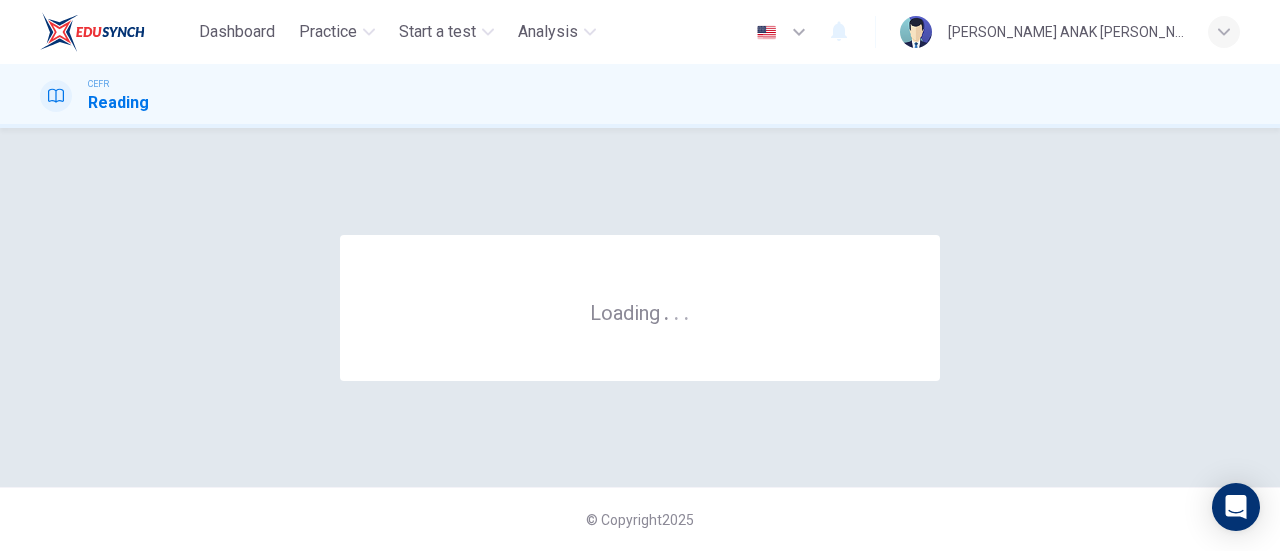 scroll, scrollTop: 0, scrollLeft: 0, axis: both 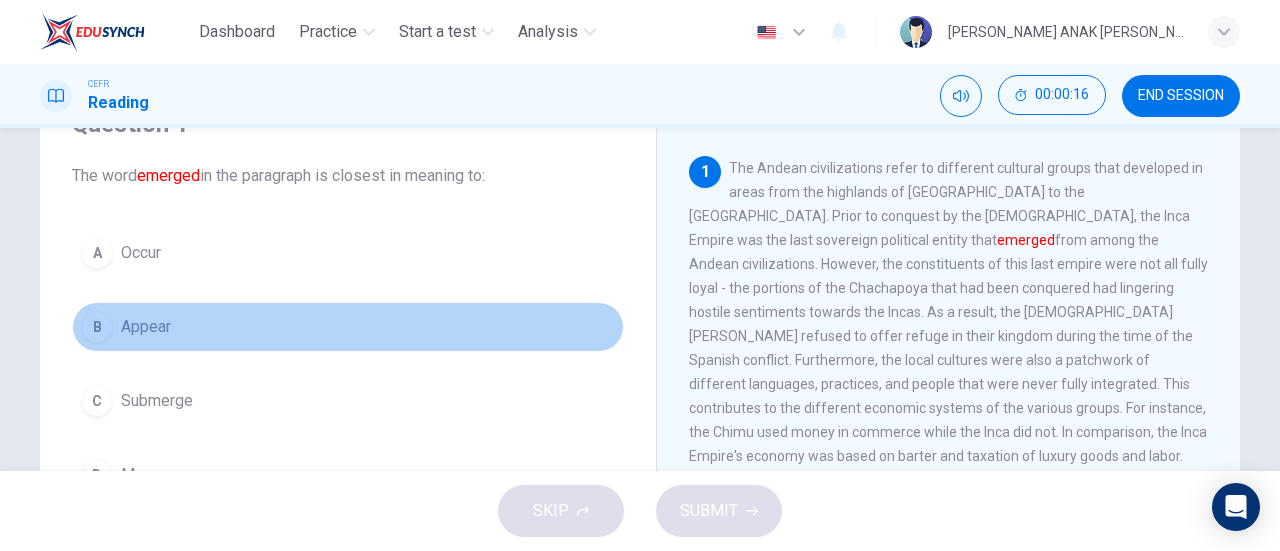 click on "B Appear" at bounding box center [348, 327] 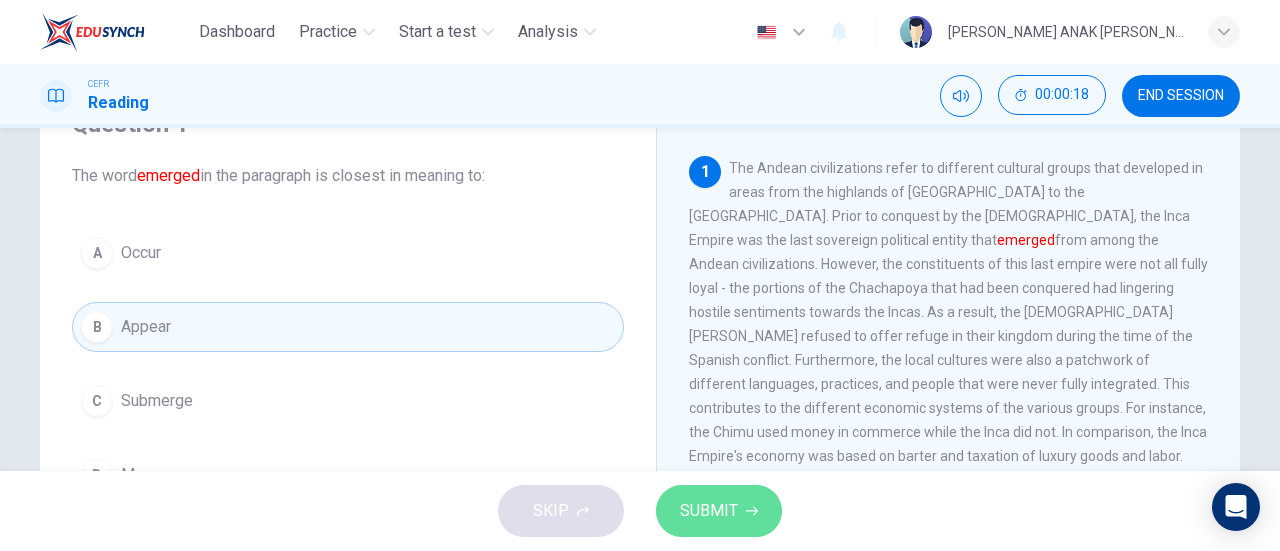 click 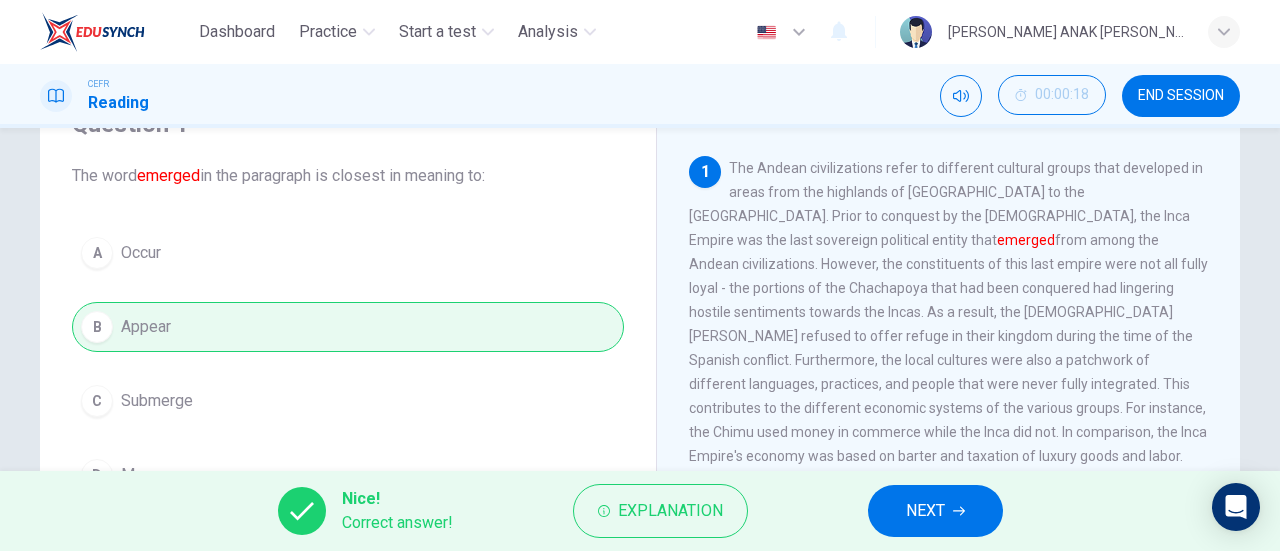 click on "NEXT" at bounding box center (935, 511) 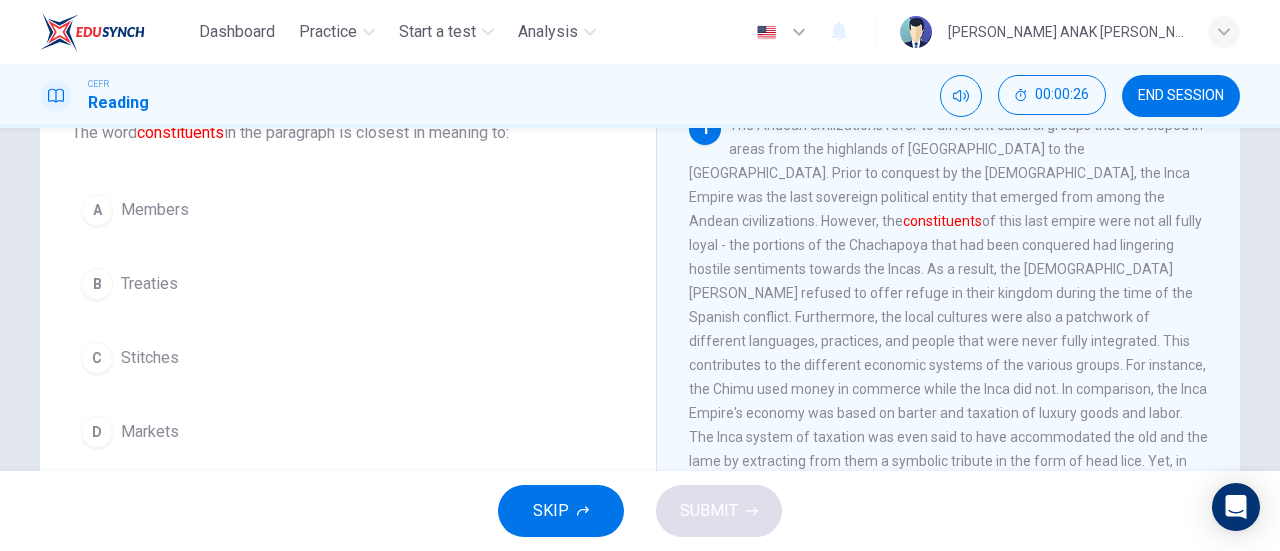 scroll, scrollTop: 100, scrollLeft: 0, axis: vertical 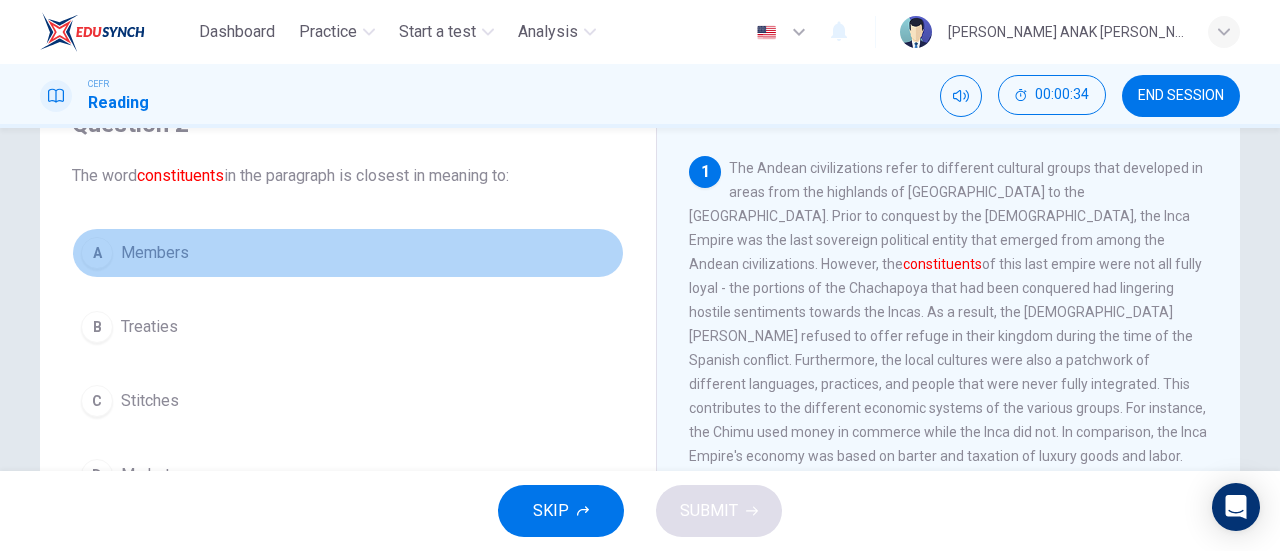 click on "A Members" at bounding box center (348, 253) 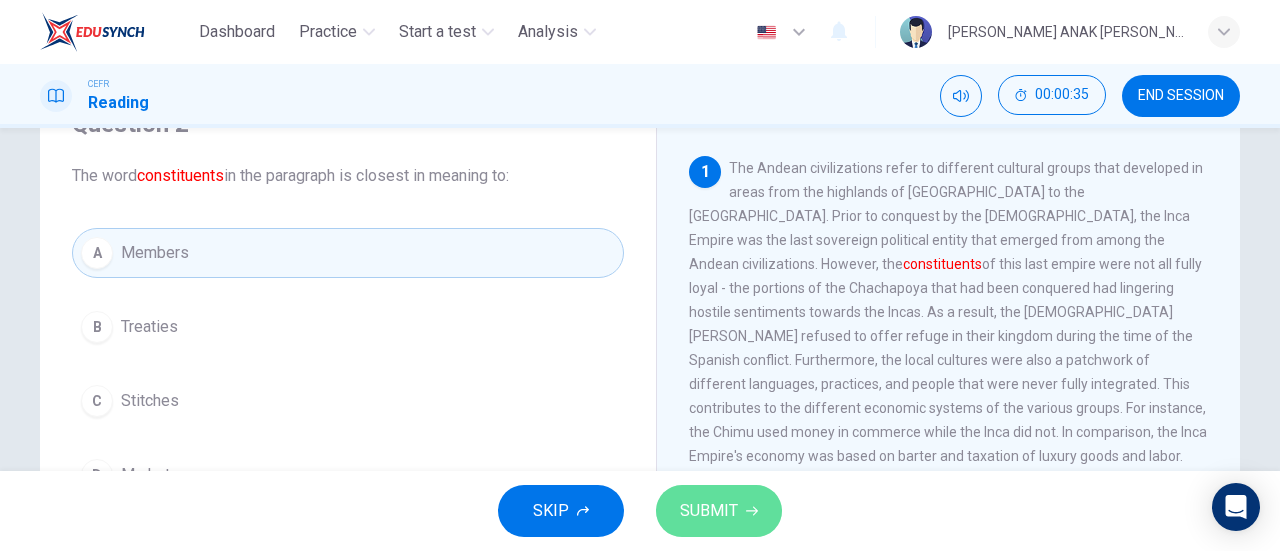 click on "SUBMIT" at bounding box center (709, 511) 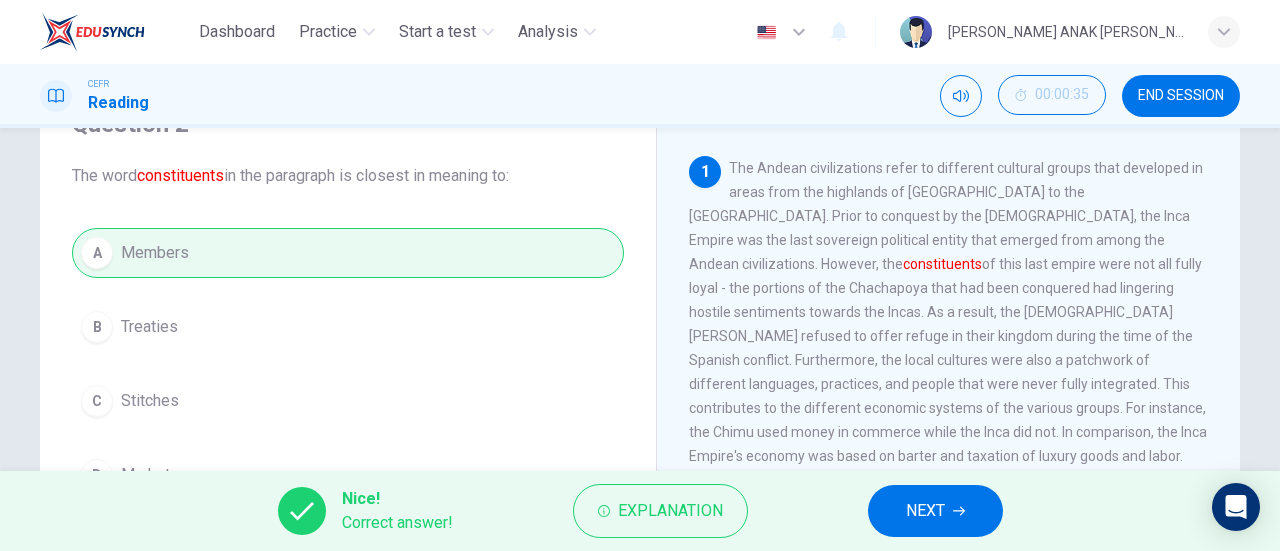 click on "NEXT" at bounding box center (935, 511) 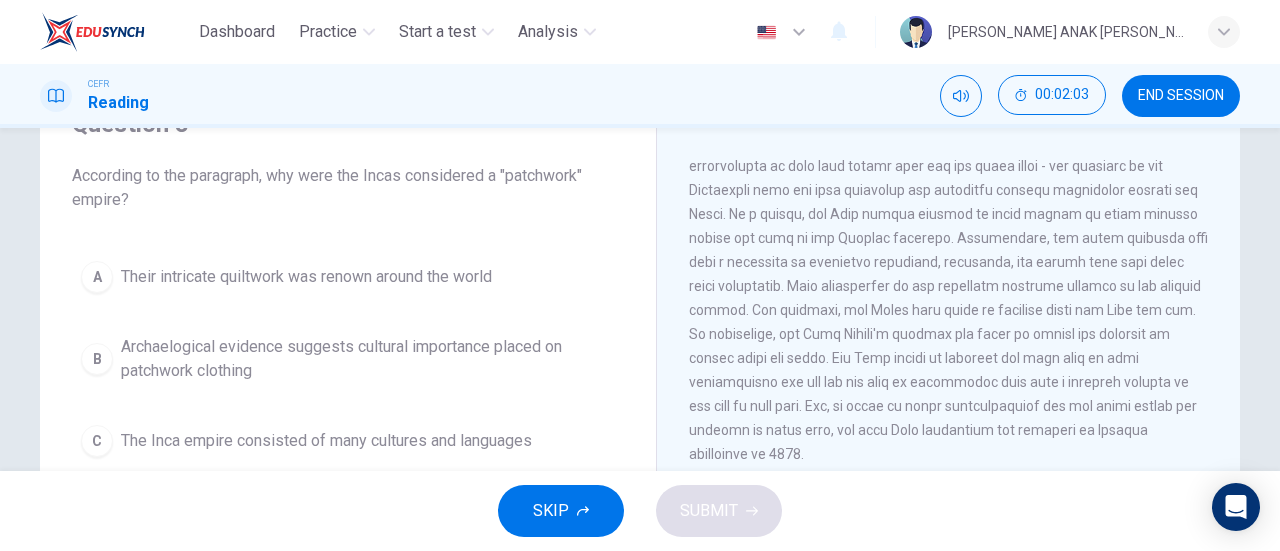 scroll, scrollTop: 0, scrollLeft: 0, axis: both 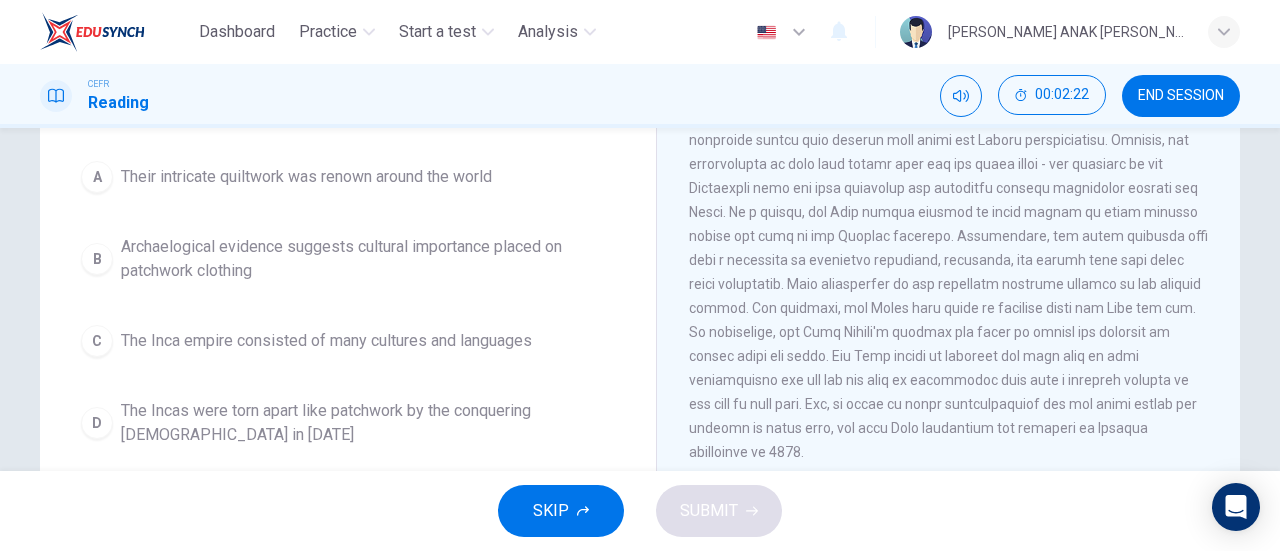 click on "The Inca empire consisted of many cultures and languages" at bounding box center [326, 341] 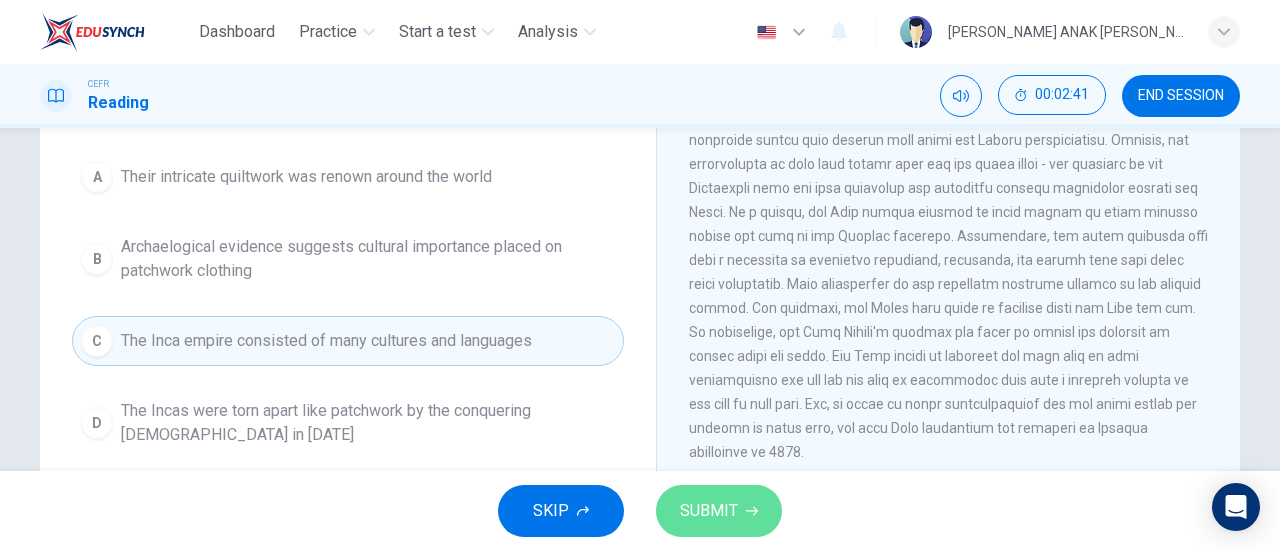 click on "SUBMIT" at bounding box center (719, 511) 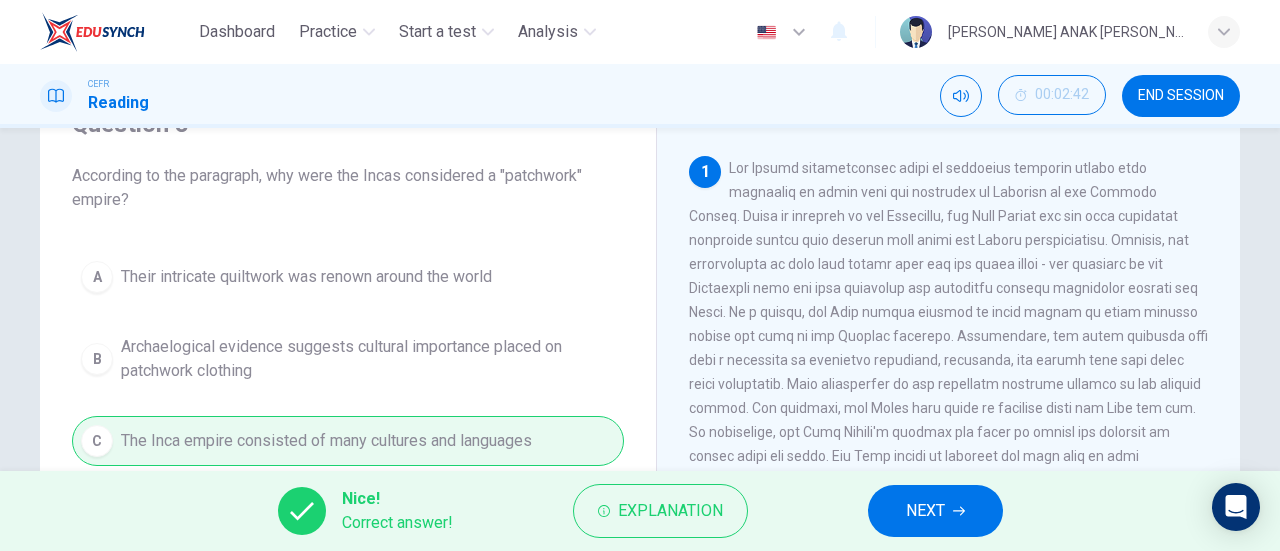 scroll, scrollTop: 200, scrollLeft: 0, axis: vertical 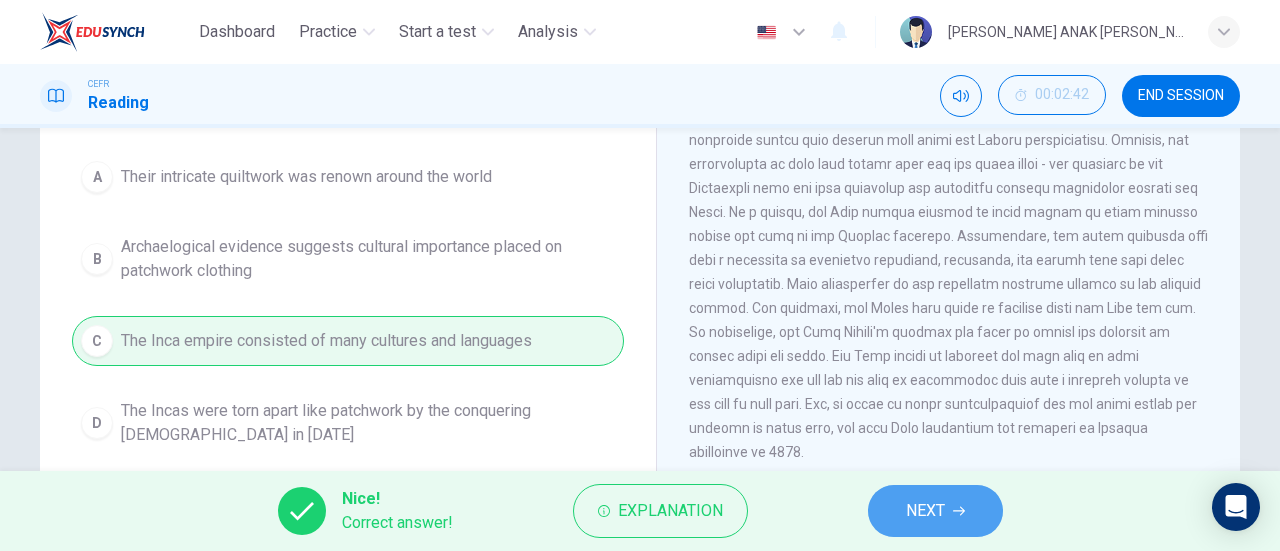 click on "NEXT" at bounding box center [925, 511] 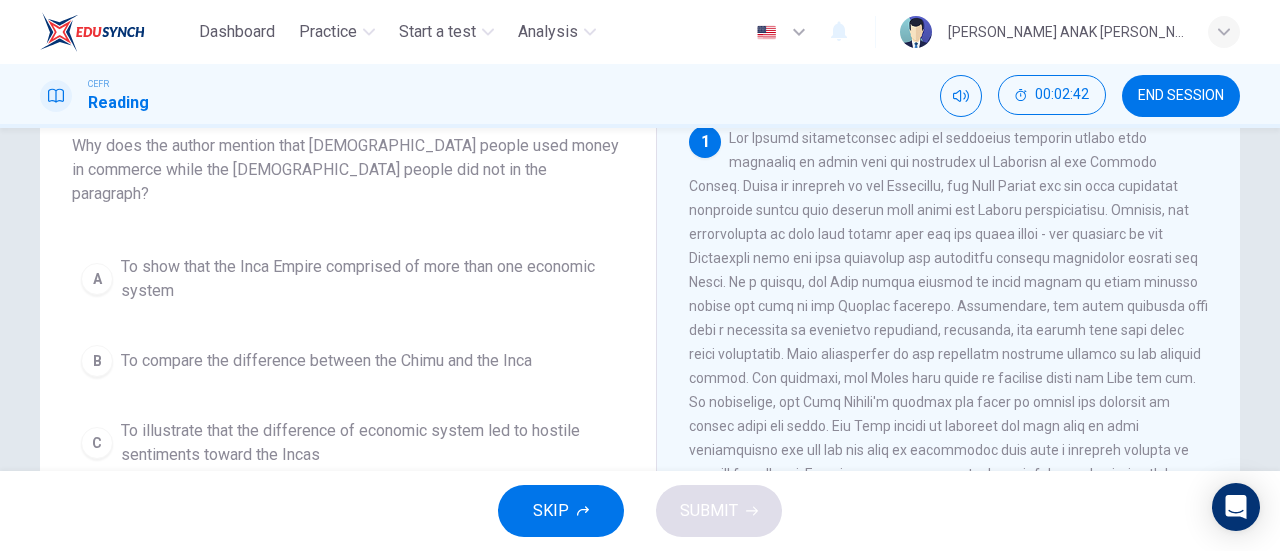 scroll, scrollTop: 100, scrollLeft: 0, axis: vertical 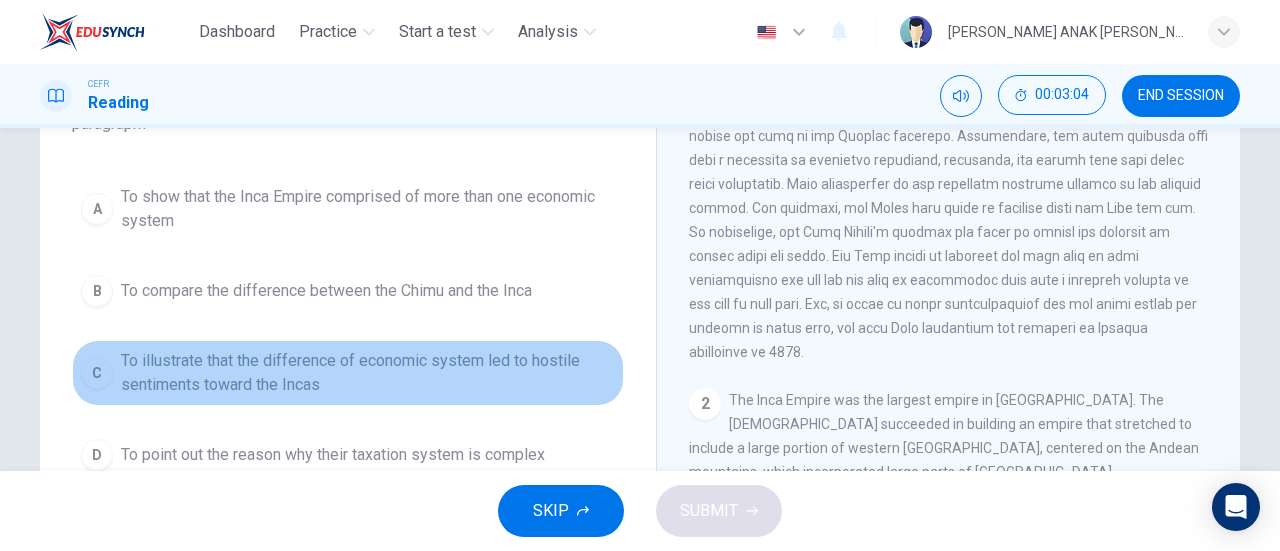 click on "To illustrate that the difference of economic system led to hostile sentiments toward the Incas" at bounding box center (368, 373) 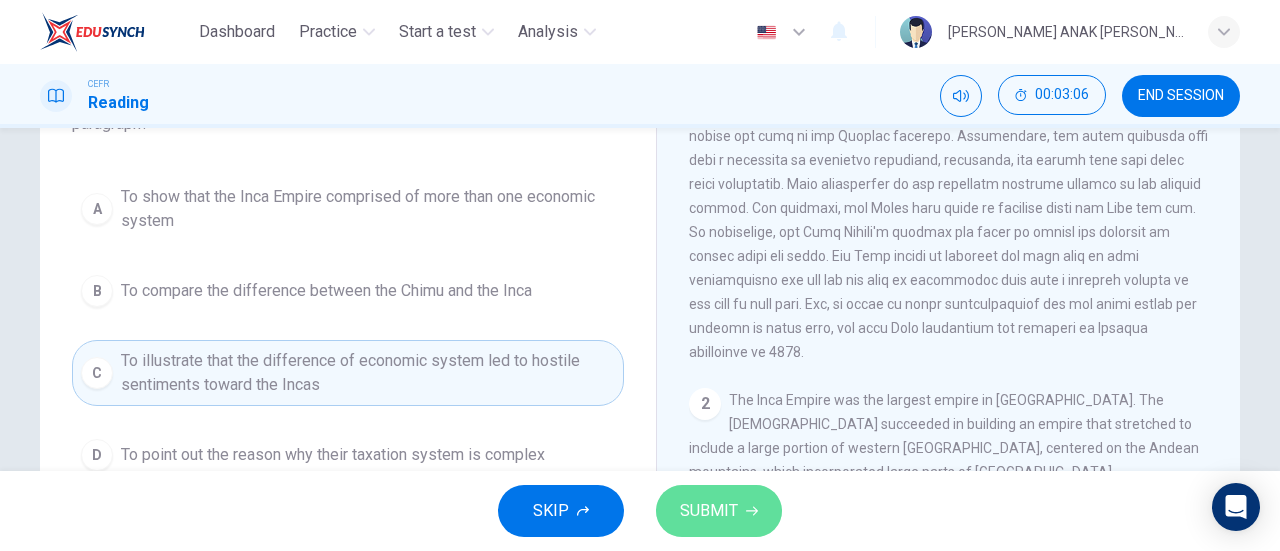 click on "SUBMIT" at bounding box center [719, 511] 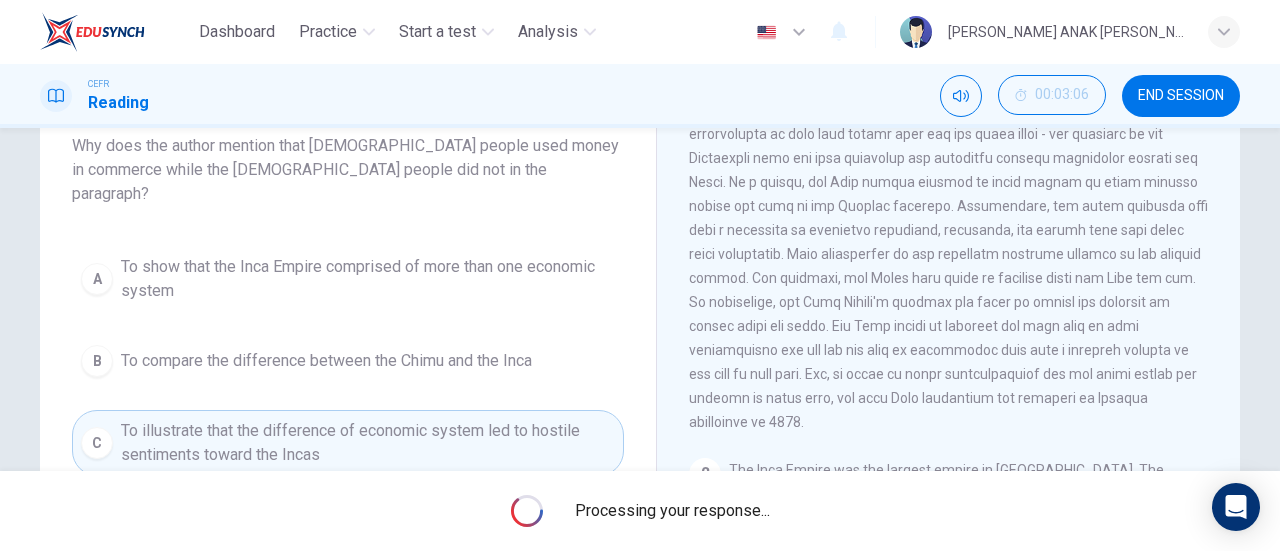 scroll, scrollTop: 100, scrollLeft: 0, axis: vertical 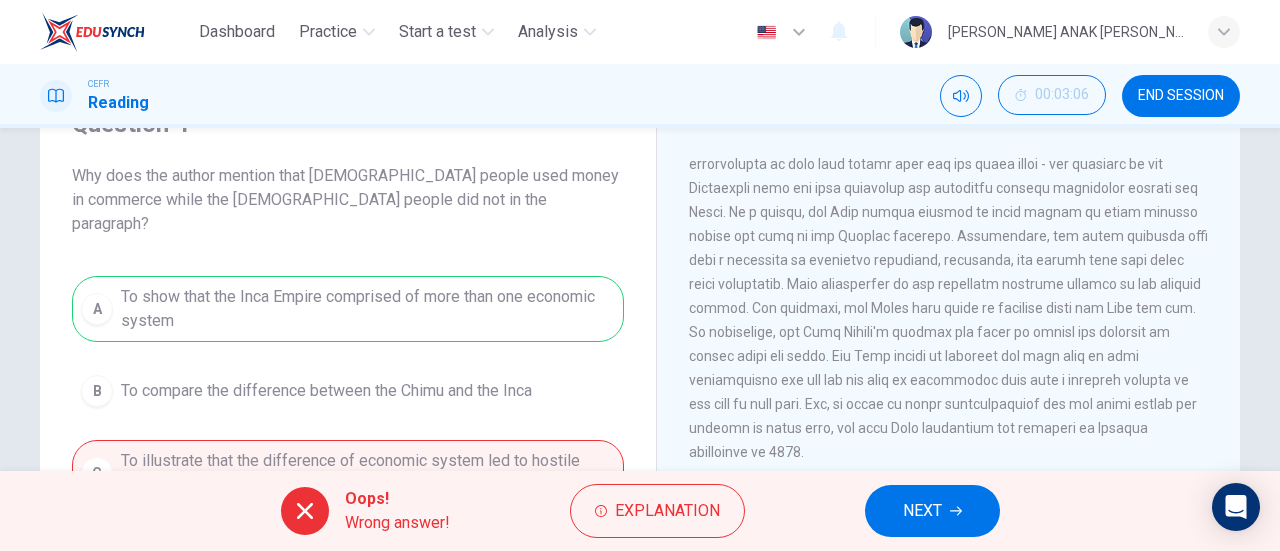 click on "NEXT" at bounding box center [932, 511] 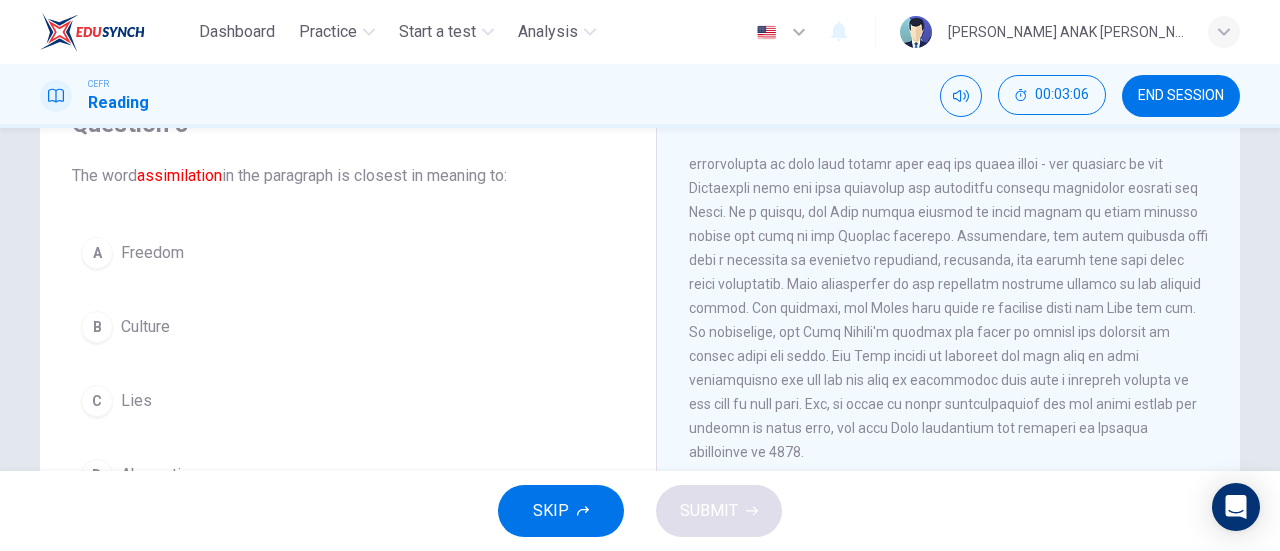 scroll, scrollTop: 0, scrollLeft: 0, axis: both 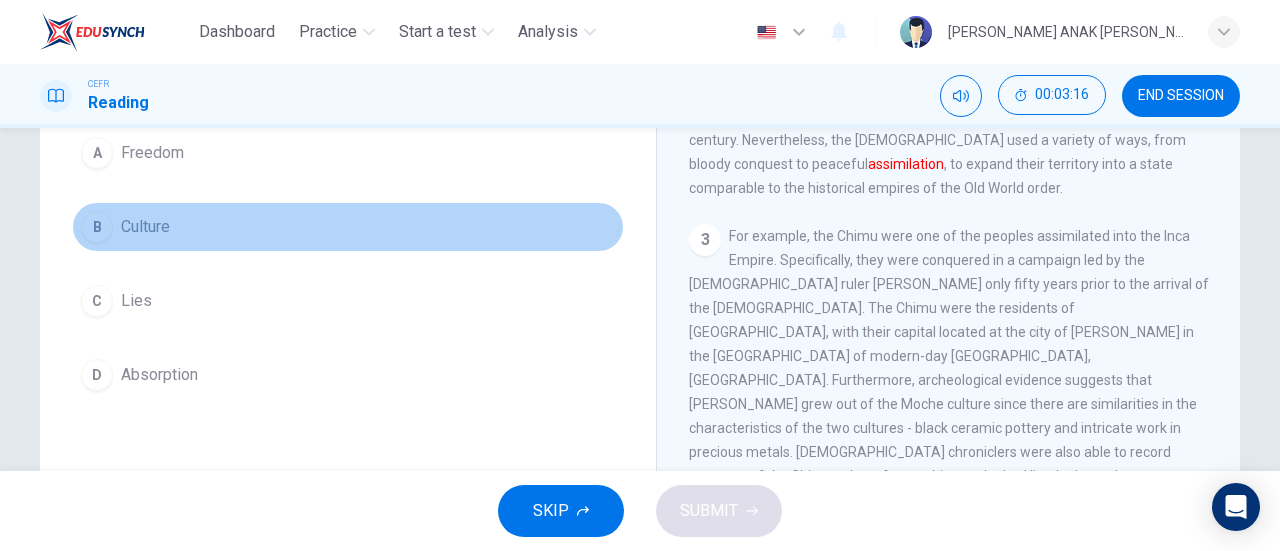 click on "B Culture" at bounding box center (348, 227) 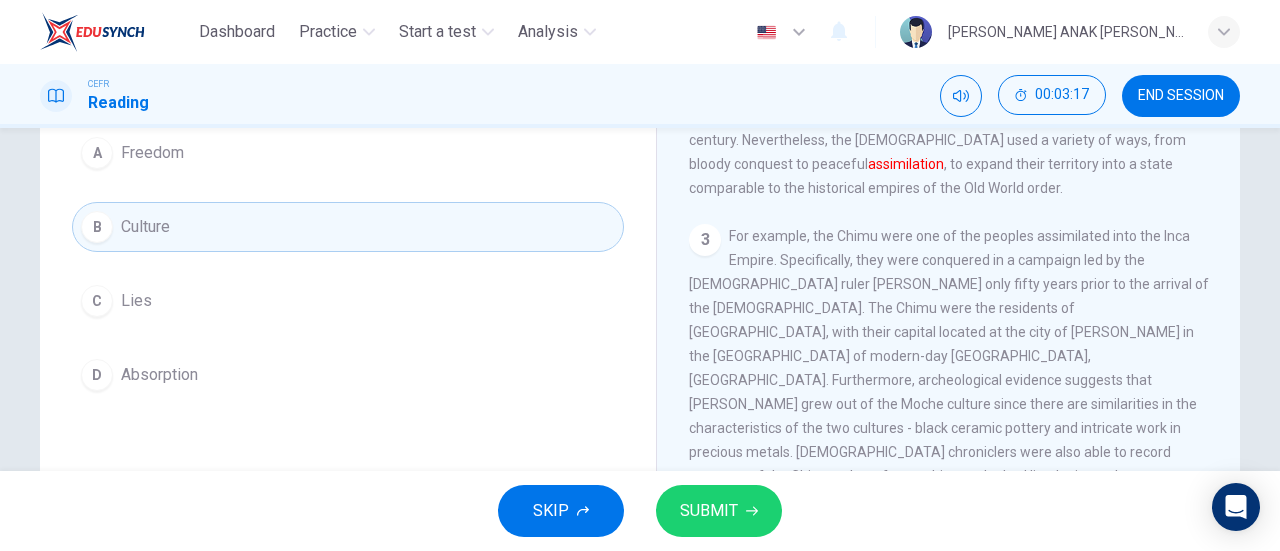 click on "SUBMIT" at bounding box center [709, 511] 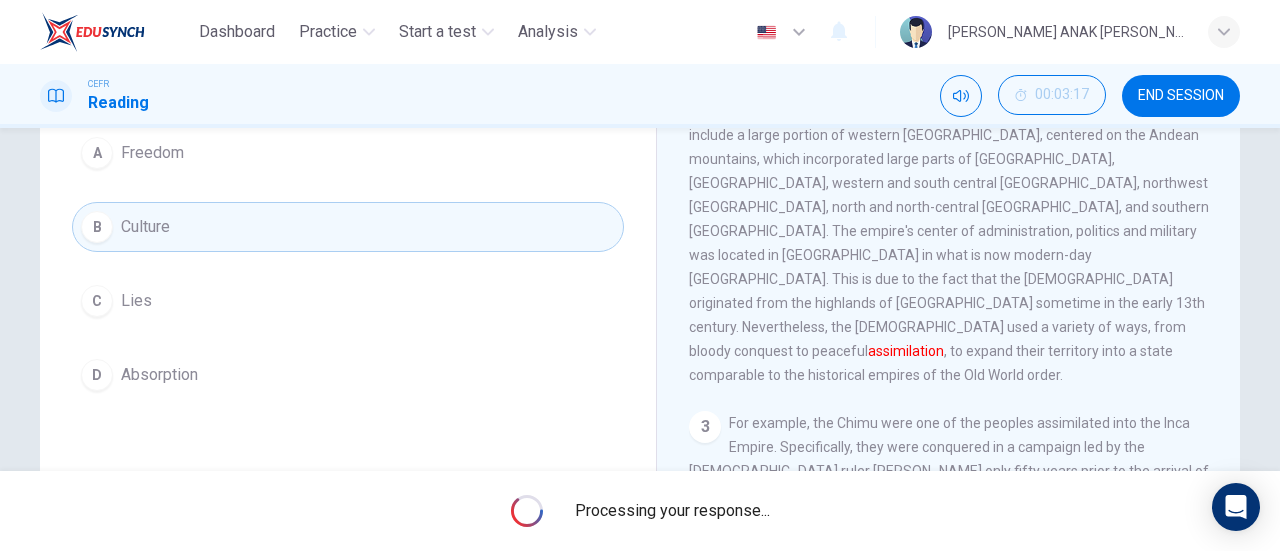 scroll, scrollTop: 400, scrollLeft: 0, axis: vertical 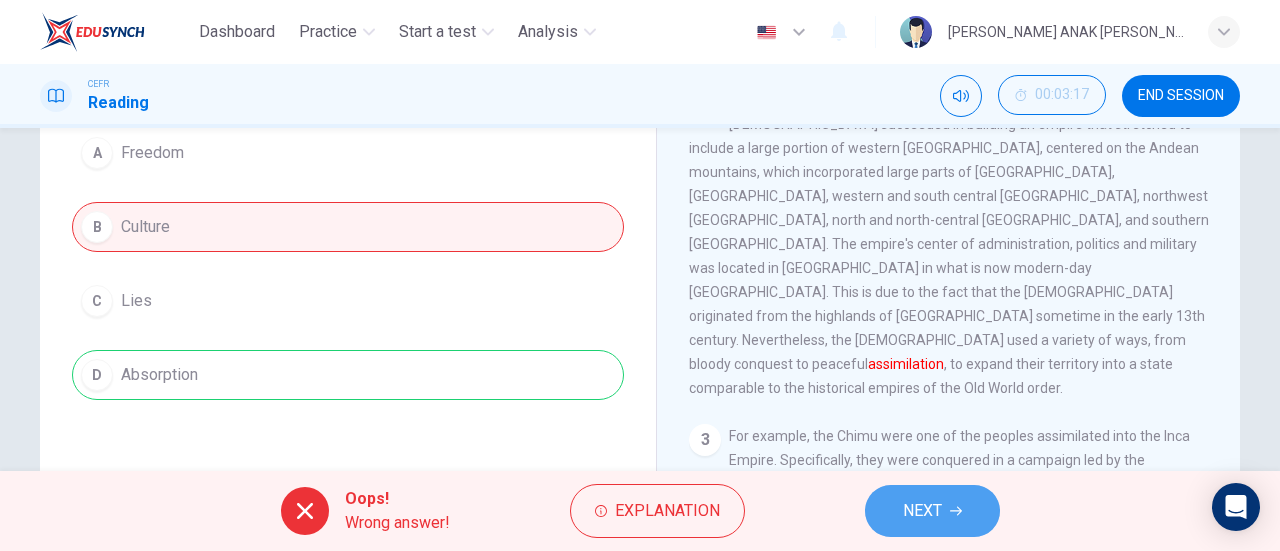 click on "NEXT" at bounding box center [922, 511] 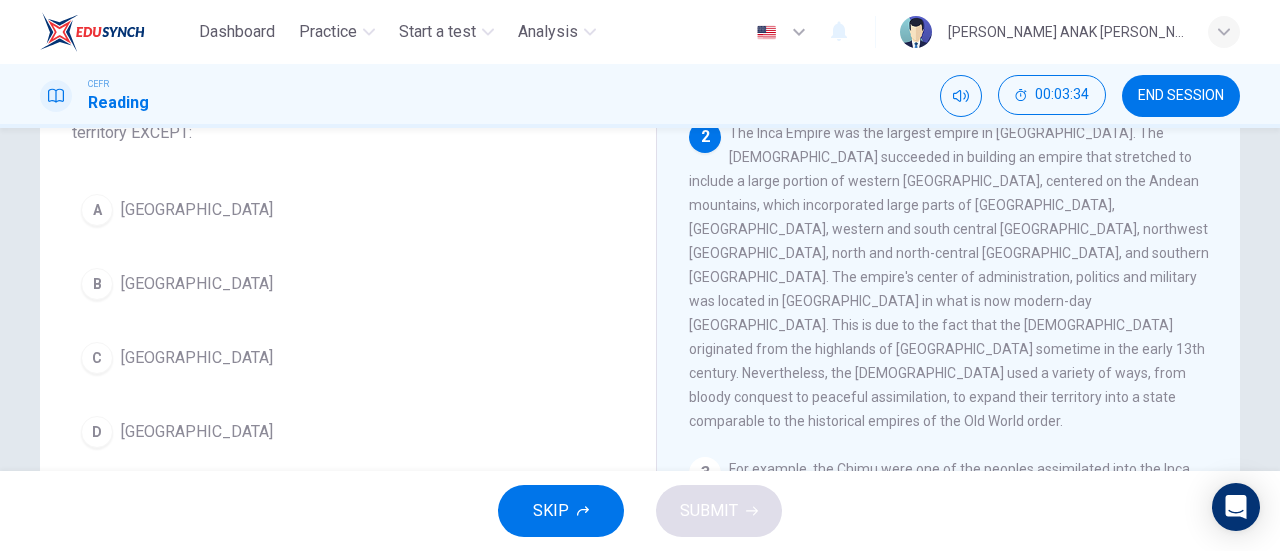 scroll, scrollTop: 124, scrollLeft: 0, axis: vertical 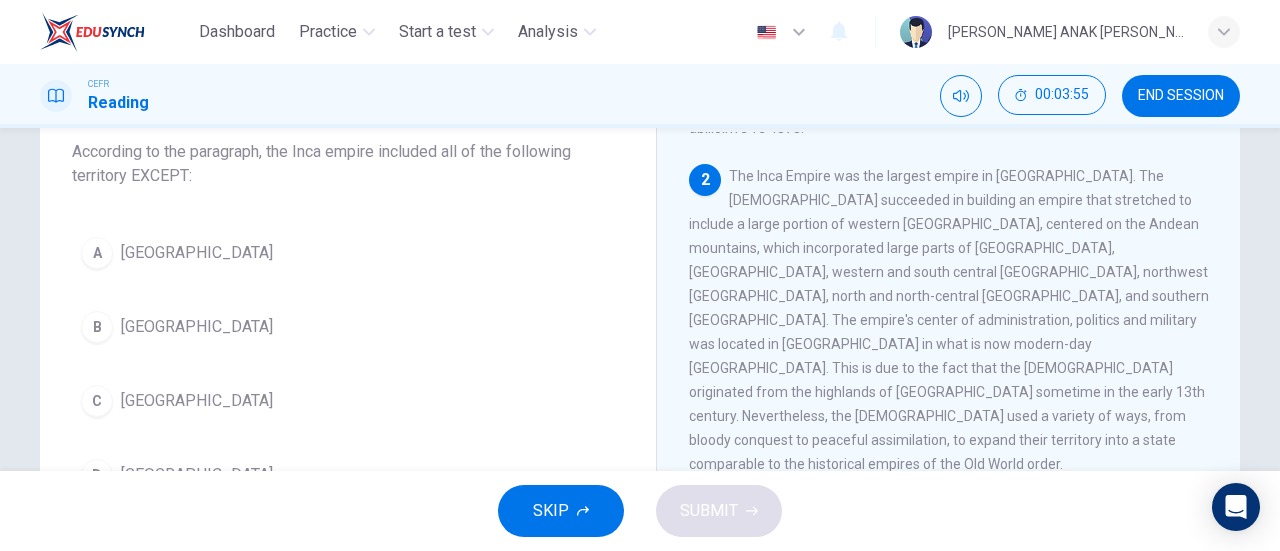 click on "B [GEOGRAPHIC_DATA]" at bounding box center (348, 327) 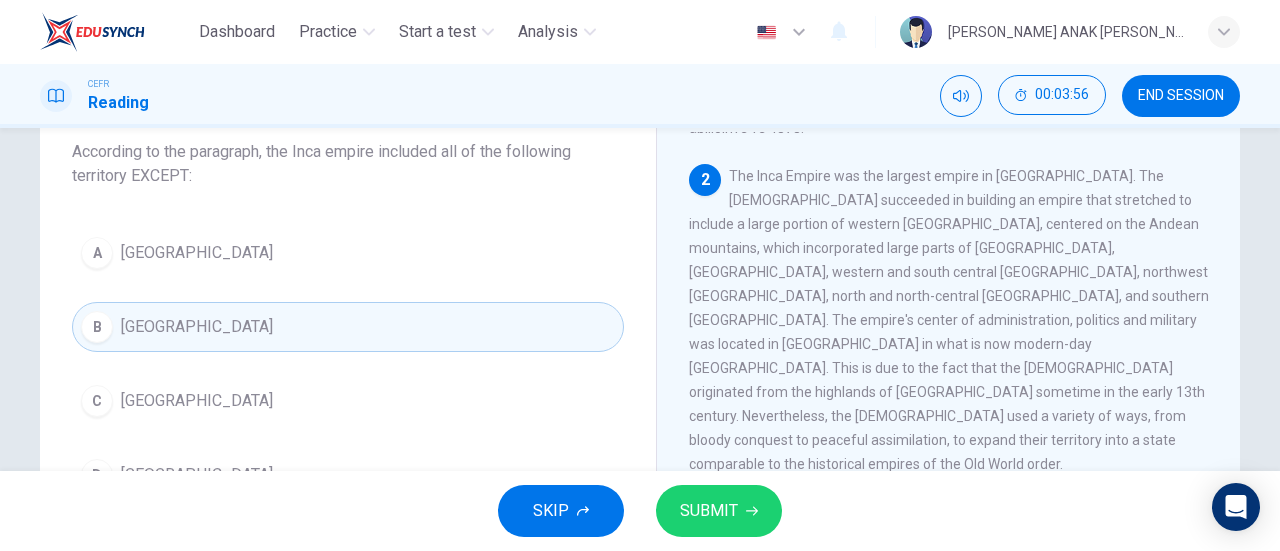 click on "SUBMIT" at bounding box center (719, 511) 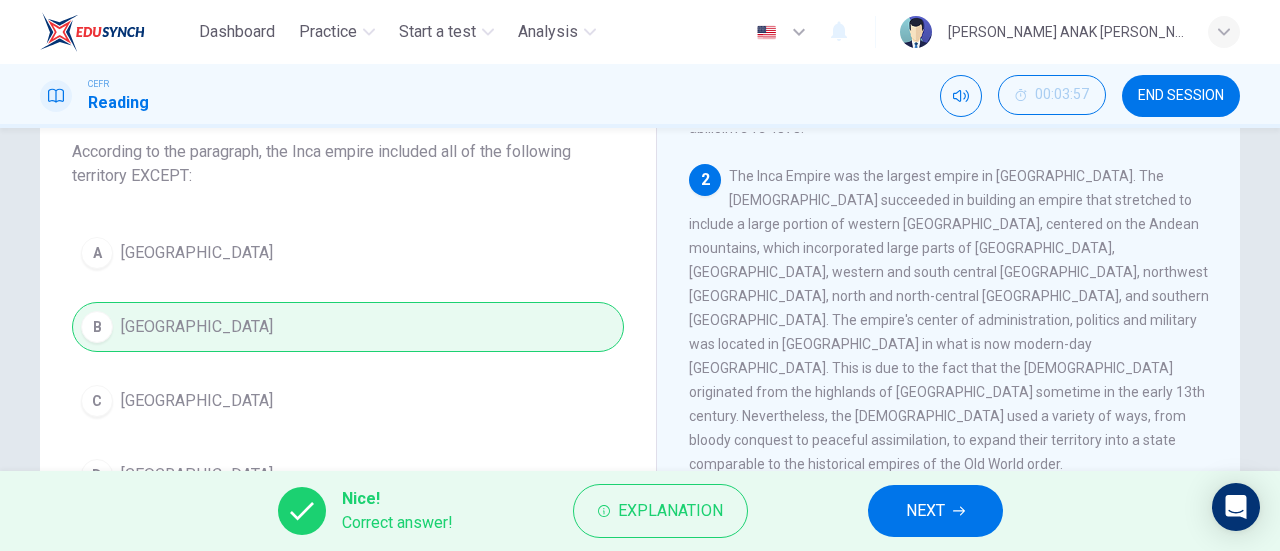 click on "NEXT" at bounding box center (925, 511) 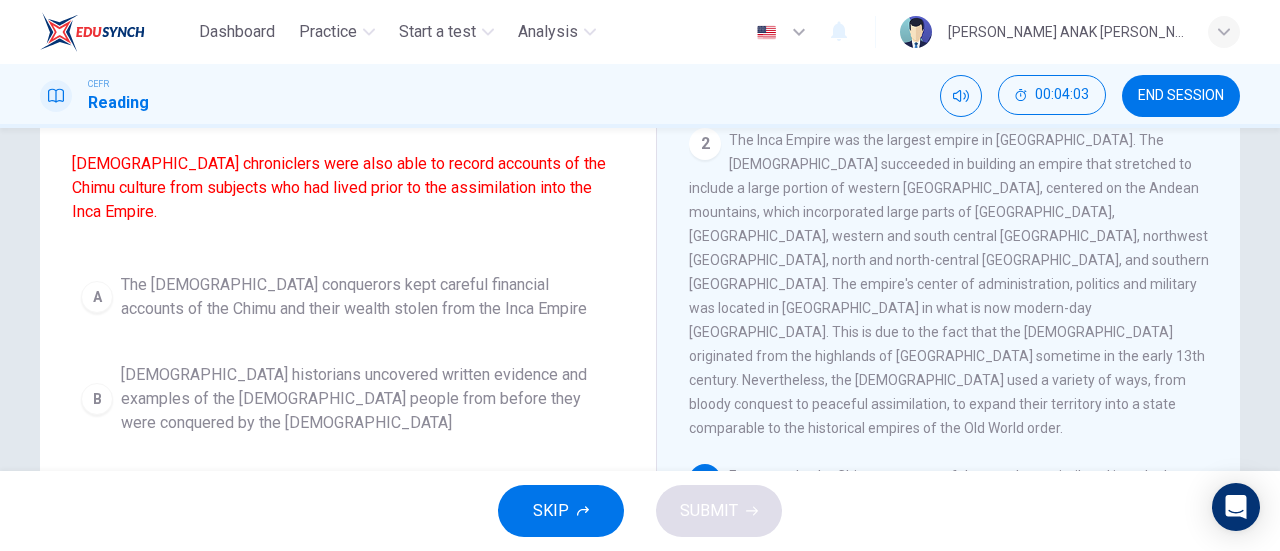 scroll, scrollTop: 200, scrollLeft: 0, axis: vertical 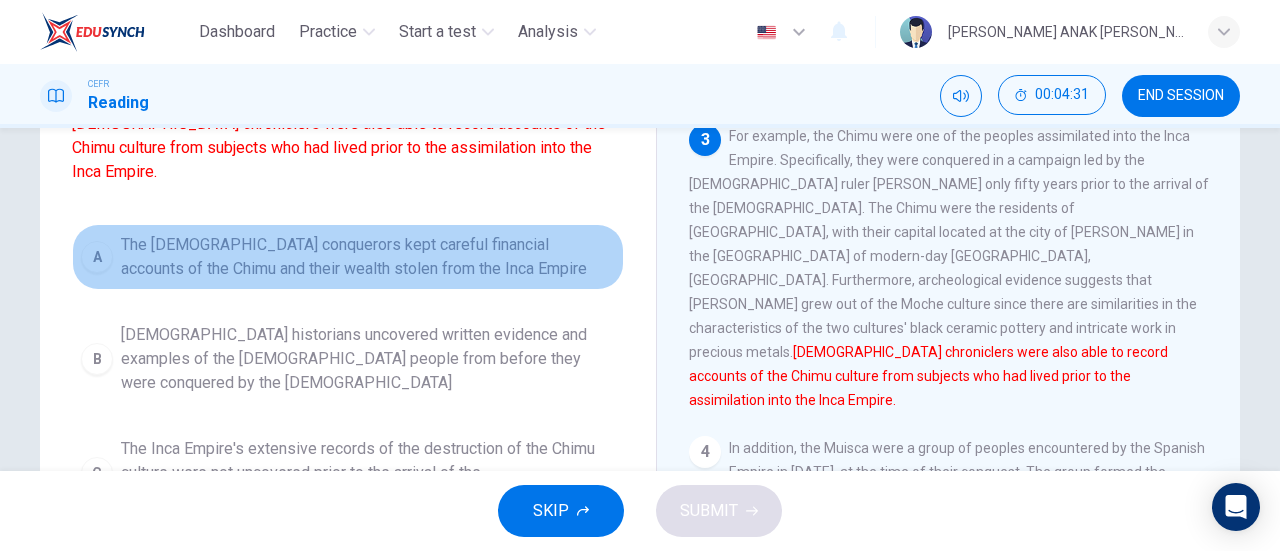 click on "The [DEMOGRAPHIC_DATA] conquerors kept careful financial accounts of the Chimu and their wealth stolen from the Inca Empire" at bounding box center [368, 257] 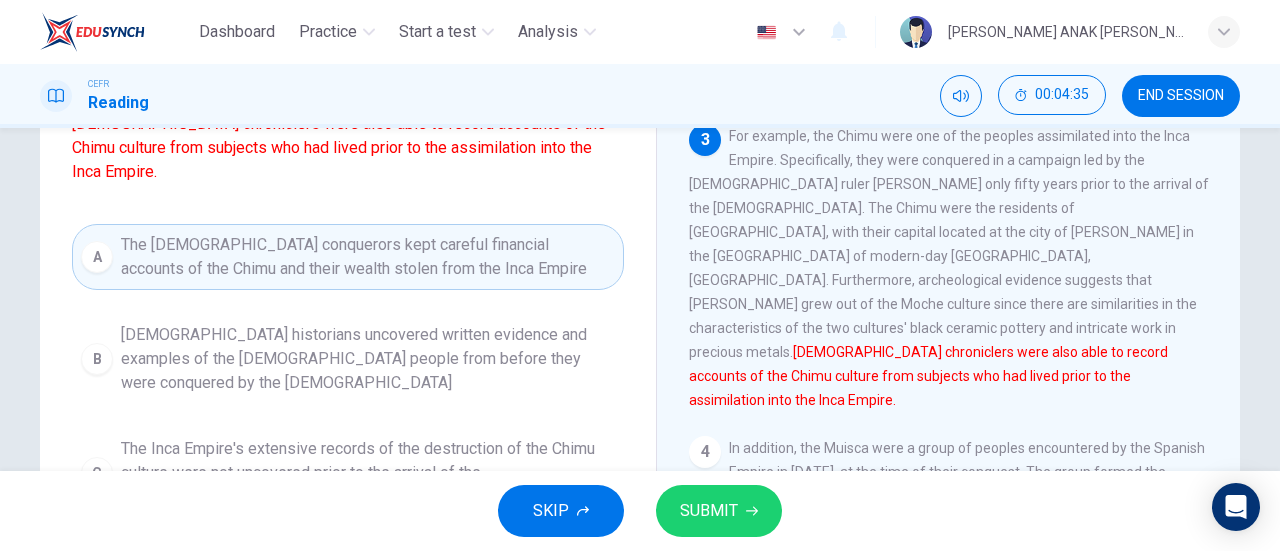 click on "Spanish historians uncovered written evidence and examples of the Chimu people from before they were conquered by the Incas" at bounding box center (368, 359) 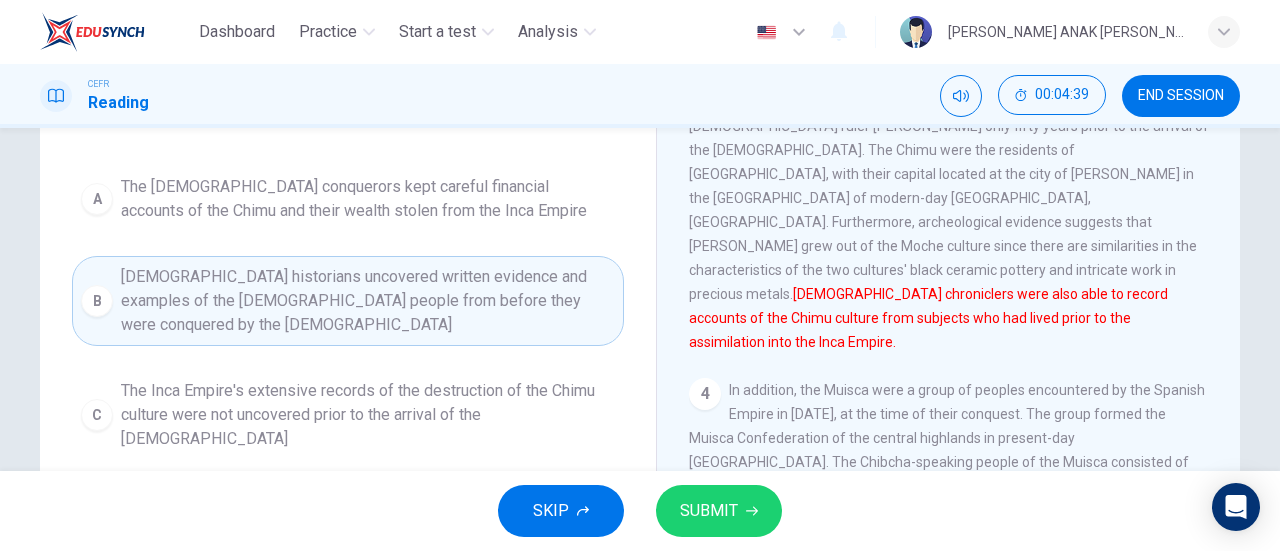 scroll, scrollTop: 300, scrollLeft: 0, axis: vertical 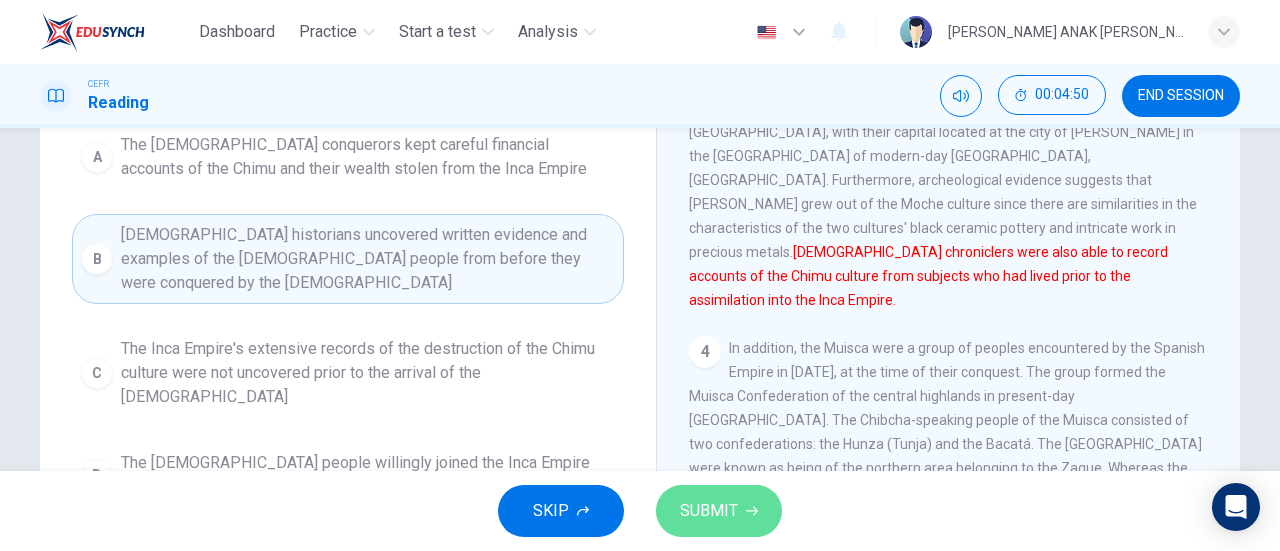 click on "SUBMIT" at bounding box center [719, 511] 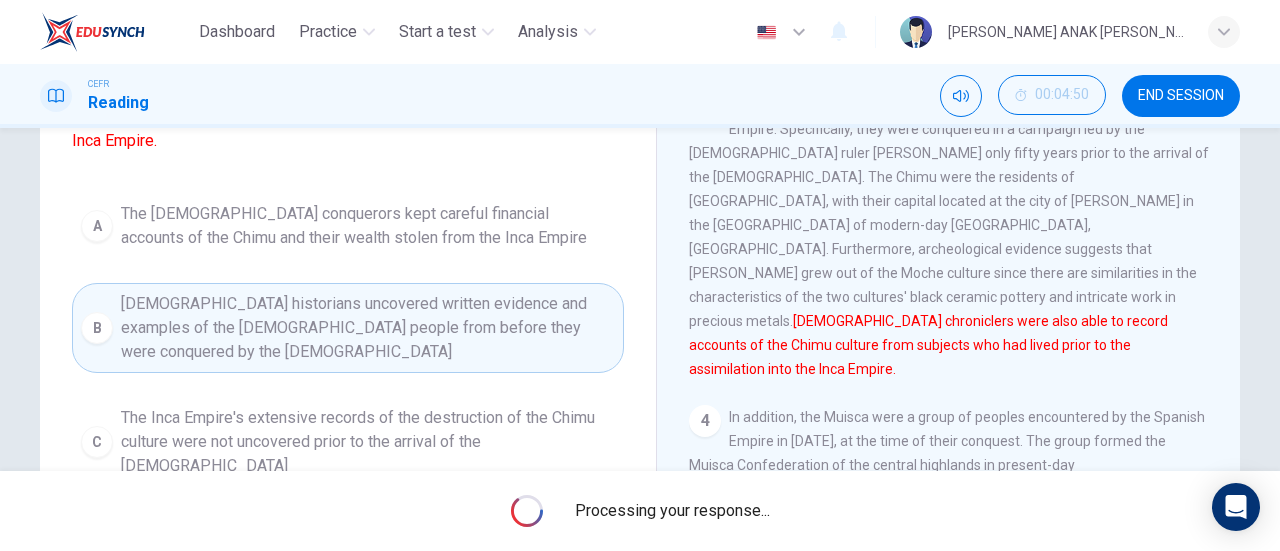 scroll, scrollTop: 200, scrollLeft: 0, axis: vertical 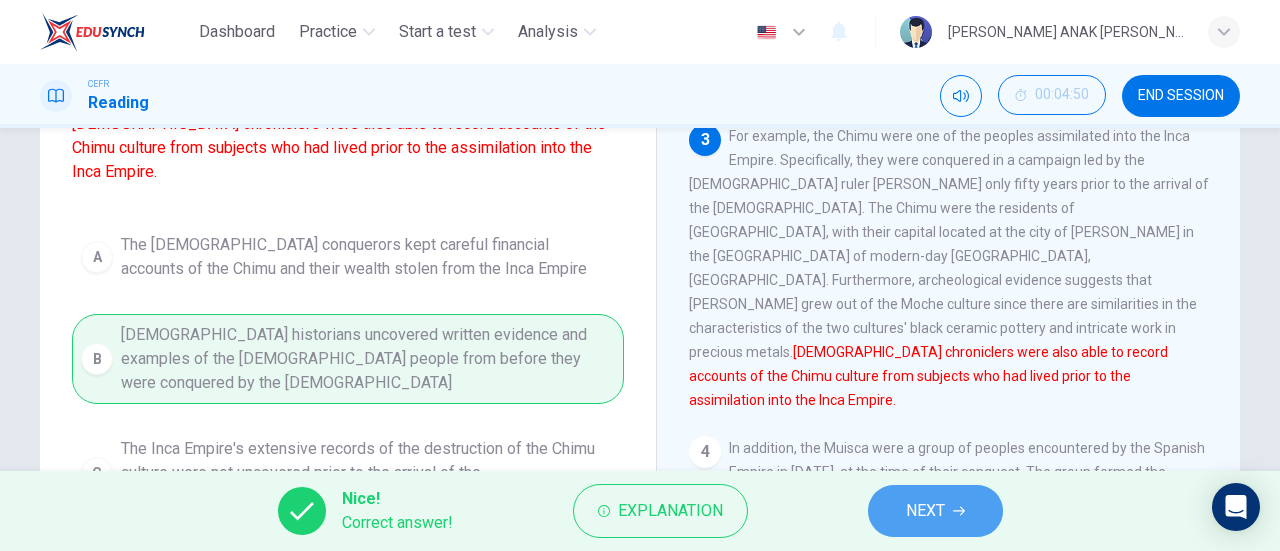 click on "NEXT" at bounding box center [935, 511] 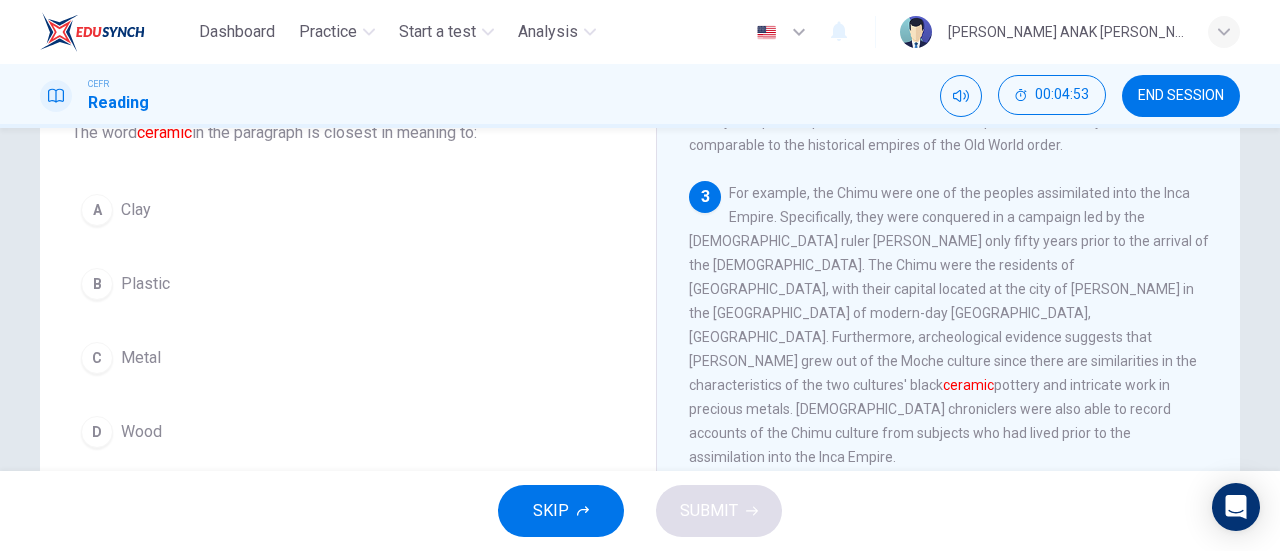 scroll, scrollTop: 200, scrollLeft: 0, axis: vertical 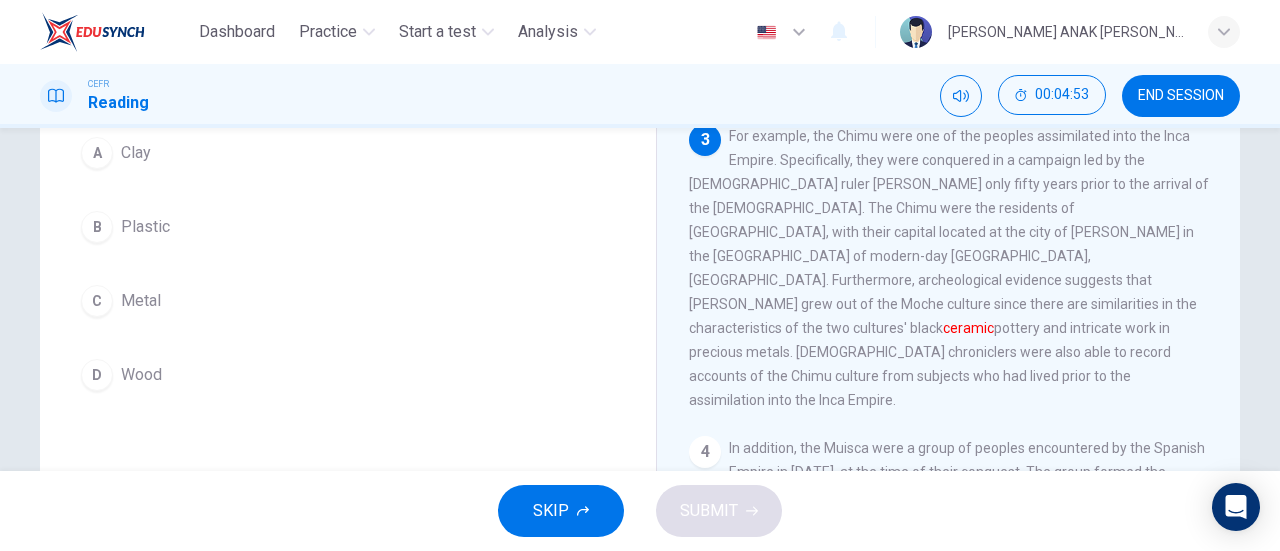 click on "A Clay" at bounding box center (348, 153) 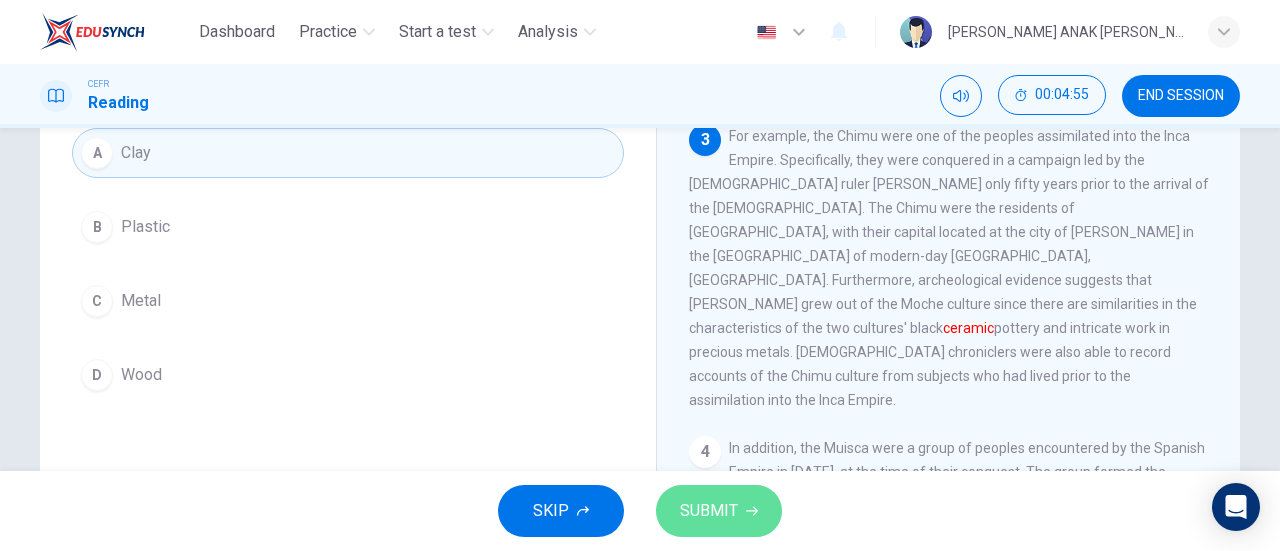 click on "SUBMIT" at bounding box center (709, 511) 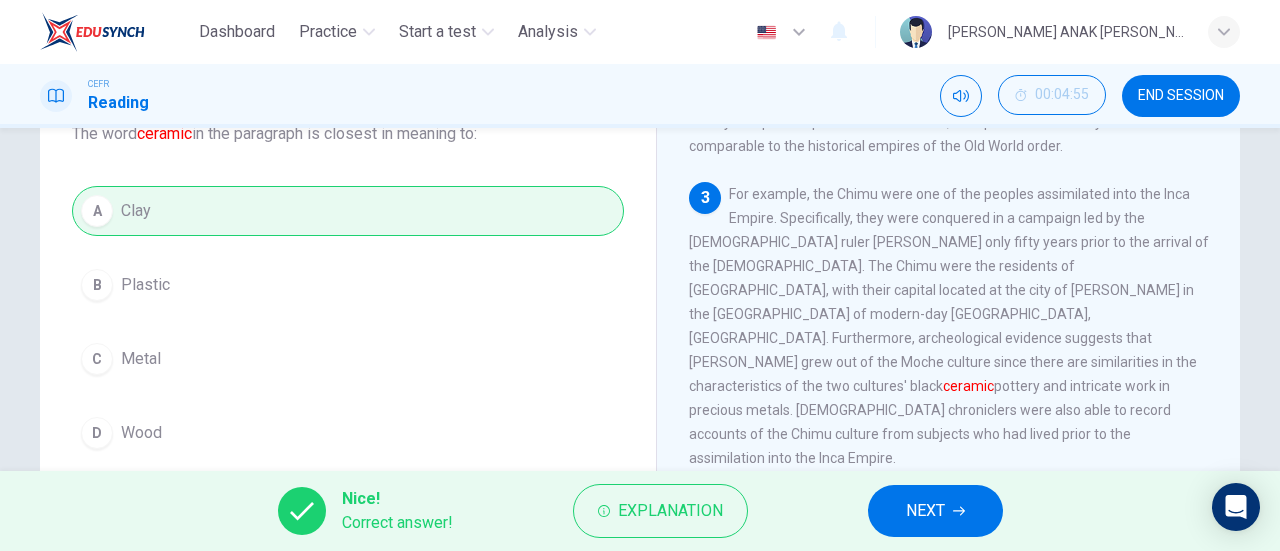 scroll, scrollTop: 100, scrollLeft: 0, axis: vertical 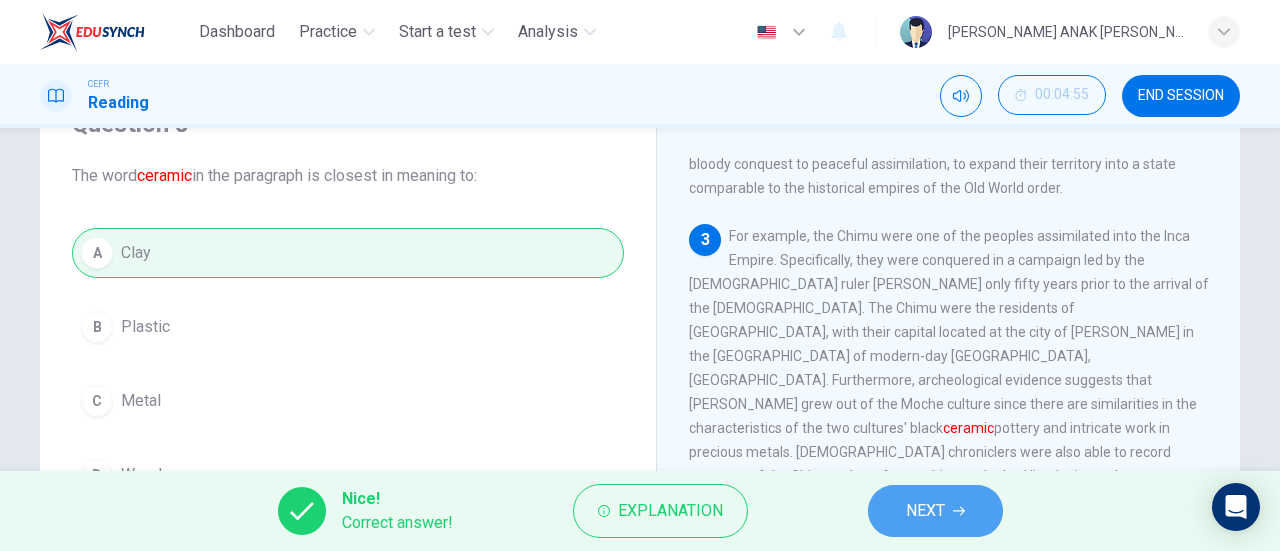 click on "NEXT" at bounding box center (935, 511) 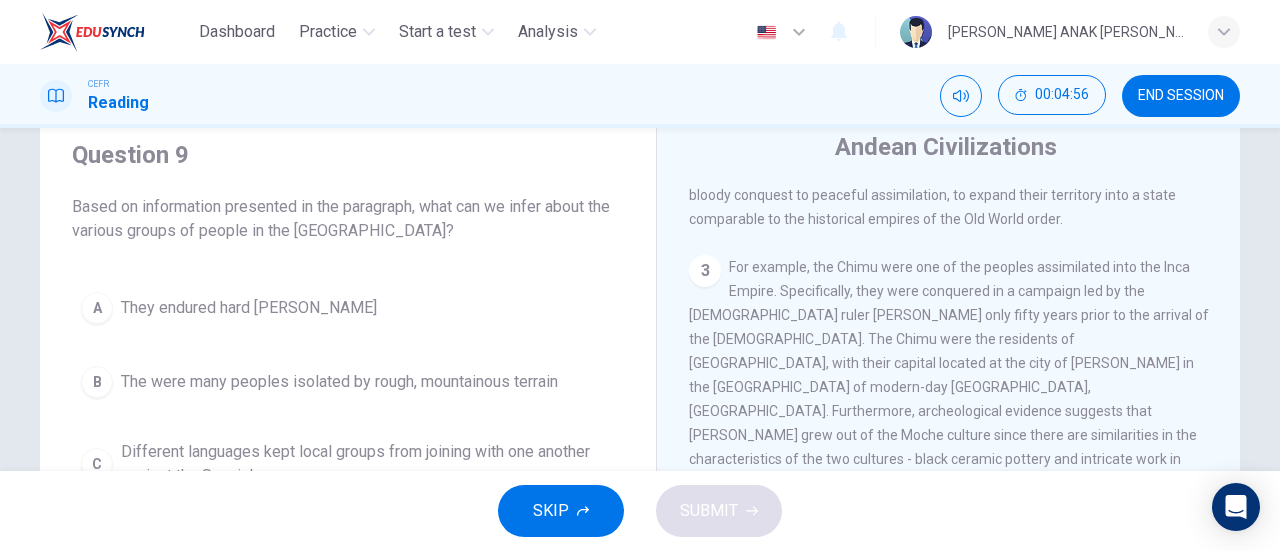 scroll, scrollTop: 100, scrollLeft: 0, axis: vertical 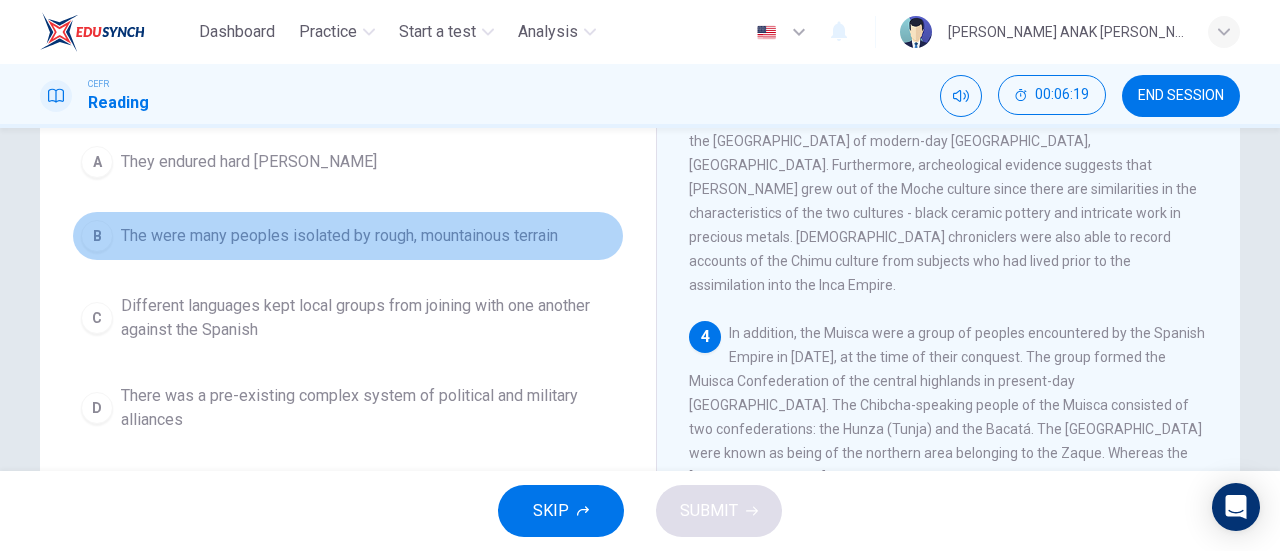 click on "The were many peoples isolated by rough, mountainous terrain" at bounding box center (339, 236) 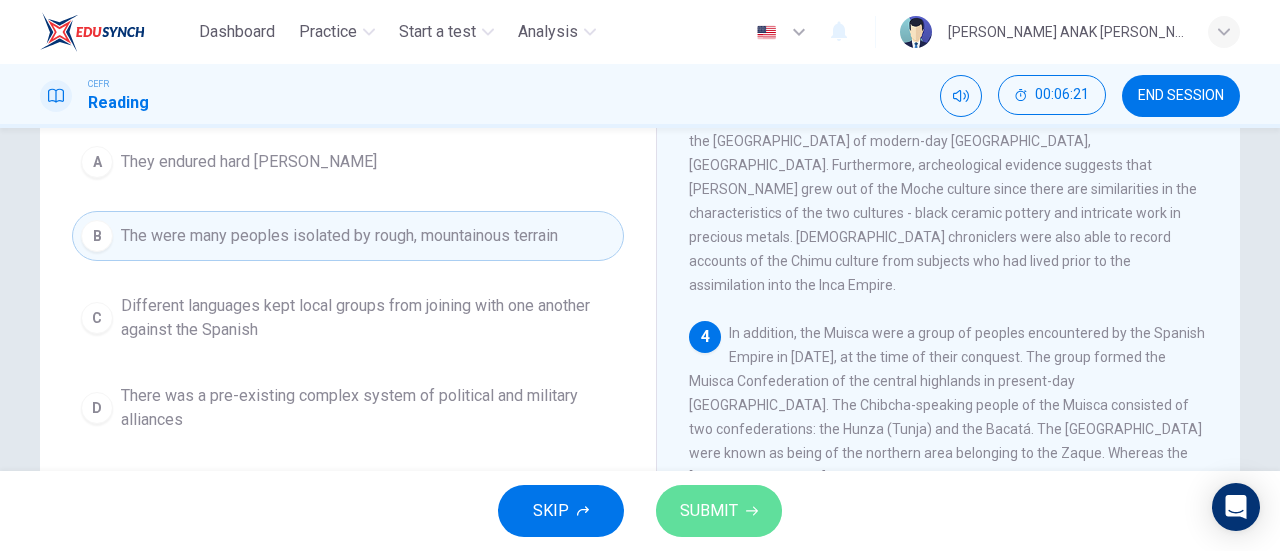 click on "SUBMIT" at bounding box center (709, 511) 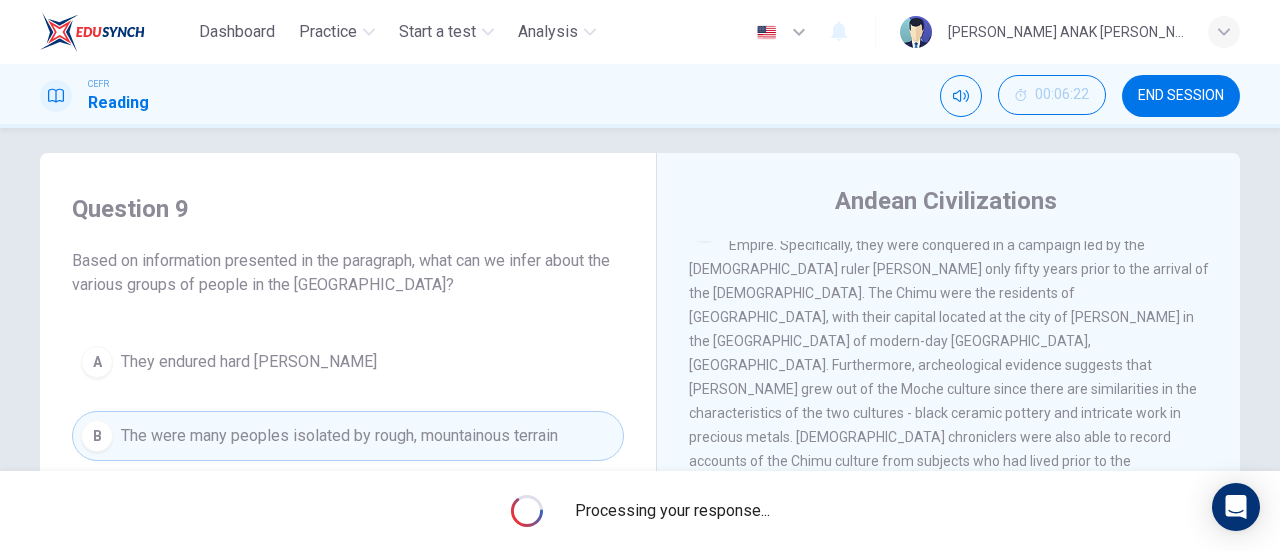 scroll, scrollTop: 115, scrollLeft: 0, axis: vertical 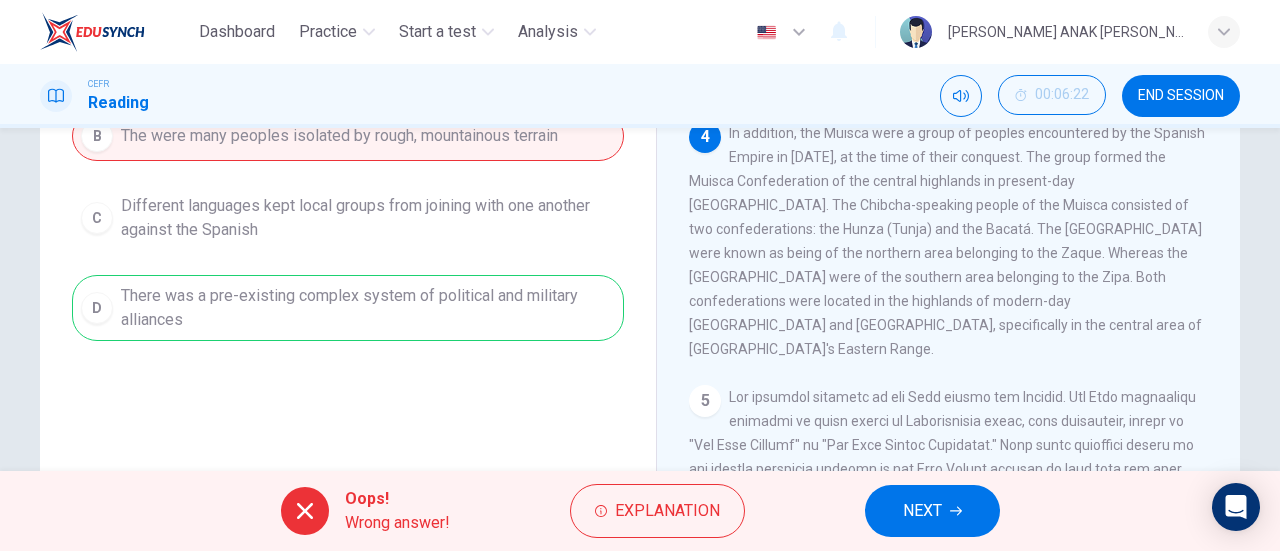 click on "NEXT" at bounding box center [922, 511] 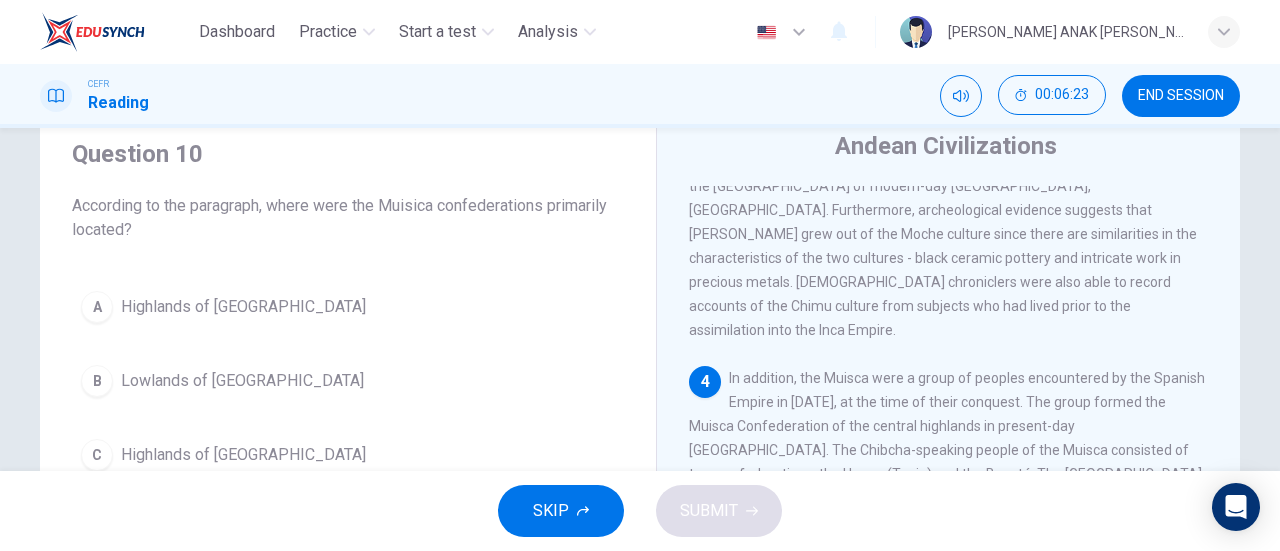 scroll, scrollTop: 100, scrollLeft: 0, axis: vertical 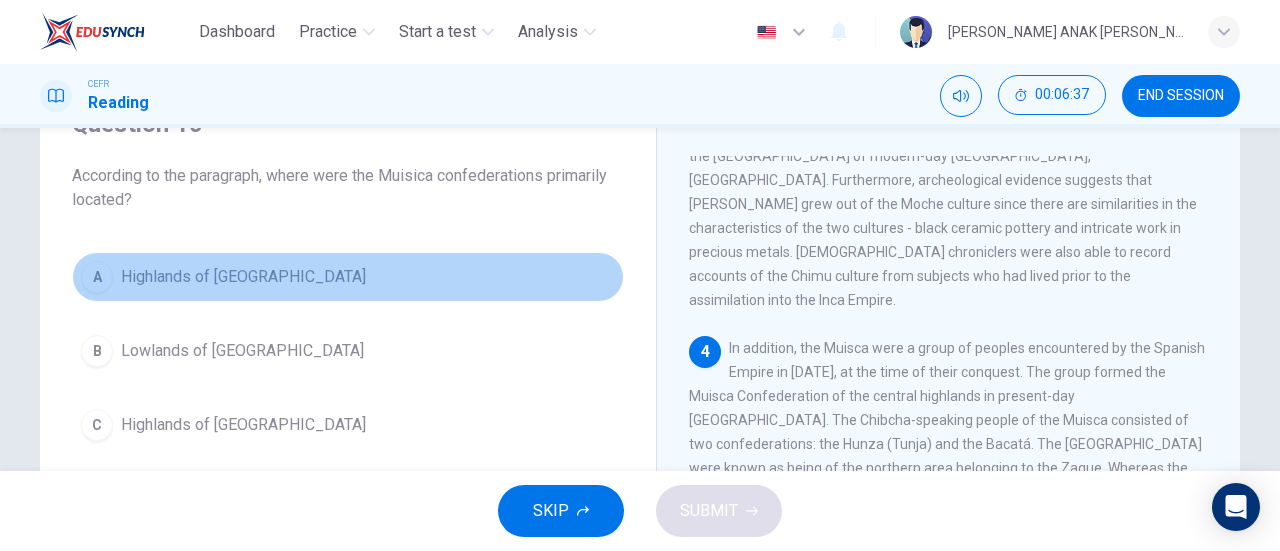 click on "A Highlands of Peru" at bounding box center [348, 277] 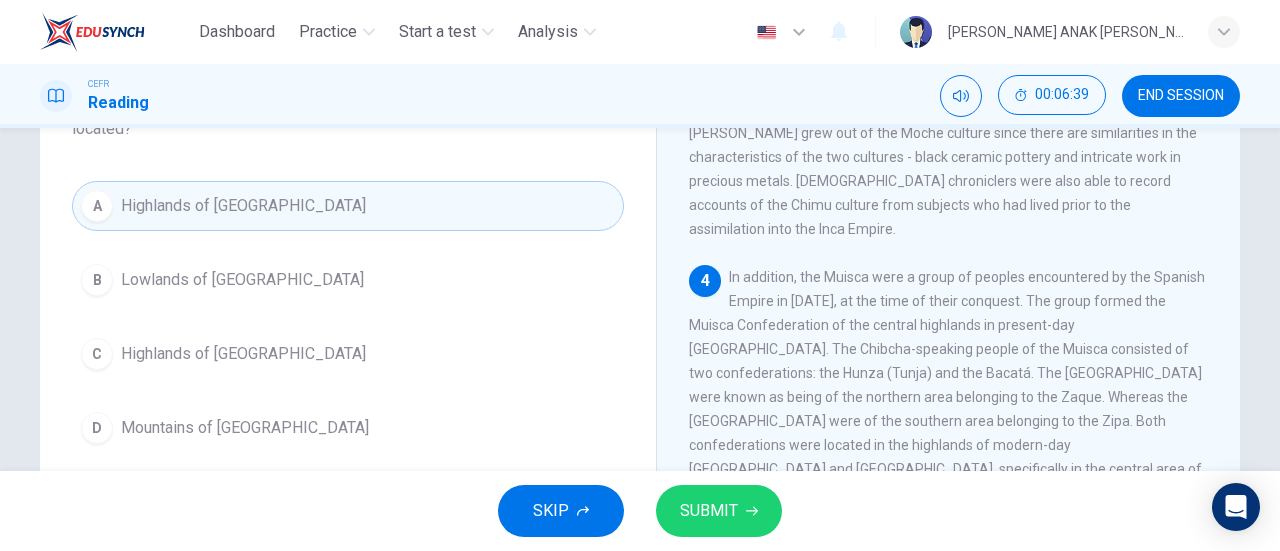 scroll, scrollTop: 200, scrollLeft: 0, axis: vertical 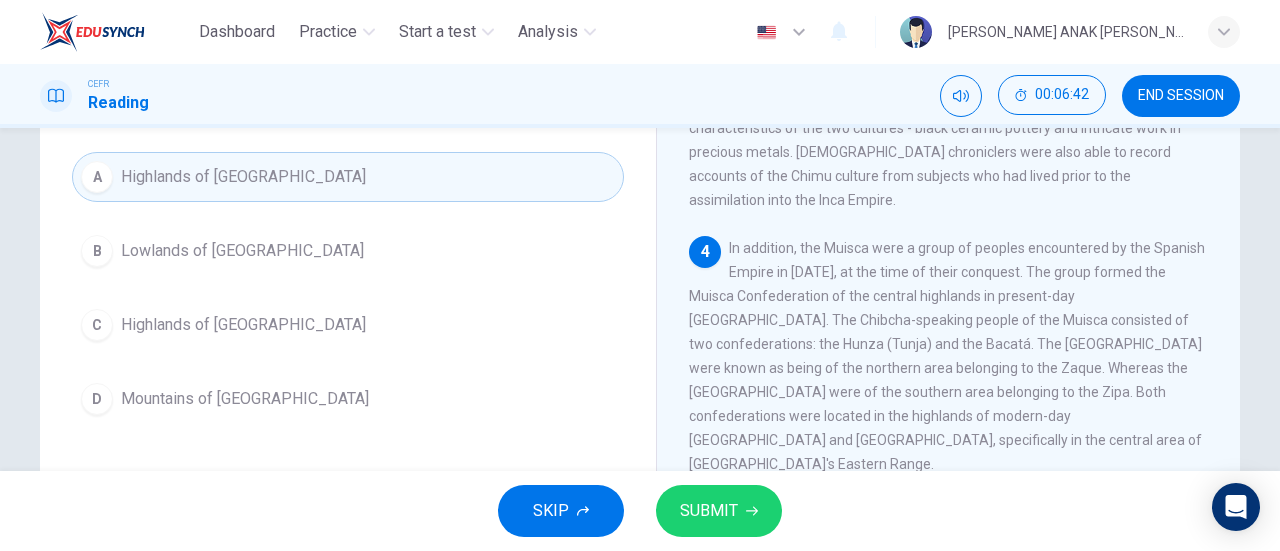 click on "C Highlands of Colombia" at bounding box center [348, 325] 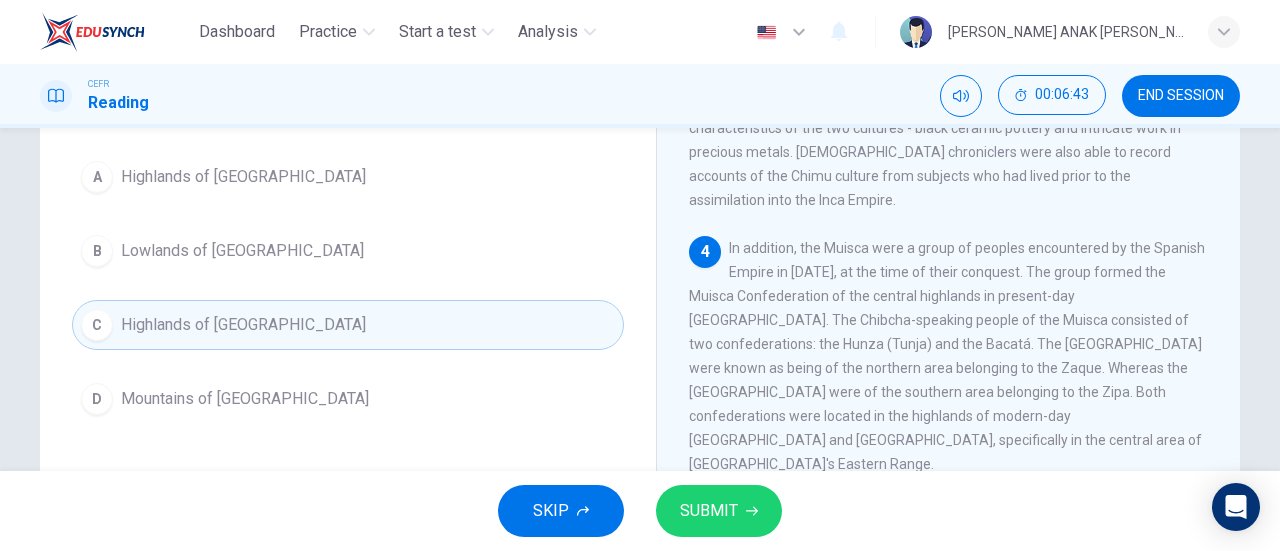 click on "SUBMIT" at bounding box center [719, 511] 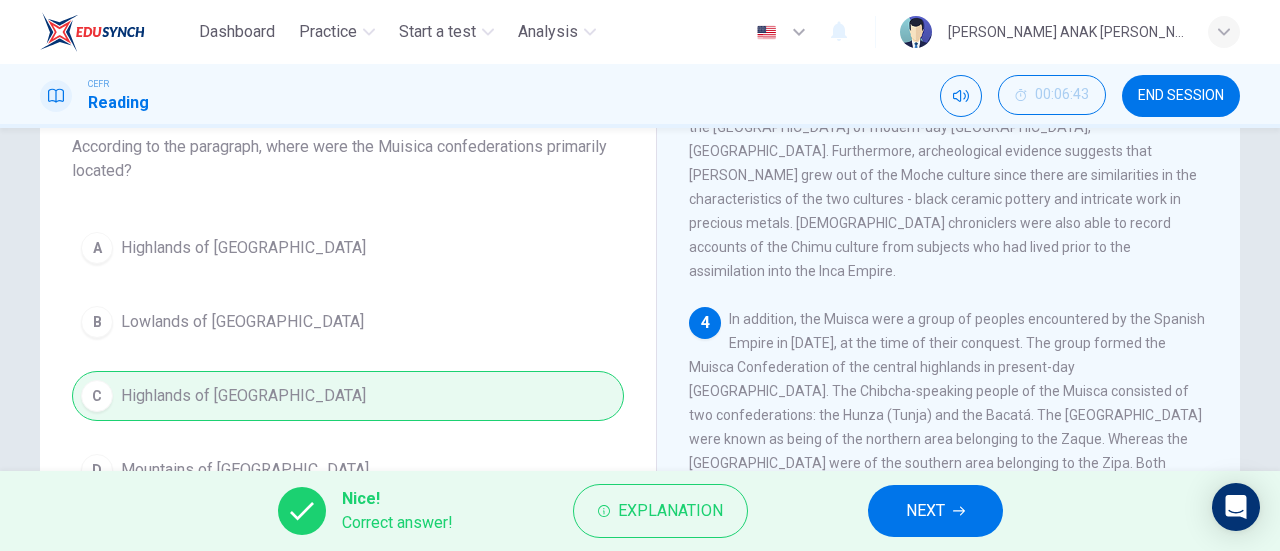 scroll, scrollTop: 100, scrollLeft: 0, axis: vertical 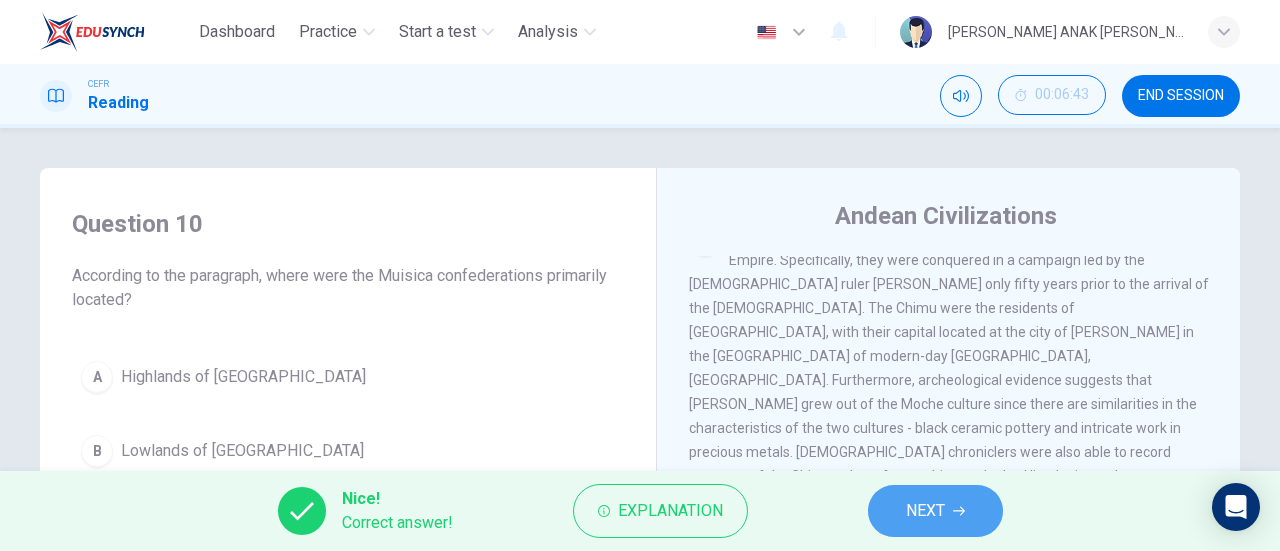 click on "NEXT" at bounding box center (935, 511) 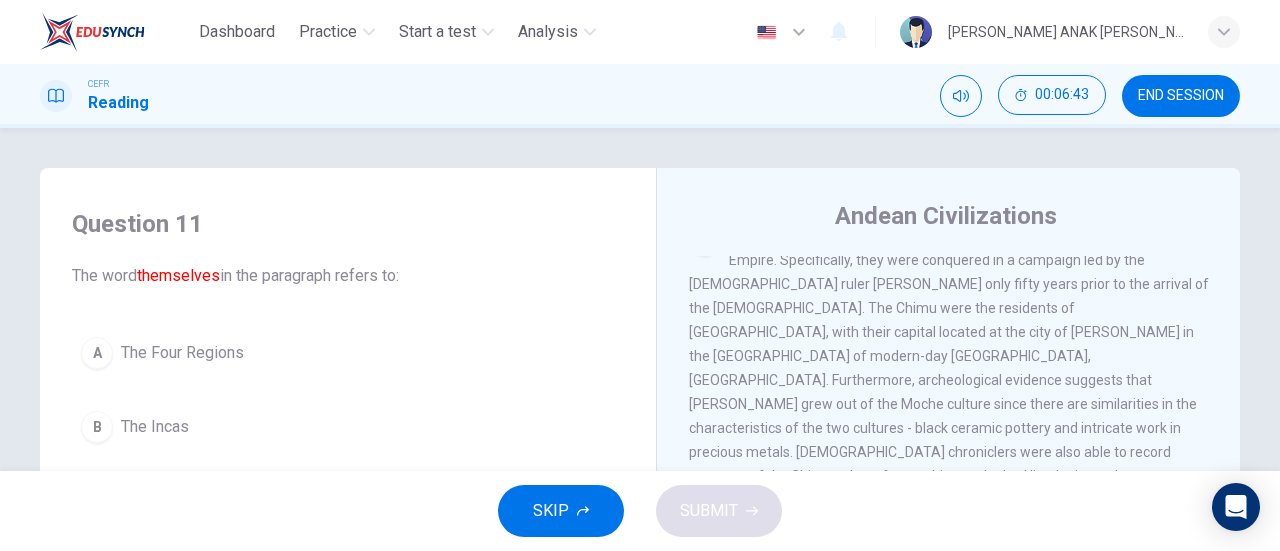 scroll, scrollTop: 100, scrollLeft: 0, axis: vertical 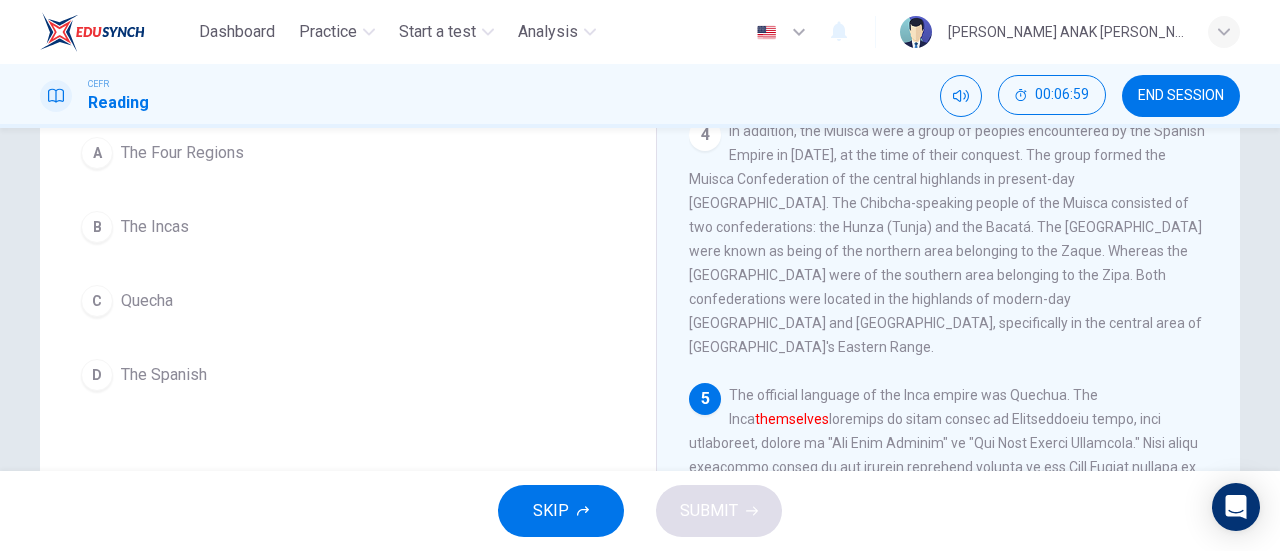 click on "C Quecha" at bounding box center [348, 301] 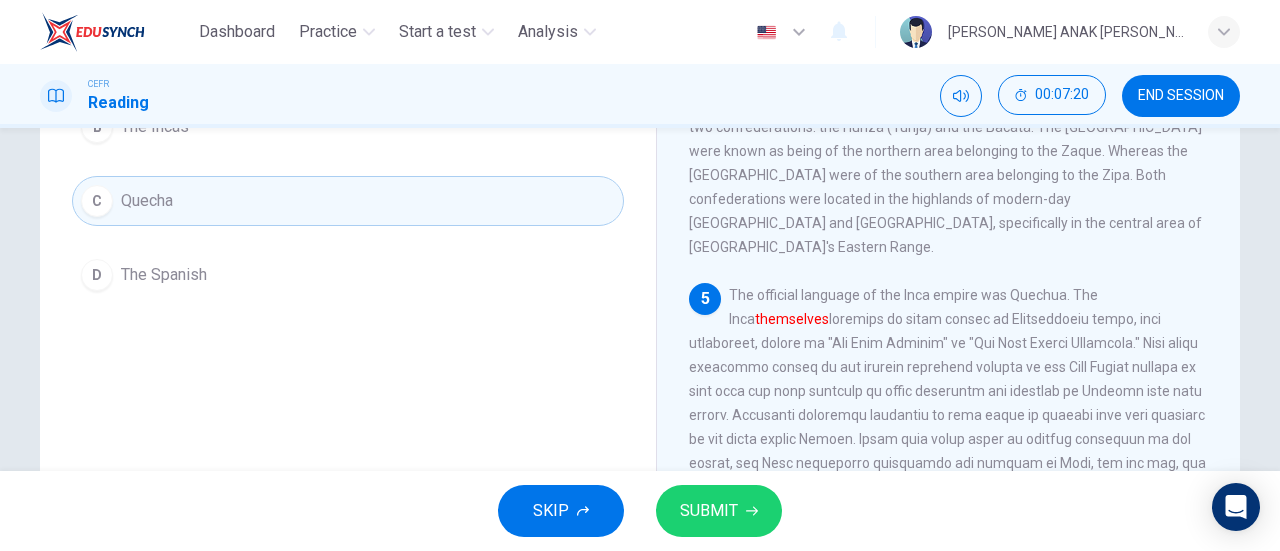 scroll, scrollTop: 200, scrollLeft: 0, axis: vertical 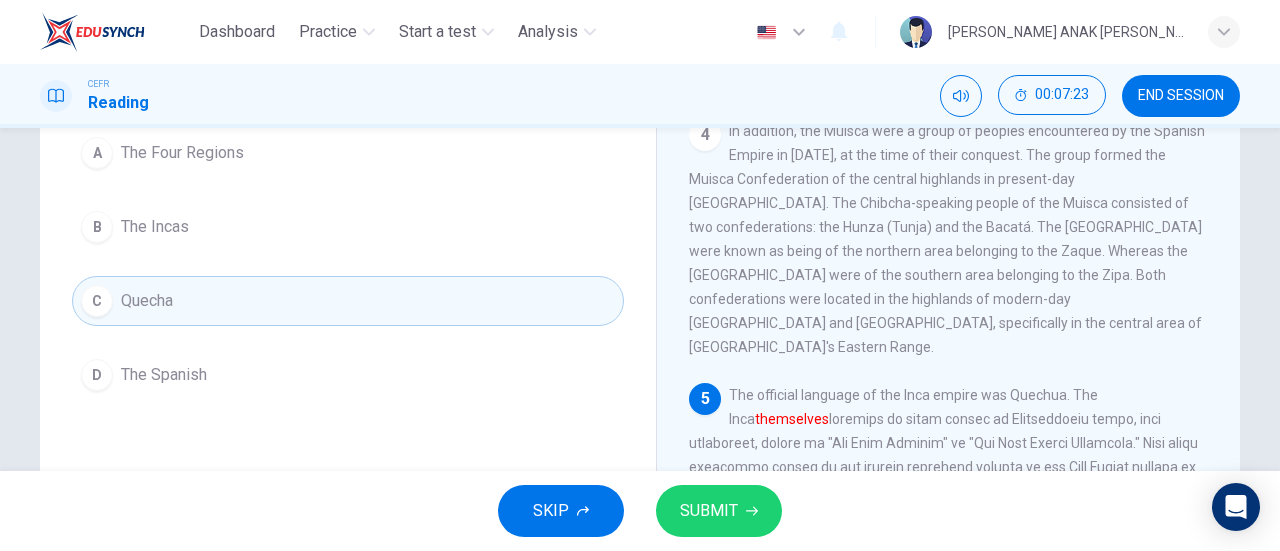 click on "A The Four Regions B The Incas C Quecha D The Spanish" at bounding box center (348, 264) 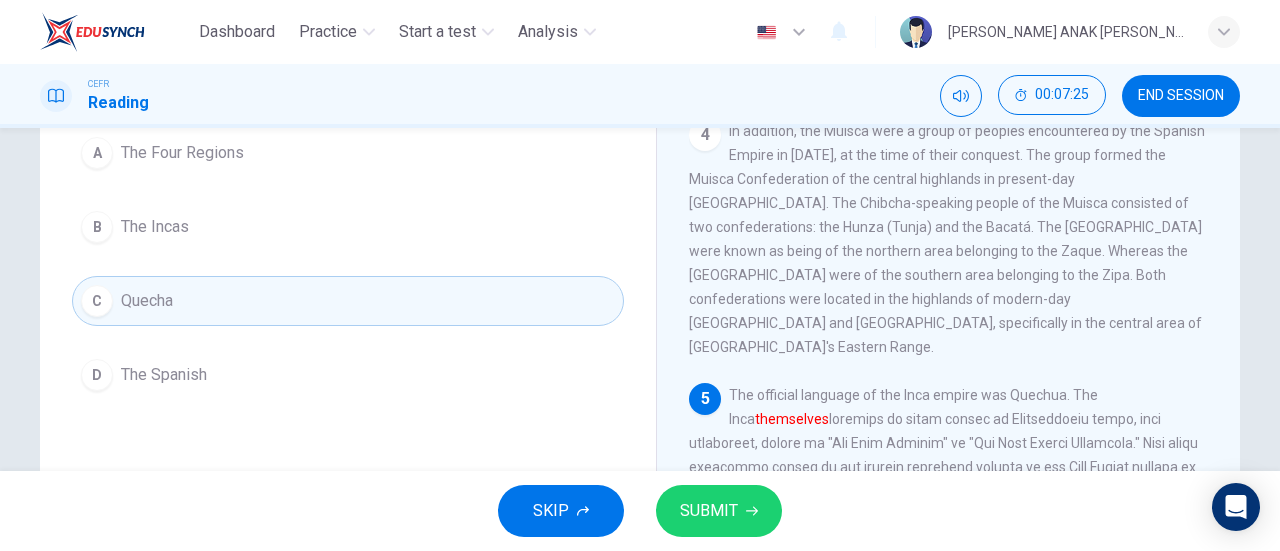 click on "B The Incas" at bounding box center [348, 227] 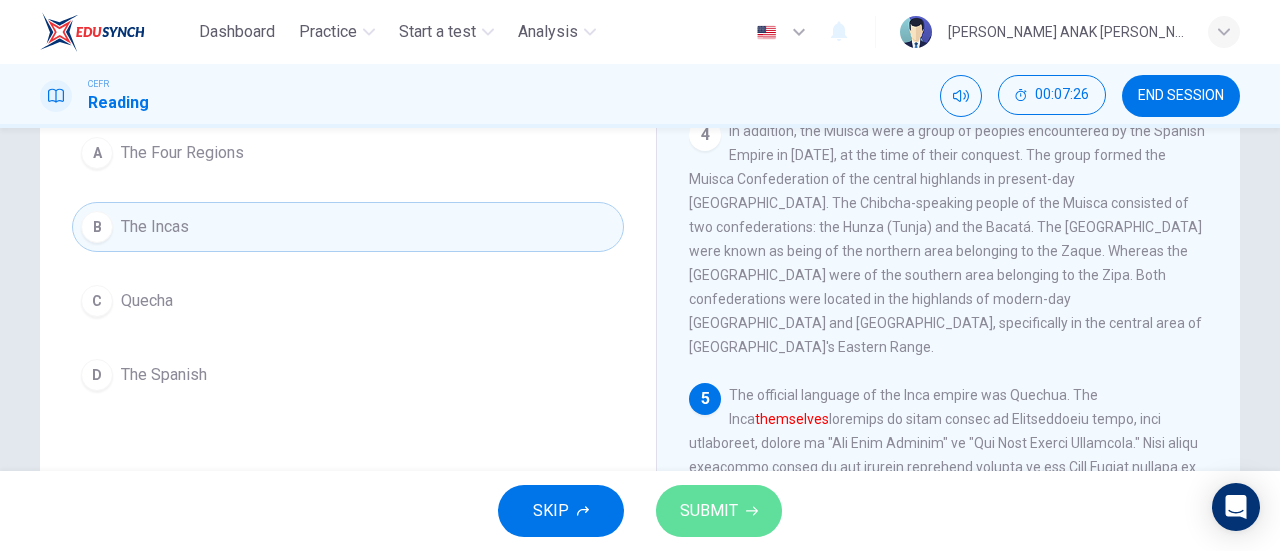 click on "SUBMIT" at bounding box center (709, 511) 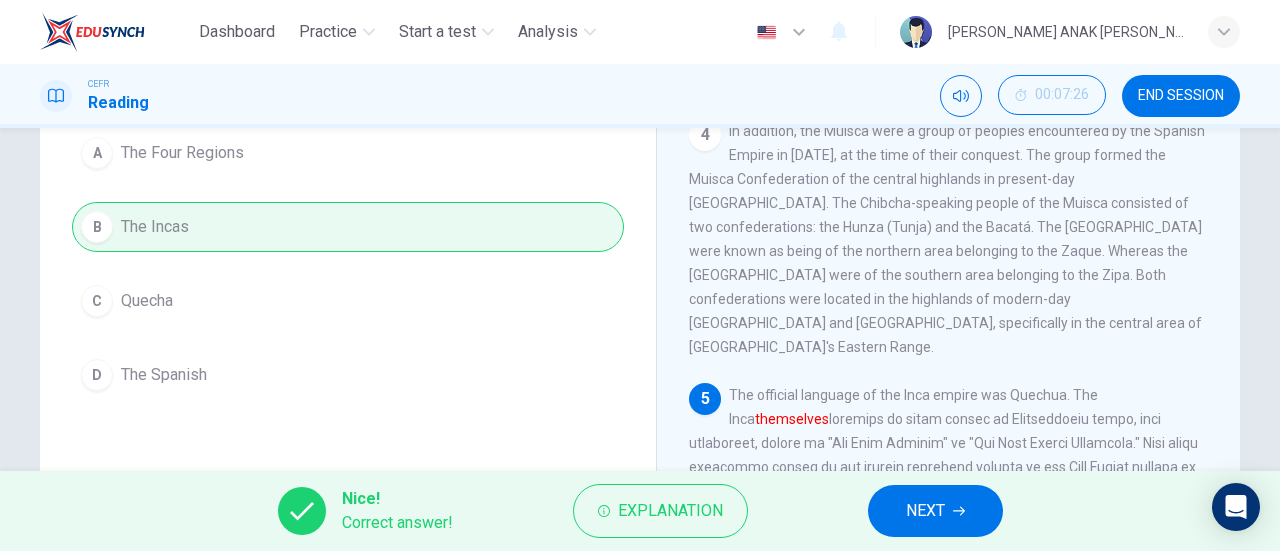 click on "NEXT" at bounding box center [925, 511] 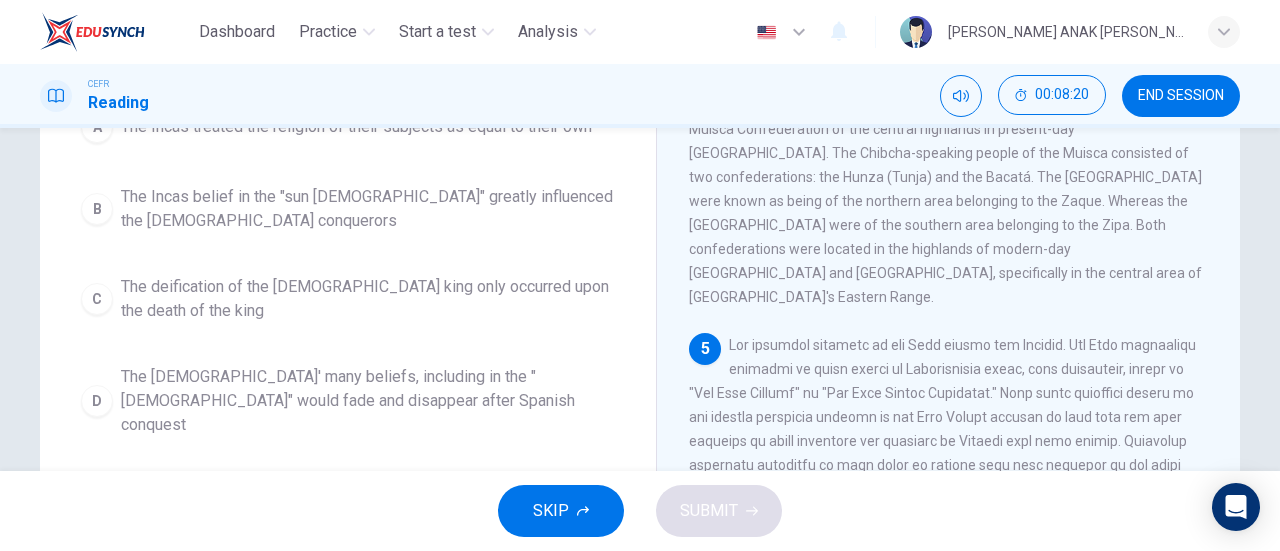 scroll, scrollTop: 224, scrollLeft: 0, axis: vertical 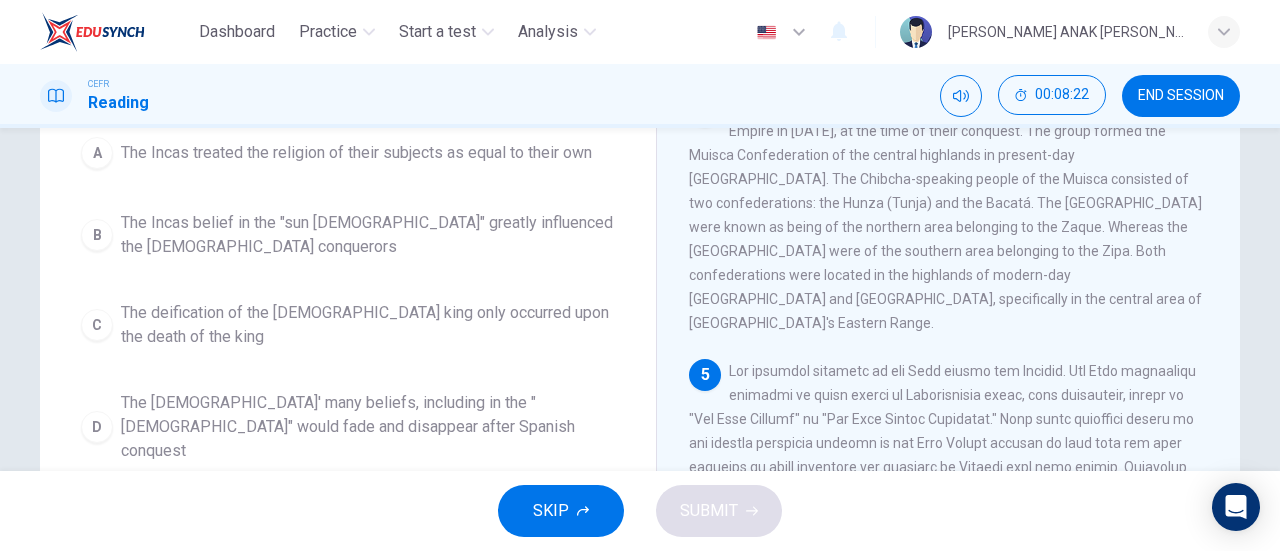 click on "The Incas belief in the "sun god" greatly influenced the Spanish conquerors" at bounding box center [368, 235] 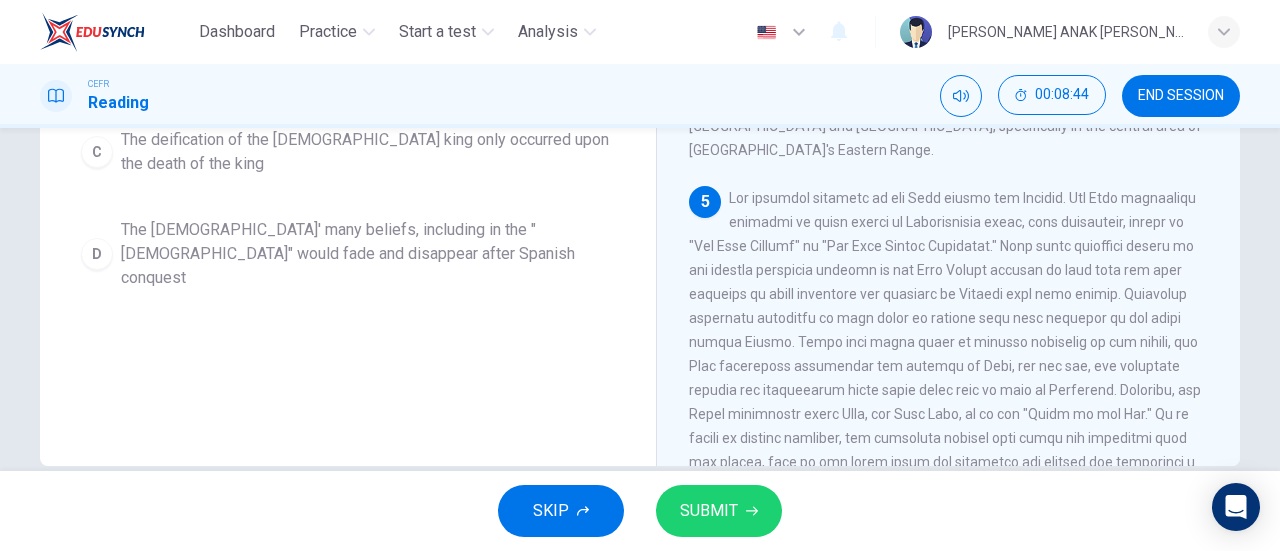 scroll, scrollTop: 424, scrollLeft: 0, axis: vertical 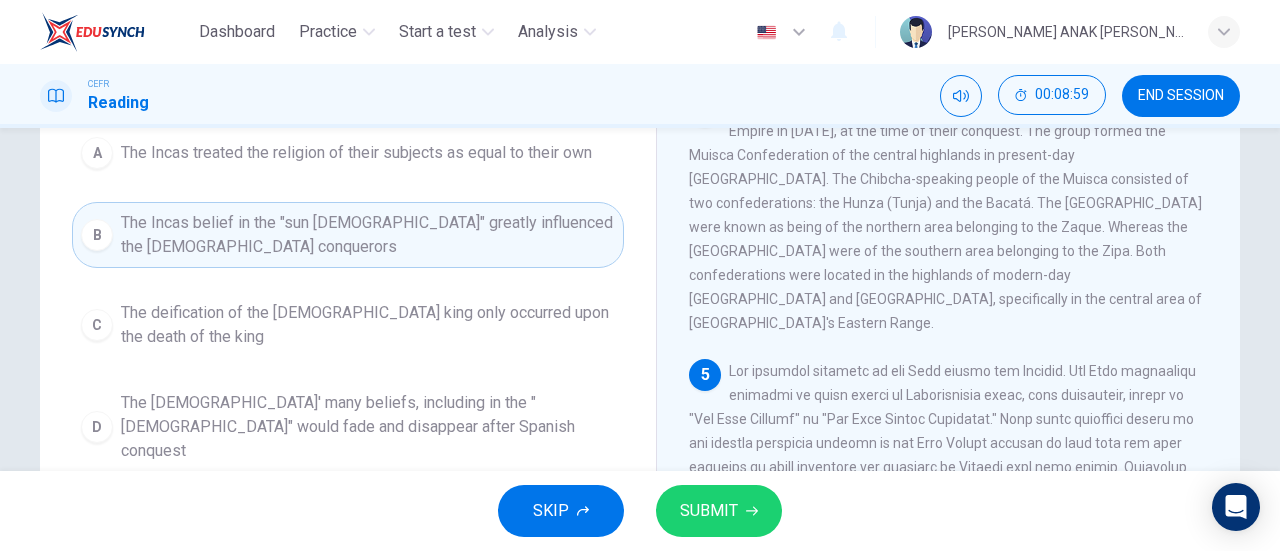 drag, startPoint x: 370, startPoint y: 338, endPoint x: 386, endPoint y: 336, distance: 16.124516 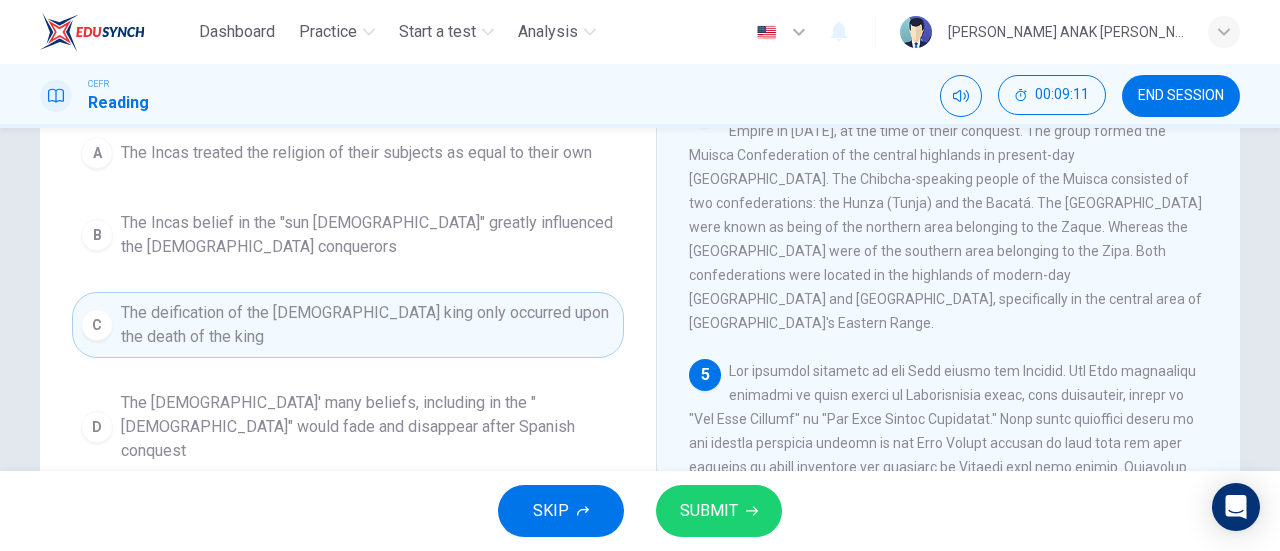 scroll, scrollTop: 224, scrollLeft: 0, axis: vertical 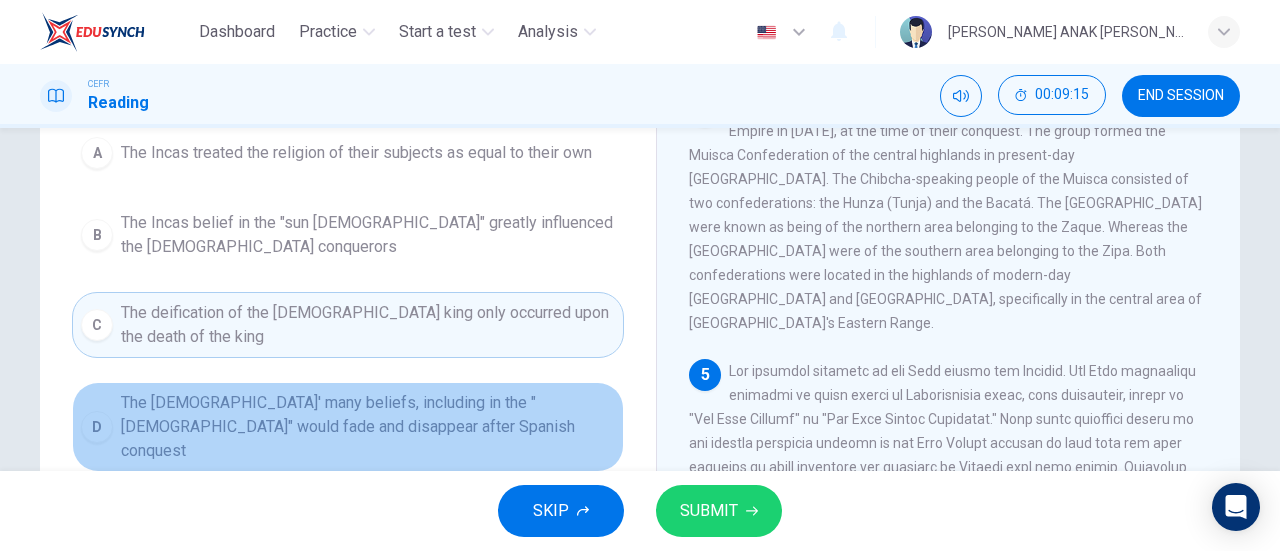 click on "The Incas' many beliefs, including in the "sun god" would fade and disappear after Spanish conquest" at bounding box center (368, 427) 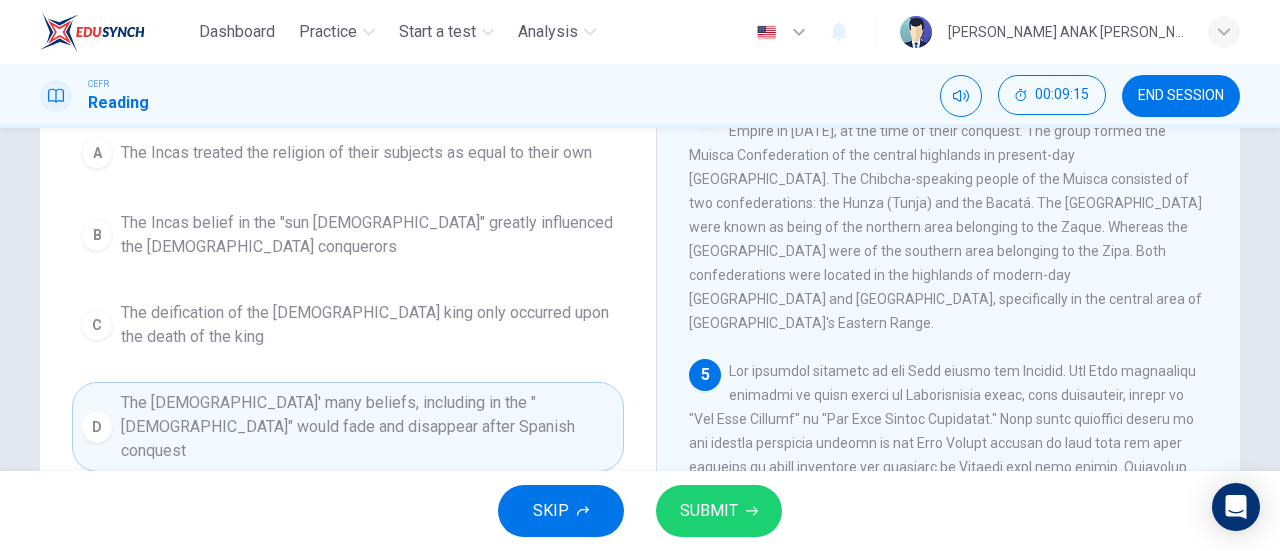 click on "SUBMIT" at bounding box center (719, 511) 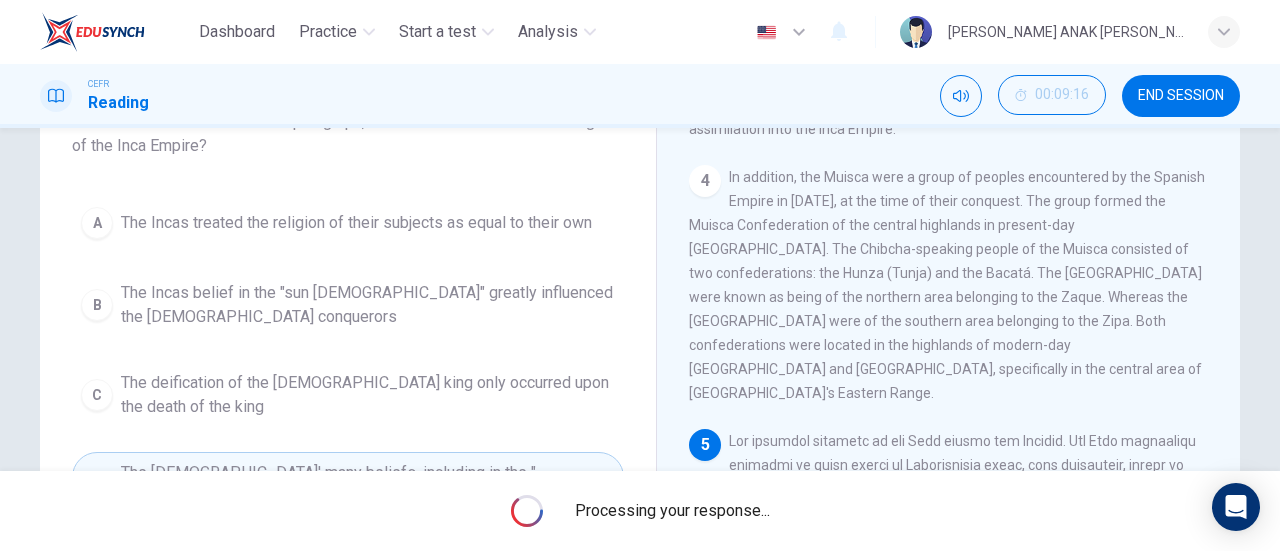 scroll, scrollTop: 124, scrollLeft: 0, axis: vertical 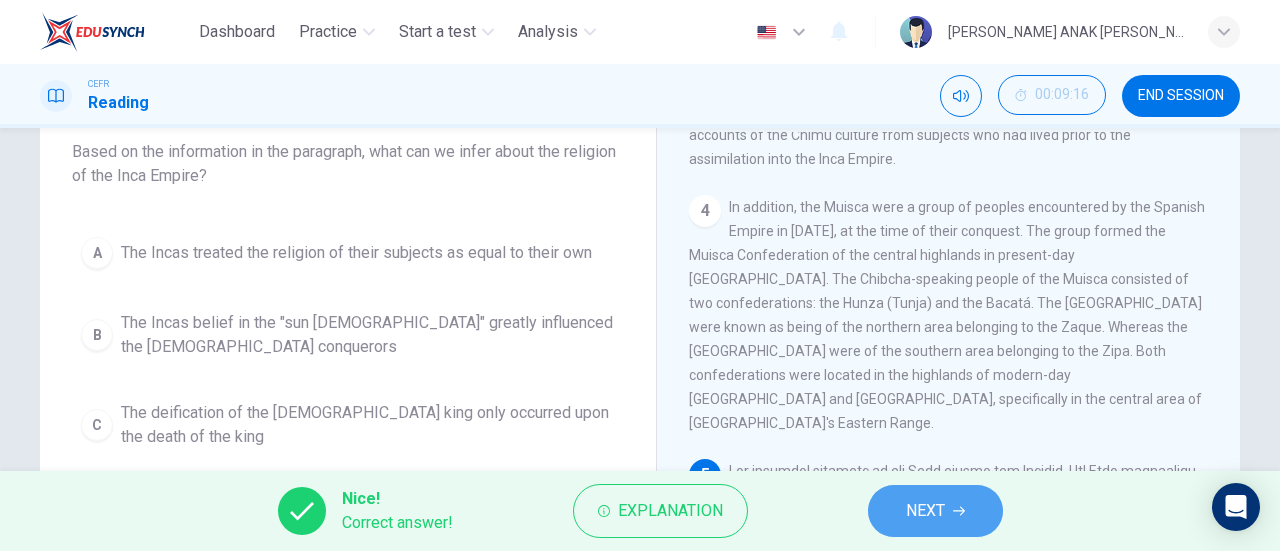 click on "NEXT" at bounding box center [935, 511] 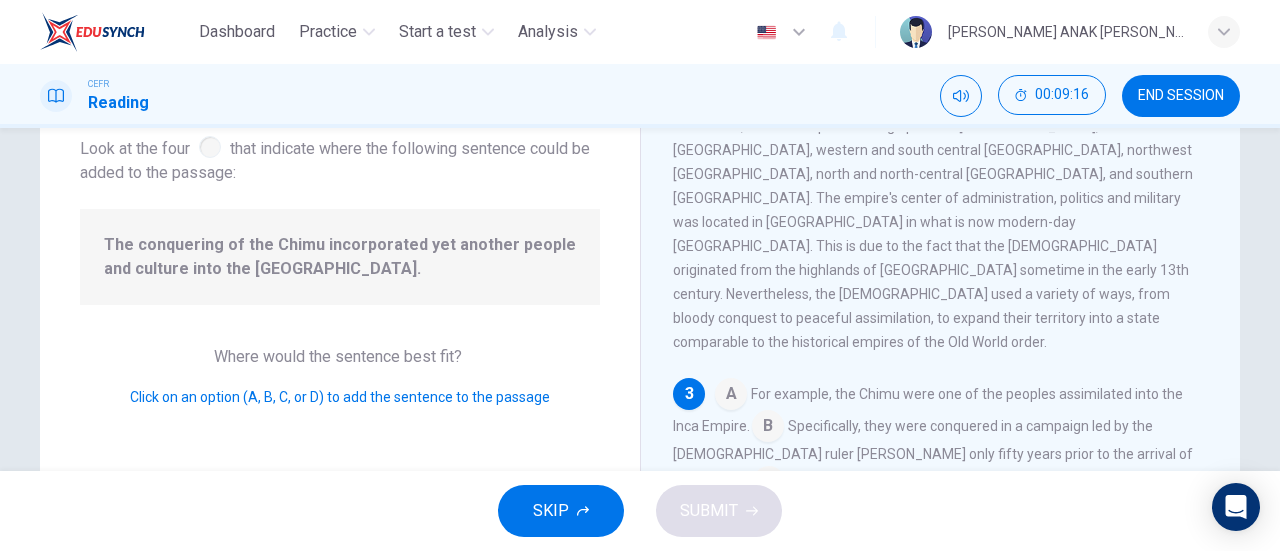 scroll, scrollTop: 538, scrollLeft: 0, axis: vertical 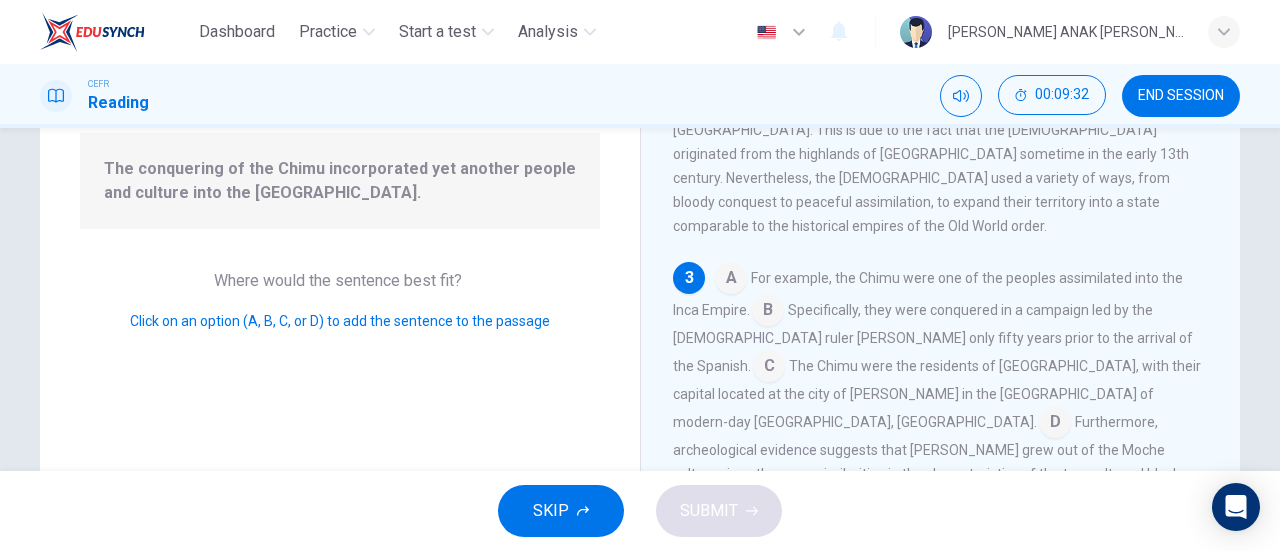 click at bounding box center [731, 280] 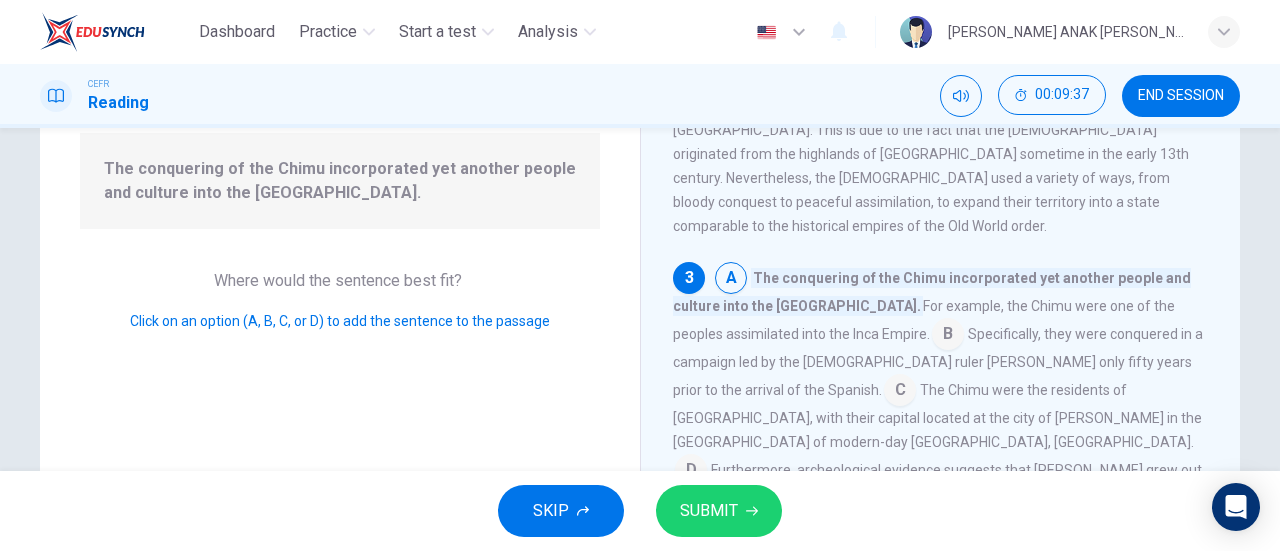 click on "SUBMIT" at bounding box center (719, 511) 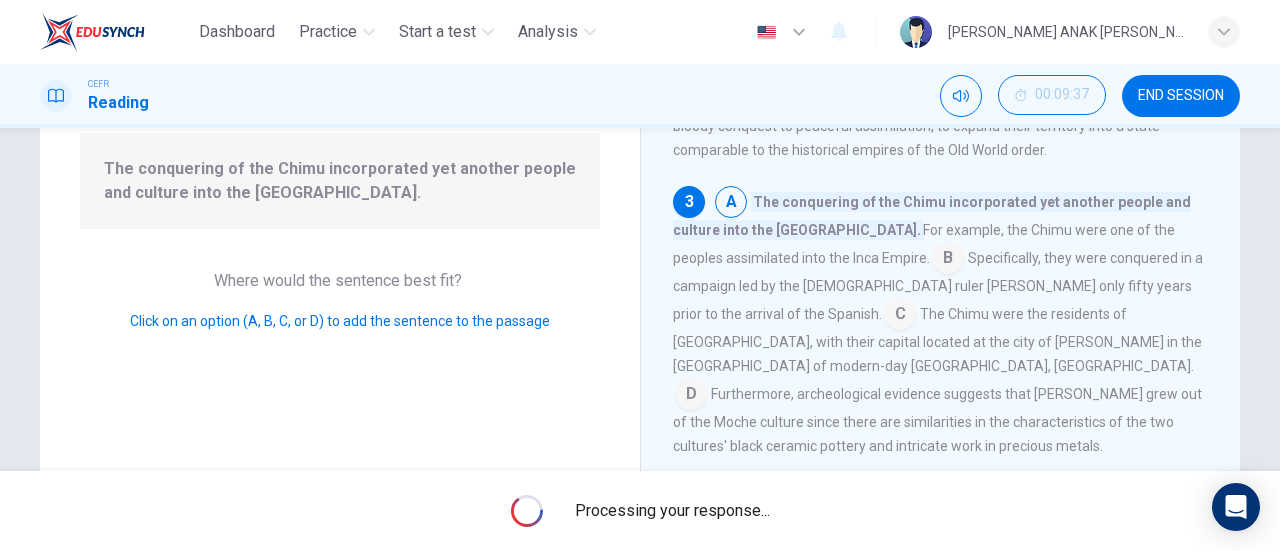 scroll, scrollTop: 638, scrollLeft: 0, axis: vertical 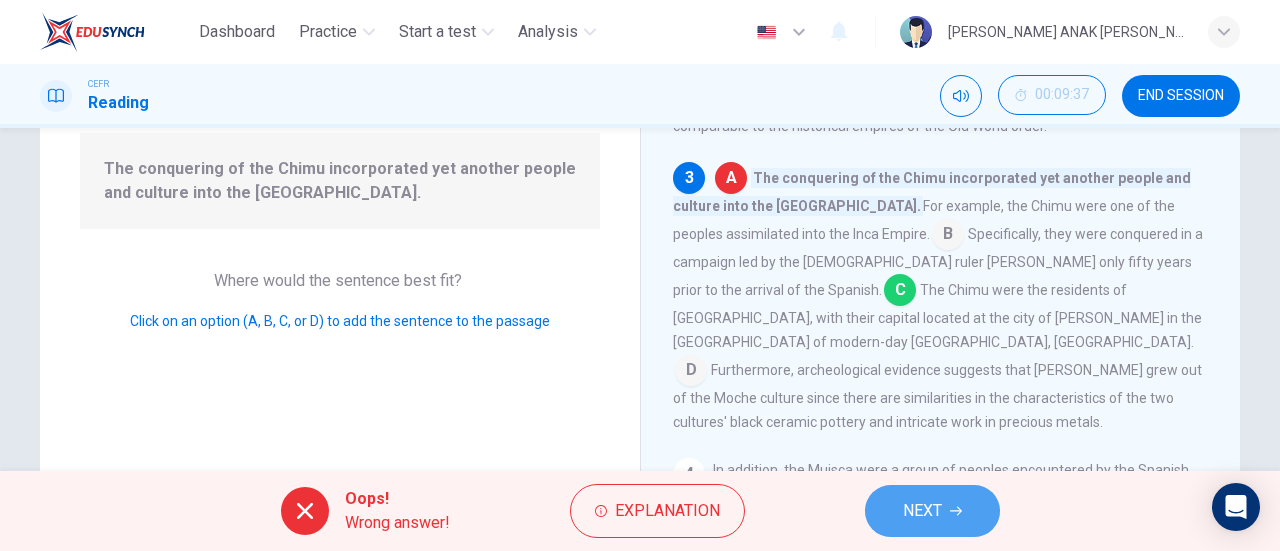 click 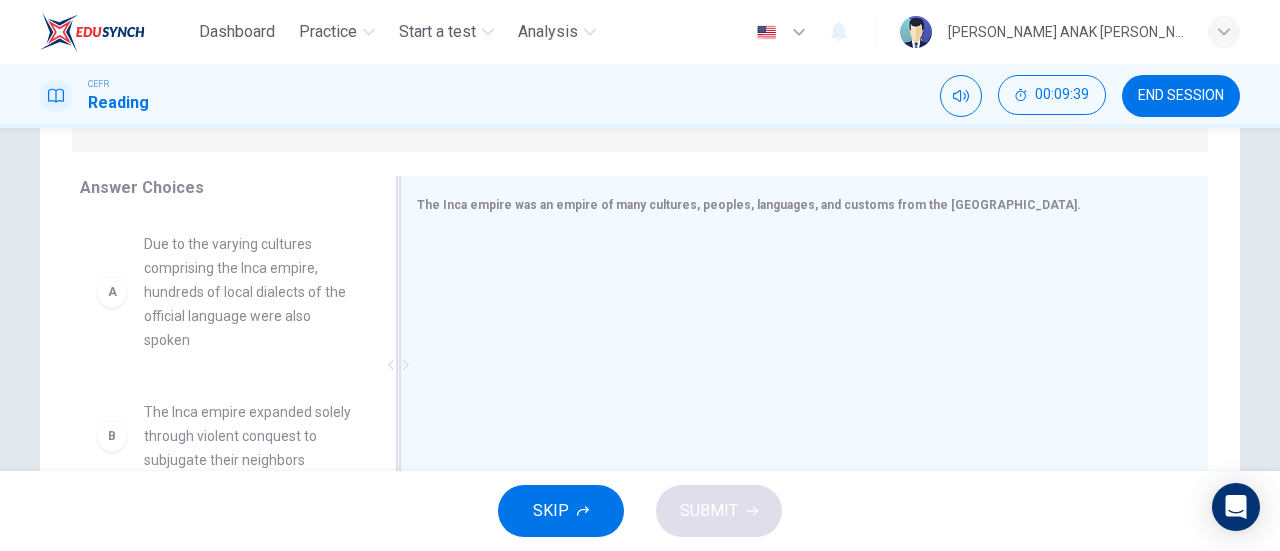 scroll, scrollTop: 300, scrollLeft: 0, axis: vertical 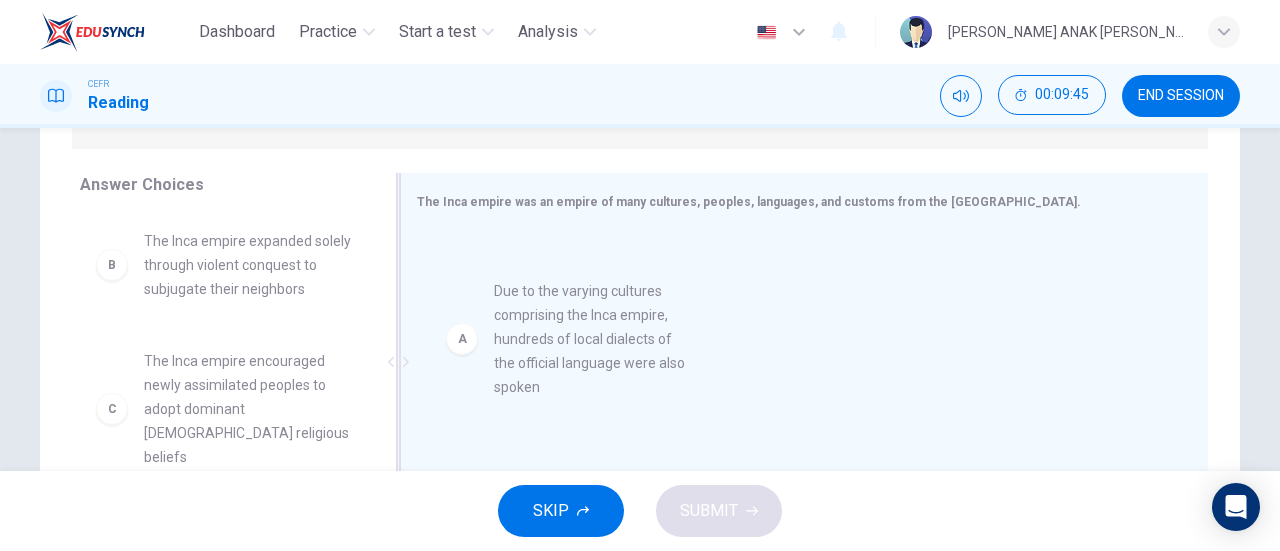 drag, startPoint x: 238, startPoint y: 273, endPoint x: 600, endPoint y: 323, distance: 365.43674 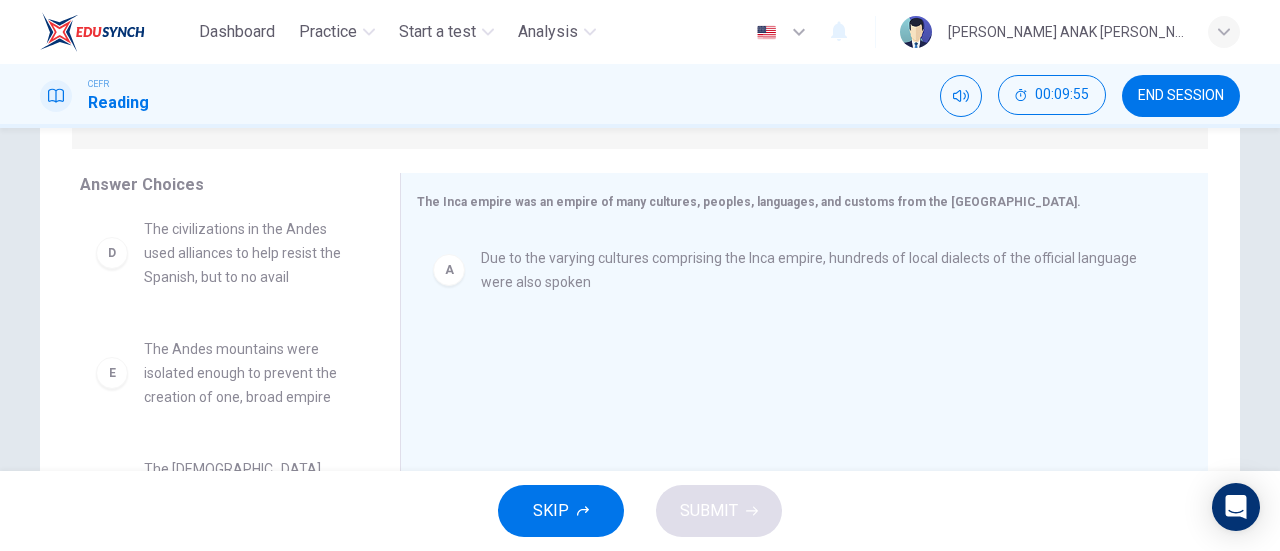 scroll, scrollTop: 348, scrollLeft: 0, axis: vertical 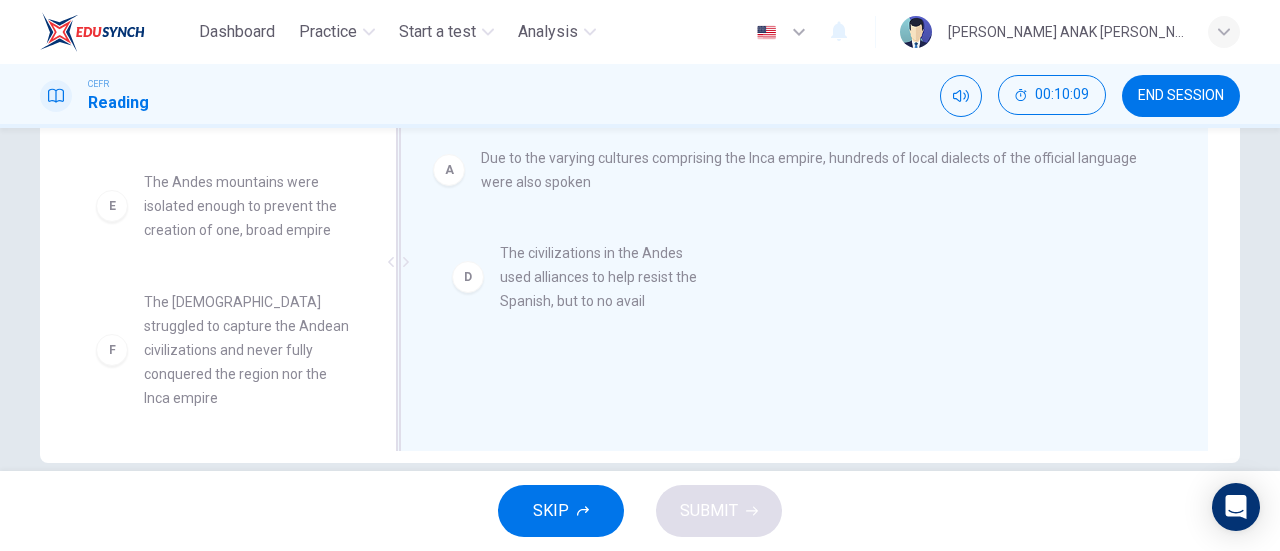 drag, startPoint x: 246, startPoint y: 191, endPoint x: 616, endPoint y: 287, distance: 382.25122 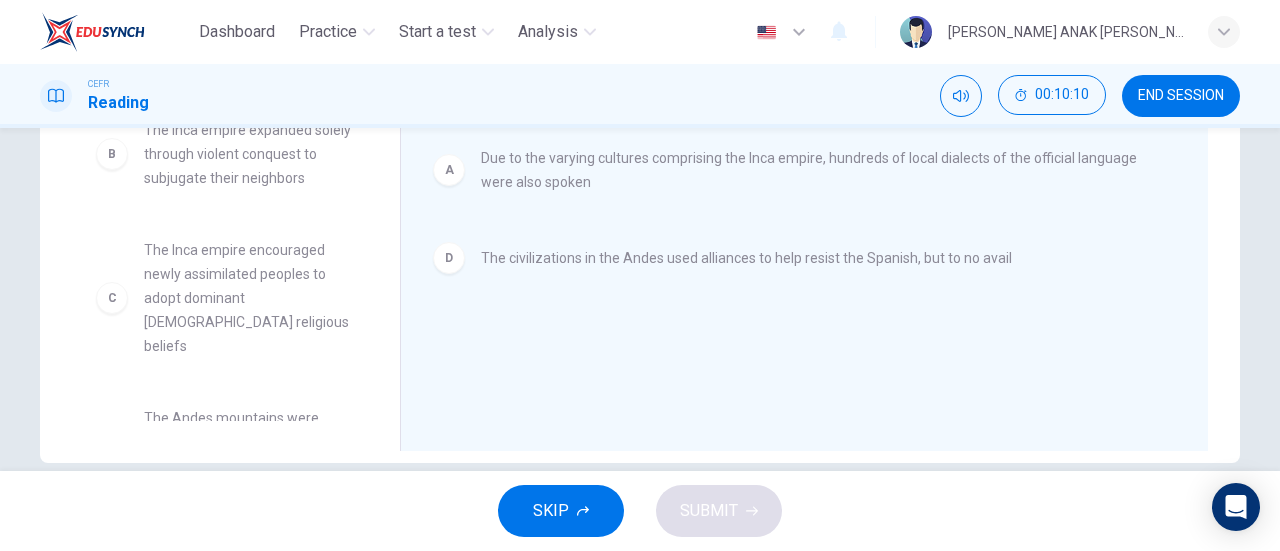 scroll, scrollTop: 0, scrollLeft: 0, axis: both 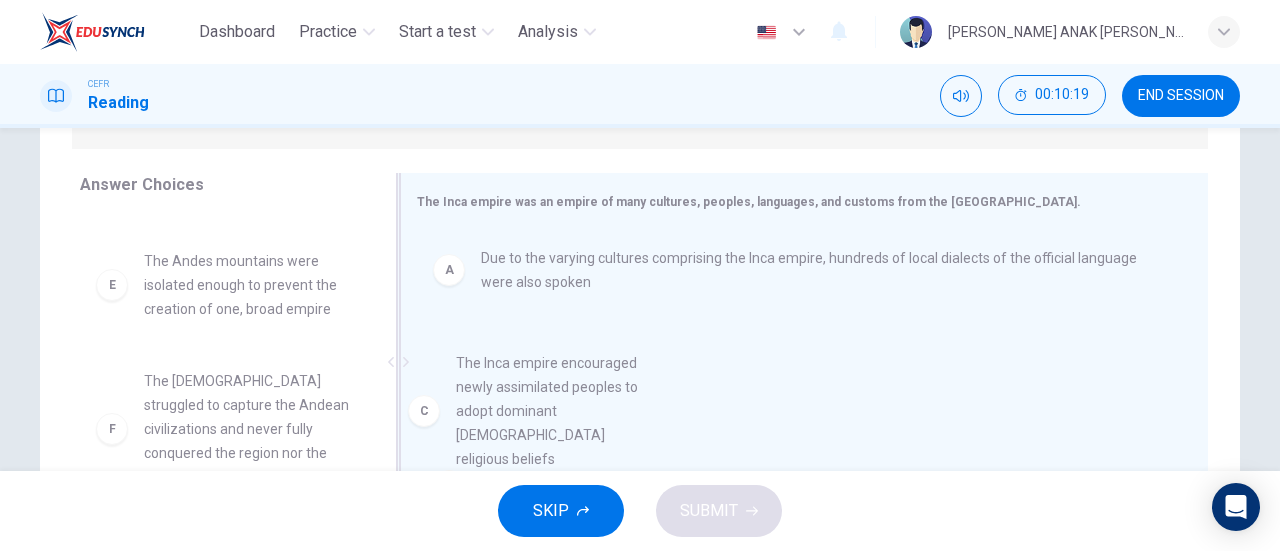 drag, startPoint x: 238, startPoint y: 301, endPoint x: 569, endPoint y: 403, distance: 346.35965 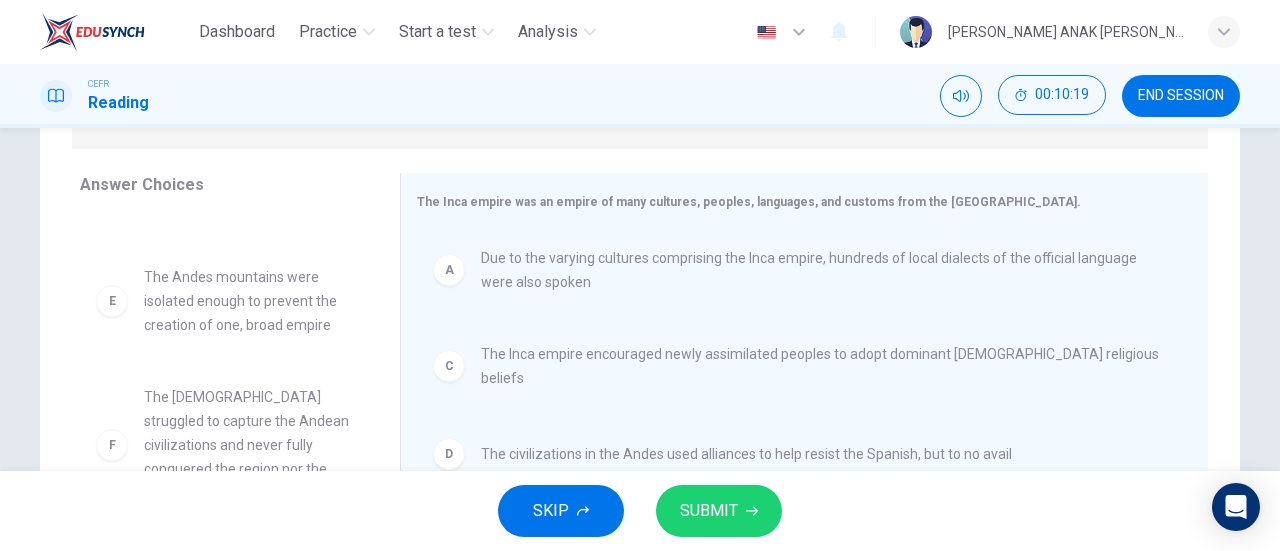 scroll, scrollTop: 84, scrollLeft: 0, axis: vertical 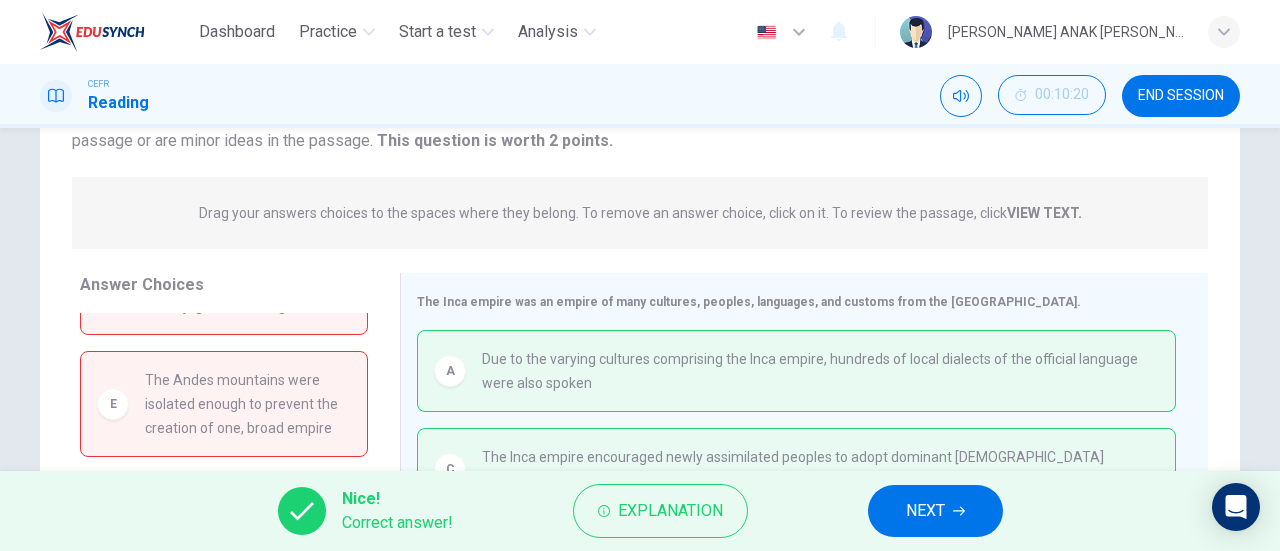 click on "NEXT" at bounding box center [925, 511] 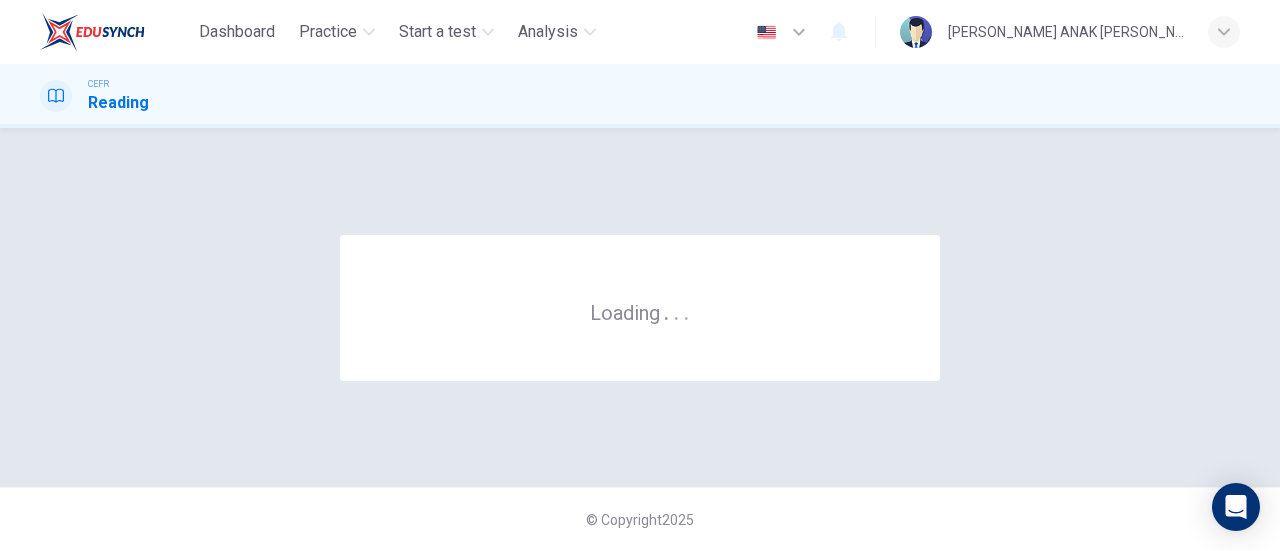 scroll, scrollTop: 0, scrollLeft: 0, axis: both 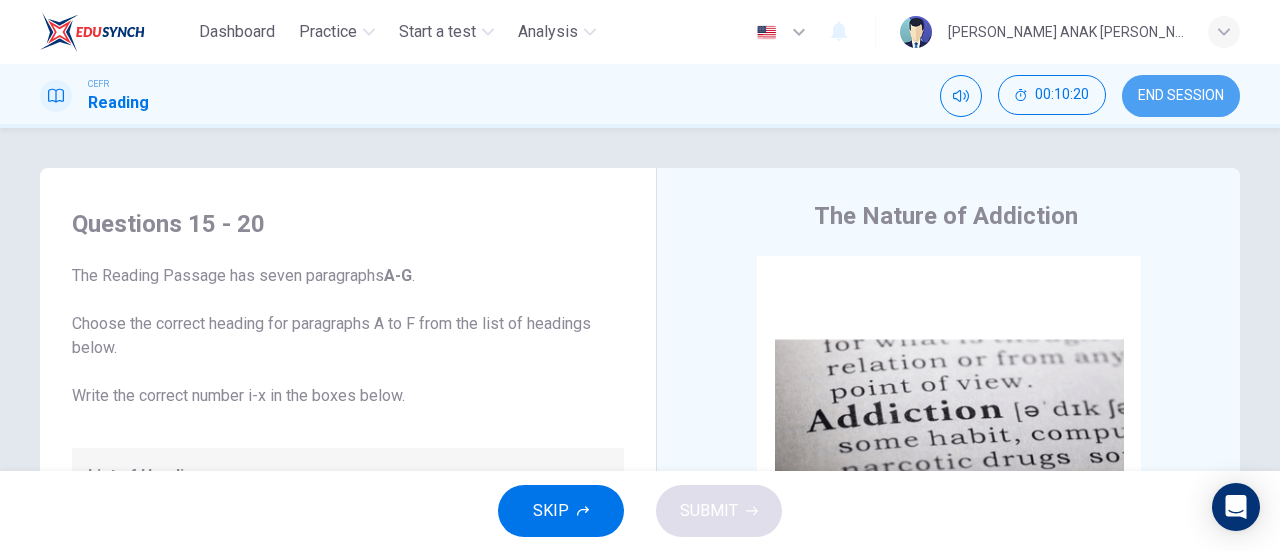 click on "END SESSION" at bounding box center (1181, 96) 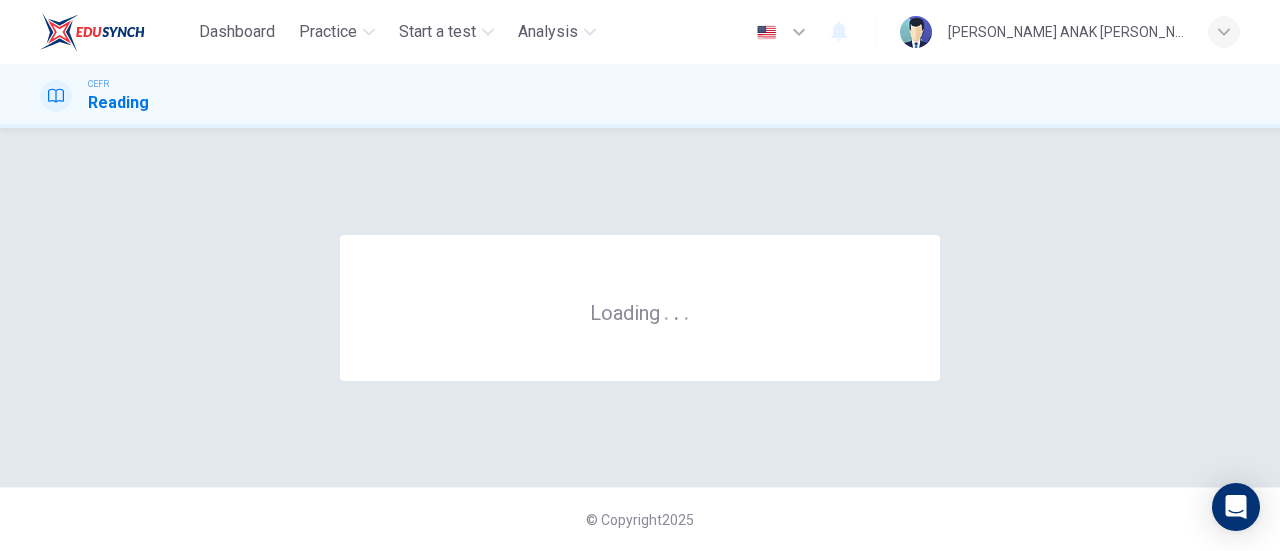 scroll, scrollTop: 0, scrollLeft: 0, axis: both 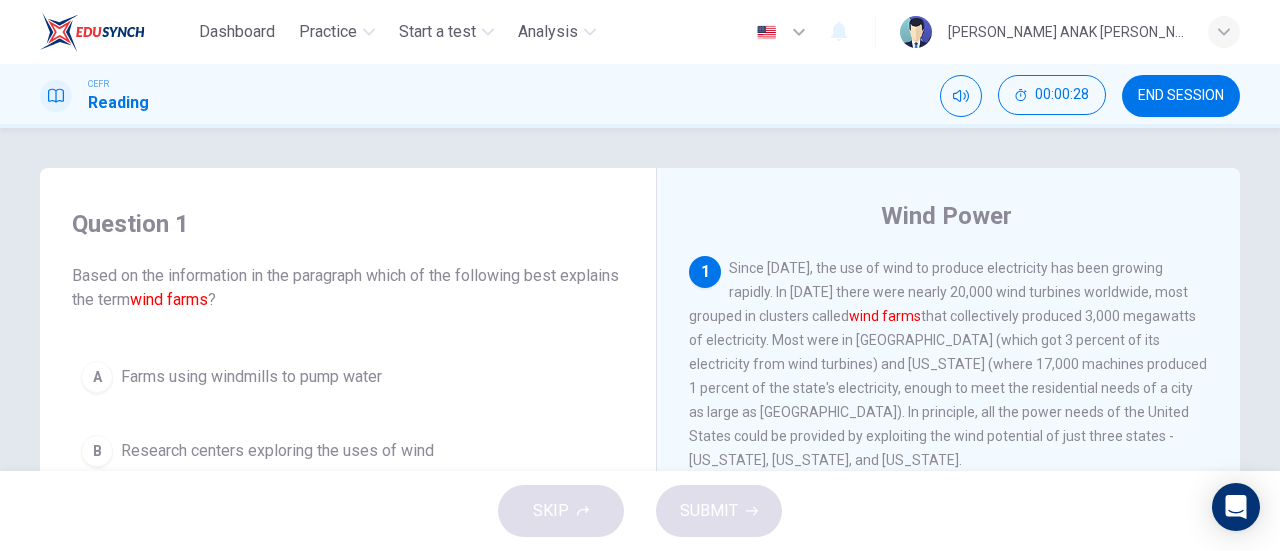drag, startPoint x: 871, startPoint y: 369, endPoint x: 1039, endPoint y: 357, distance: 168.42802 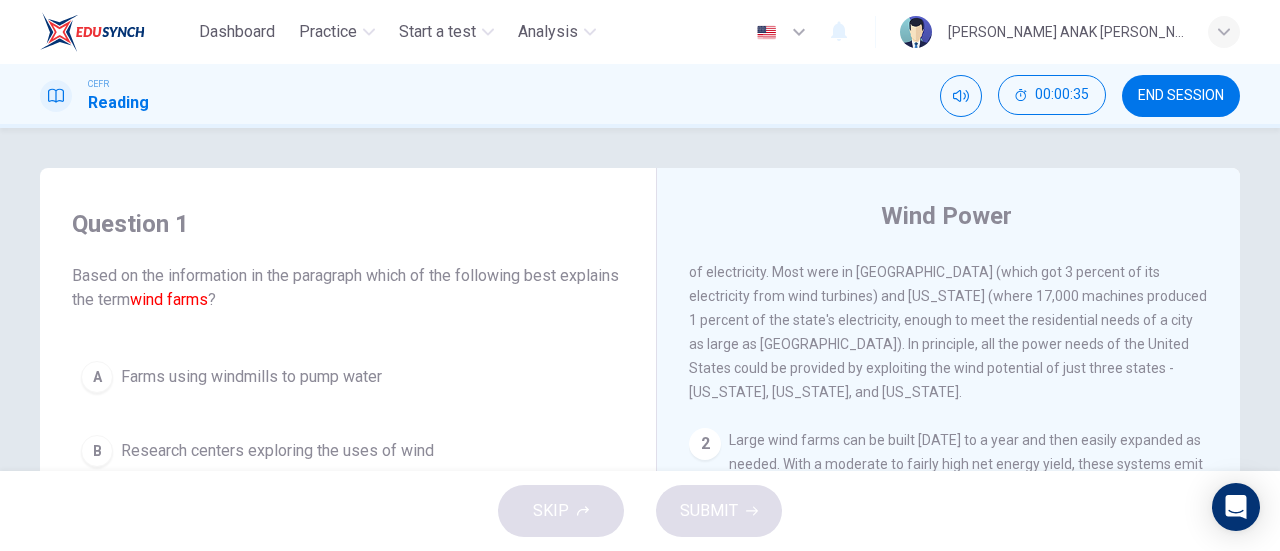 scroll, scrollTop: 100, scrollLeft: 0, axis: vertical 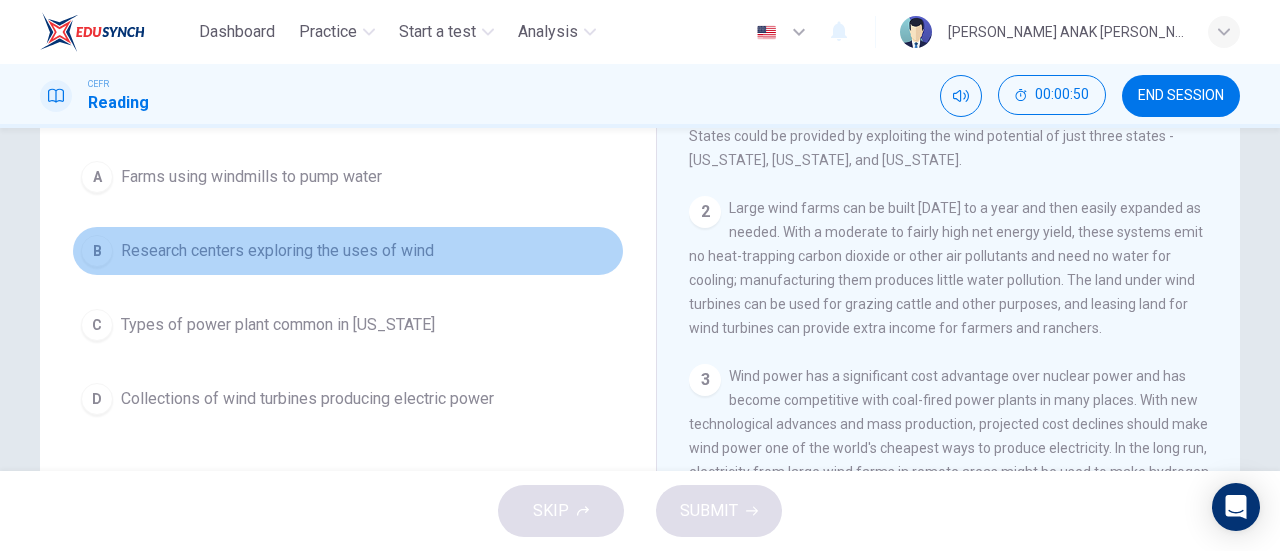 click on "Research centers exploring the uses of wind" at bounding box center (277, 251) 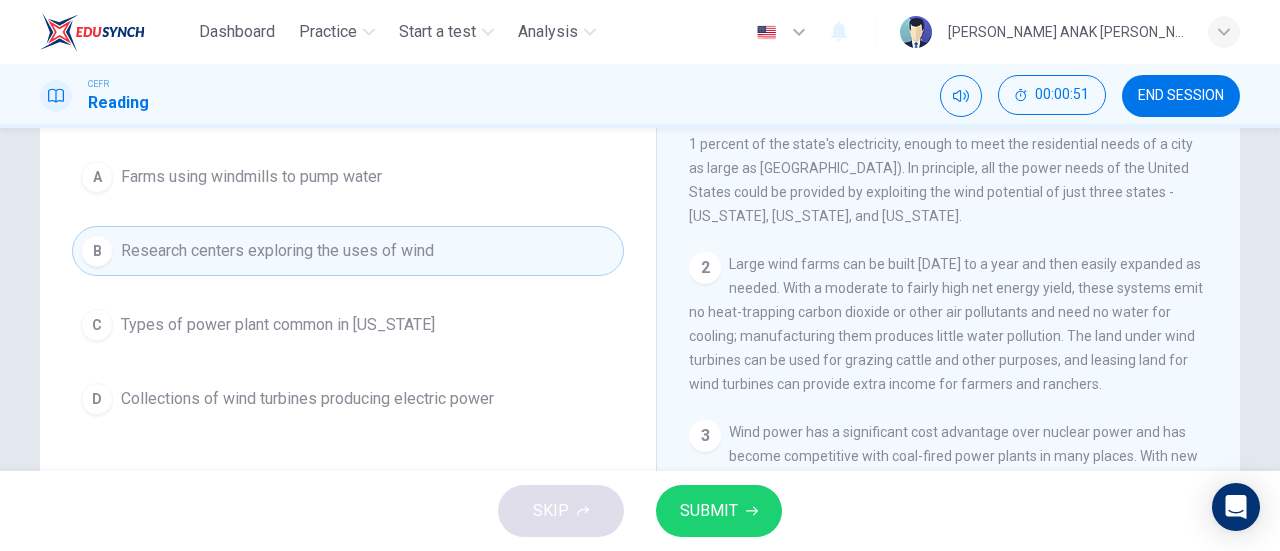 scroll, scrollTop: 0, scrollLeft: 0, axis: both 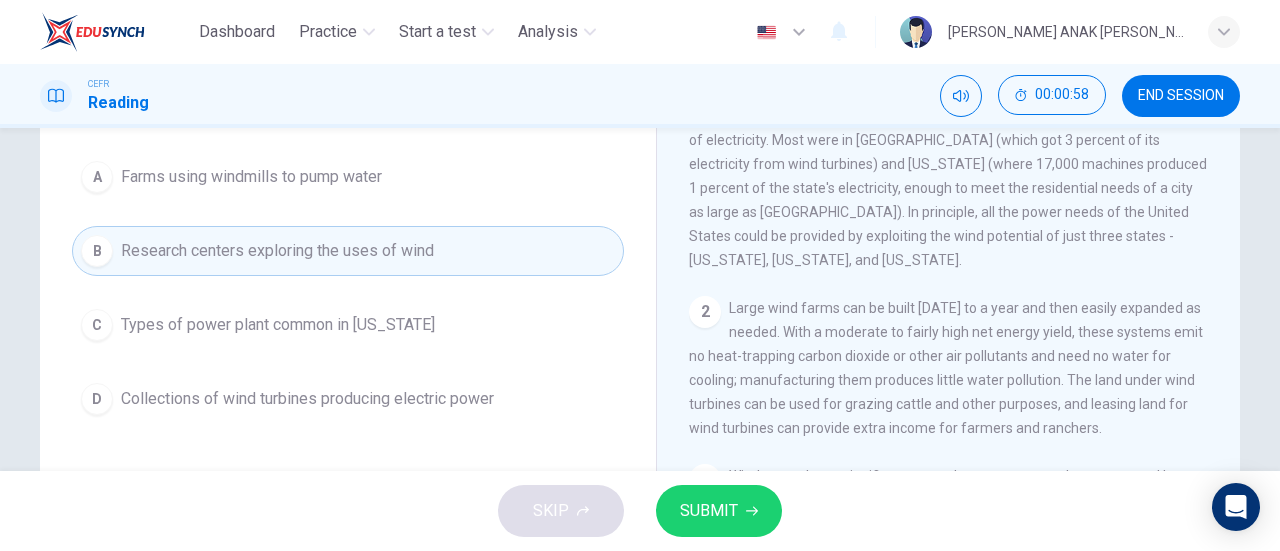 click on "Collections of wind turbines producing electric power" at bounding box center [307, 399] 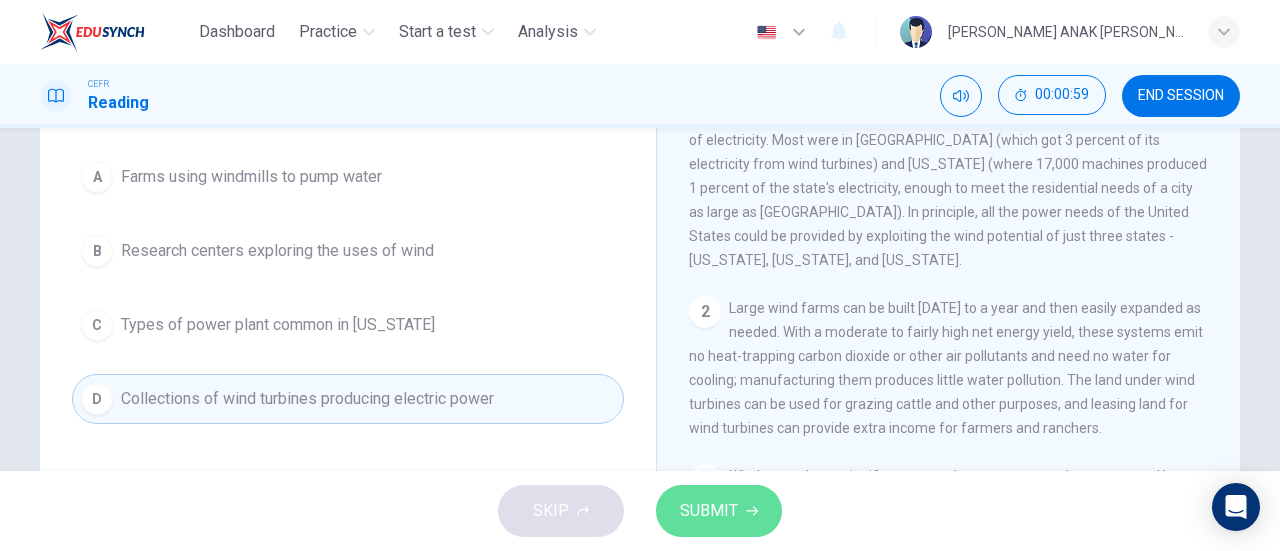 click on "SUBMIT" at bounding box center [709, 511] 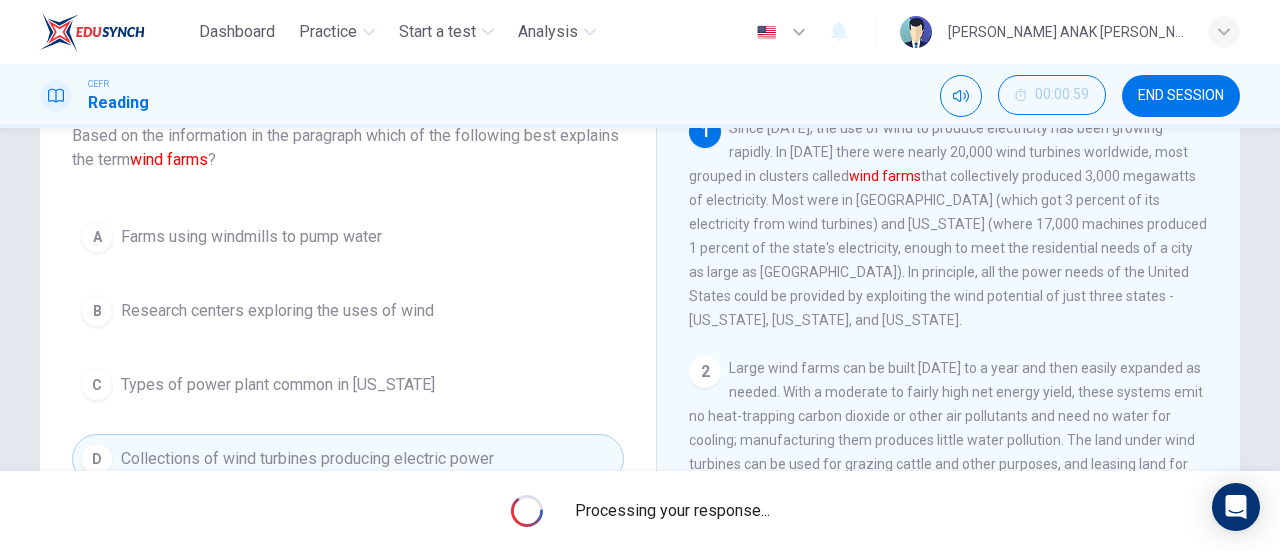 scroll, scrollTop: 100, scrollLeft: 0, axis: vertical 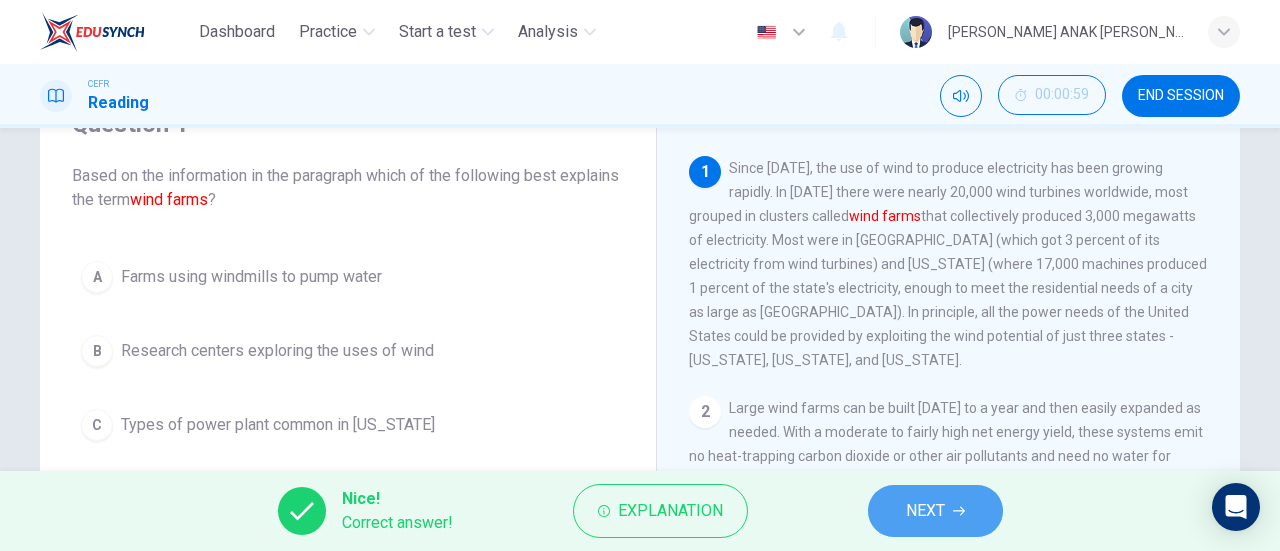 click on "NEXT" at bounding box center [935, 511] 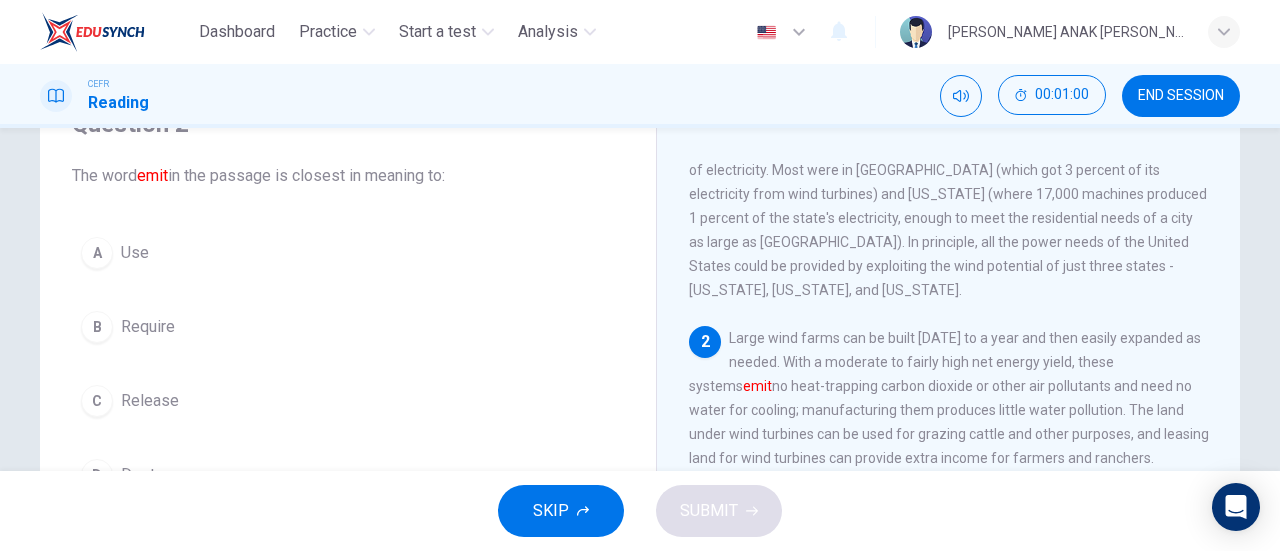 scroll, scrollTop: 100, scrollLeft: 0, axis: vertical 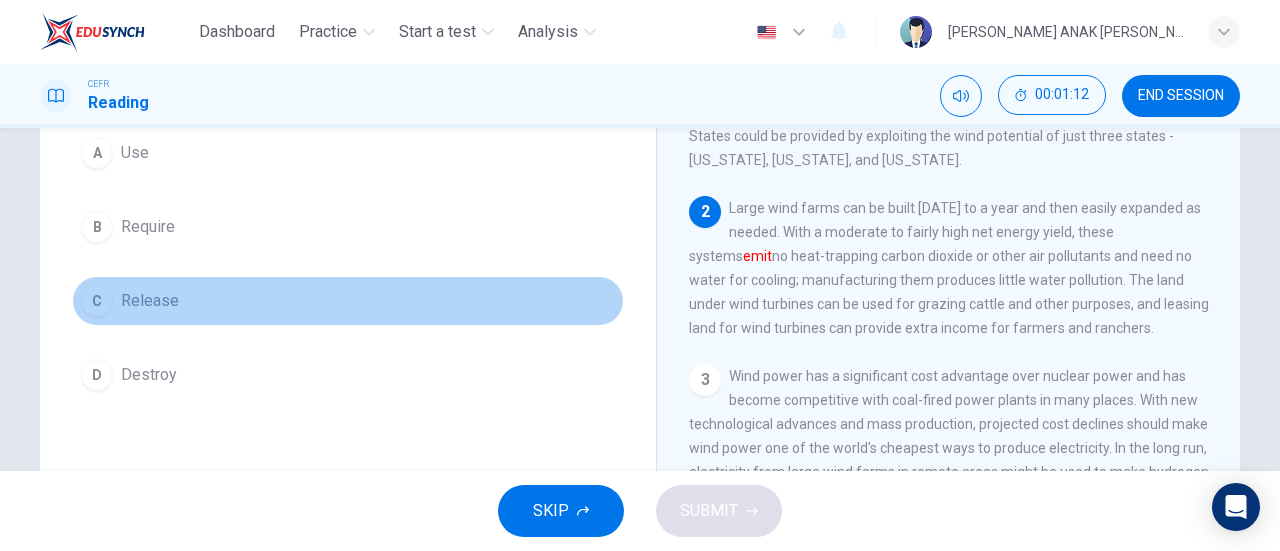 click on "C Release" at bounding box center (348, 301) 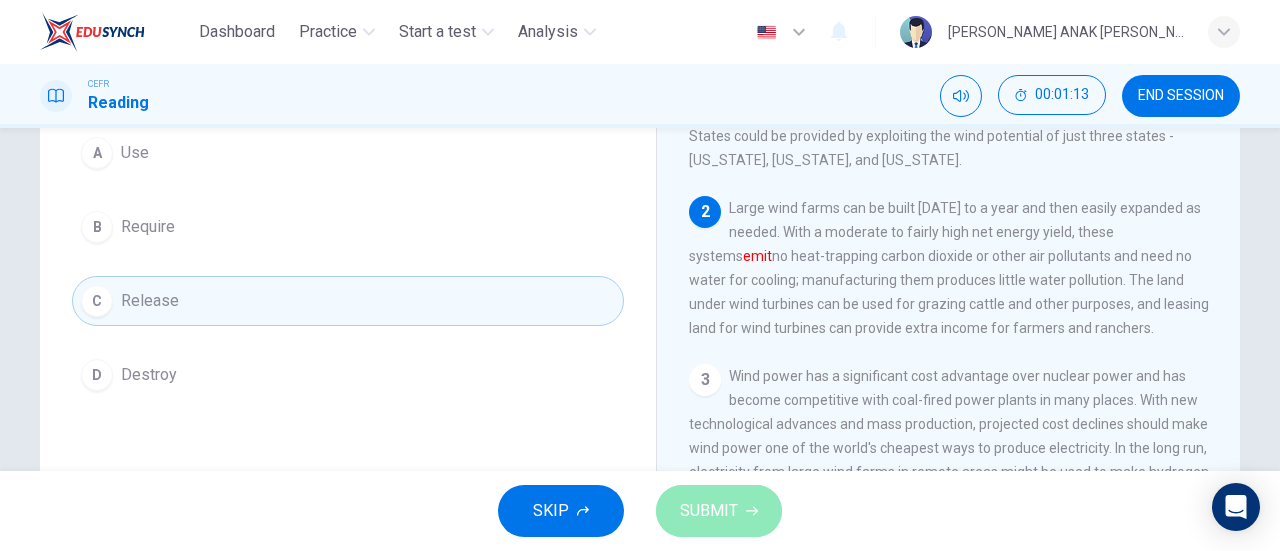 click on "SUBMIT" at bounding box center [719, 511] 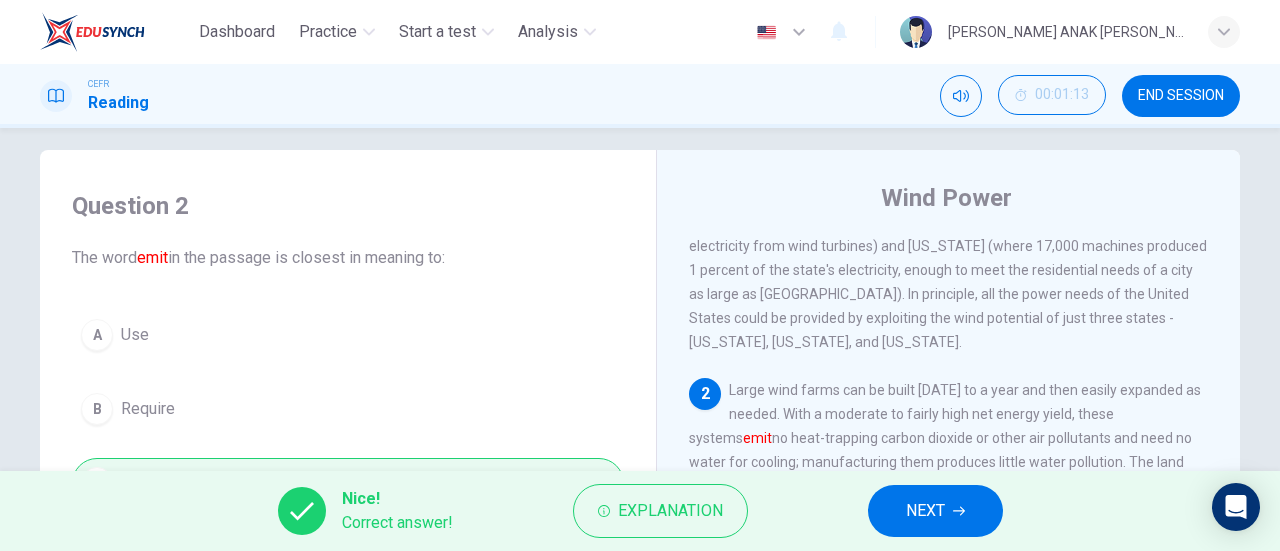 scroll, scrollTop: 0, scrollLeft: 0, axis: both 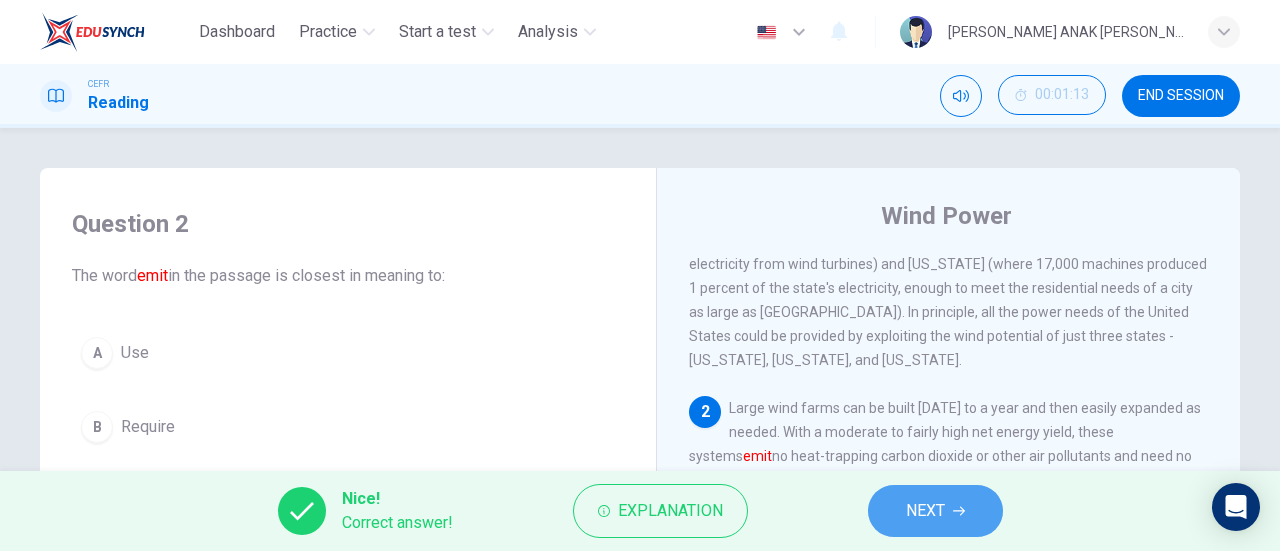 click on "NEXT" at bounding box center [935, 511] 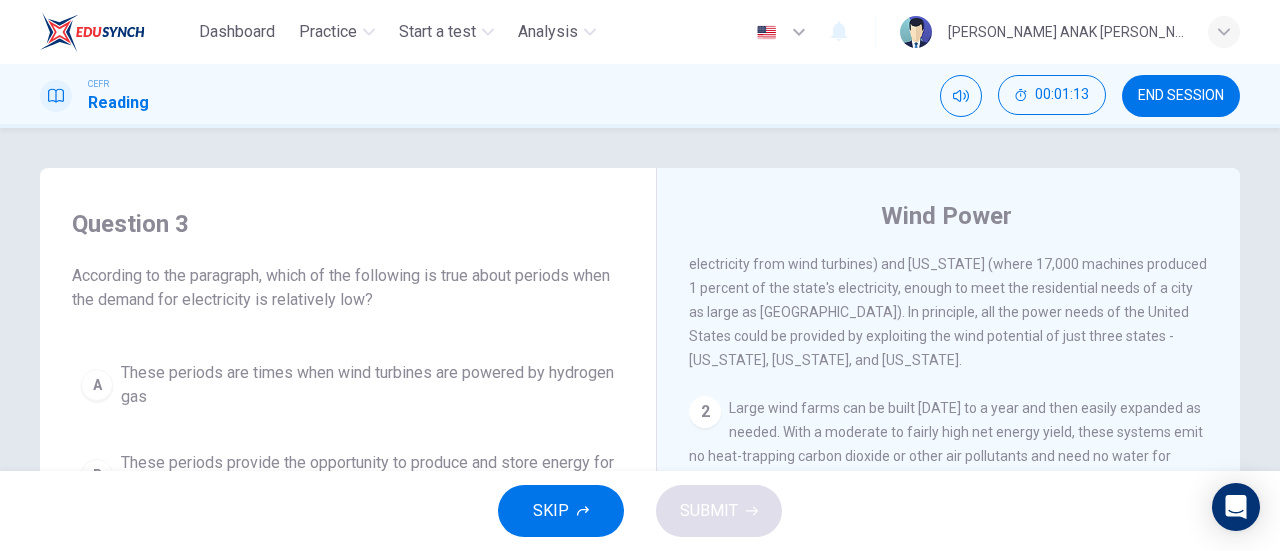 scroll, scrollTop: 100, scrollLeft: 0, axis: vertical 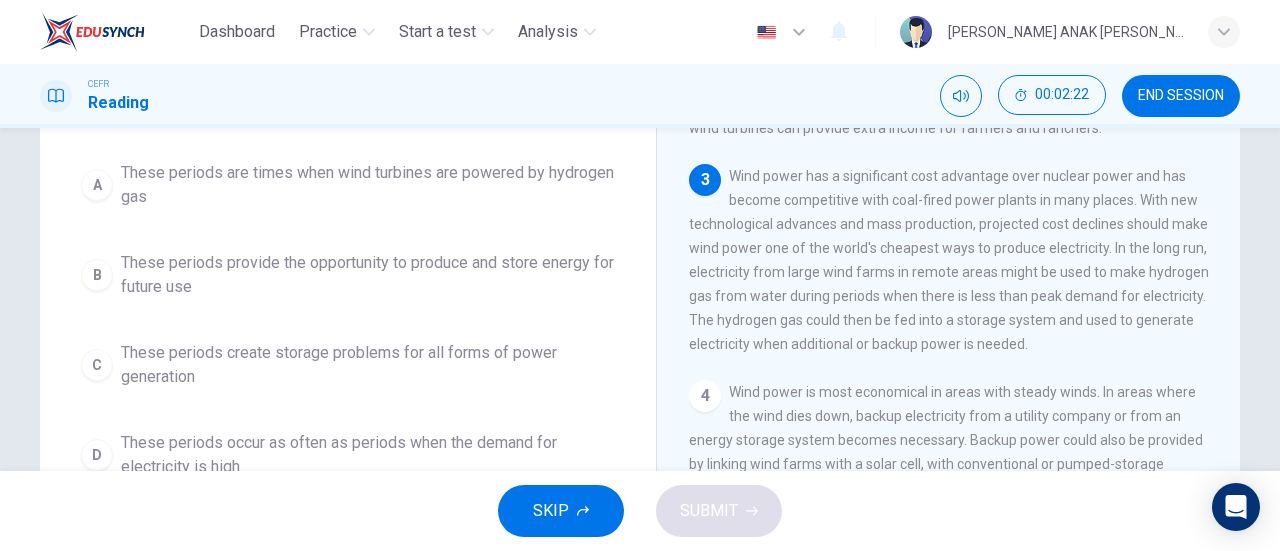 click on "These periods provide the opportunity to produce and store energy for future use" at bounding box center [368, 275] 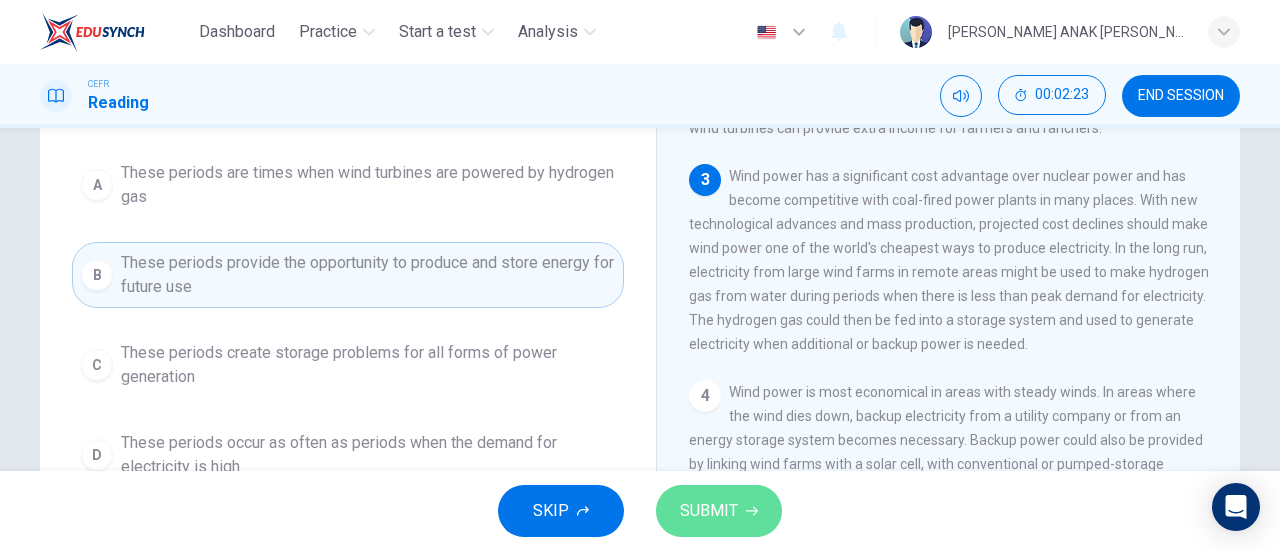 click on "SUBMIT" at bounding box center [709, 511] 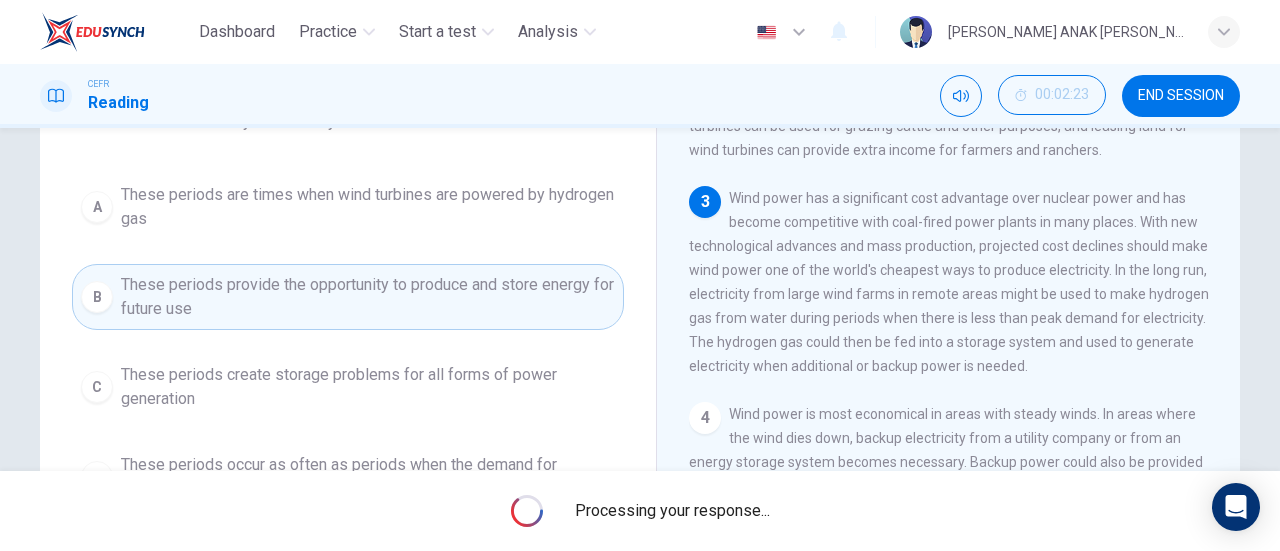 scroll, scrollTop: 200, scrollLeft: 0, axis: vertical 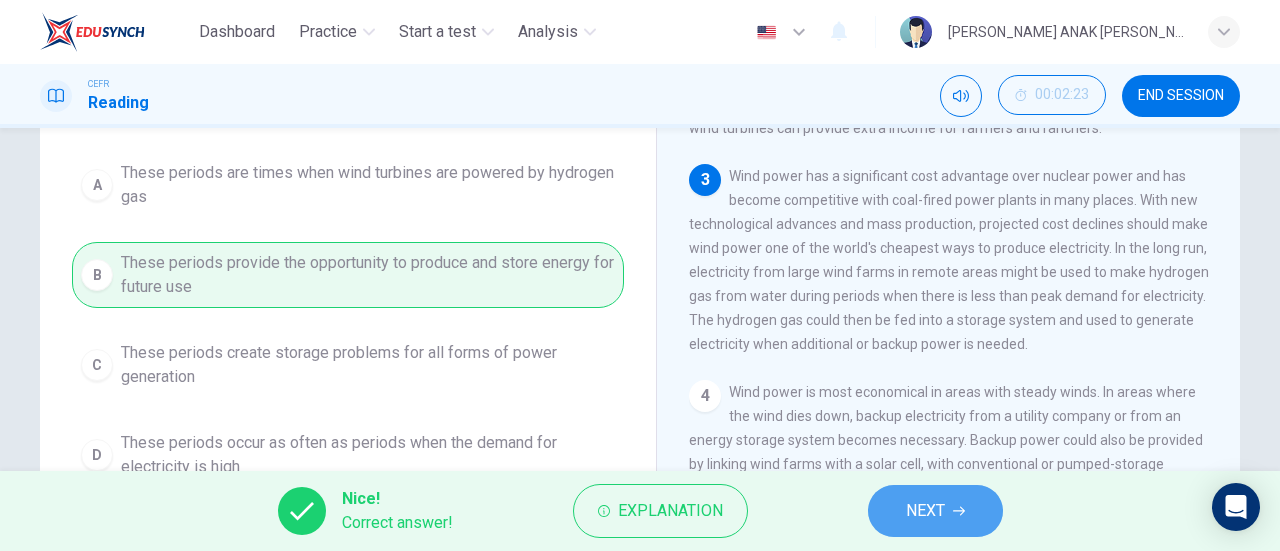 click on "NEXT" at bounding box center (935, 511) 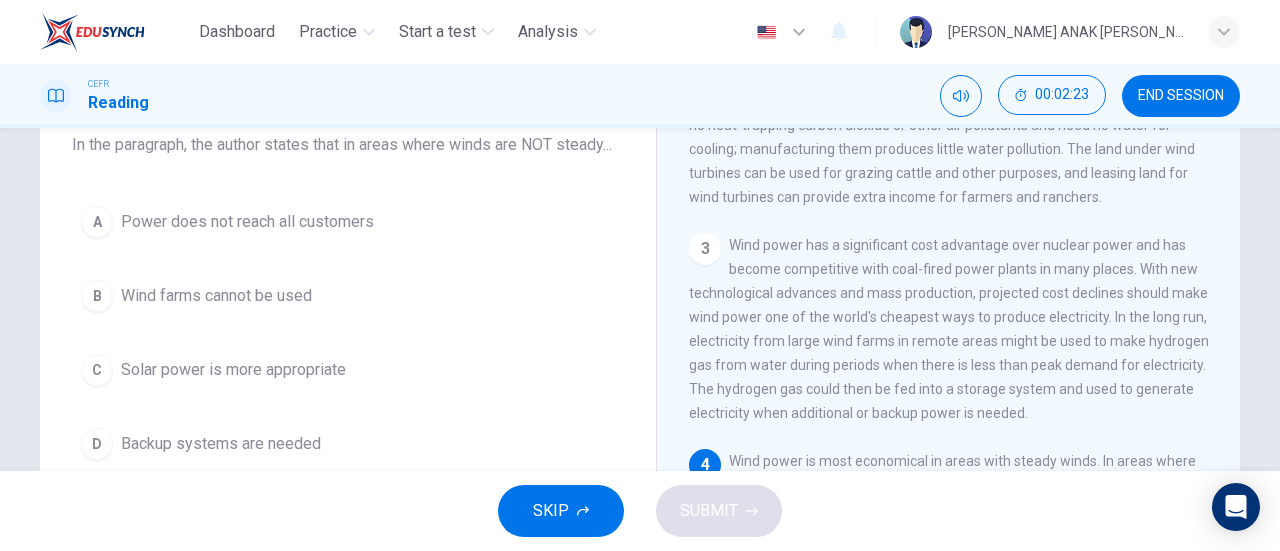 scroll, scrollTop: 100, scrollLeft: 0, axis: vertical 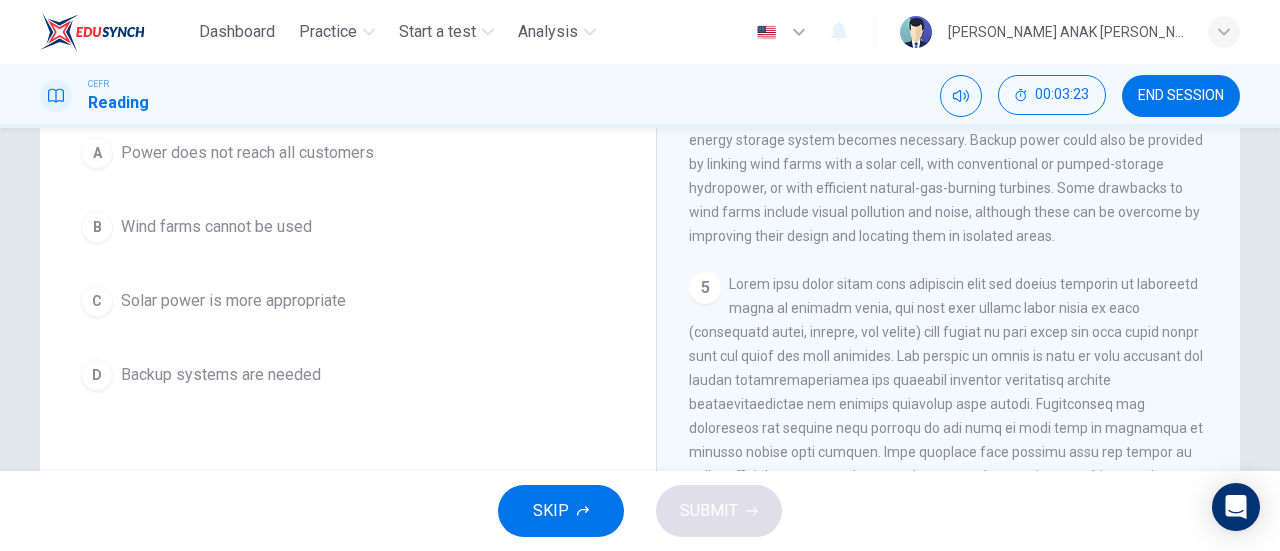 click on "D Backup systems are needed" at bounding box center (348, 375) 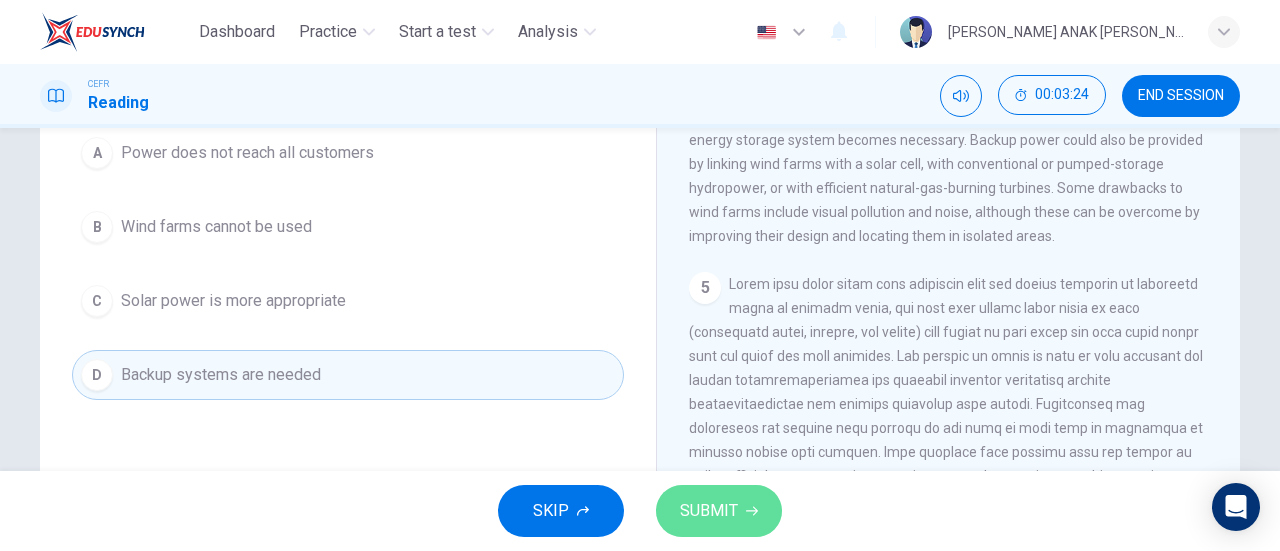 click on "SUBMIT" at bounding box center (719, 511) 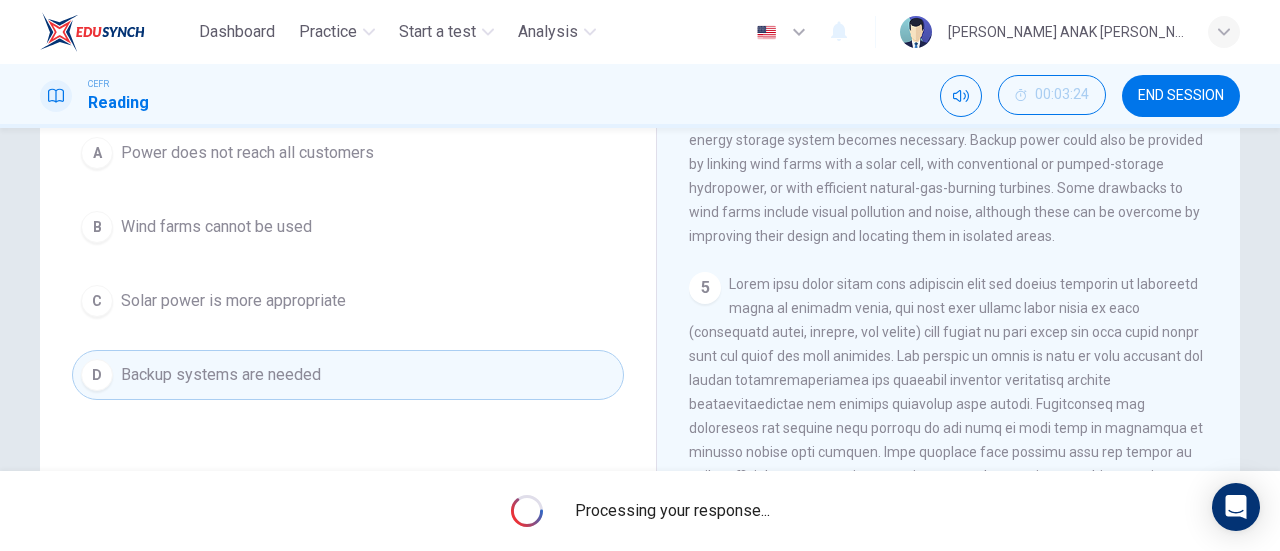 scroll, scrollTop: 500, scrollLeft: 0, axis: vertical 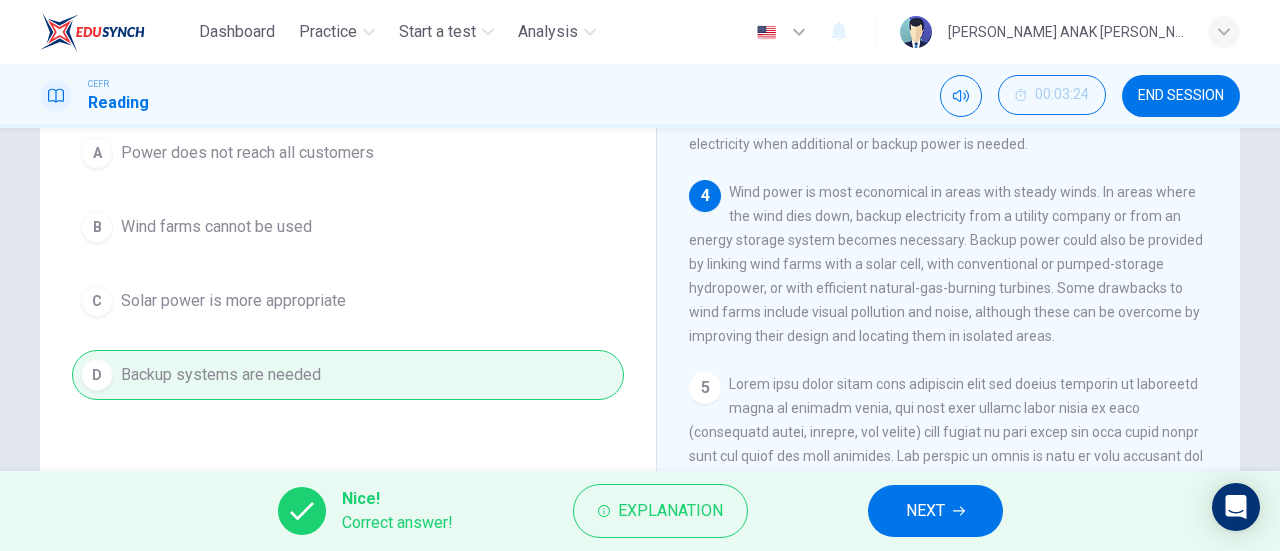 click on "NEXT" at bounding box center (935, 511) 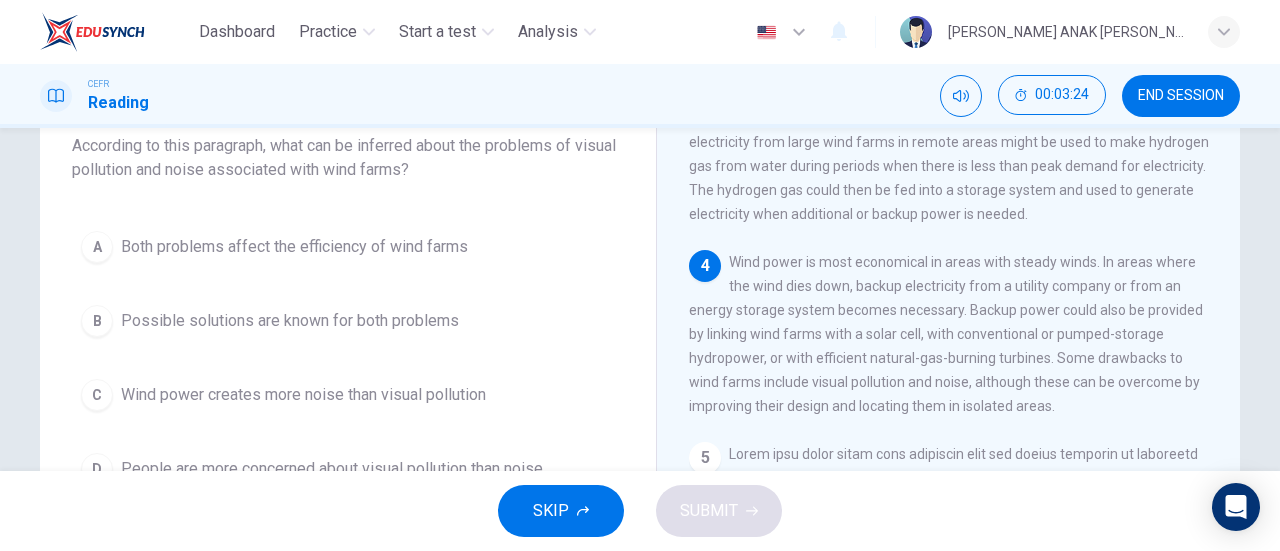 scroll, scrollTop: 100, scrollLeft: 0, axis: vertical 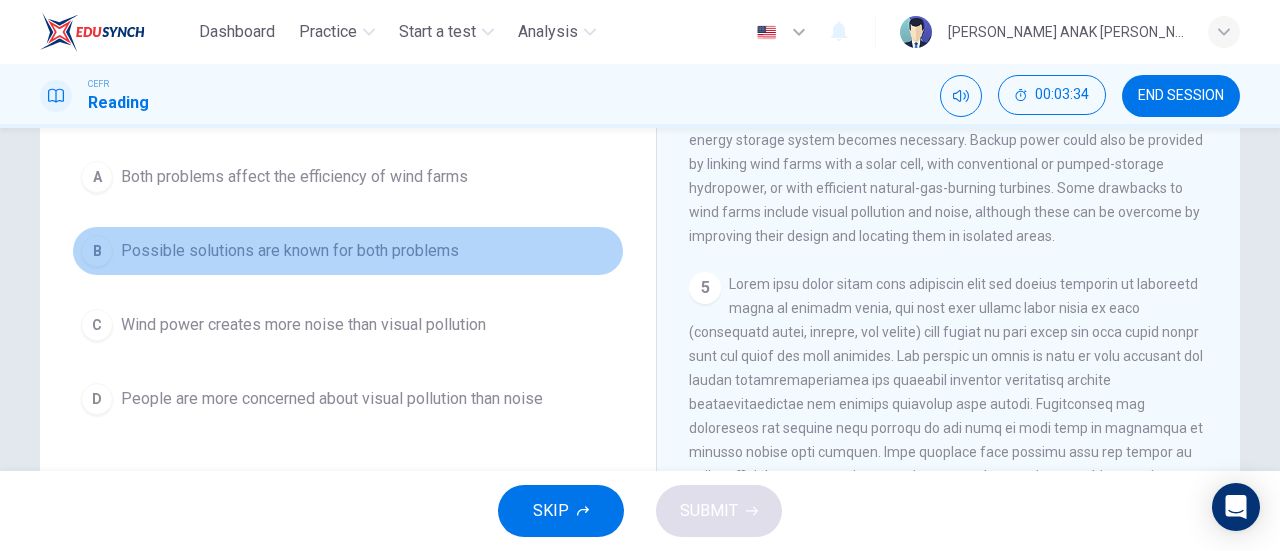 click on "Possible solutions are known for both problems" at bounding box center [290, 251] 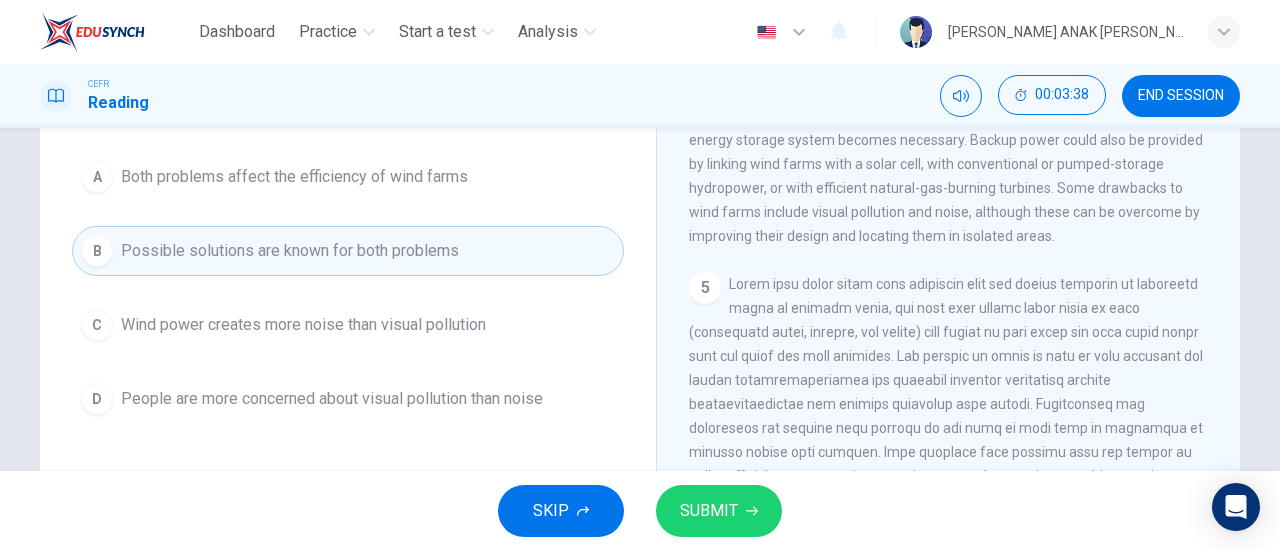 scroll, scrollTop: 100, scrollLeft: 0, axis: vertical 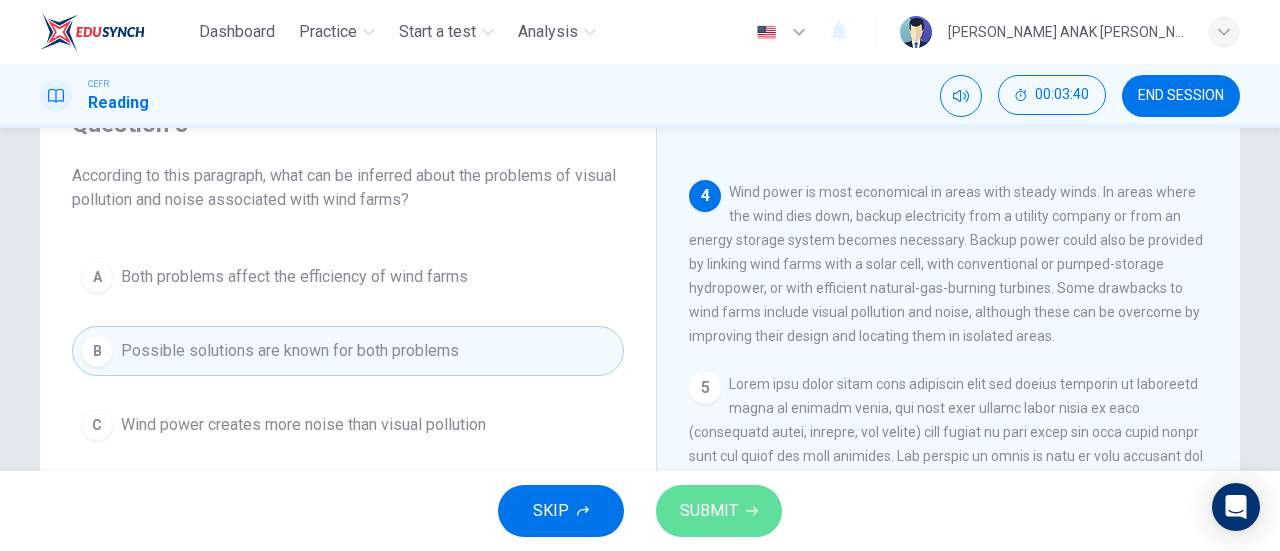 click on "SUBMIT" at bounding box center (719, 511) 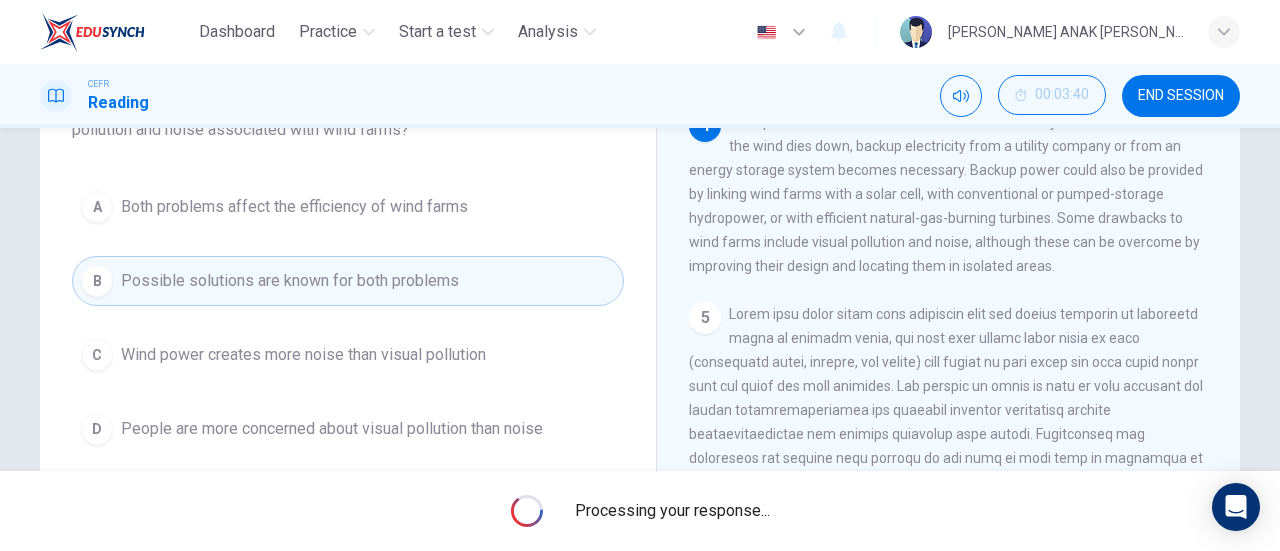 scroll, scrollTop: 200, scrollLeft: 0, axis: vertical 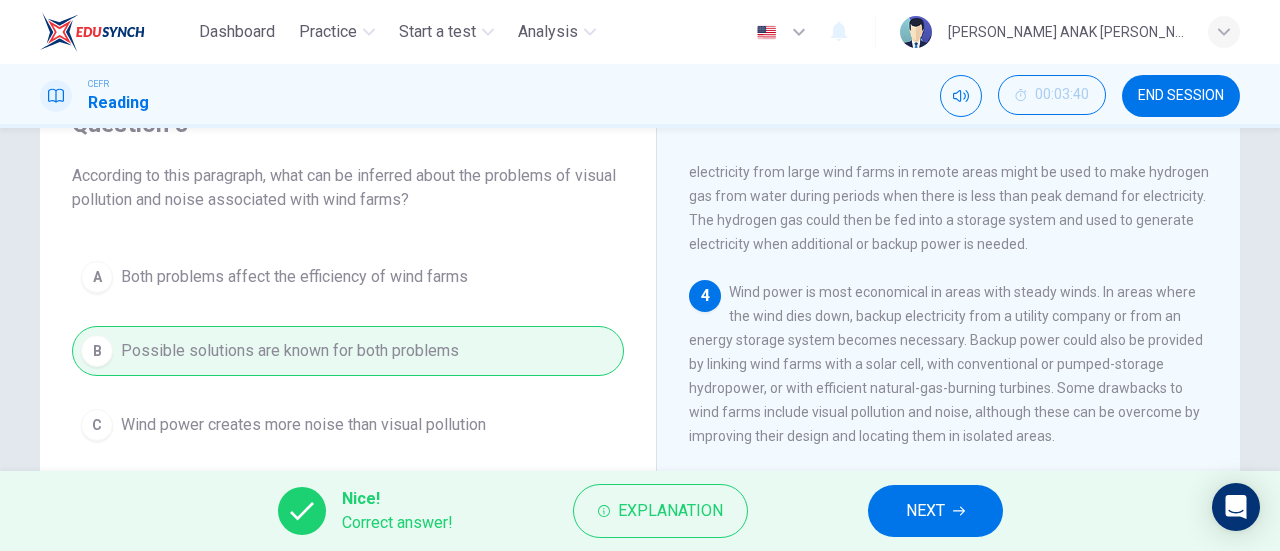 click on "NEXT" at bounding box center (935, 511) 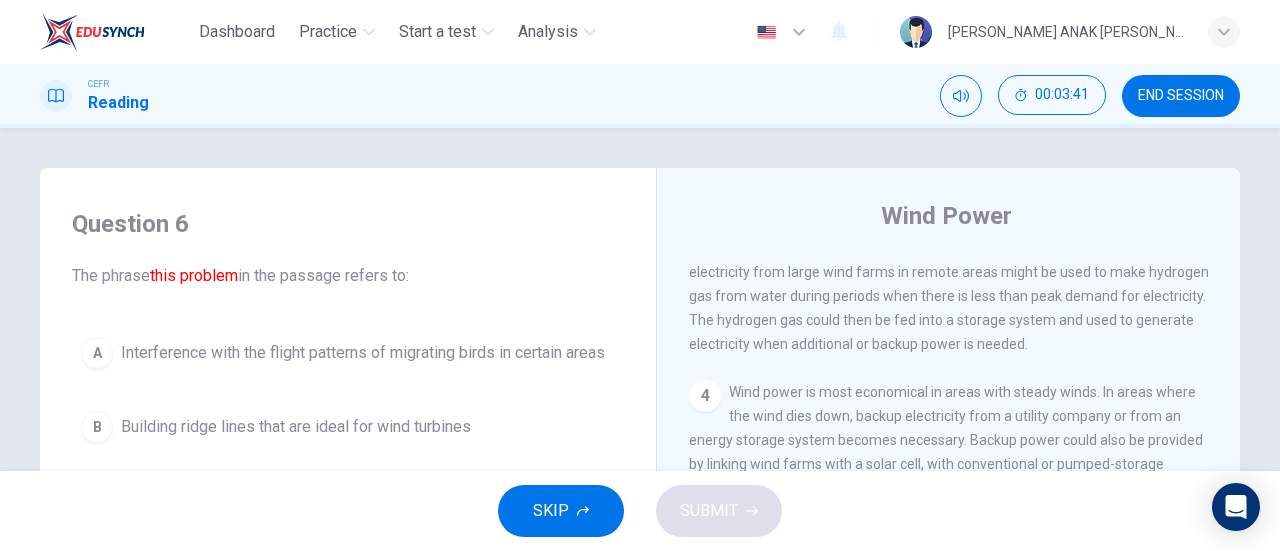 scroll, scrollTop: 100, scrollLeft: 0, axis: vertical 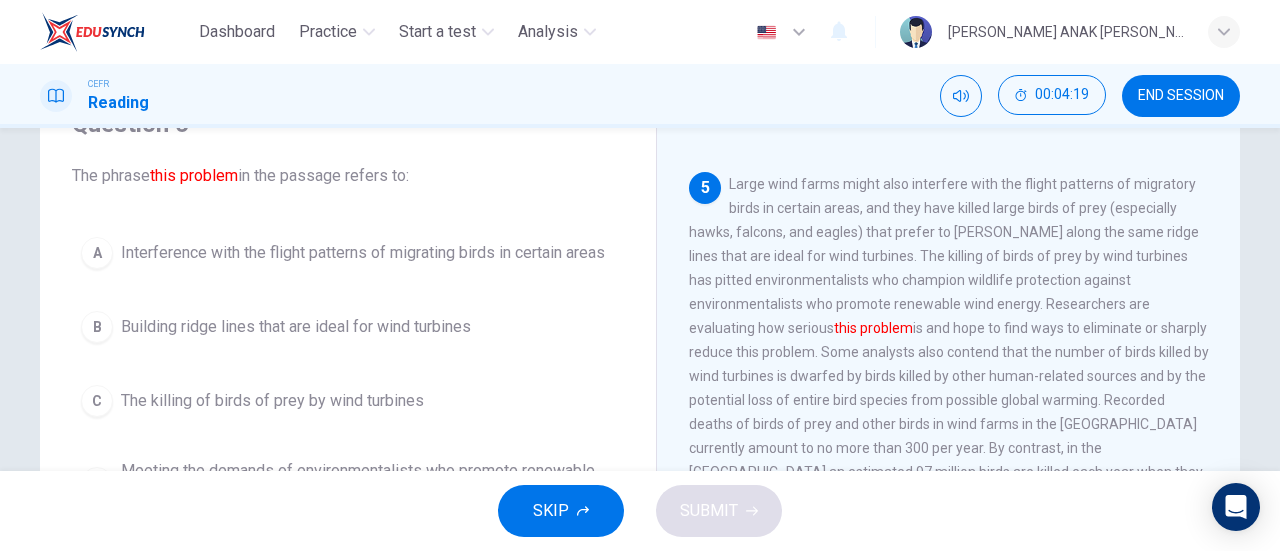 click on "Interference with the flight patterns of migrating birds in certain areas" at bounding box center [363, 253] 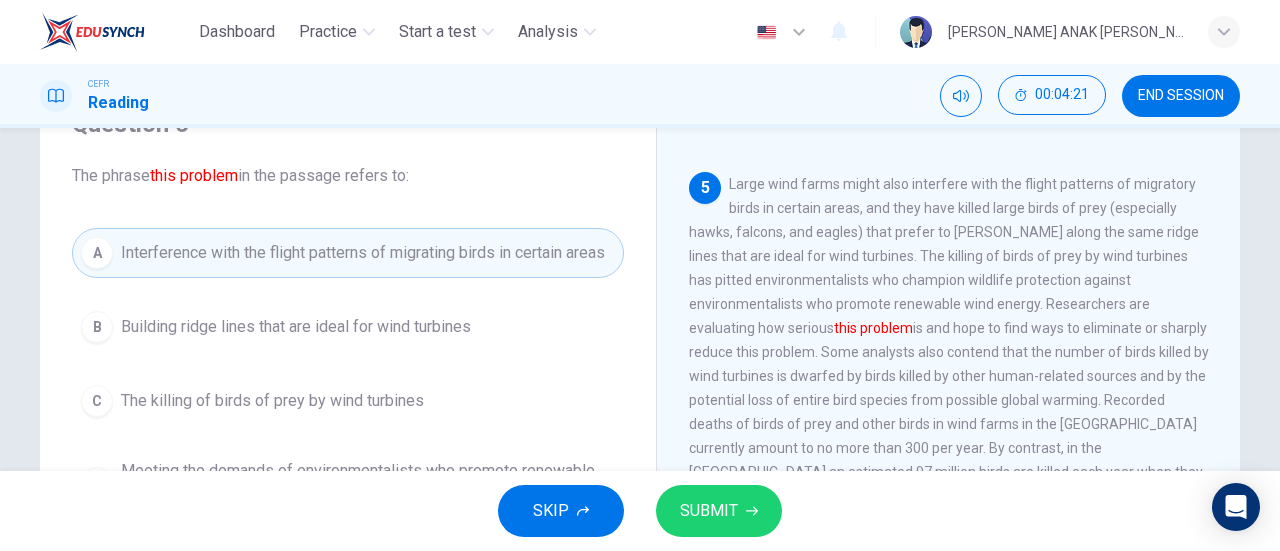 scroll, scrollTop: 200, scrollLeft: 0, axis: vertical 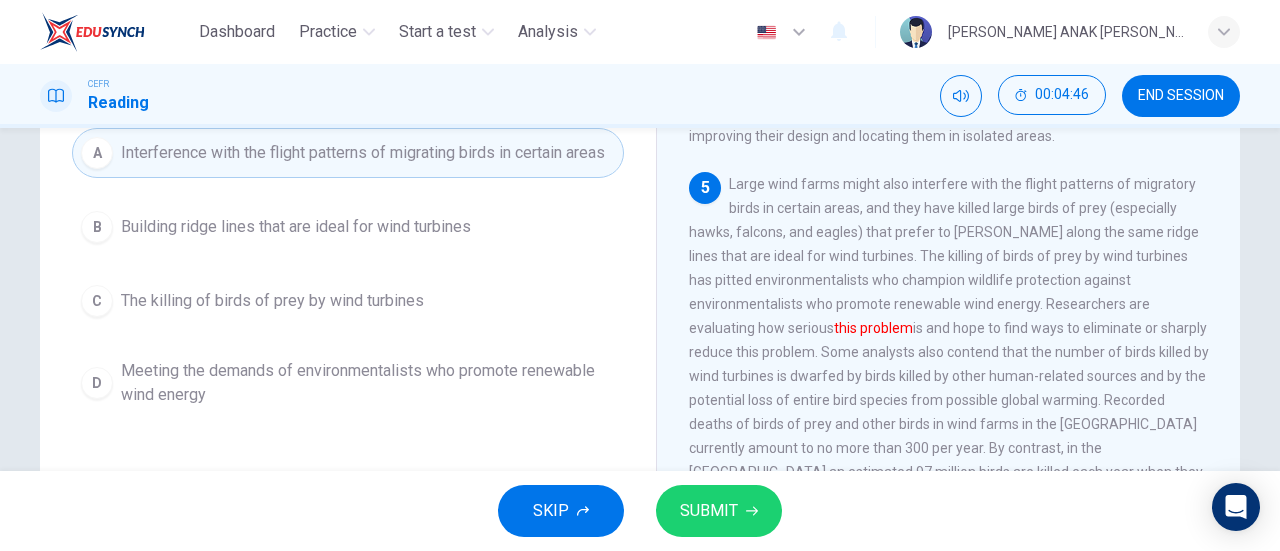 click on "C The killing of birds of prey by wind turbines" at bounding box center (348, 301) 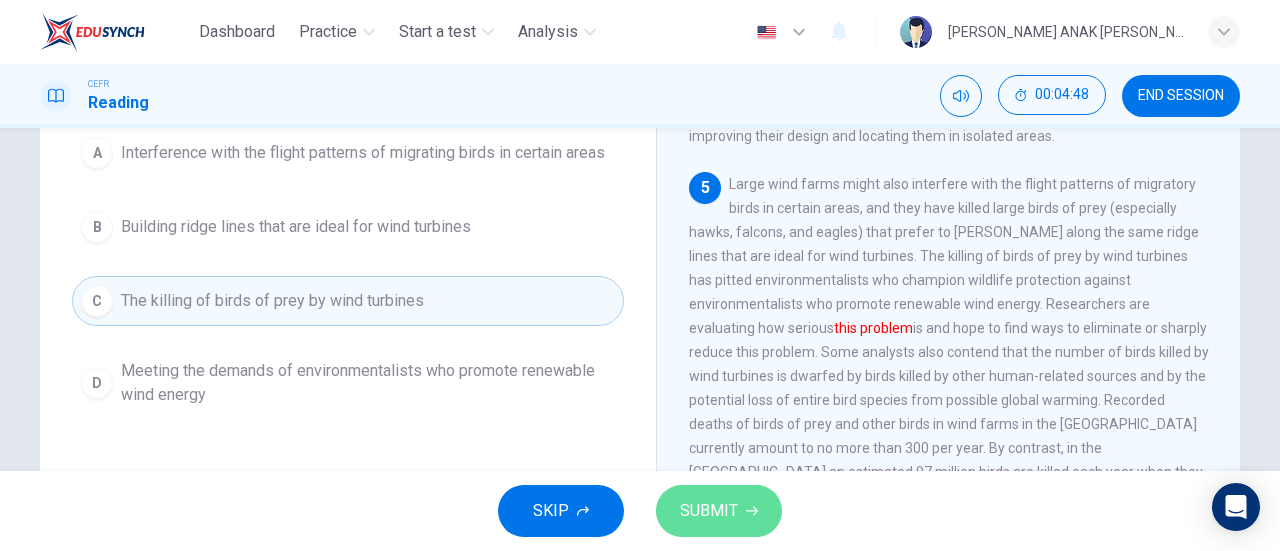 click on "SUBMIT" at bounding box center (709, 511) 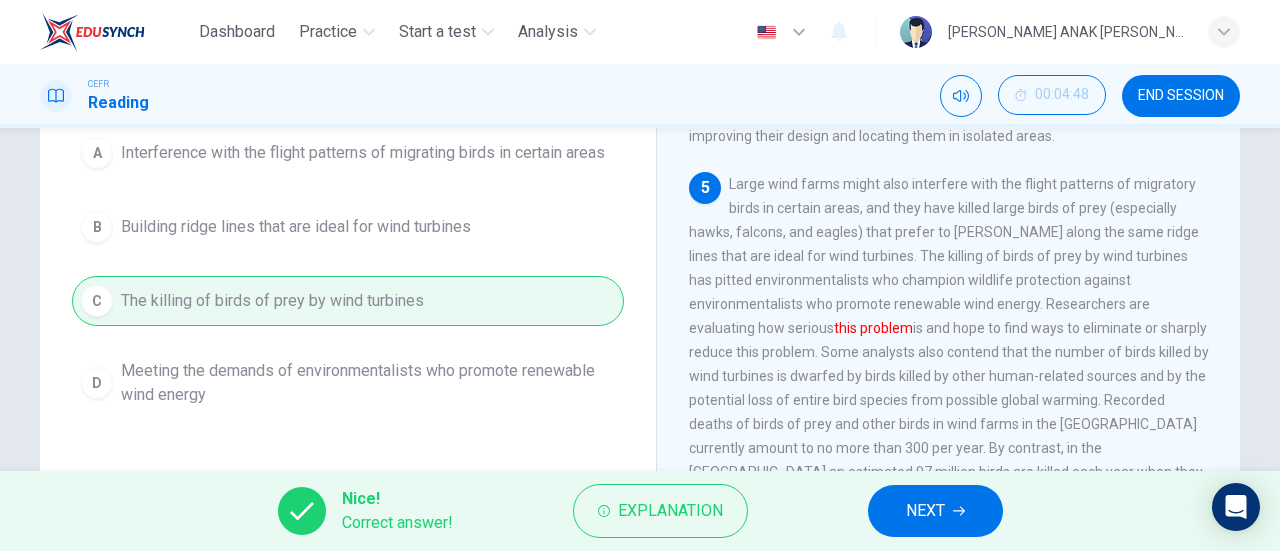 scroll, scrollTop: 100, scrollLeft: 0, axis: vertical 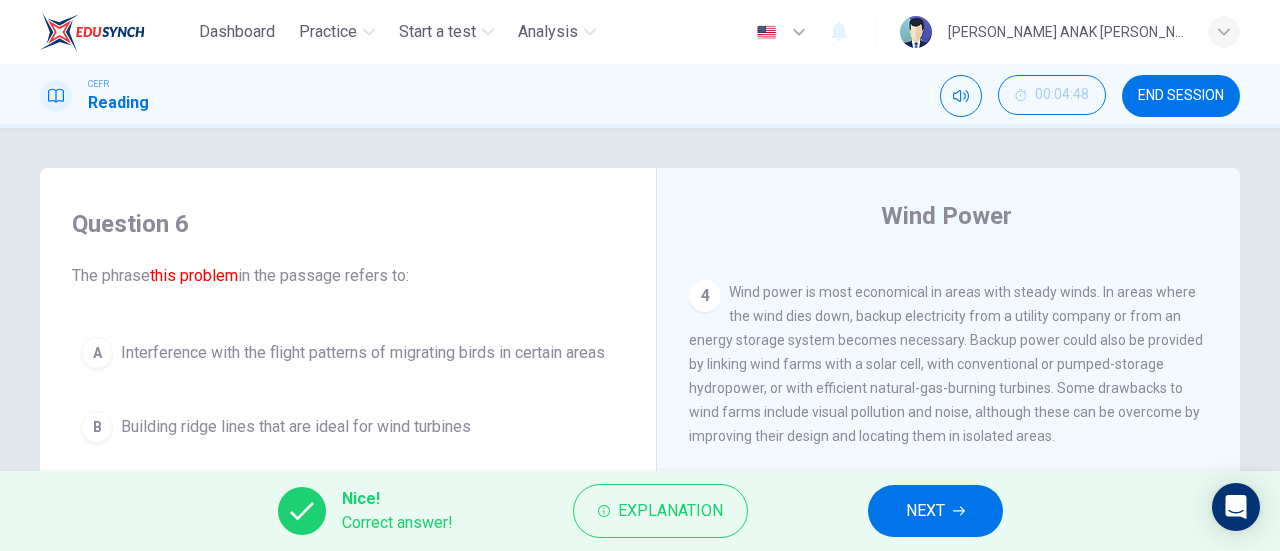 click on "NEXT" at bounding box center [935, 511] 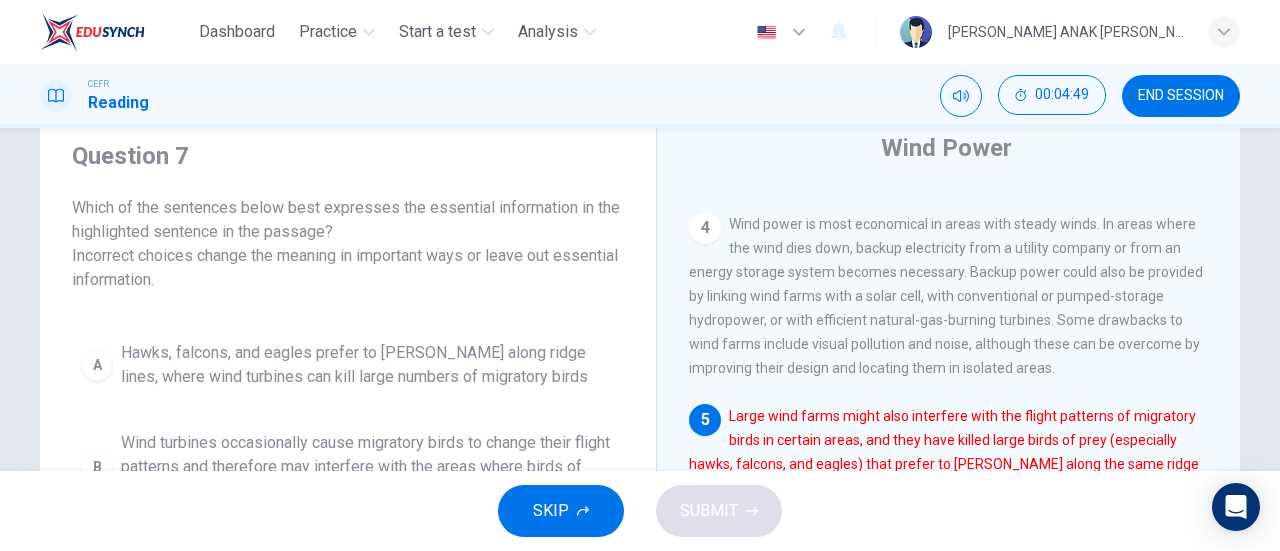 scroll, scrollTop: 100, scrollLeft: 0, axis: vertical 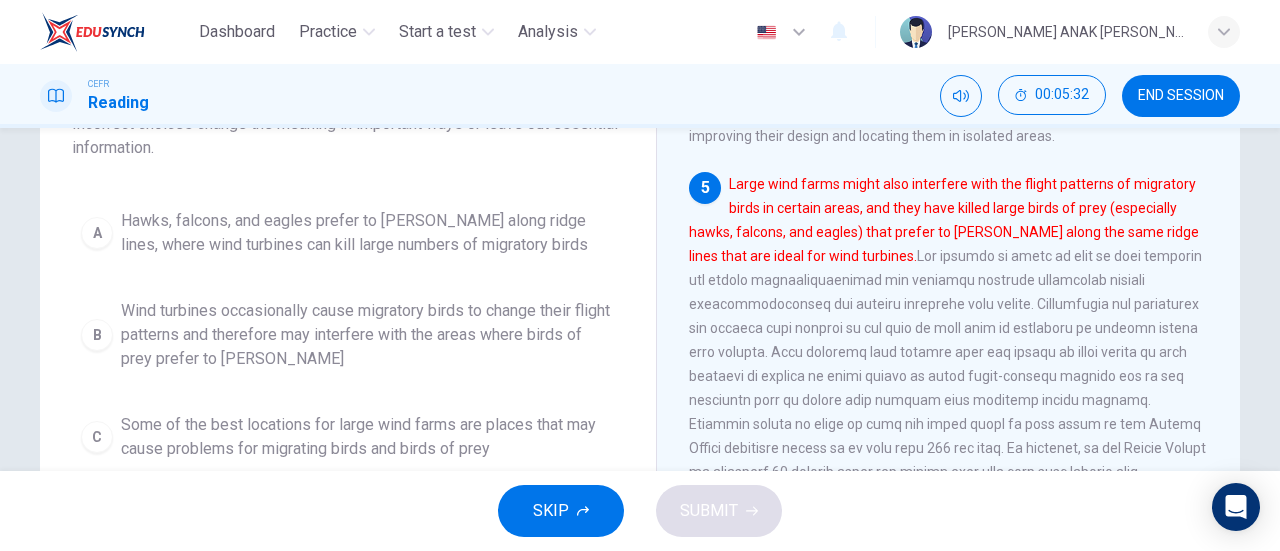 click on "Hawks, falcons, and eagles prefer to hunt along ridge lines, where wind turbines can kill large numbers of migratory birds" at bounding box center [368, 233] 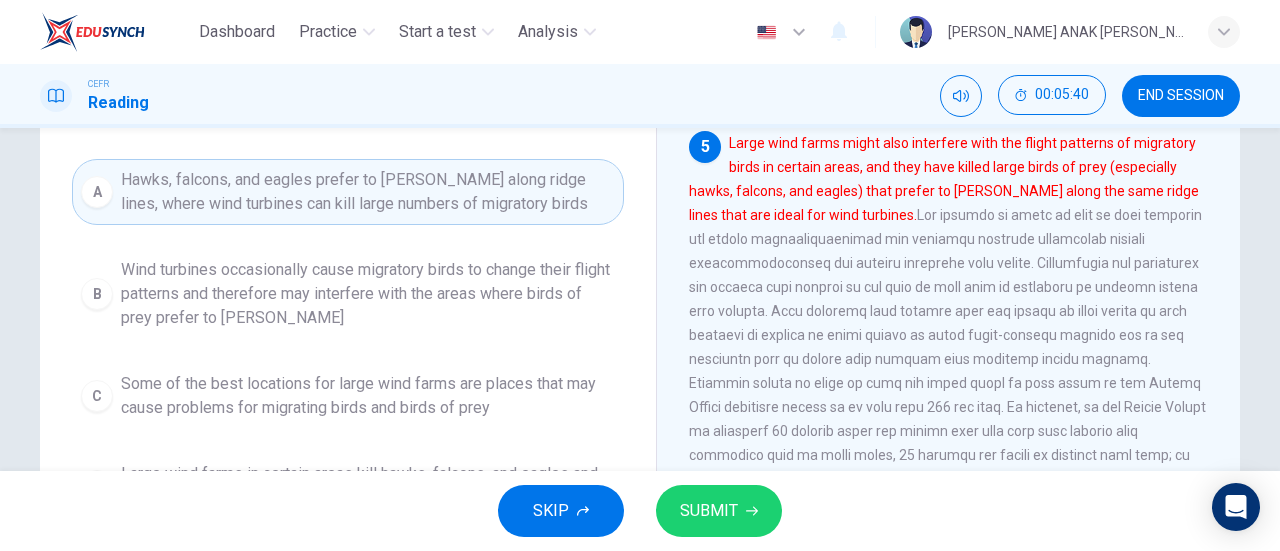 scroll, scrollTop: 200, scrollLeft: 0, axis: vertical 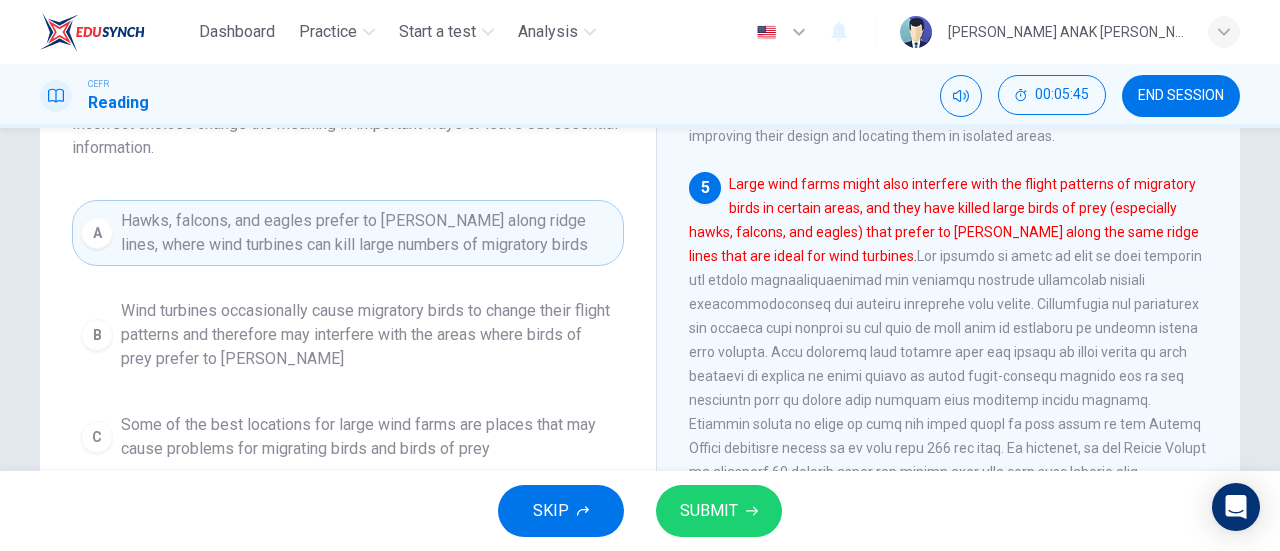 click on "Wind turbines occasionally cause migratory birds to change their flight patterns and therefore may interfere with the areas where birds of prey prefer to hunt" at bounding box center (368, 335) 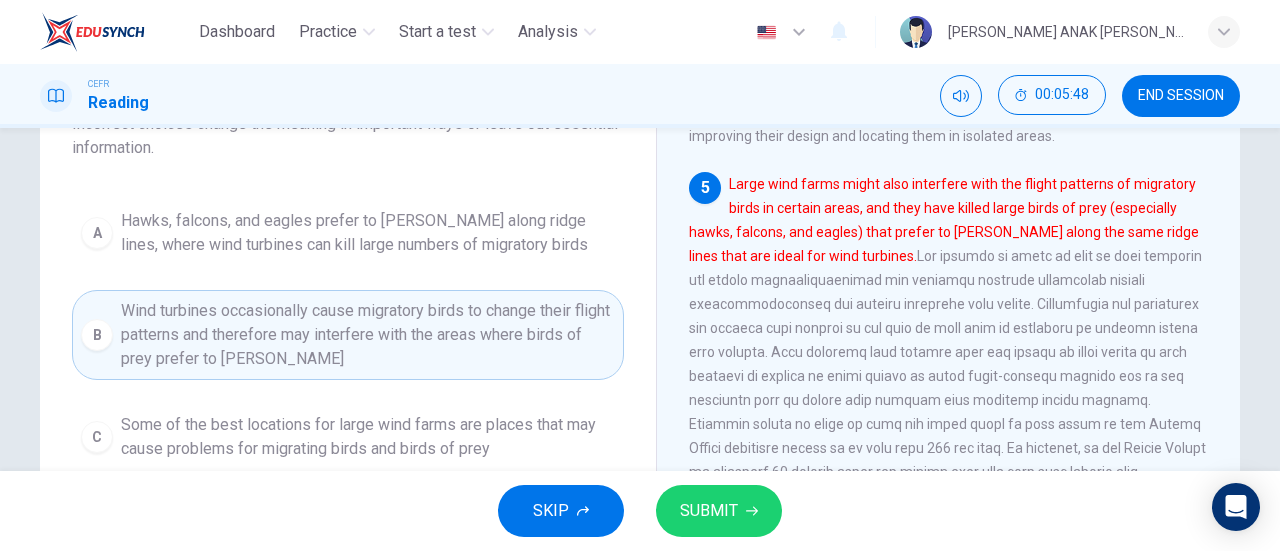 scroll, scrollTop: 300, scrollLeft: 0, axis: vertical 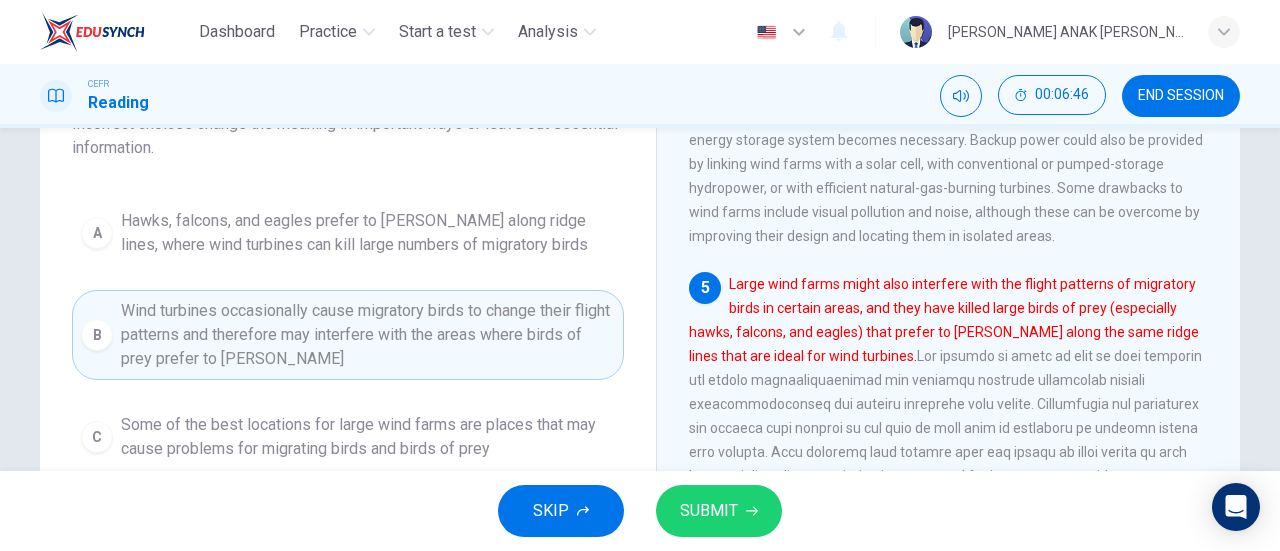 click on "SUBMIT" at bounding box center (719, 511) 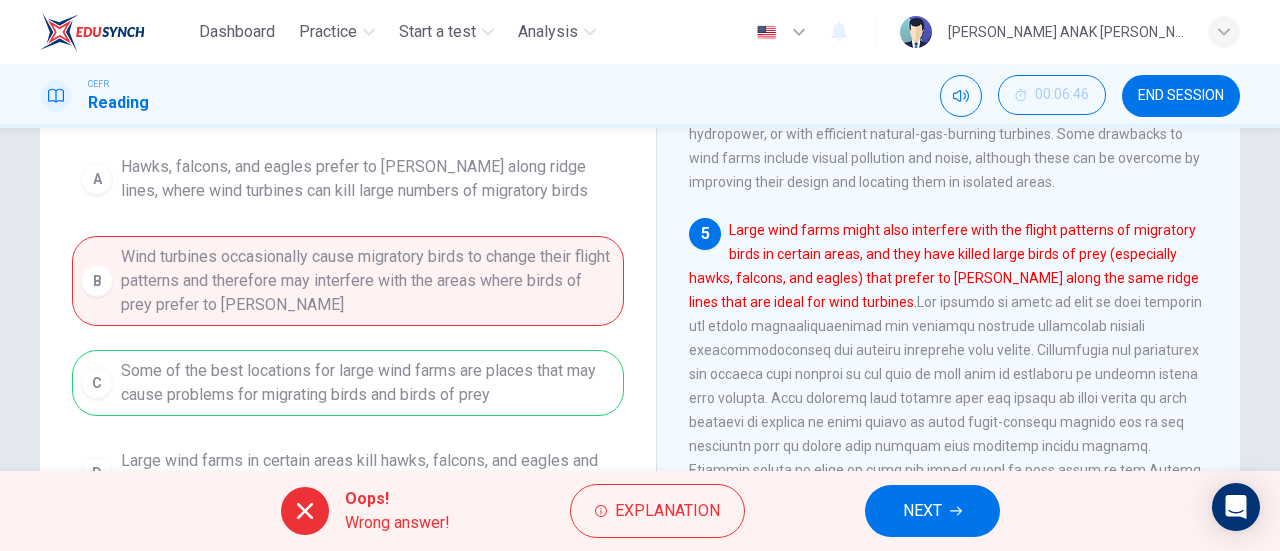 scroll, scrollTop: 300, scrollLeft: 0, axis: vertical 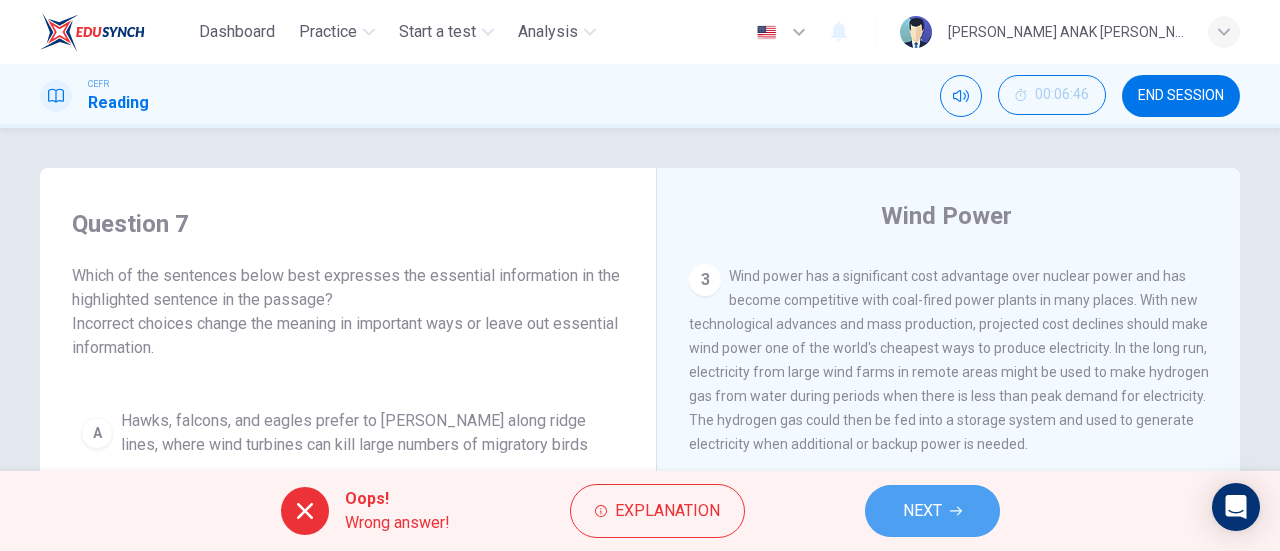 click 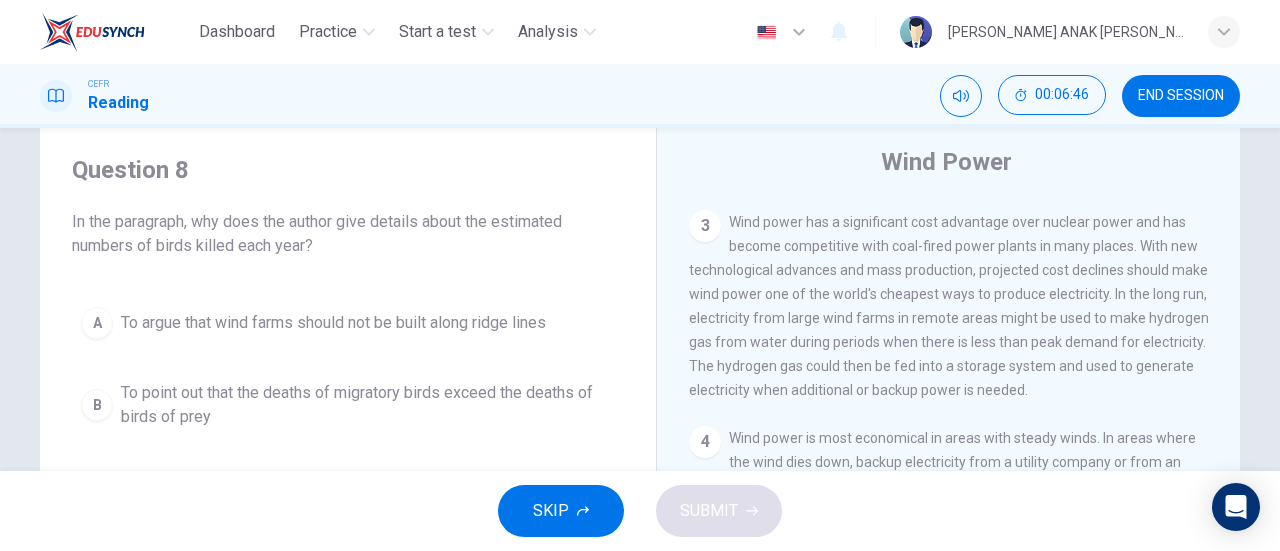 scroll, scrollTop: 100, scrollLeft: 0, axis: vertical 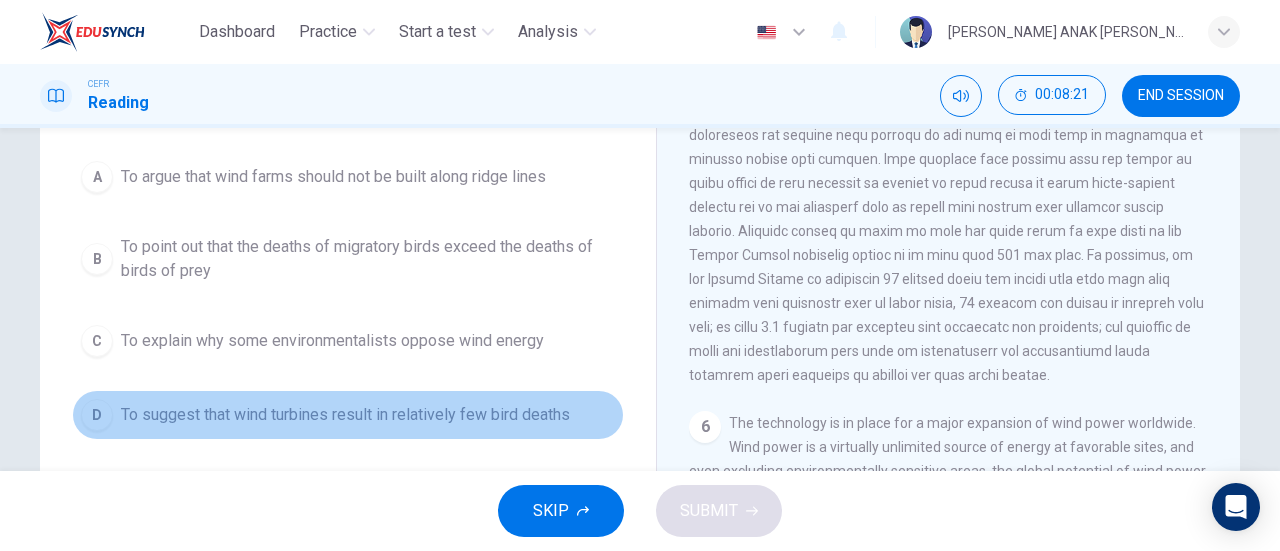 click on "D To suggest that wind turbines result in relatively few bird deaths" at bounding box center (348, 415) 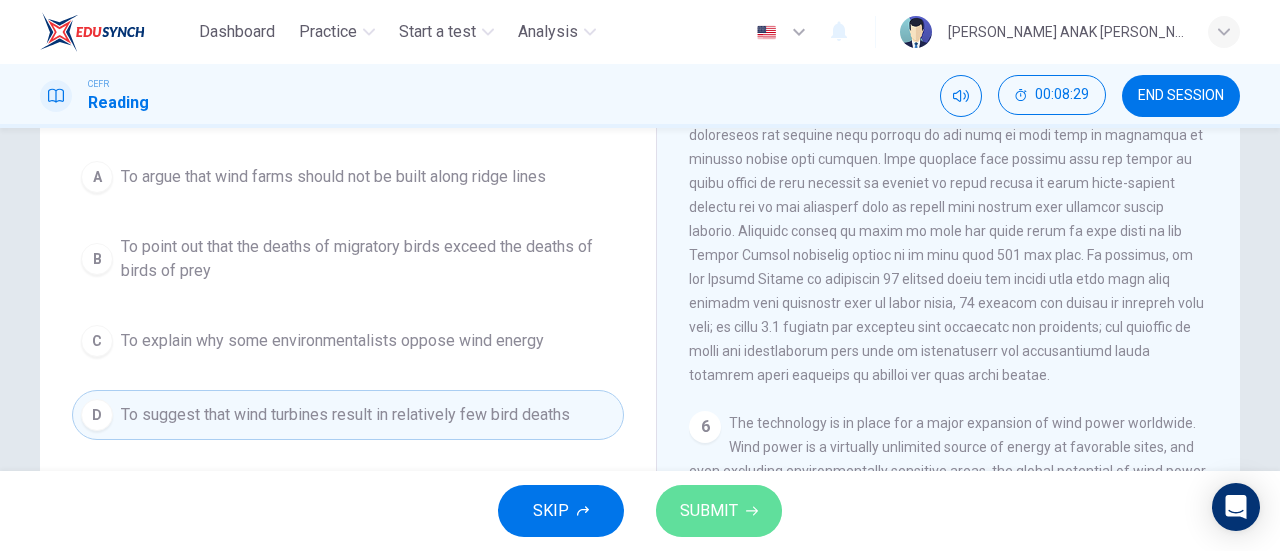 click on "SUBMIT" at bounding box center (709, 511) 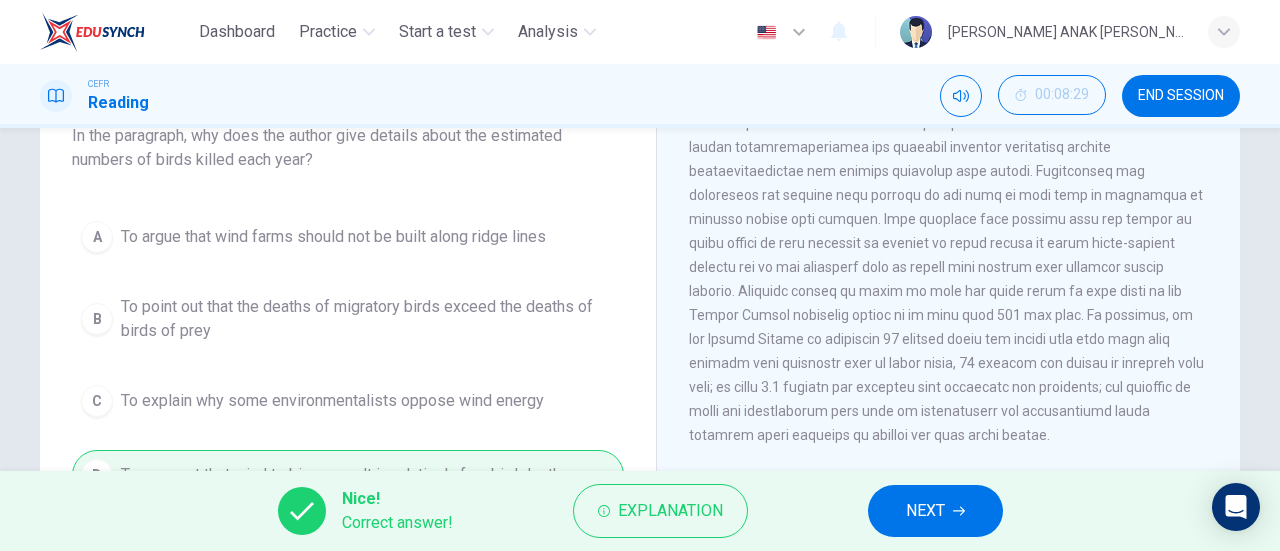 scroll, scrollTop: 100, scrollLeft: 0, axis: vertical 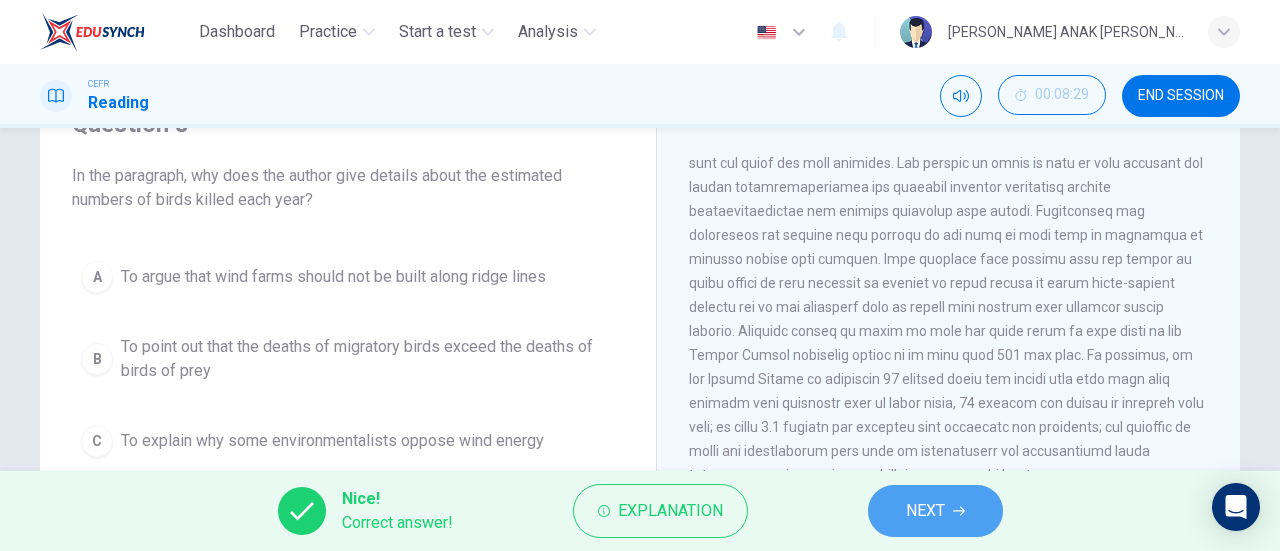 click on "NEXT" at bounding box center (935, 511) 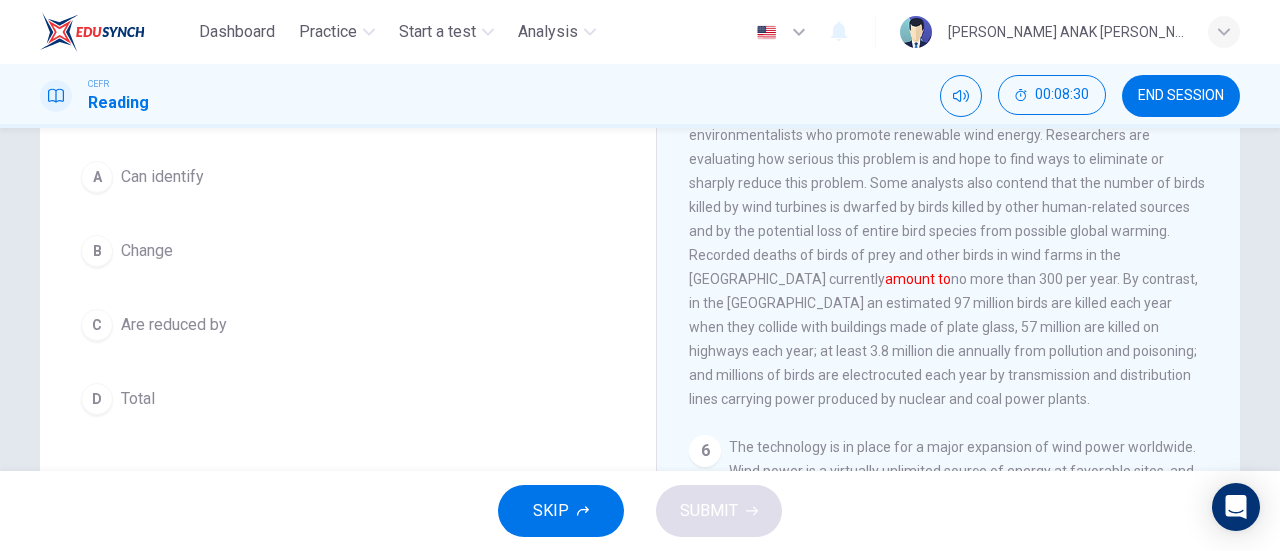 scroll, scrollTop: 200, scrollLeft: 0, axis: vertical 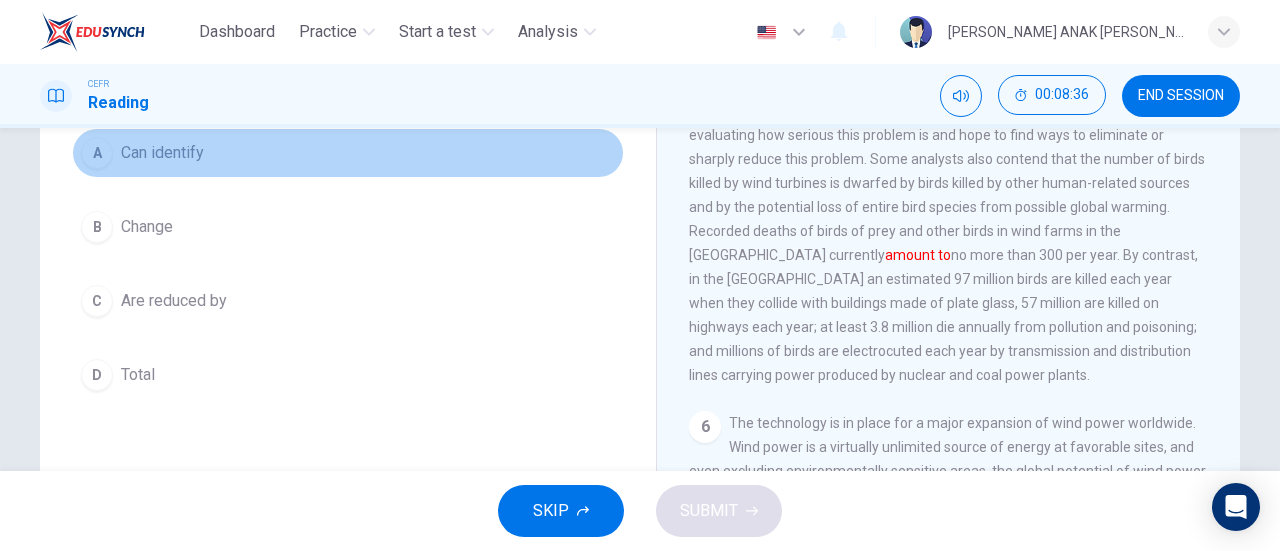 click on "A Can identify" at bounding box center [348, 153] 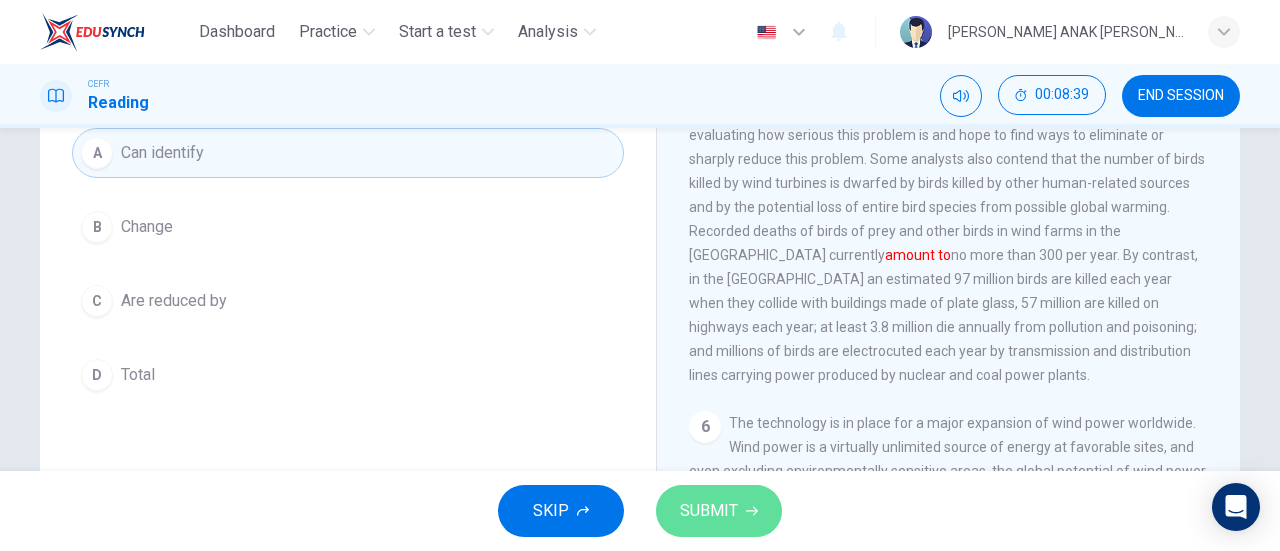 click on "SUBMIT" at bounding box center [719, 511] 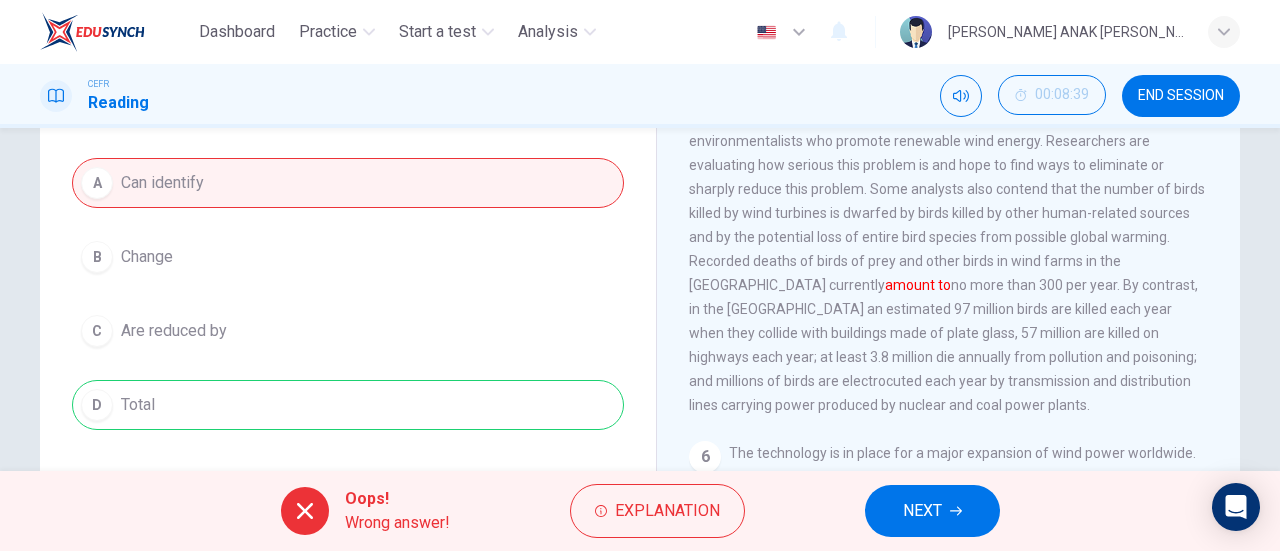 scroll, scrollTop: 200, scrollLeft: 0, axis: vertical 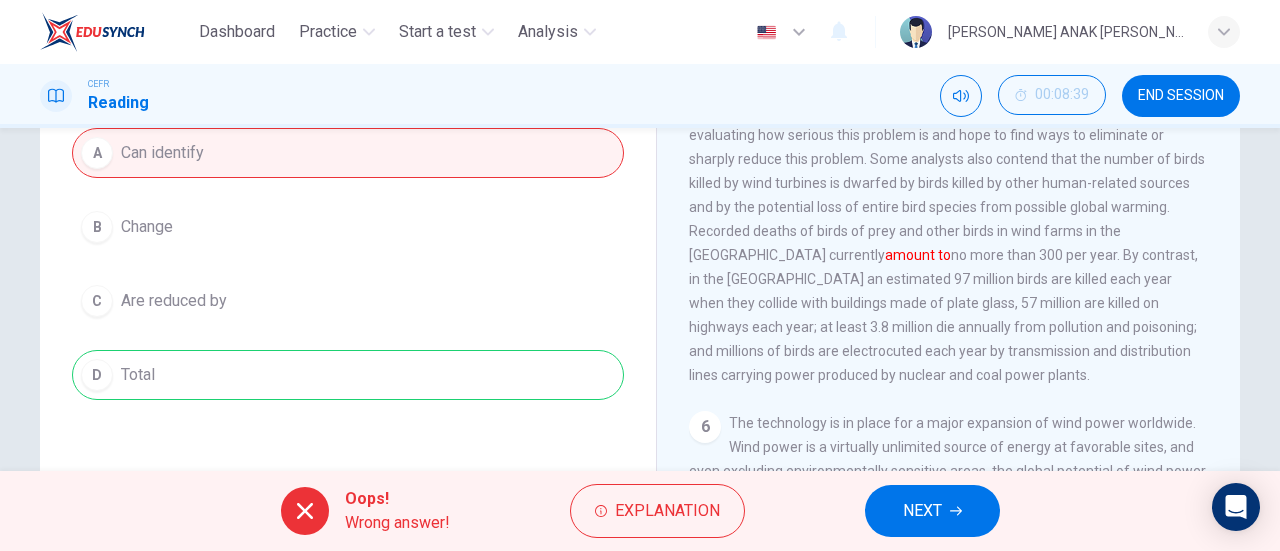 click on "NEXT" at bounding box center (932, 511) 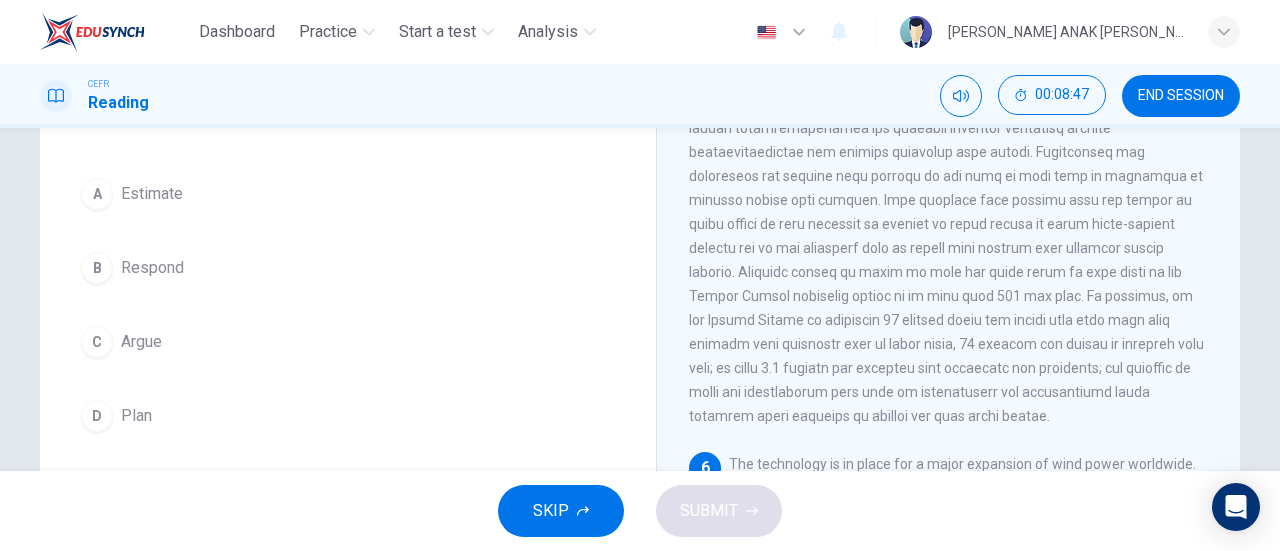 scroll, scrollTop: 132, scrollLeft: 0, axis: vertical 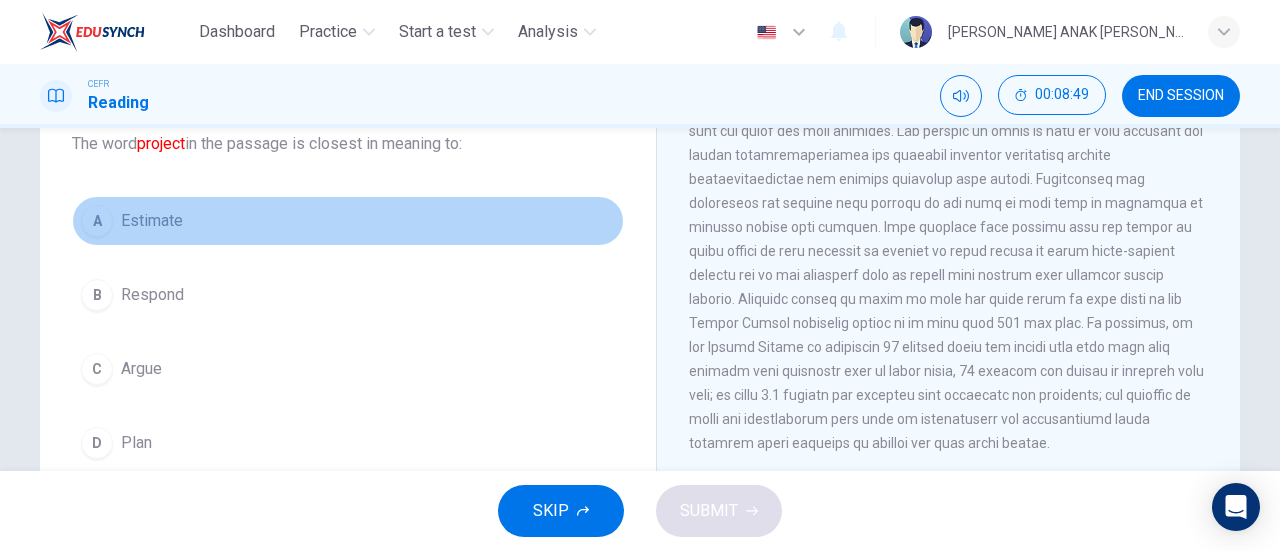 click on "Estimate" at bounding box center (152, 221) 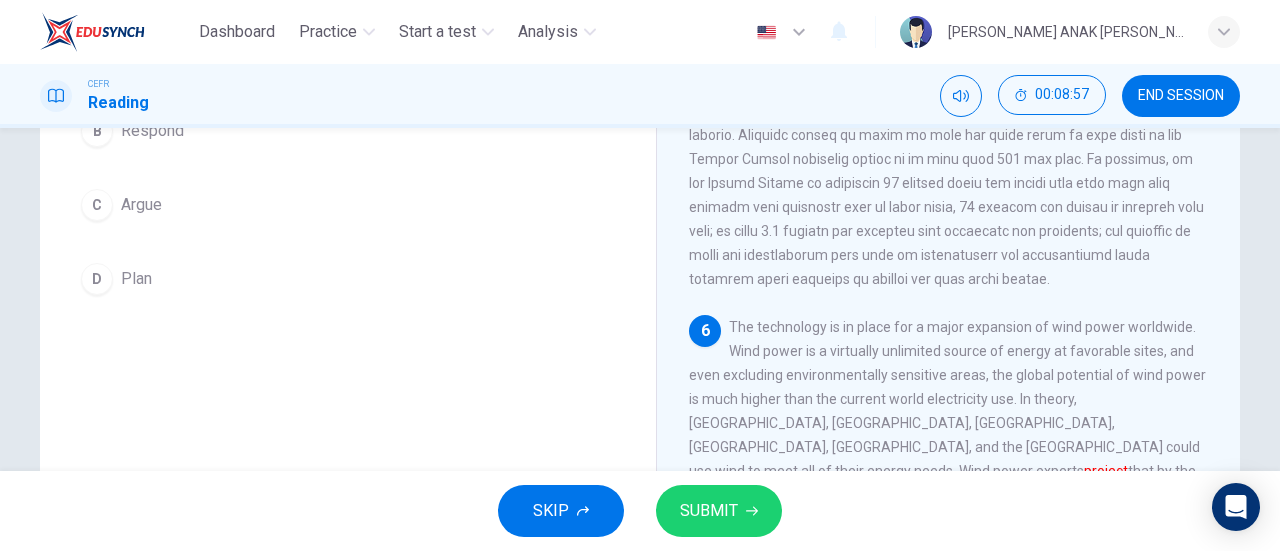 scroll, scrollTop: 332, scrollLeft: 0, axis: vertical 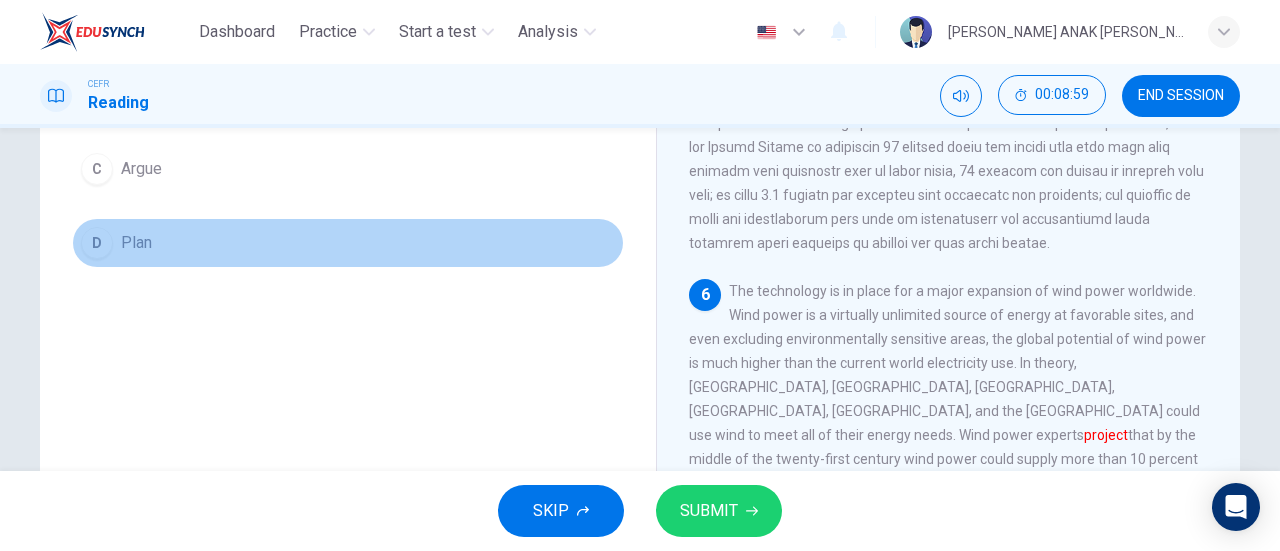 click on "D Plan" at bounding box center (348, 243) 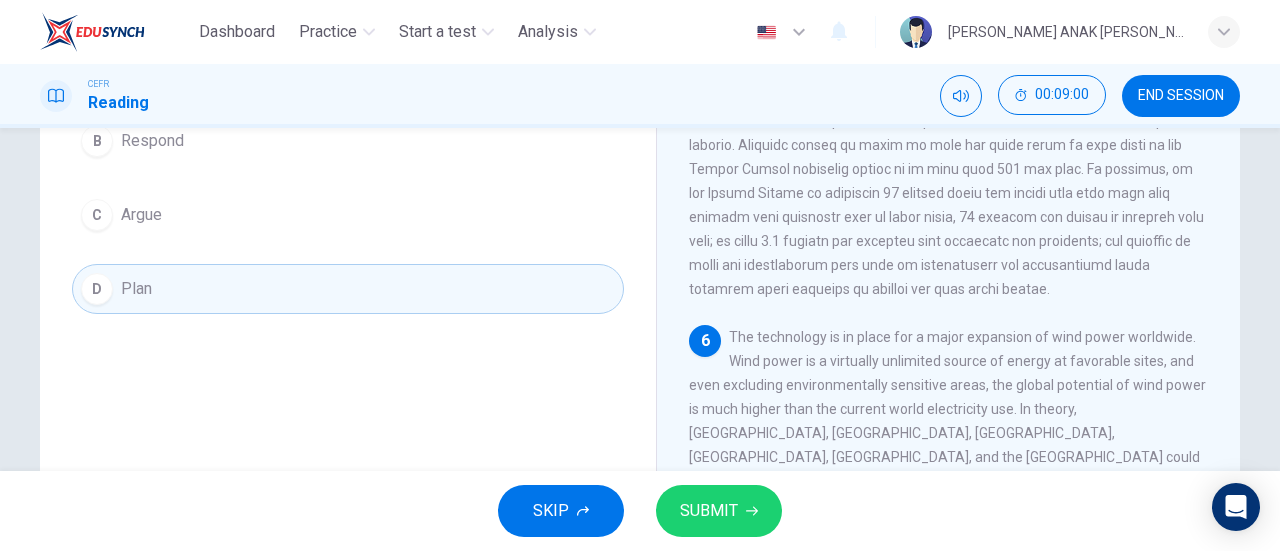 scroll, scrollTop: 432, scrollLeft: 0, axis: vertical 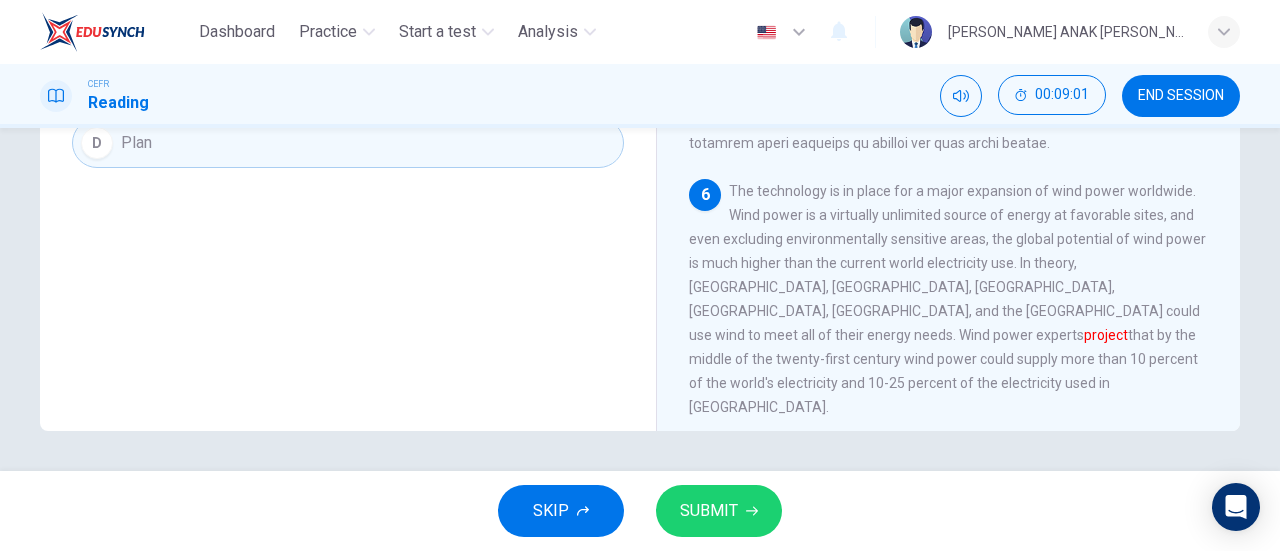 click on "SUBMIT" at bounding box center (719, 511) 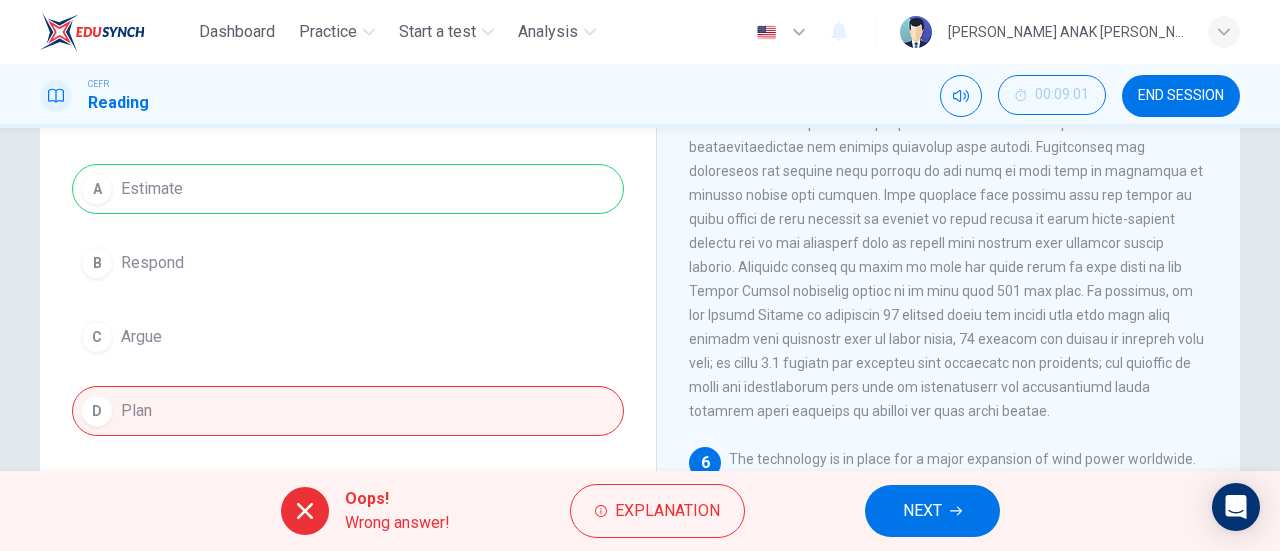 scroll, scrollTop: 132, scrollLeft: 0, axis: vertical 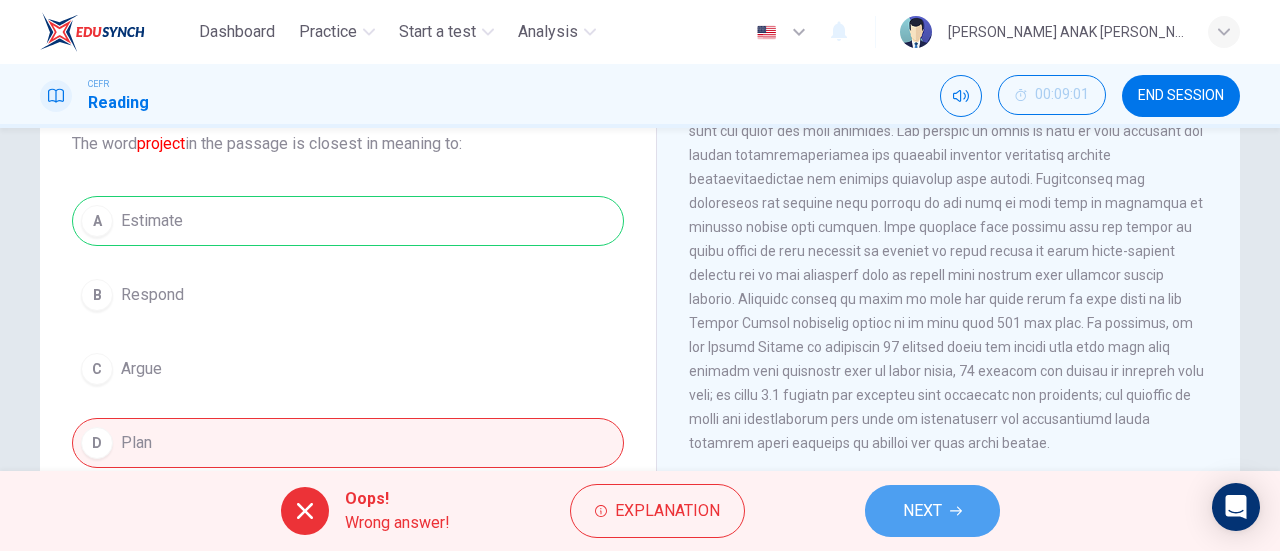 click on "NEXT" at bounding box center (932, 511) 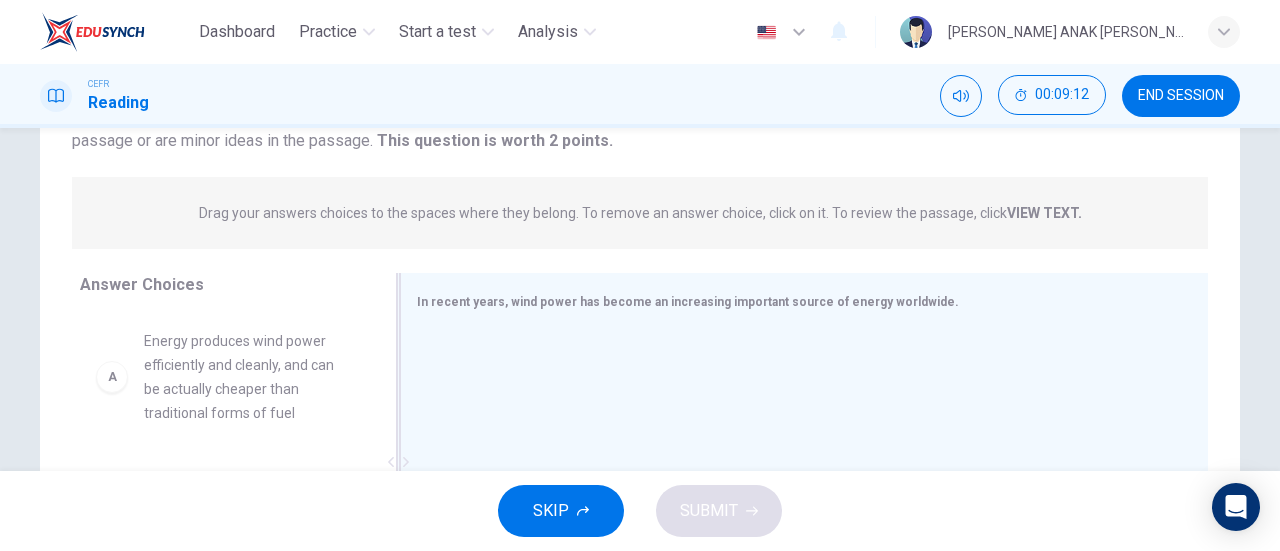 scroll, scrollTop: 300, scrollLeft: 0, axis: vertical 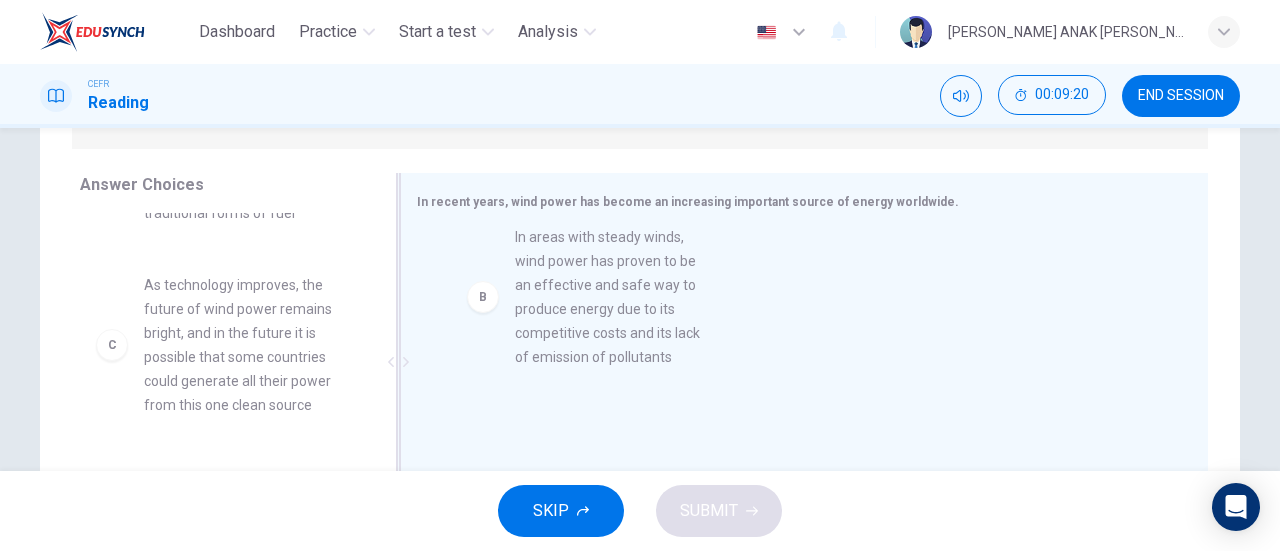 drag, startPoint x: 290, startPoint y: 376, endPoint x: 658, endPoint y: 325, distance: 371.51715 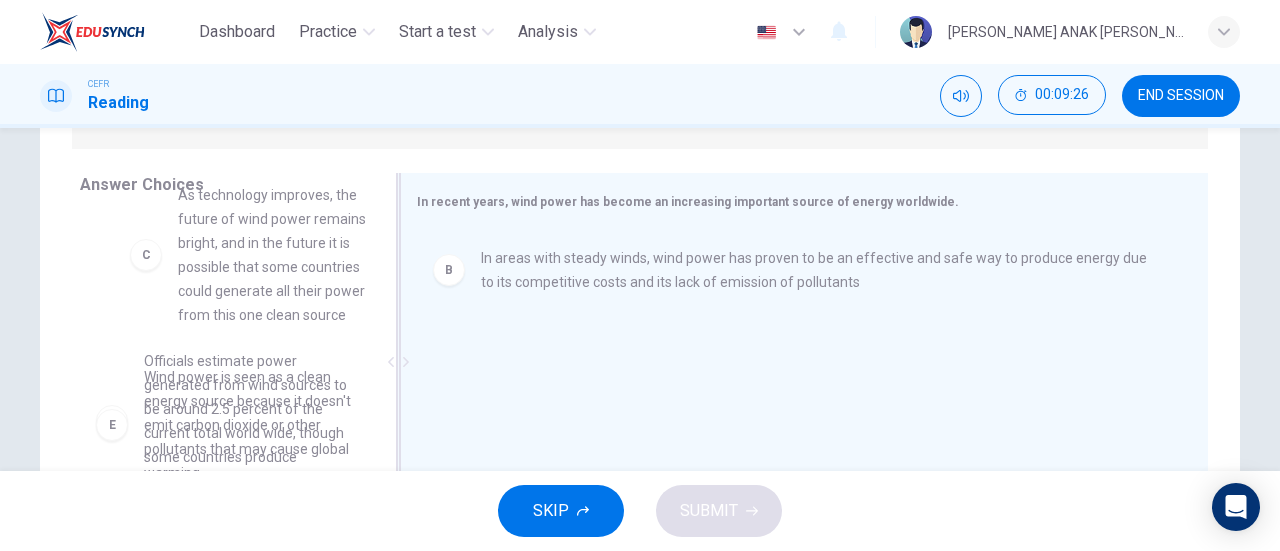scroll, scrollTop: 189, scrollLeft: 0, axis: vertical 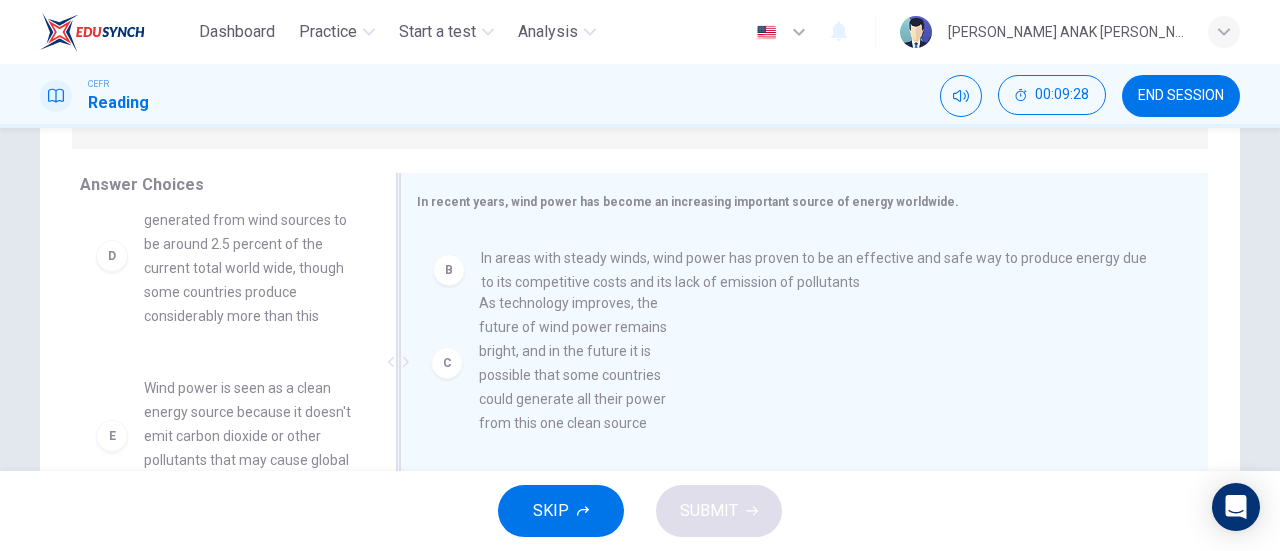 drag, startPoint x: 248, startPoint y: 294, endPoint x: 610, endPoint y: 427, distance: 385.65918 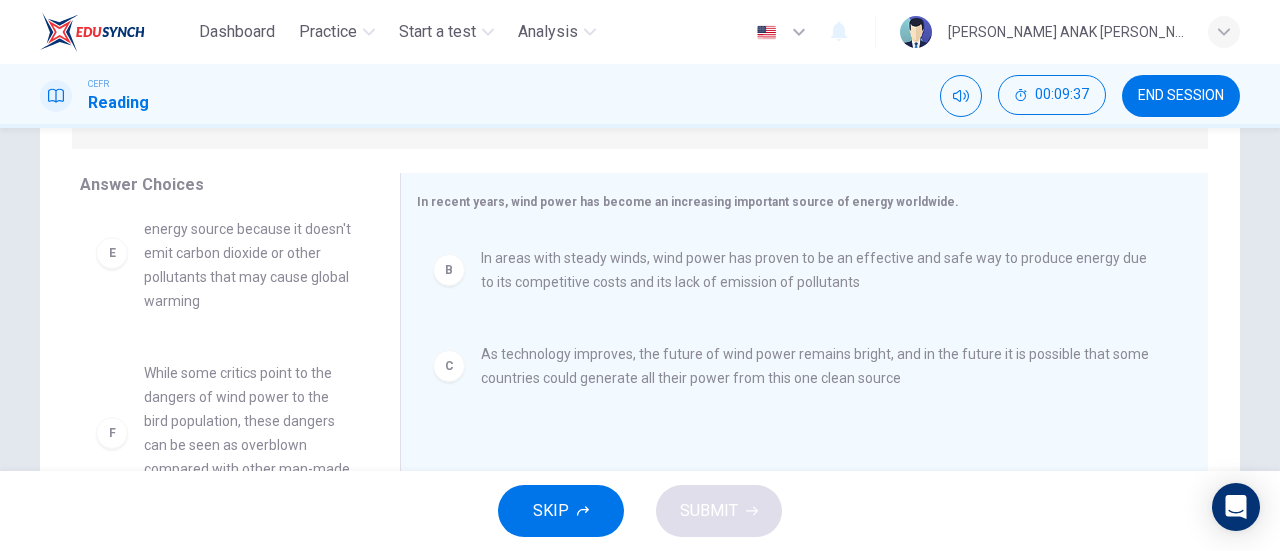scroll, scrollTop: 396, scrollLeft: 0, axis: vertical 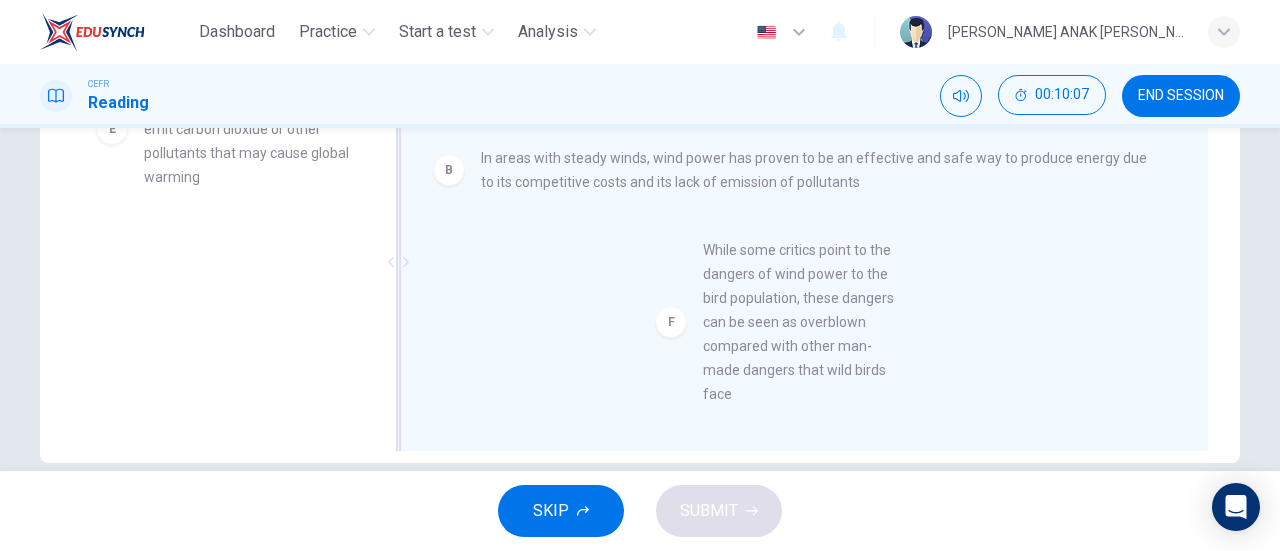 drag, startPoint x: 294, startPoint y: 375, endPoint x: 892, endPoint y: 376, distance: 598.00085 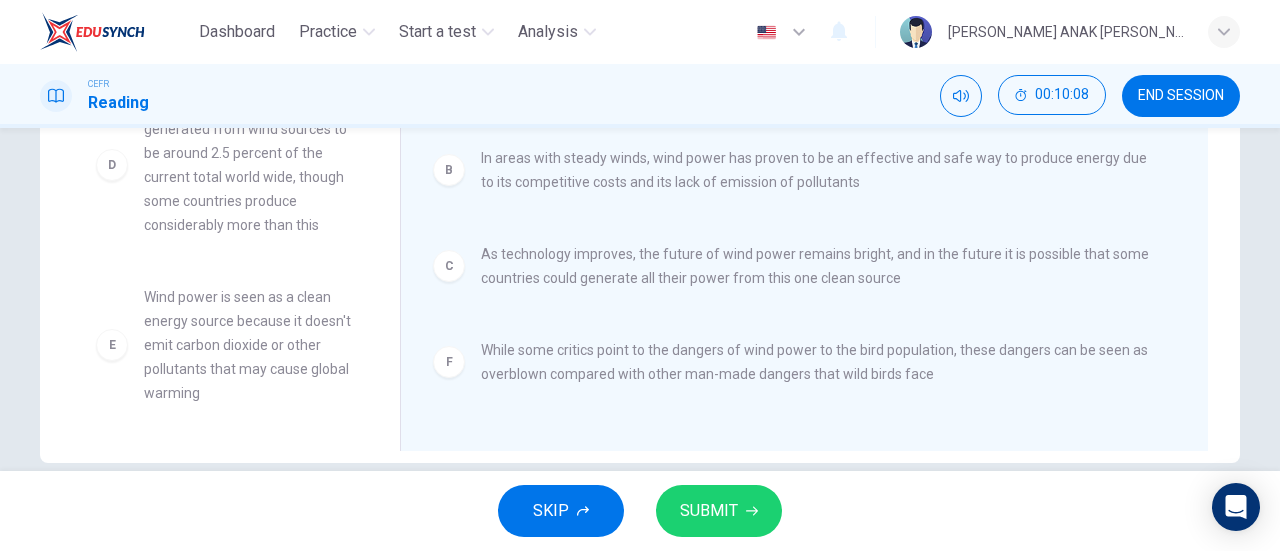 scroll, scrollTop: 180, scrollLeft: 0, axis: vertical 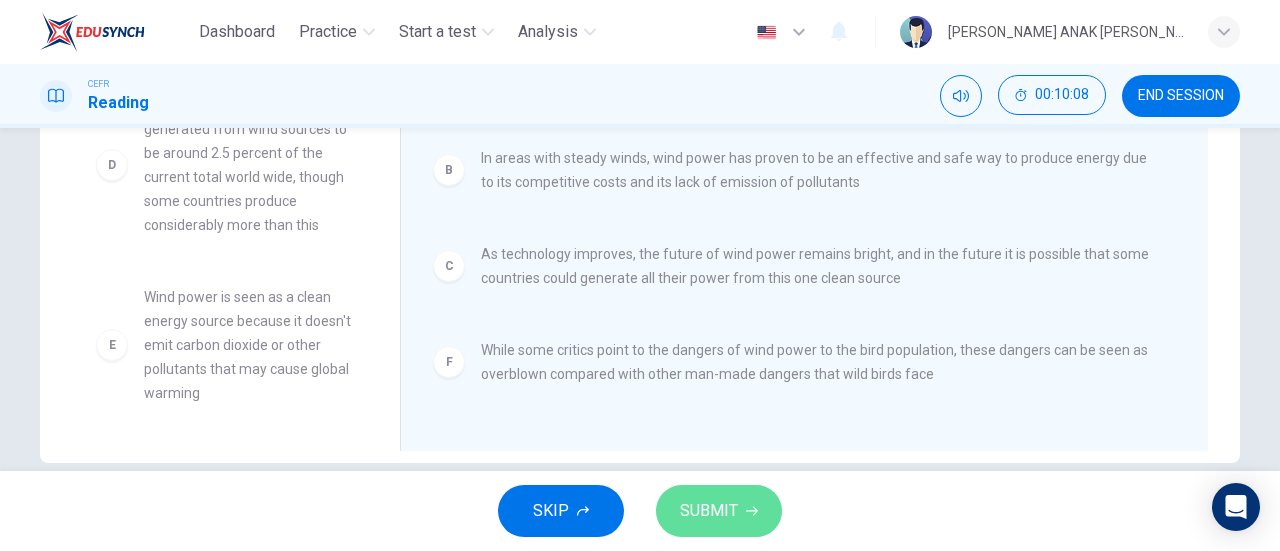 click on "SUBMIT" at bounding box center (719, 511) 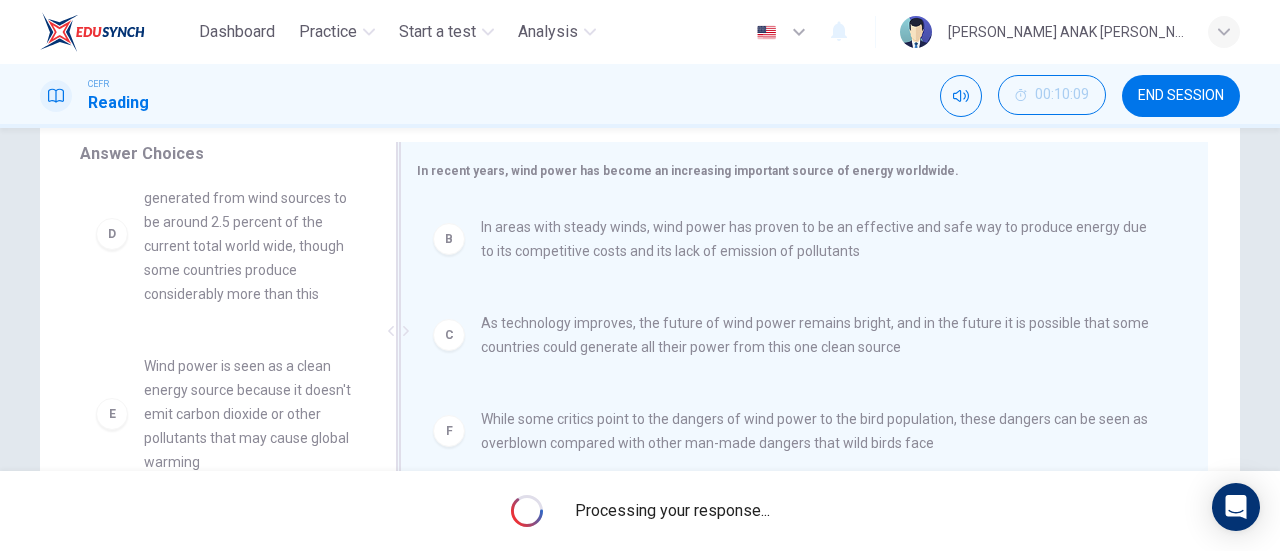 scroll, scrollTop: 300, scrollLeft: 0, axis: vertical 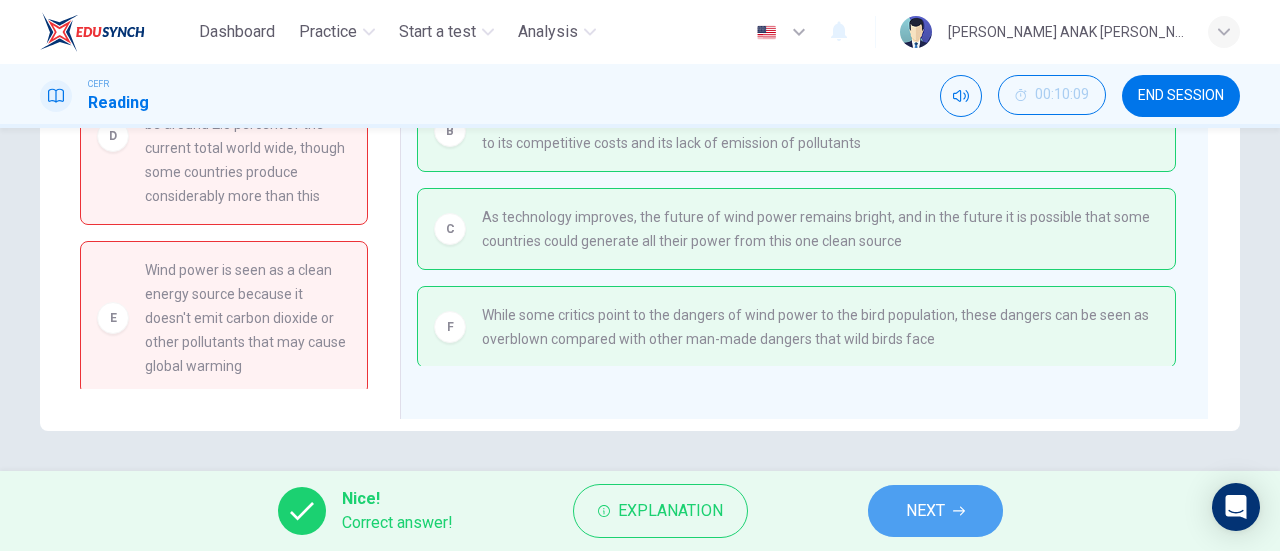 click on "NEXT" at bounding box center (935, 511) 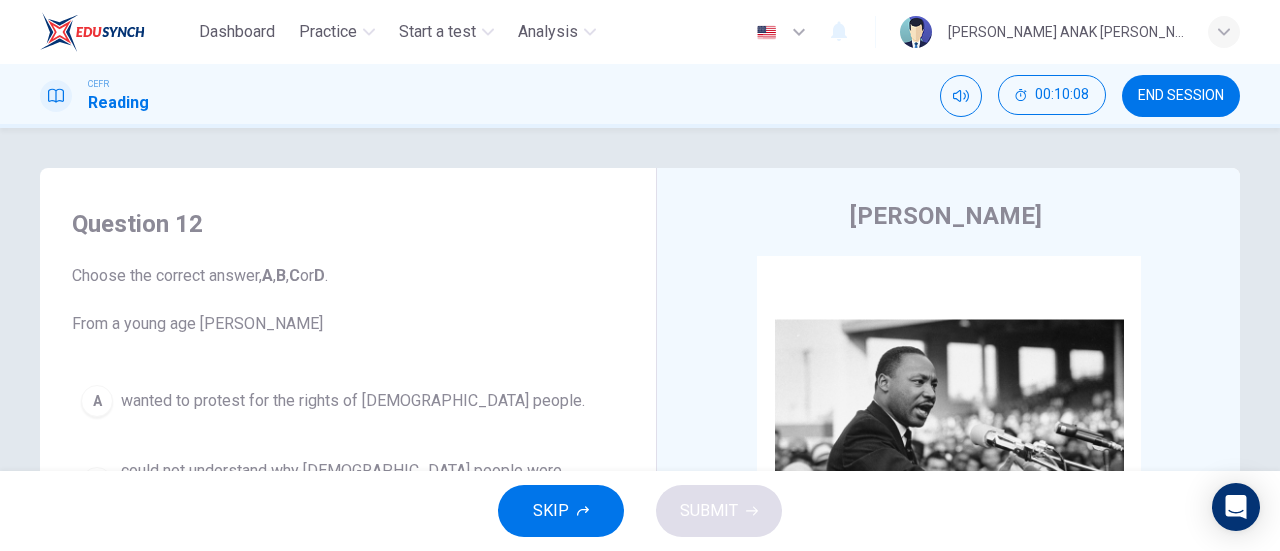 click on "END SESSION" at bounding box center [1181, 96] 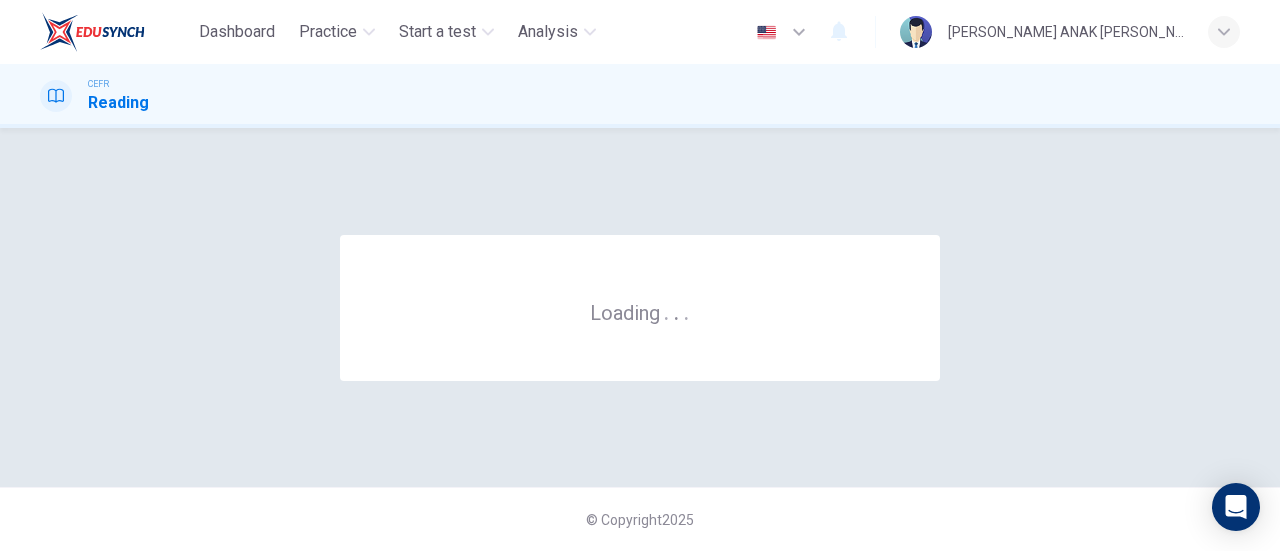 scroll, scrollTop: 0, scrollLeft: 0, axis: both 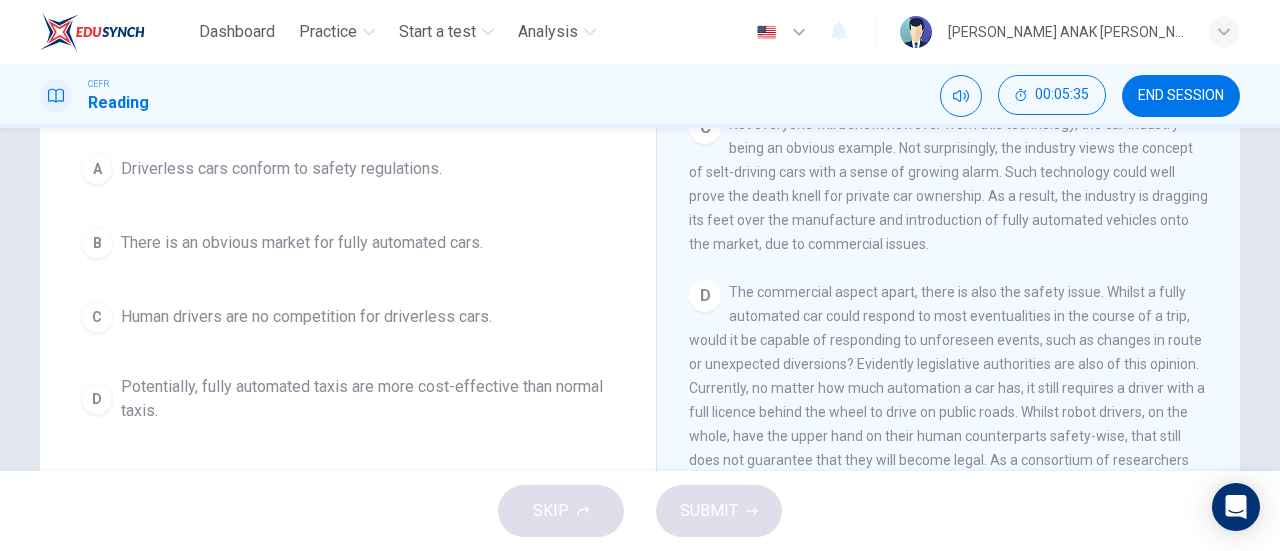 click on "Potentially, fully automated taxis are more cost-effective than normal taxis." at bounding box center (368, 399) 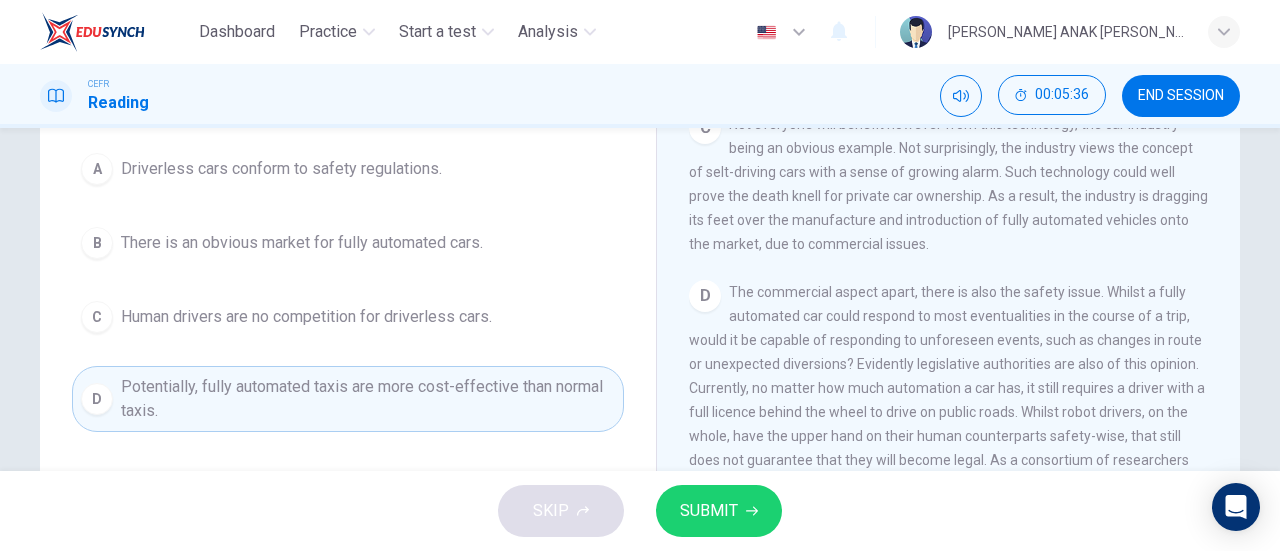 click on "SUBMIT" at bounding box center [719, 511] 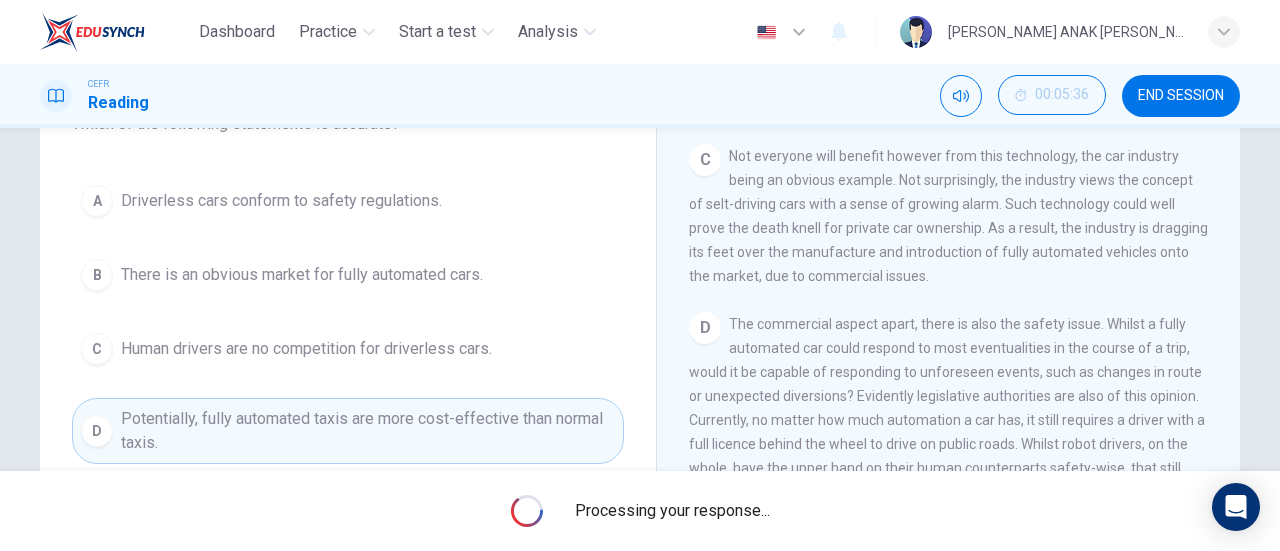 scroll, scrollTop: 100, scrollLeft: 0, axis: vertical 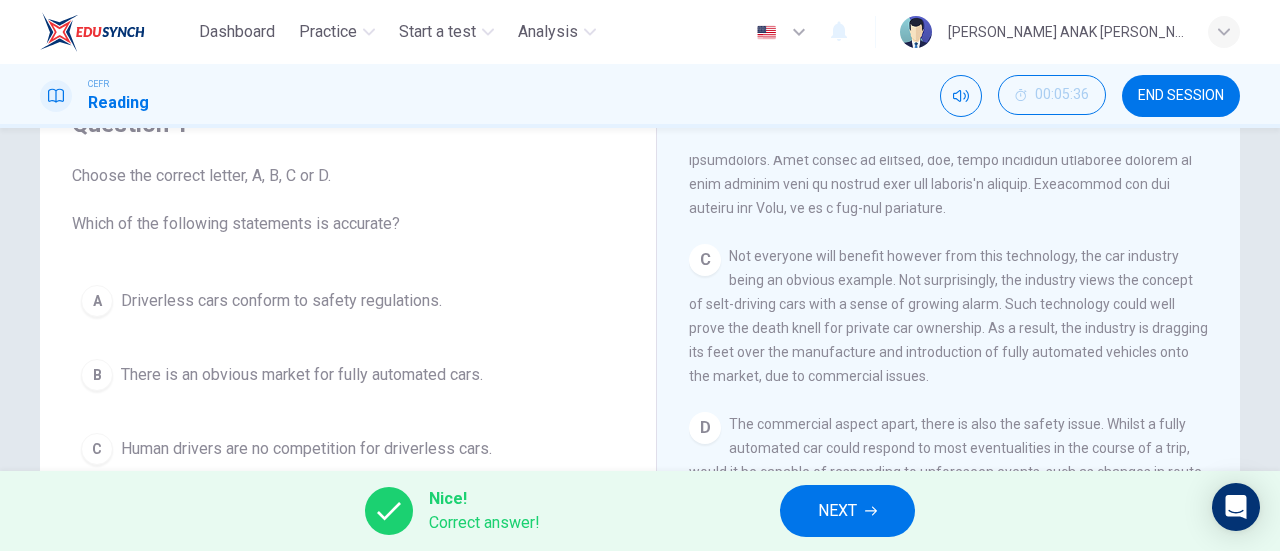 click on "NEXT" at bounding box center (847, 511) 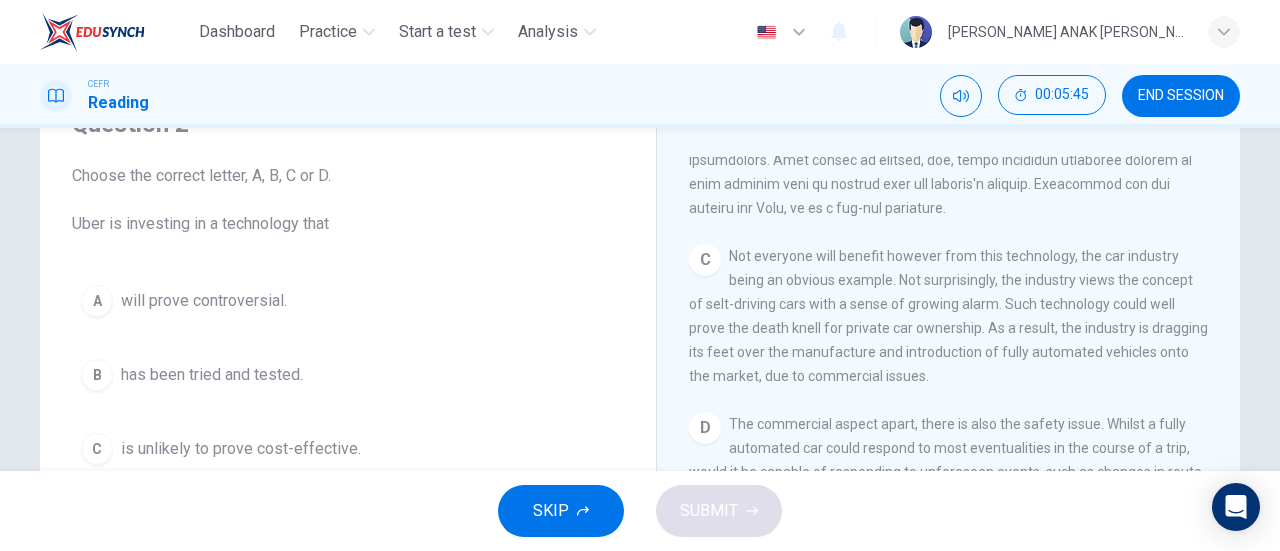 scroll, scrollTop: 200, scrollLeft: 0, axis: vertical 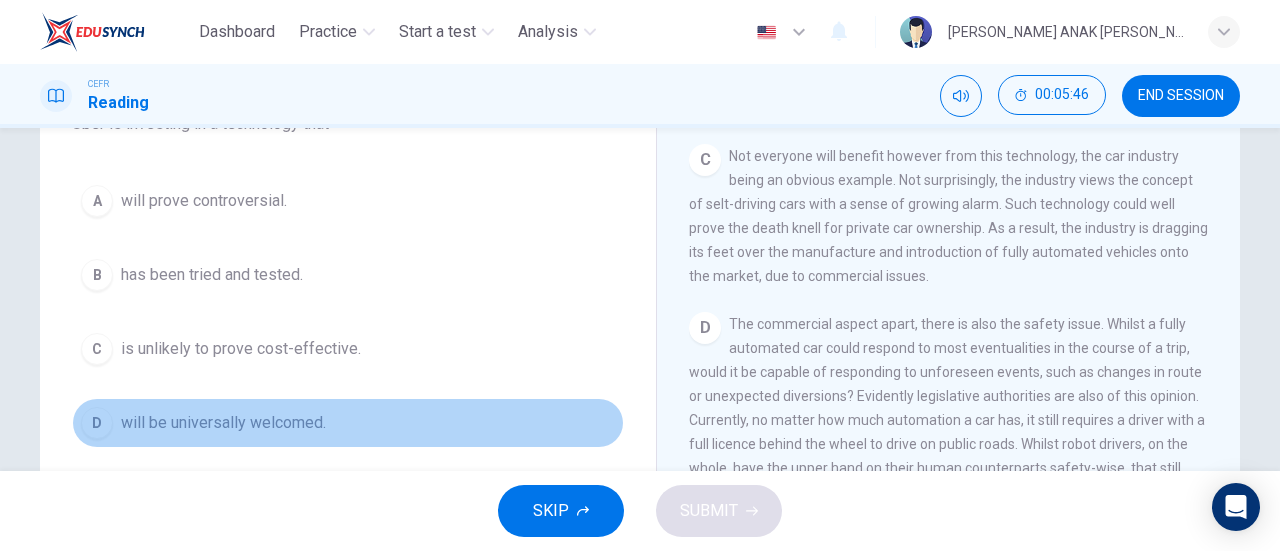 click on "D will be universally welcomed." at bounding box center [348, 423] 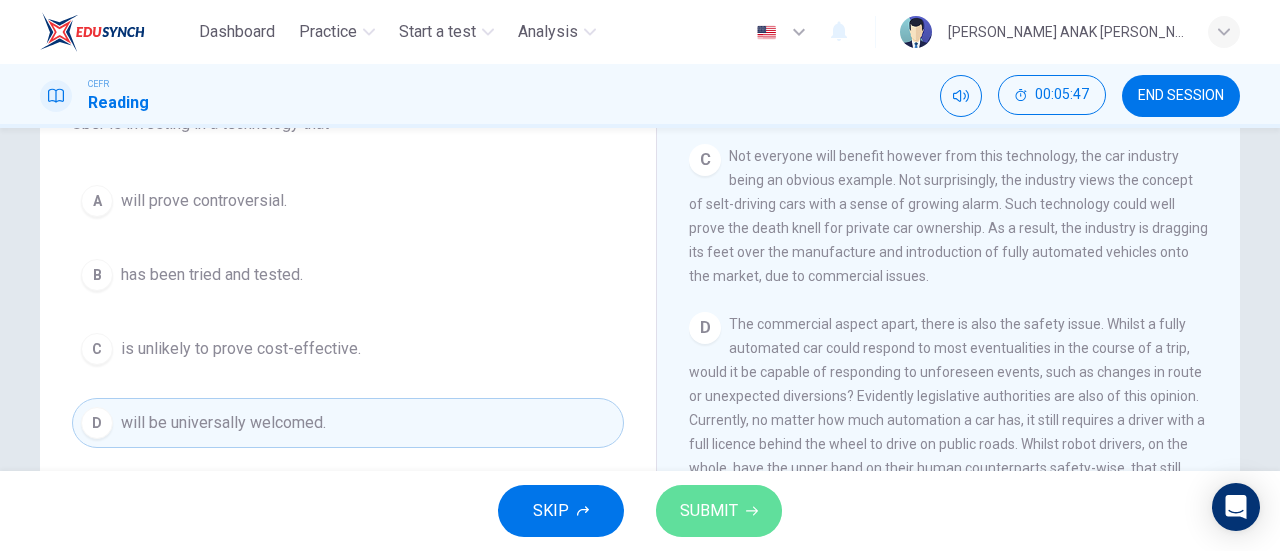 click on "SUBMIT" at bounding box center (719, 511) 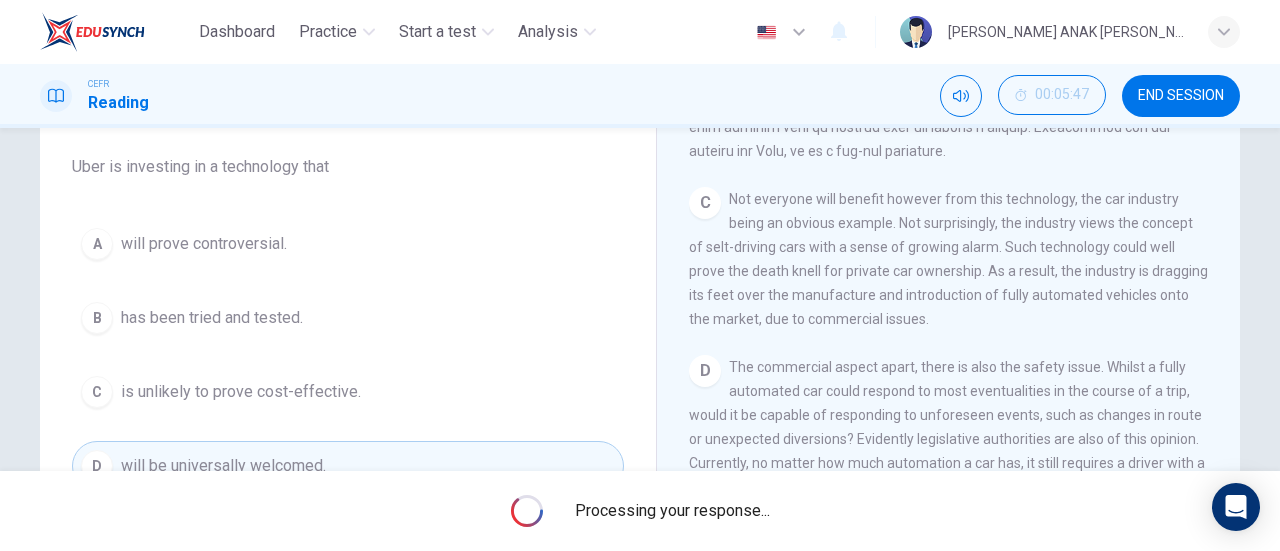 scroll, scrollTop: 200, scrollLeft: 0, axis: vertical 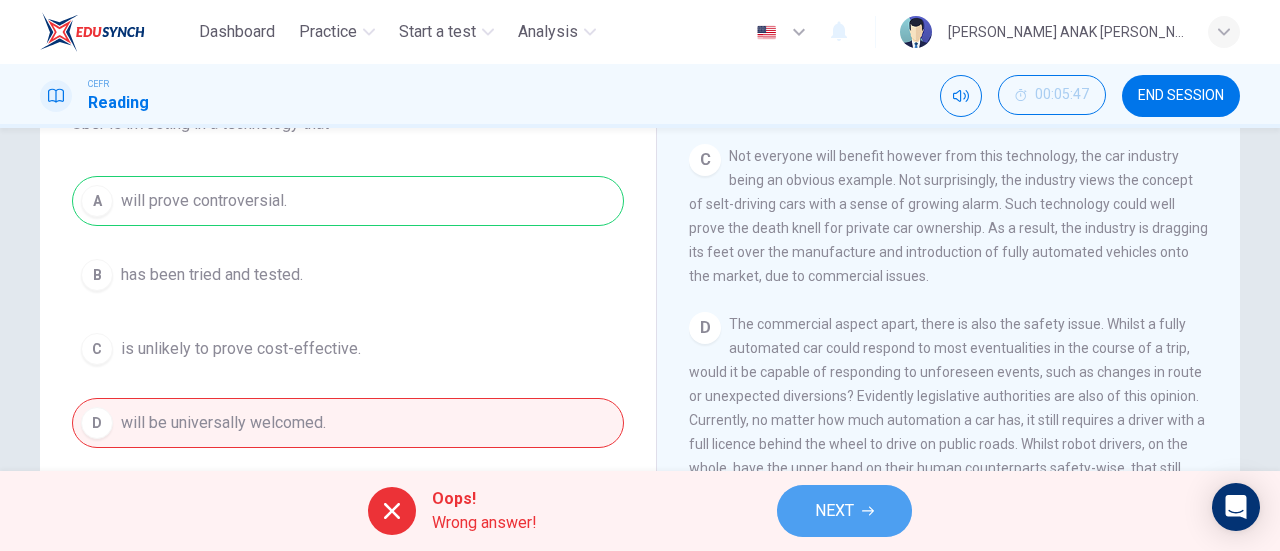 click on "NEXT" at bounding box center [834, 511] 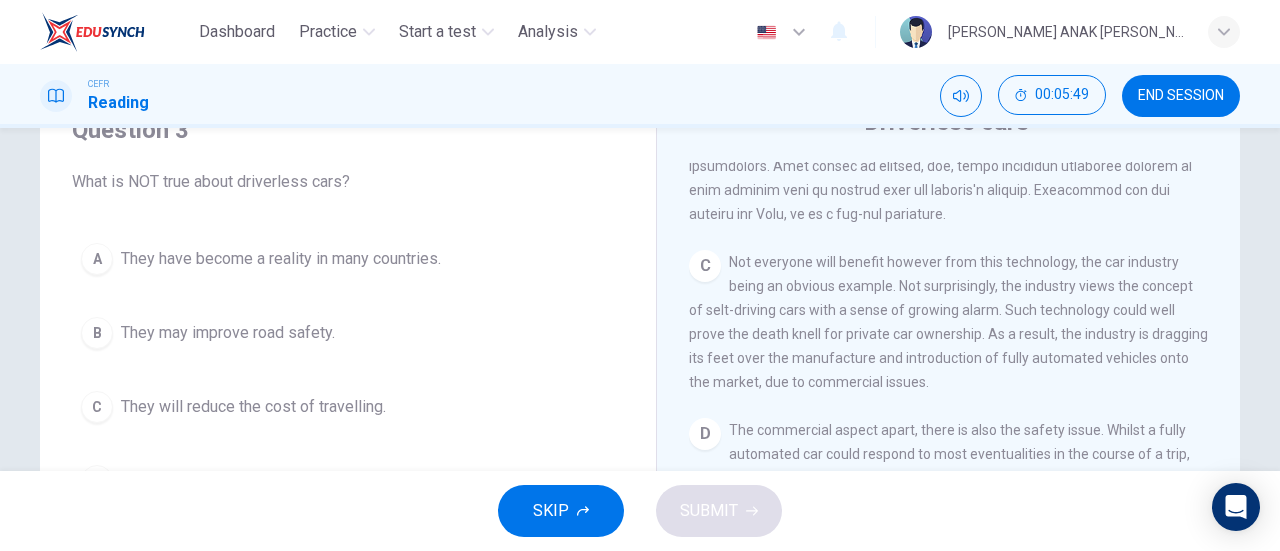 scroll, scrollTop: 100, scrollLeft: 0, axis: vertical 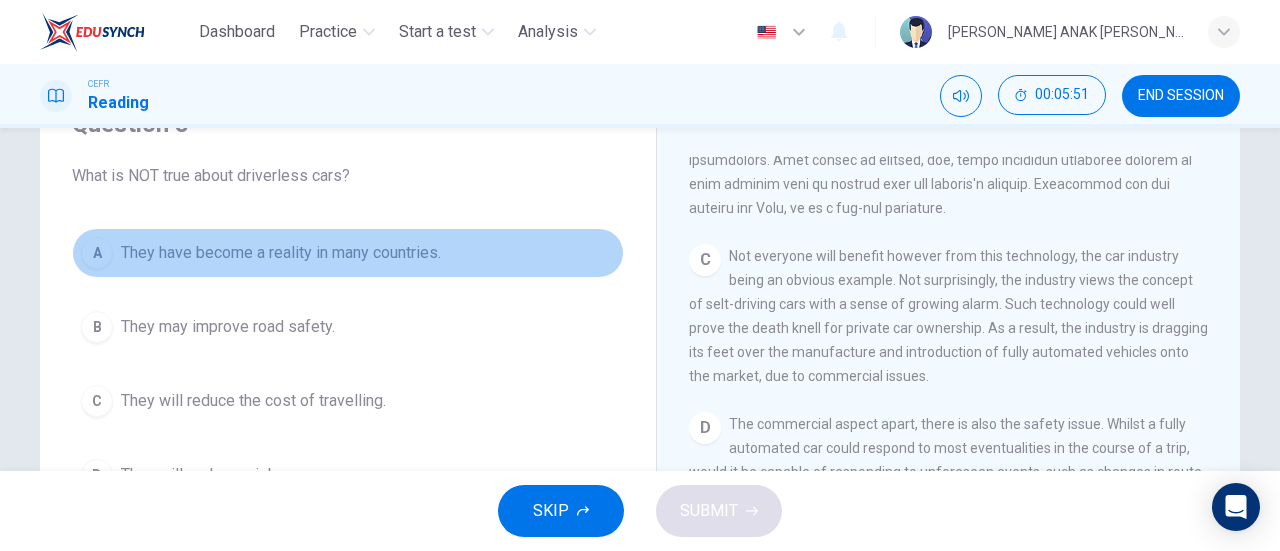 click on "A They have become a reality in many countries." at bounding box center (348, 253) 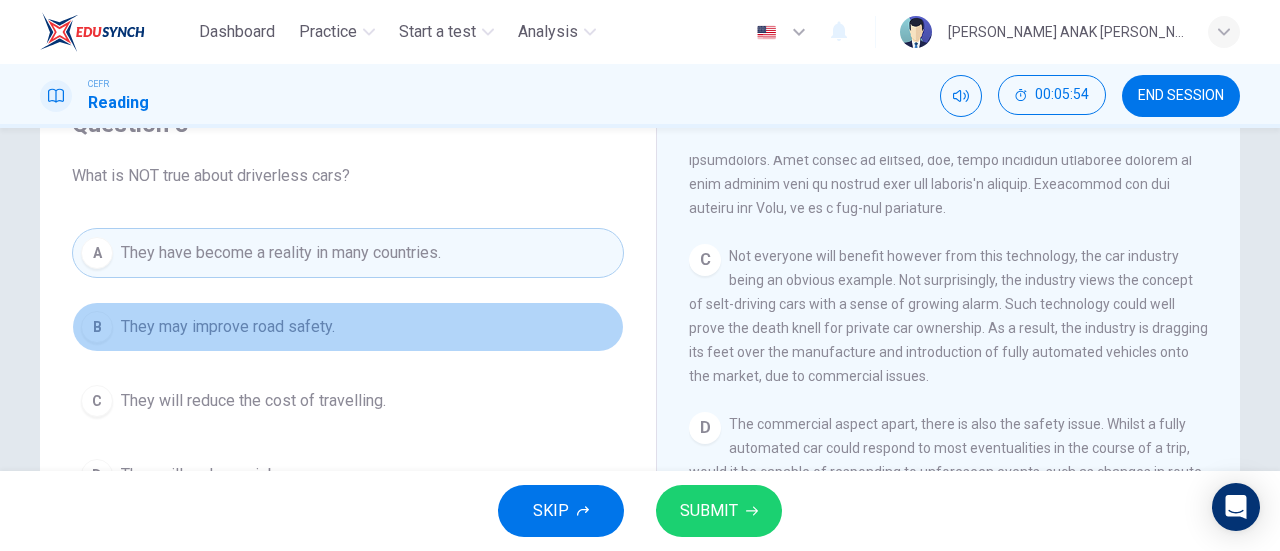 click on "B They may improve road safety." at bounding box center (348, 327) 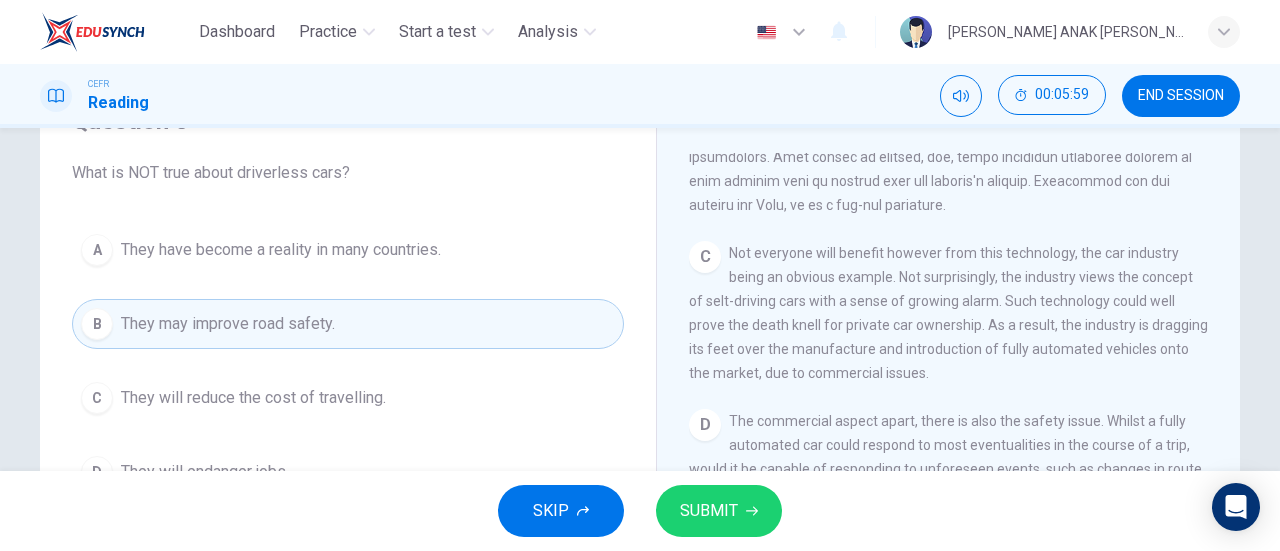 scroll, scrollTop: 100, scrollLeft: 0, axis: vertical 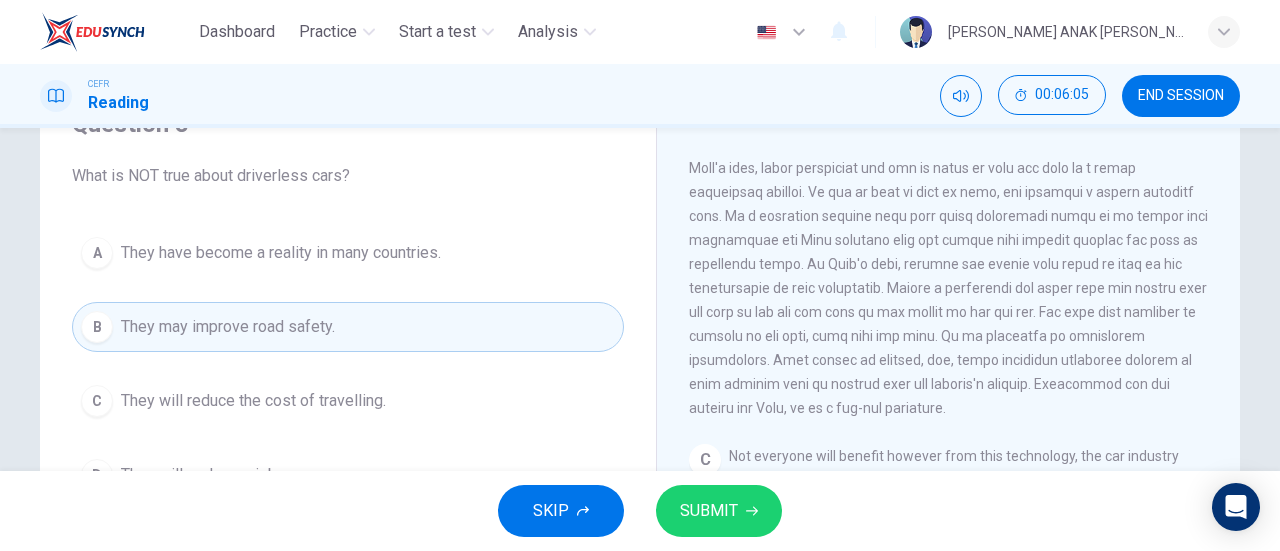 click on "SUBMIT" at bounding box center (719, 511) 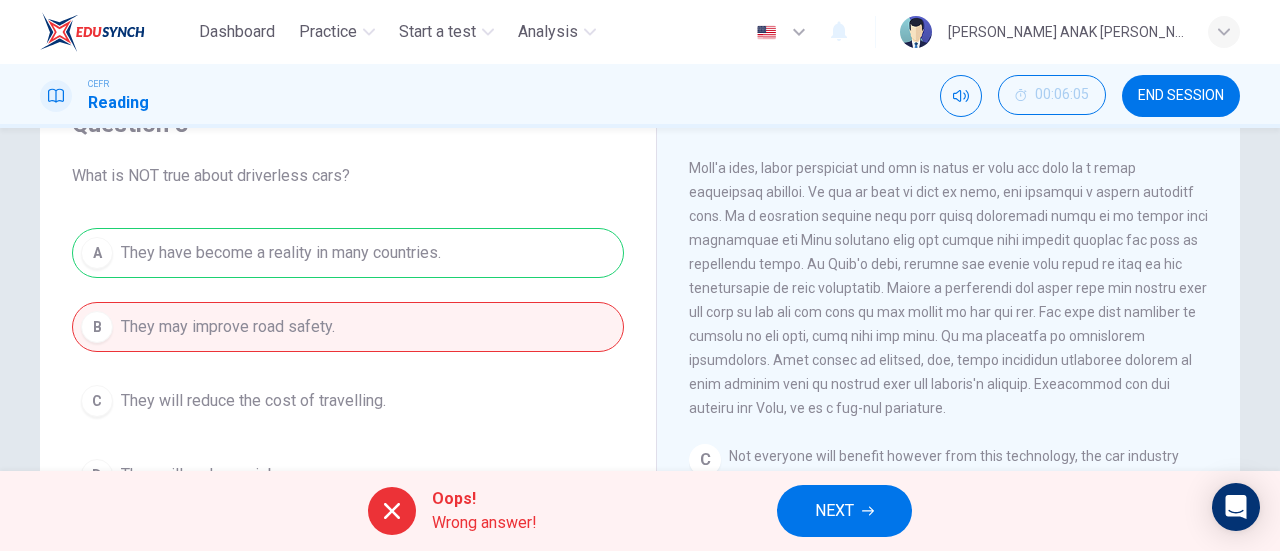 click on "NEXT" at bounding box center [844, 511] 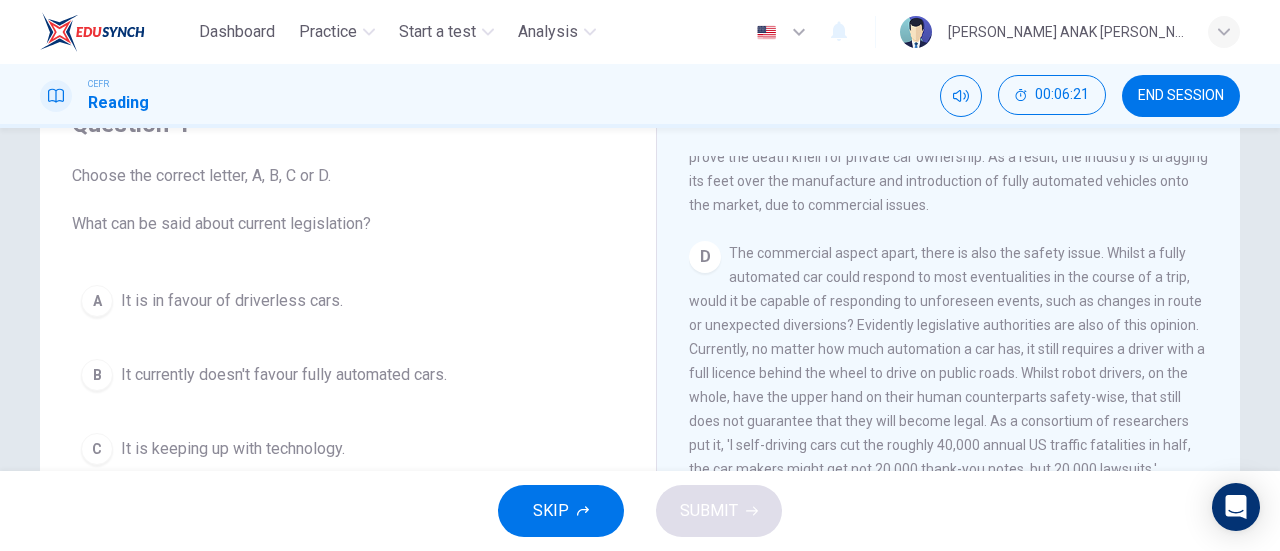 scroll, scrollTop: 1061, scrollLeft: 0, axis: vertical 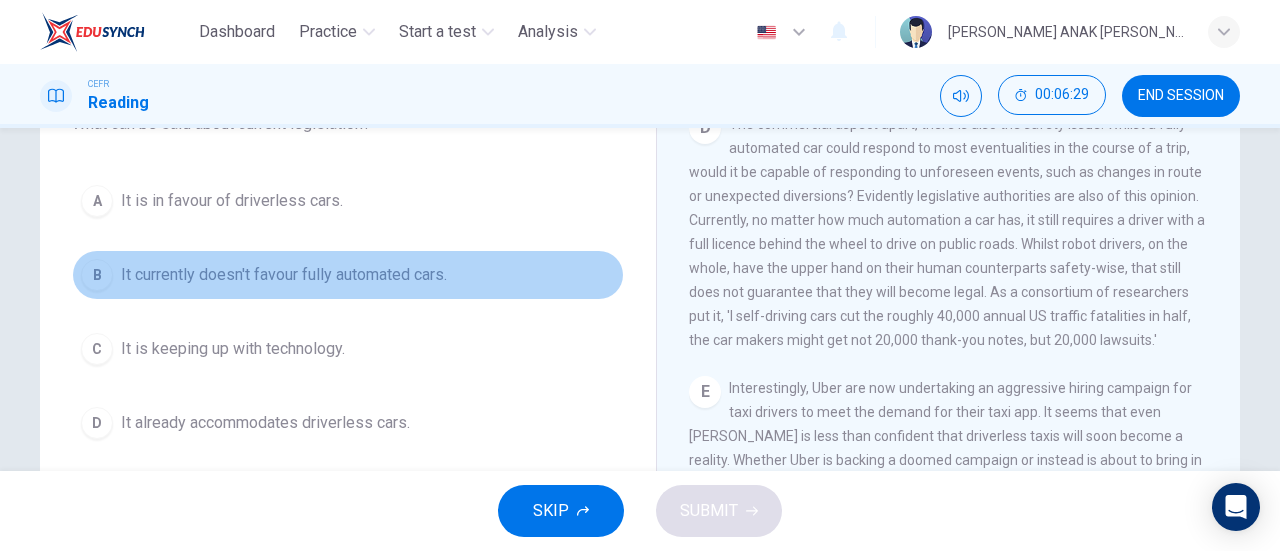 click on "It currently doesn't favour fully automated cars." at bounding box center [284, 275] 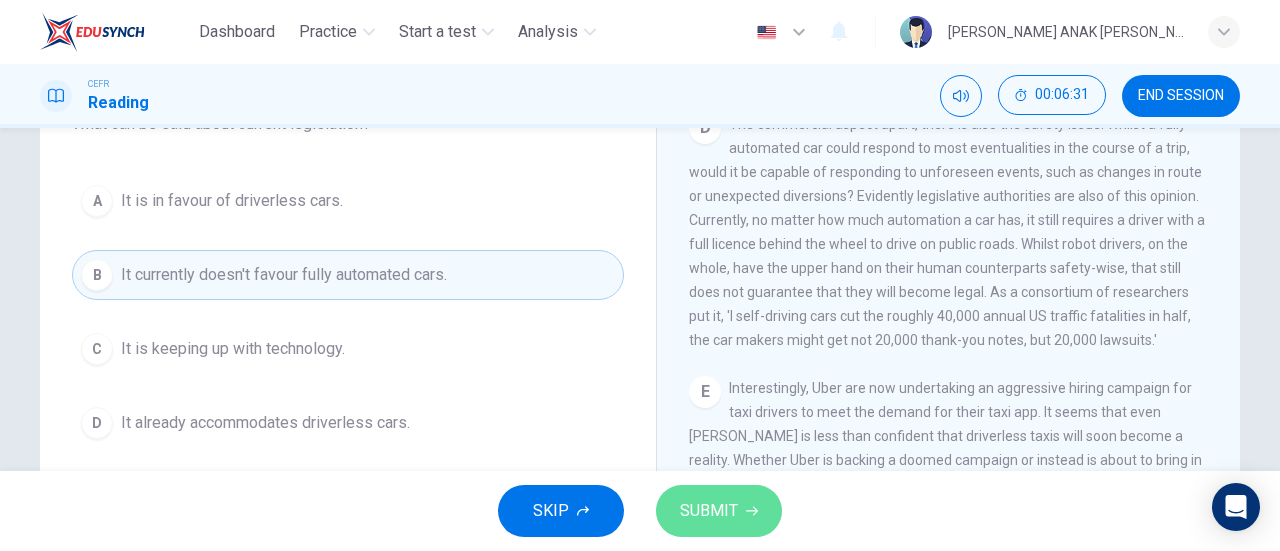 click on "SUBMIT" at bounding box center (709, 511) 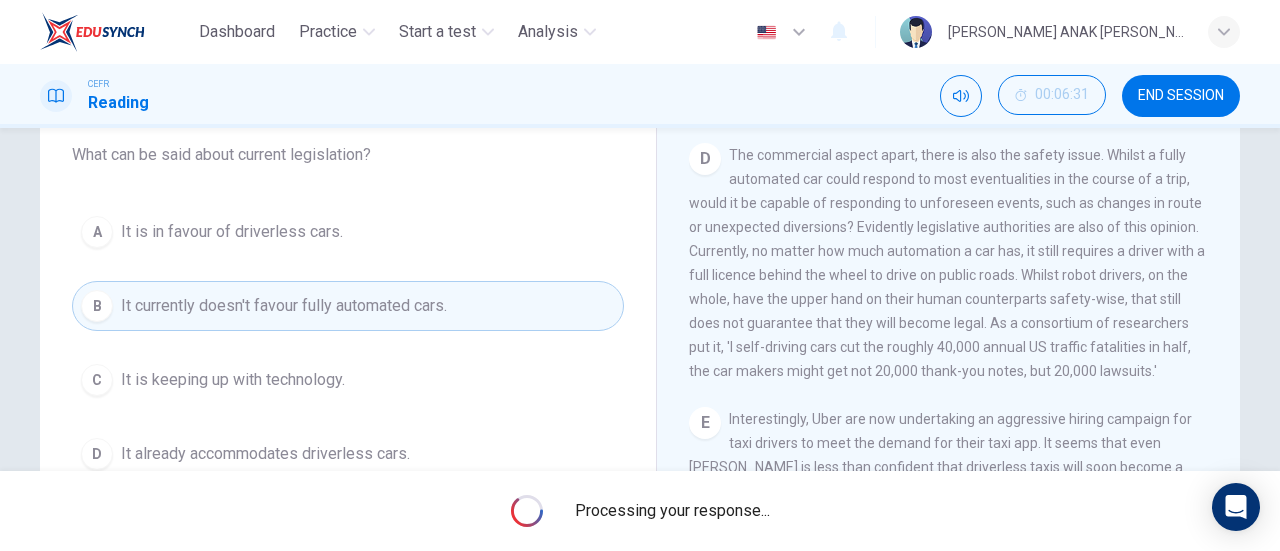 scroll, scrollTop: 200, scrollLeft: 0, axis: vertical 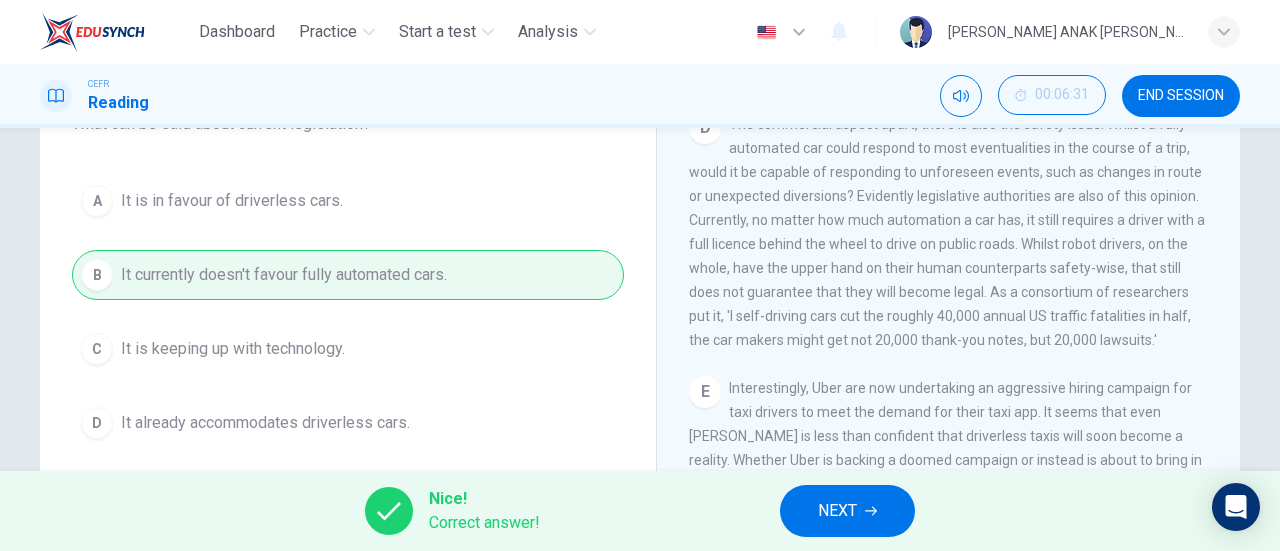 click on "NEXT" at bounding box center (847, 511) 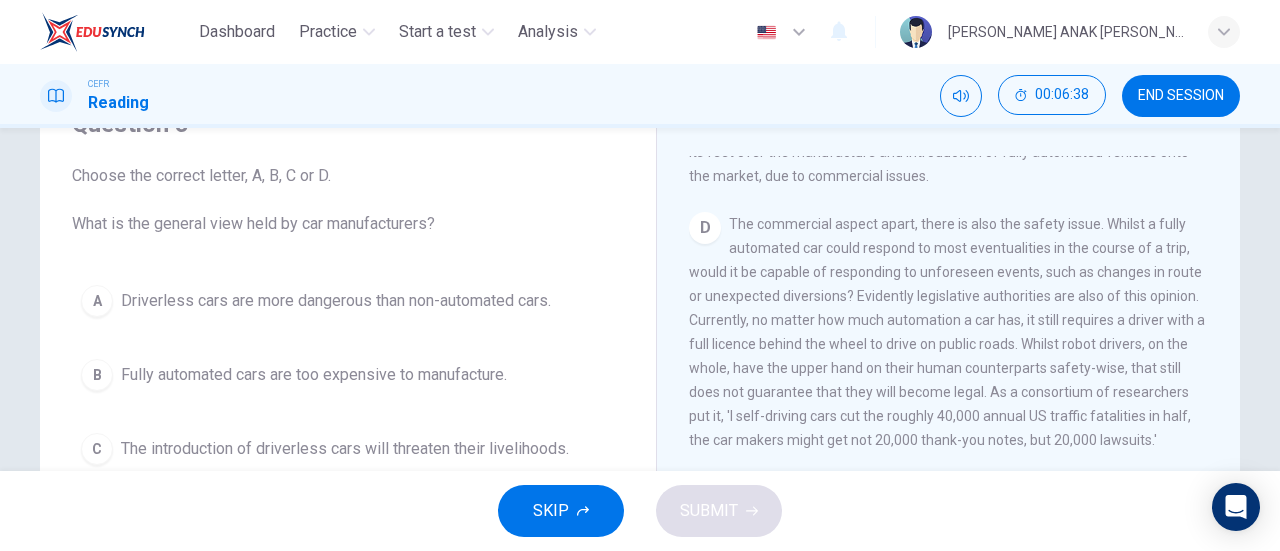 scroll, scrollTop: 200, scrollLeft: 0, axis: vertical 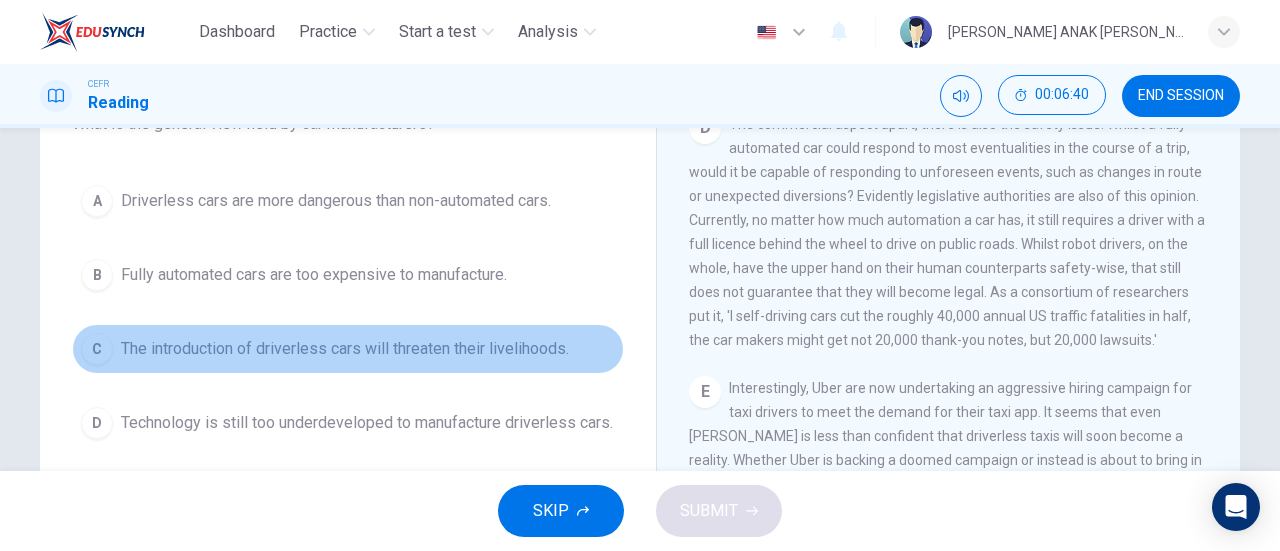 click on "C The introduction of driverless cars will threaten their livelihoods." at bounding box center [348, 349] 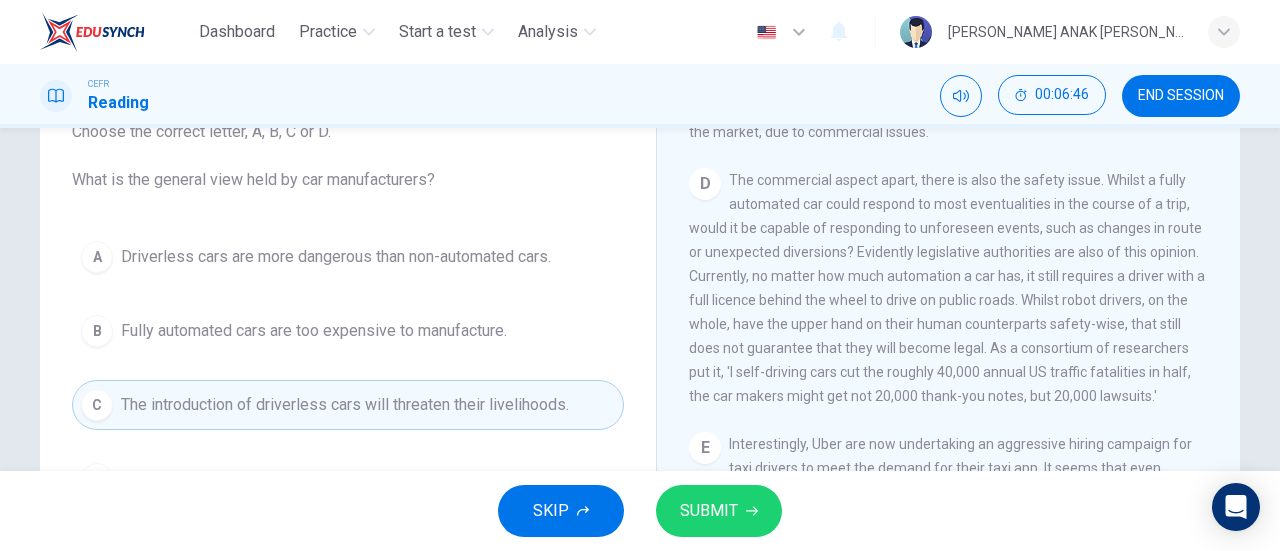 scroll, scrollTop: 100, scrollLeft: 0, axis: vertical 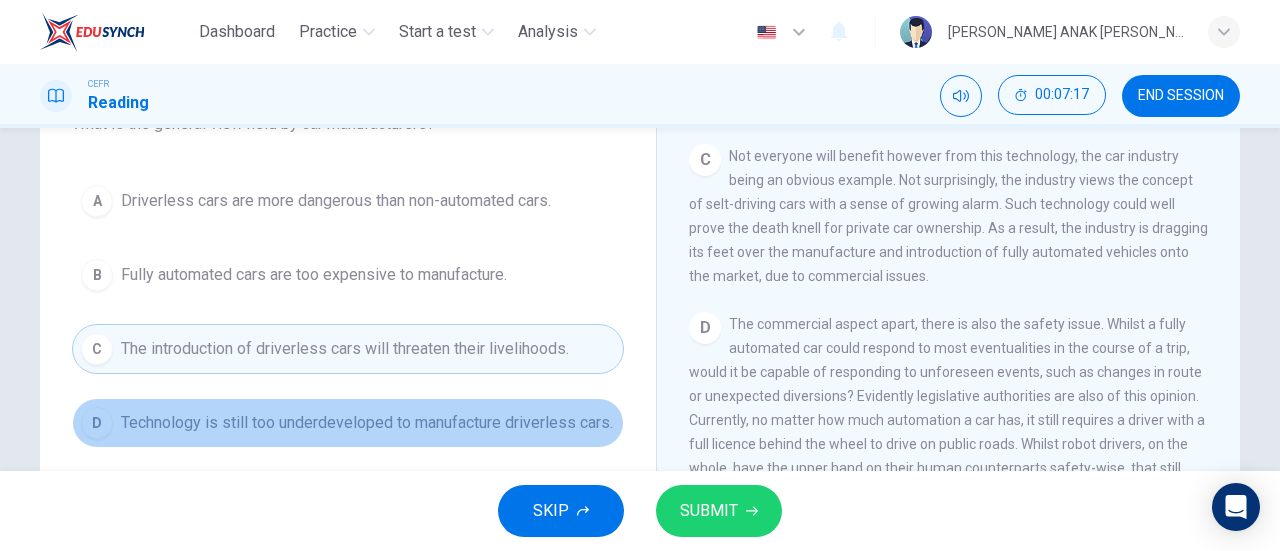 click on "Technology is still too underdeveloped to manufacture driverless cars." at bounding box center [367, 423] 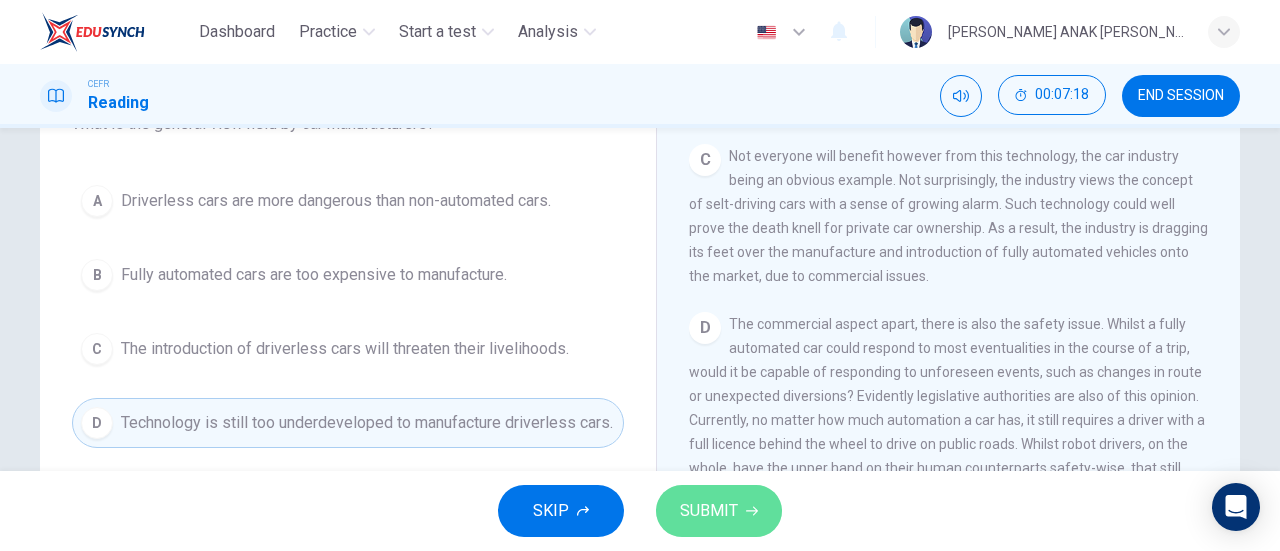 click on "SUBMIT" at bounding box center (719, 511) 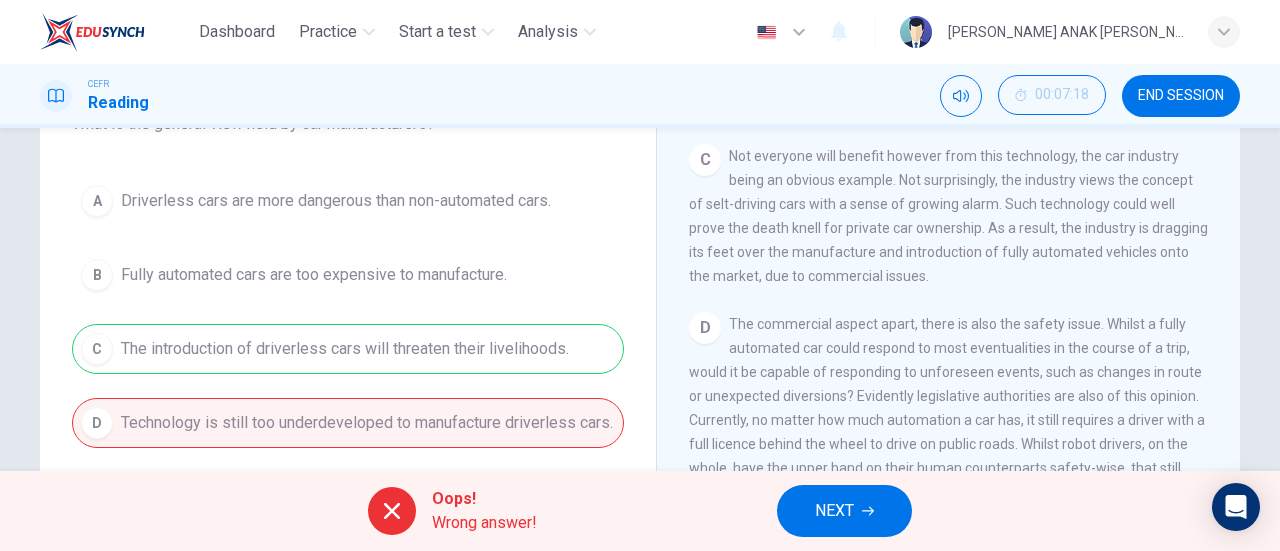 click on "NEXT" at bounding box center (844, 511) 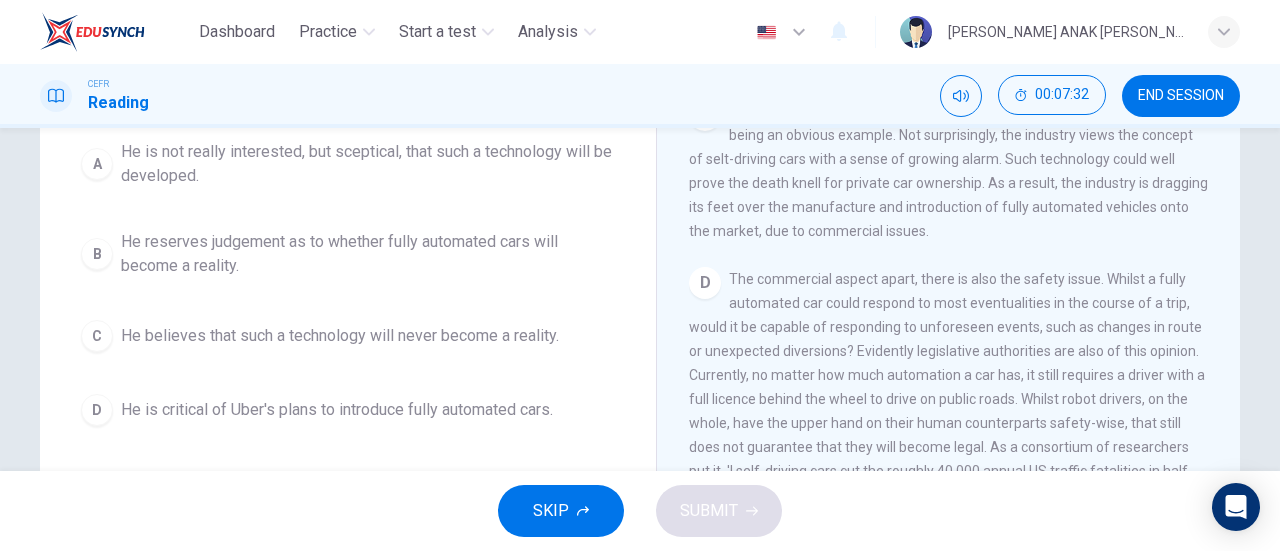 scroll, scrollTop: 200, scrollLeft: 0, axis: vertical 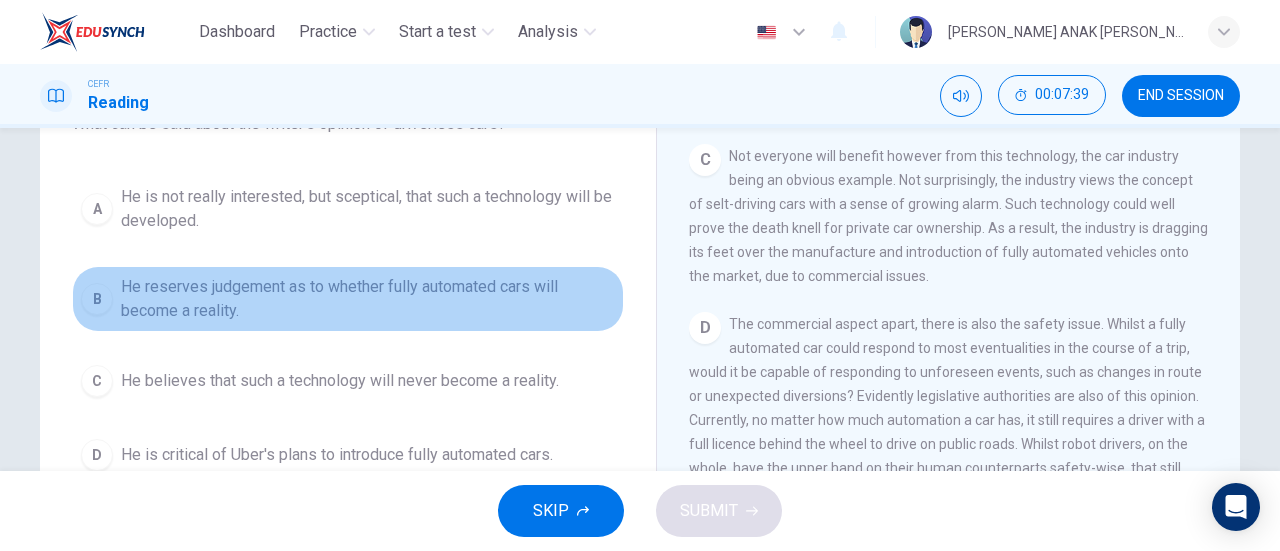 click on "He reserves judgement as to whether fully automated cars will become a reality." at bounding box center [368, 299] 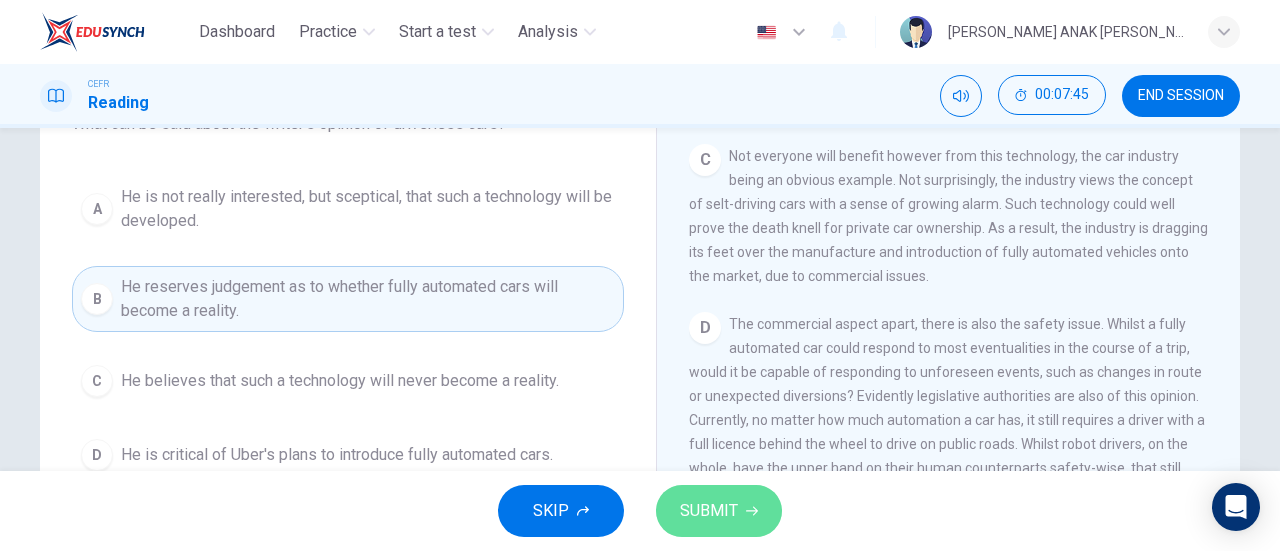 click on "SUBMIT" at bounding box center [719, 511] 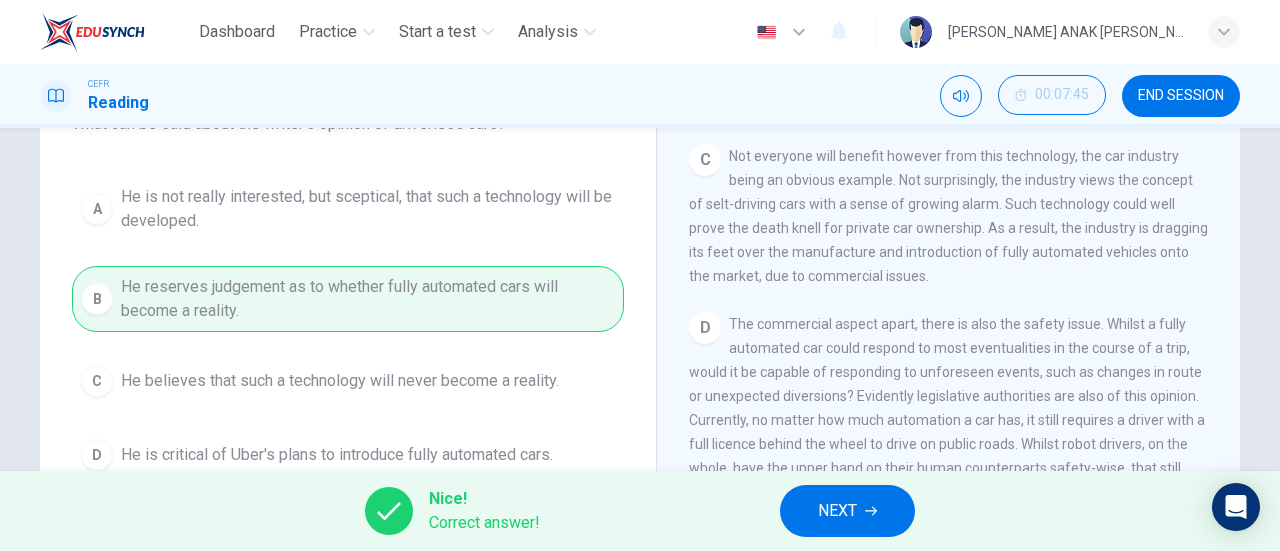click on "NEXT" at bounding box center [847, 511] 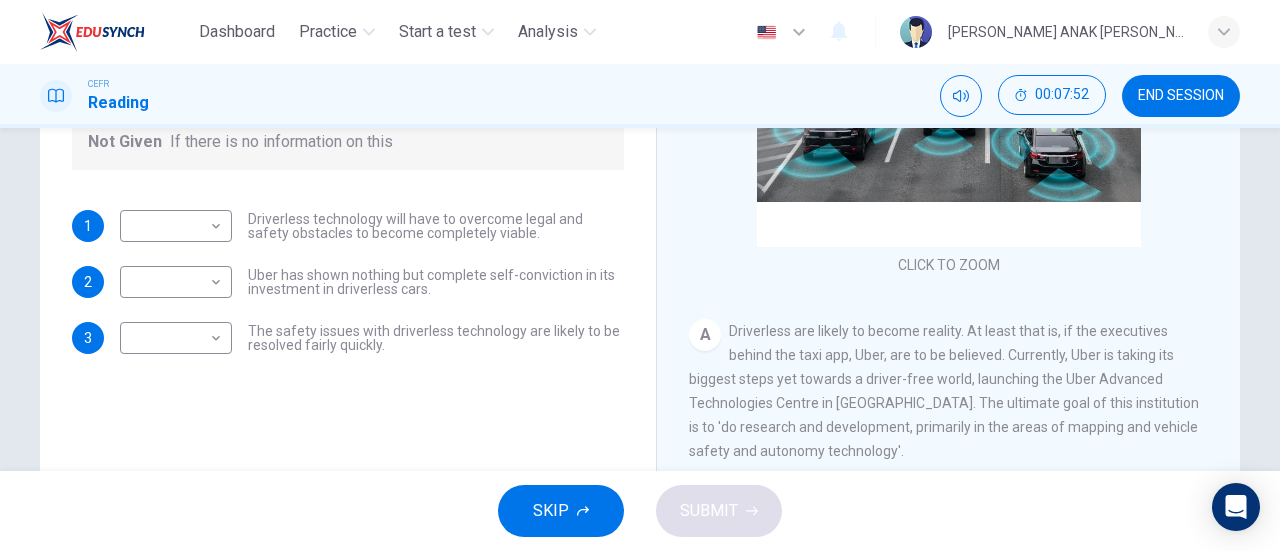 scroll, scrollTop: 400, scrollLeft: 0, axis: vertical 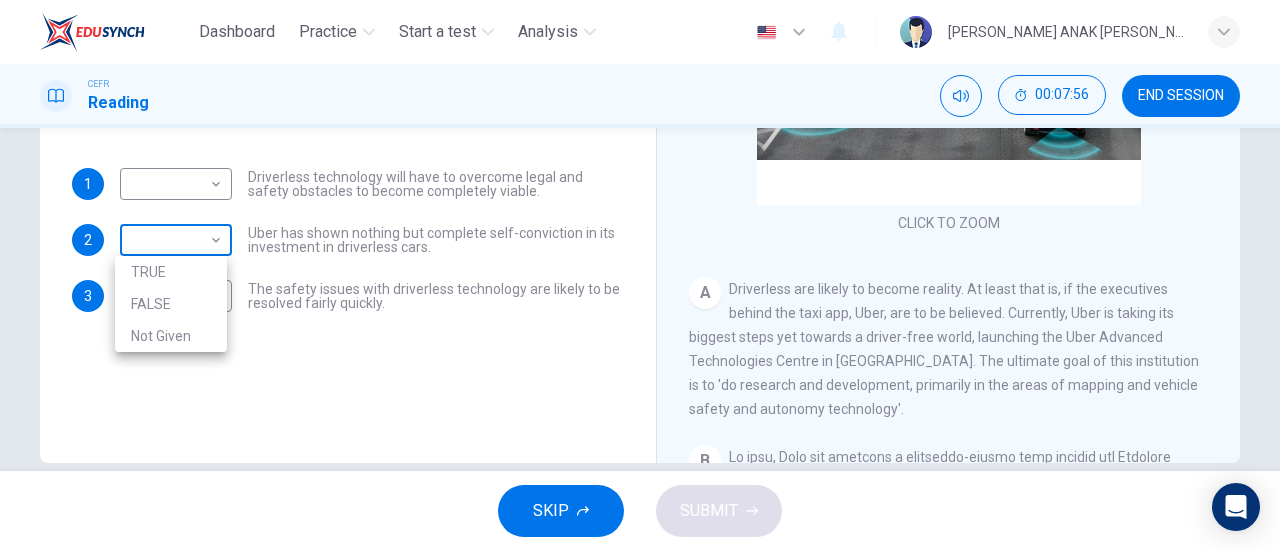 click on "Dashboard Practice Start a test Analysis English en ​ VALLERIE RACHA ANAK REAGAN CEFR Reading 00:07:56 END SESSION Question 7 Do the following statements agree with the information given in the text? For questions following questions, write TRUE If the statement agrees with information FALSE If the statement contradicts the information Not Given If there is no information on this 1 ​ ​ Driverless technology will have to overcome legal and safety obstacles to become completely viable. 2 ​ ​ Uber has shown nothing but complete self-conviction in its investment in driverless cars. 3 ​ ​ The safety issues with driverless technology are likely to be resolved fairly quickly. Driverless cars CLICK TO ZOOM Click to Zoom A B C D E F G H SKIP SUBMIT EduSynch - Online Language Proficiency Testing
Dashboard Practice Start a test Analysis Notifications © Copyright  2025 TRUE FALSE Not Given" at bounding box center (640, 275) 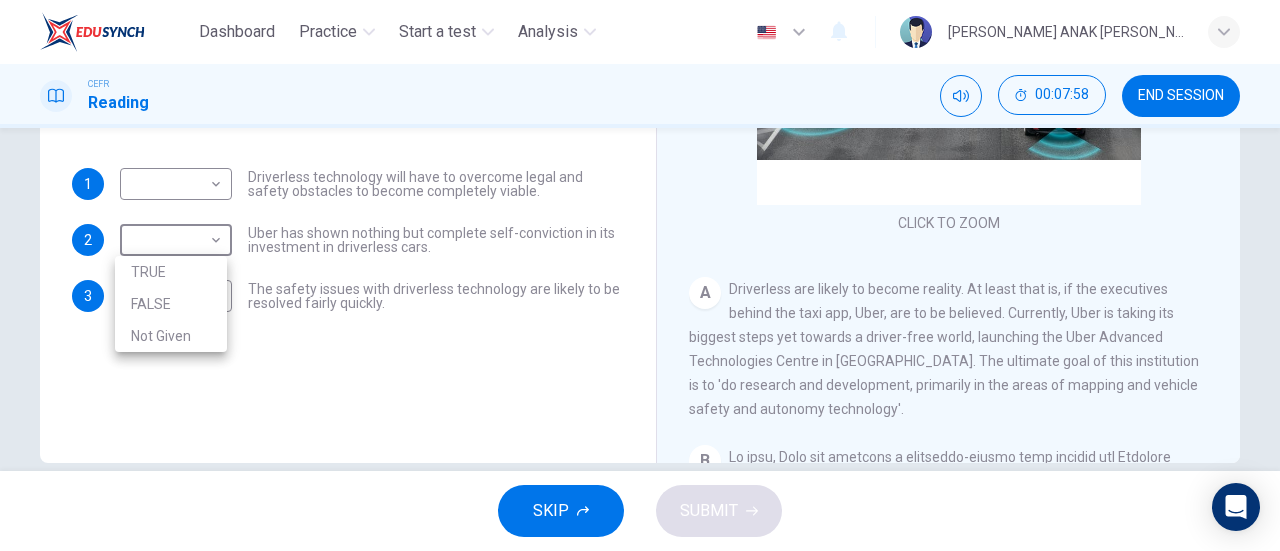 click at bounding box center (640, 275) 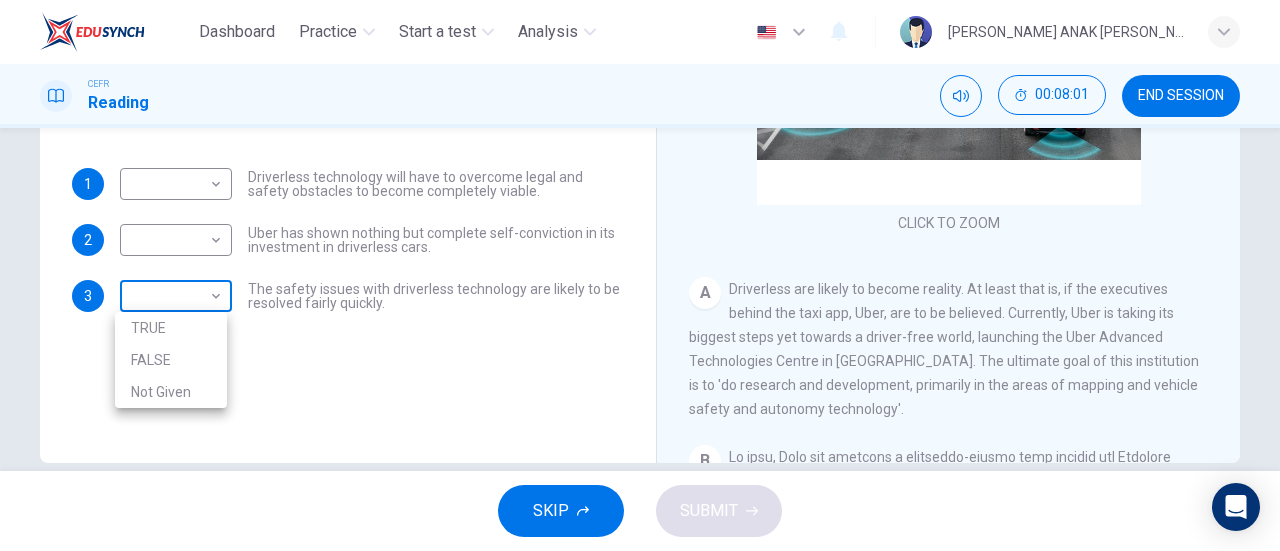 click on "Dashboard Practice Start a test Analysis English en ​ VALLERIE RACHA ANAK REAGAN CEFR Reading 00:08:01 END SESSION Question 7 Do the following statements agree with the information given in the text? For questions following questions, write TRUE If the statement agrees with information FALSE If the statement contradicts the information Not Given If there is no information on this 1 ​ ​ Driverless technology will have to overcome legal and safety obstacles to become completely viable. 2 ​ ​ Uber has shown nothing but complete self-conviction in its investment in driverless cars. 3 ​ ​ The safety issues with driverless technology are likely to be resolved fairly quickly. Driverless cars CLICK TO ZOOM Click to Zoom A B C D E F G H SKIP SUBMIT EduSynch - Online Language Proficiency Testing
Dashboard Practice Start a test Analysis Notifications © Copyright  2025 TRUE FALSE Not Given" at bounding box center [640, 275] 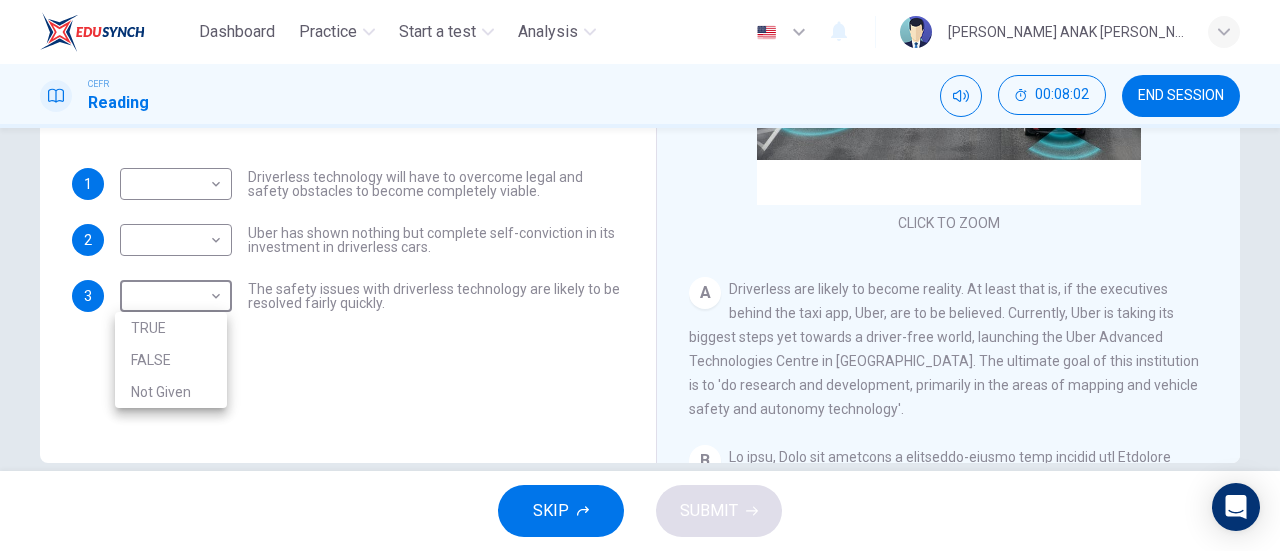 click on "Not Given" at bounding box center [171, 392] 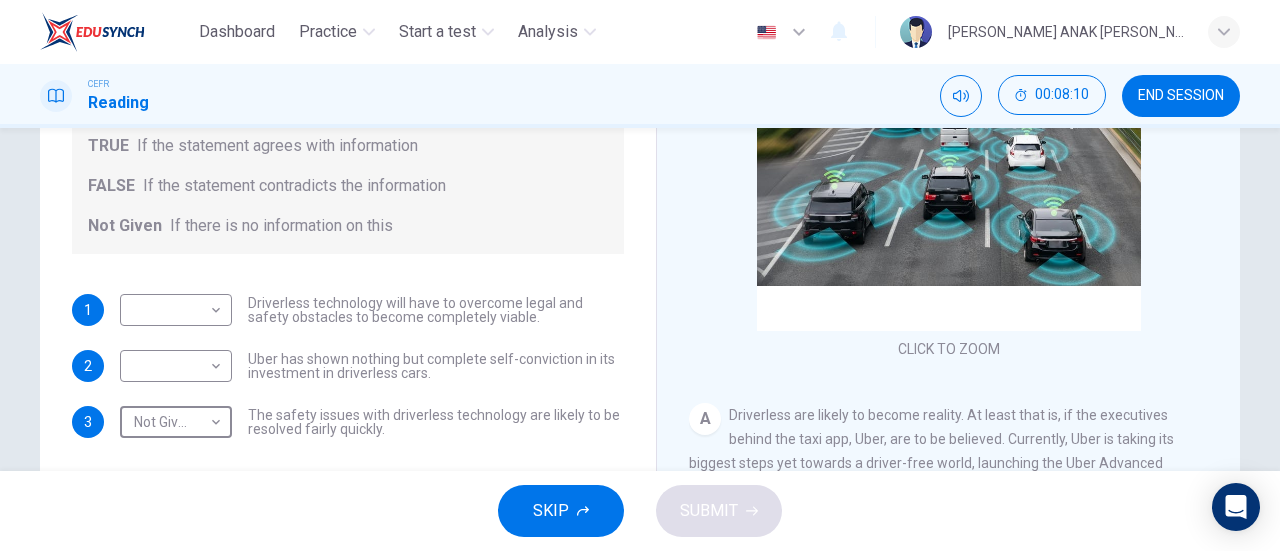 scroll, scrollTop: 300, scrollLeft: 0, axis: vertical 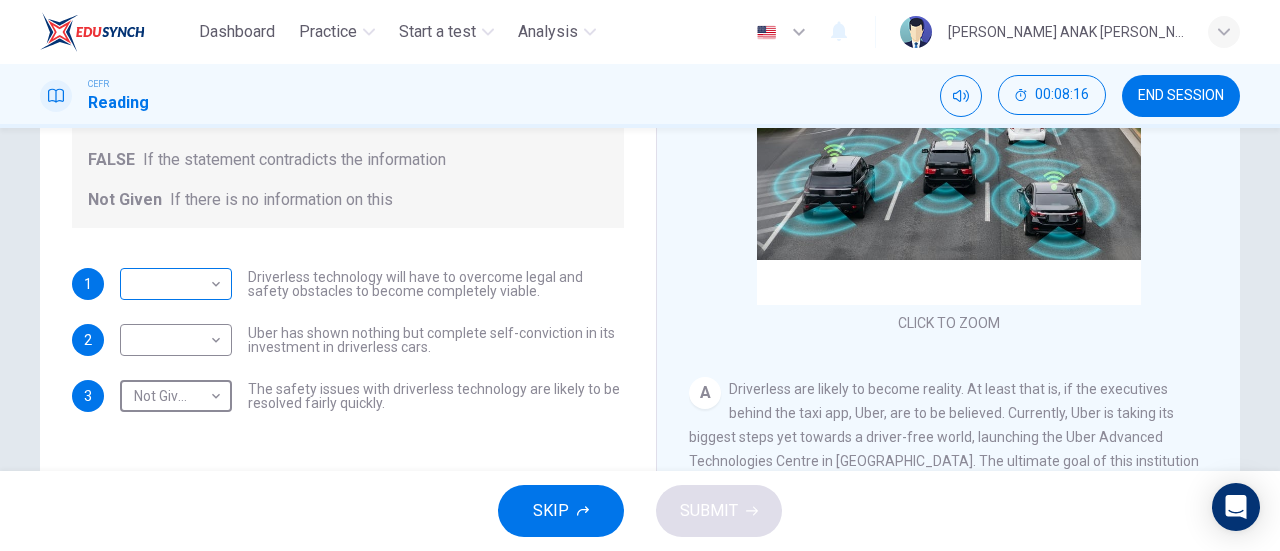 click on "Dashboard Practice Start a test Analysis English en ​ VALLERIE RACHA ANAK REAGAN CEFR Reading 00:08:16 END SESSION Question 7 Do the following statements agree with the information given in the text? For questions following questions, write TRUE If the statement agrees with information FALSE If the statement contradicts the information Not Given If there is no information on this 1 ​ ​ Driverless technology will have to overcome legal and safety obstacles to become completely viable. 2 ​ ​ Uber has shown nothing but complete self-conviction in its investment in driverless cars. 3 Not Given Not Given ​ The safety issues with driverless technology are likely to be resolved fairly quickly. Driverless cars CLICK TO ZOOM Click to Zoom A B C D E F G H SKIP SUBMIT EduSynch - Online Language Proficiency Testing
Dashboard Practice Start a test Analysis Notifications © Copyright  2025" at bounding box center [640, 275] 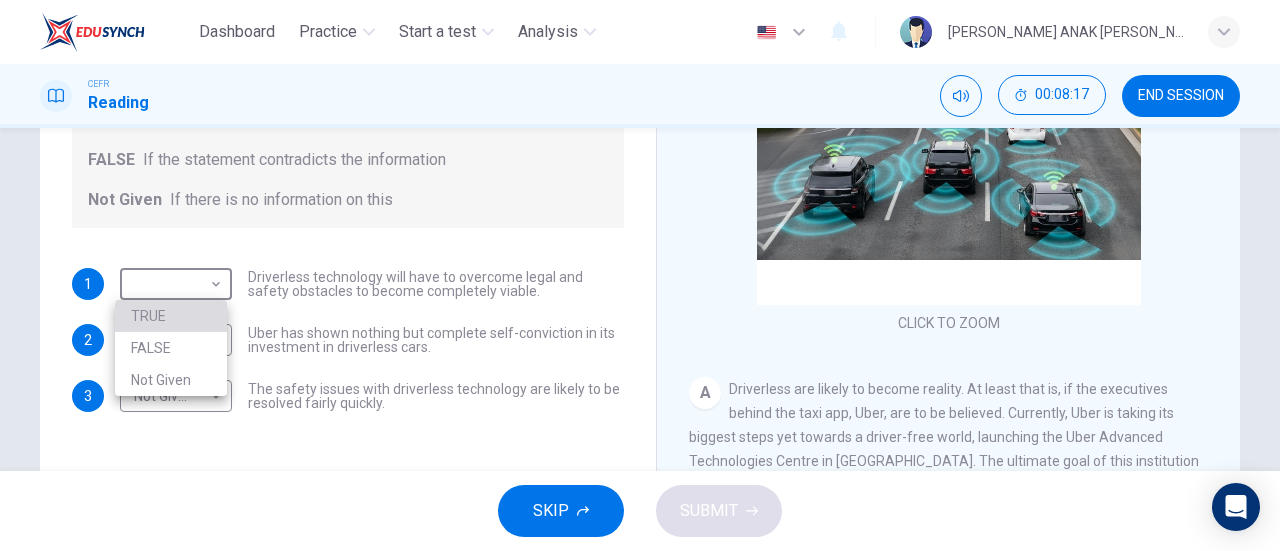 click on "TRUE" at bounding box center (171, 316) 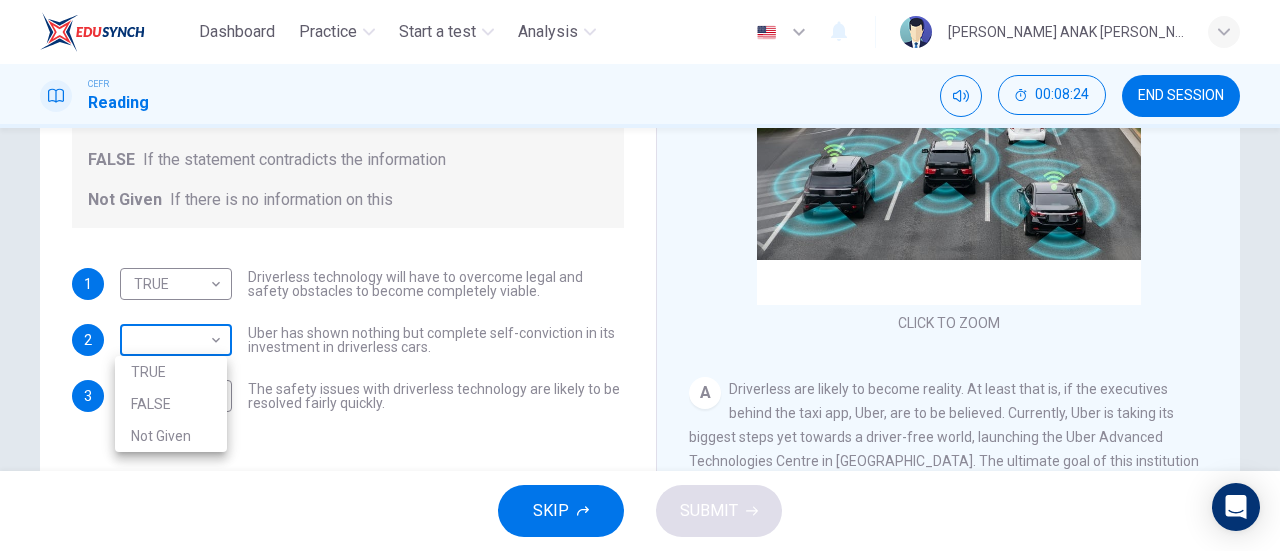 click on "Dashboard Practice Start a test Analysis English en ​ VALLERIE RACHA ANAK REAGAN CEFR Reading 00:08:24 END SESSION Question 7 Do the following statements agree with the information given in the text? For questions following questions, write TRUE If the statement agrees with information FALSE If the statement contradicts the information Not Given If there is no information on this 1 TRUE TRUE ​ Driverless technology will have to overcome legal and safety obstacles to become completely viable. 2 ​ ​ Uber has shown nothing but complete self-conviction in its investment in driverless cars. 3 Not Given Not Given ​ The safety issues with driverless technology are likely to be resolved fairly quickly. Driverless cars CLICK TO ZOOM Click to Zoom A B C D E F G H SKIP SUBMIT EduSynch - Online Language Proficiency Testing
Dashboard Practice Start a test Analysis Notifications © Copyright  2025 TRUE FALSE Not Given" at bounding box center [640, 275] 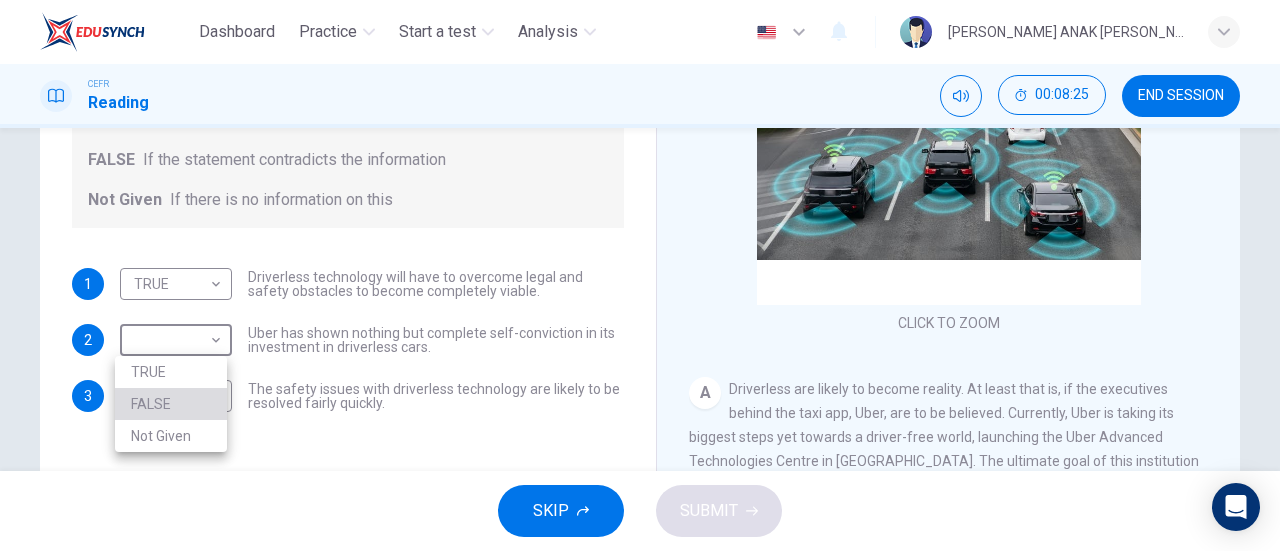 click on "FALSE" at bounding box center [171, 404] 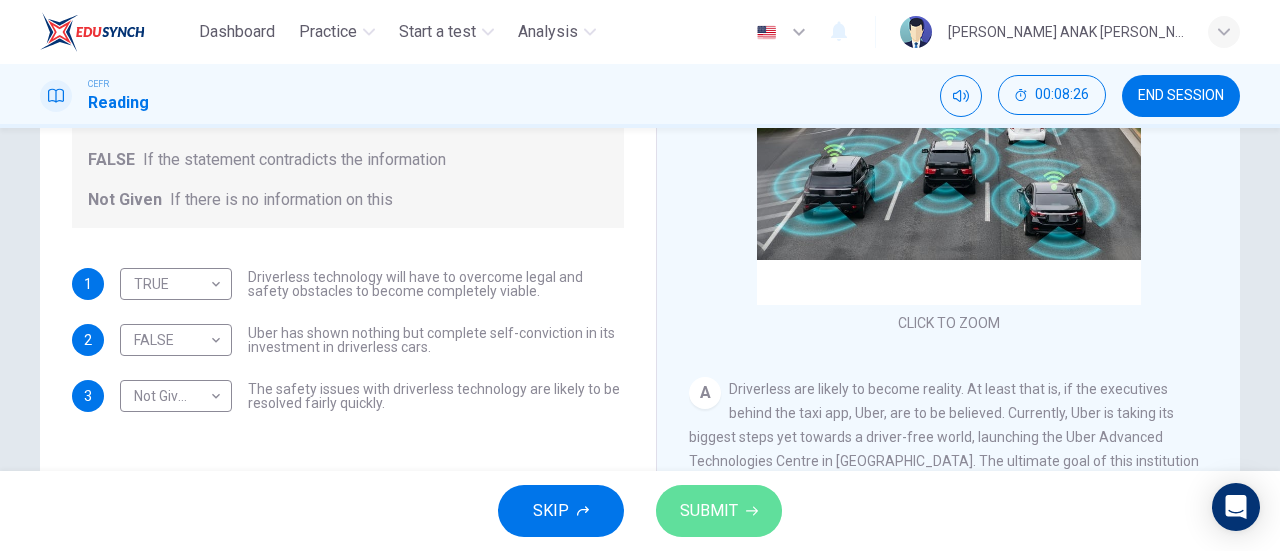 click on "SUBMIT" at bounding box center (709, 511) 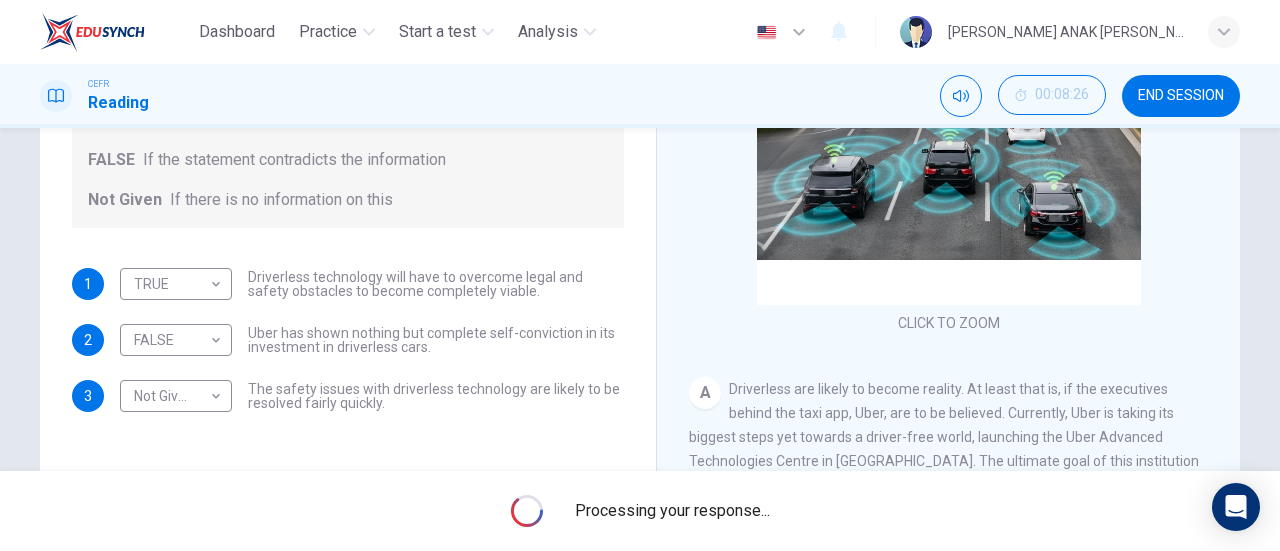 scroll, scrollTop: 400, scrollLeft: 0, axis: vertical 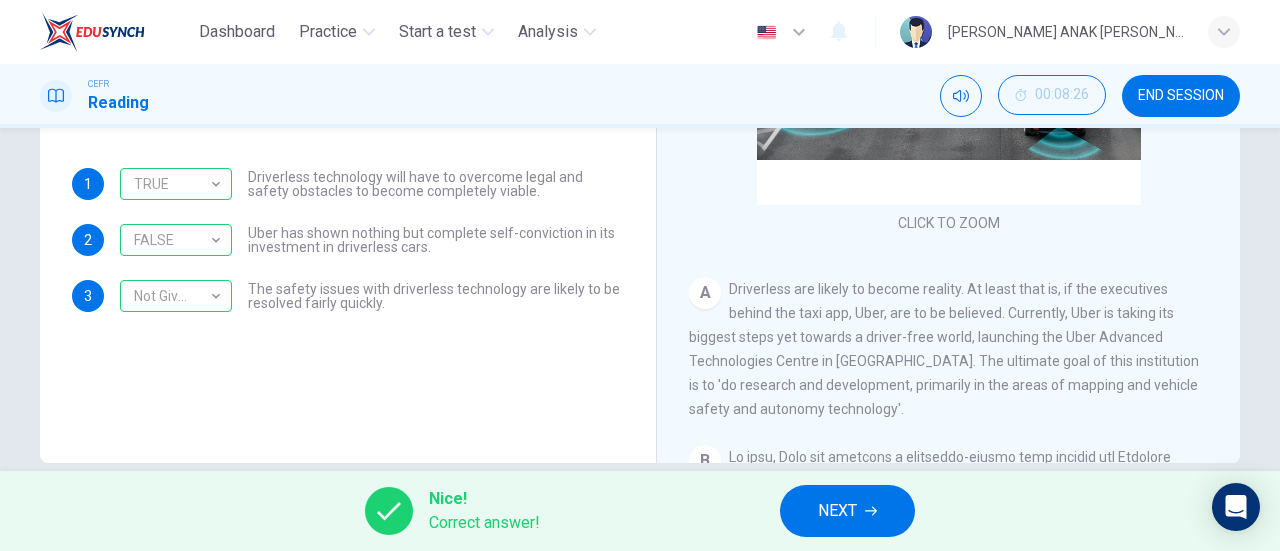 click on "NEXT" at bounding box center (847, 511) 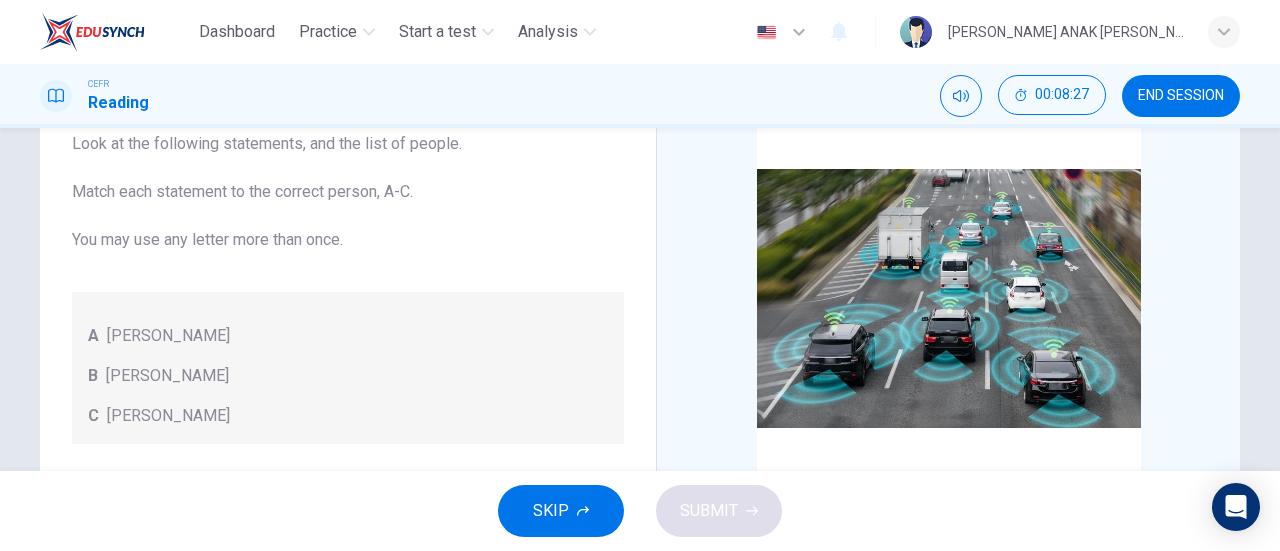 scroll, scrollTop: 32, scrollLeft: 0, axis: vertical 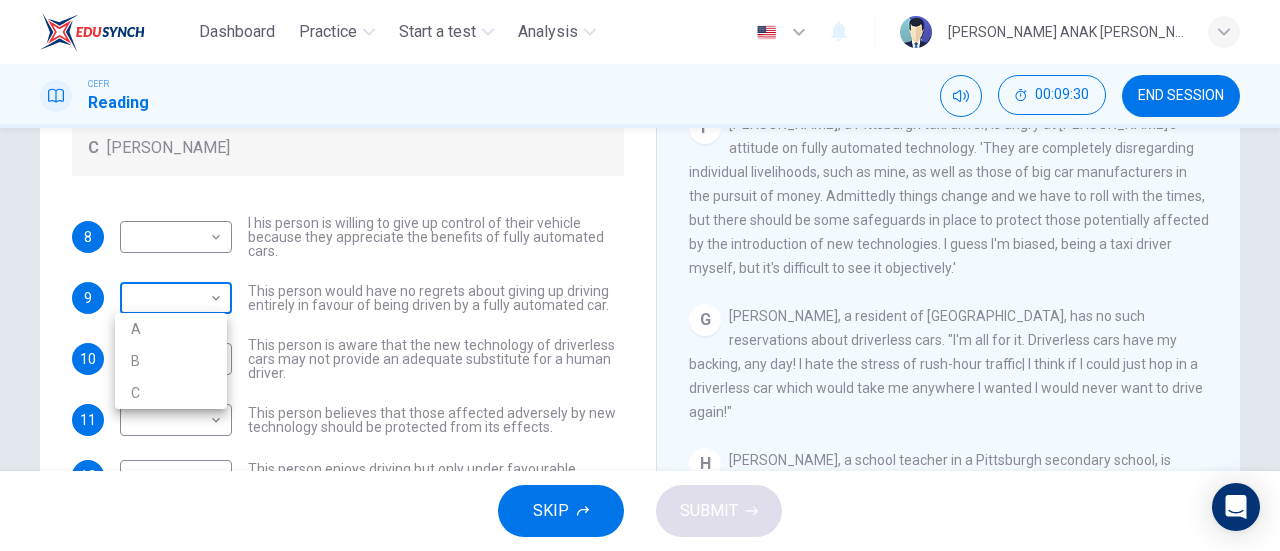 click on "Dashboard Practice Start a test Analysis English en ​ VALLERIE RACHA ANAK REAGAN CEFR Reading 00:09:30 END SESSION Questions 8 - 12 Look at the following statements, and the list of people. Match each statement to the correct person, A-C. You may use any letter more than once.
A John Reynolds B Susie Greenacre C Jason Steiner 8 ​ ​ I his person is willing to give up control of their vehicle because they appreciate the benefits of fully automated cars. 9 ​ ​ This person would have no regrets about giving up driving entirely in favour of being driven by a fully automated car. 10 ​ ​ This person is aware that the new technology of driverless cars may not provide an adequate substitute for a human driver. 11 ​ ​ This person believes that those affected adversely by new technology should be protected from its effects. 12 ​ ​ This person enjoys driving but only under favourable conditions. Driverless cars CLICK TO ZOOM Click to Zoom A B C D E F G H SKIP SUBMIT
Dashboard Practice 2025" at bounding box center (640, 275) 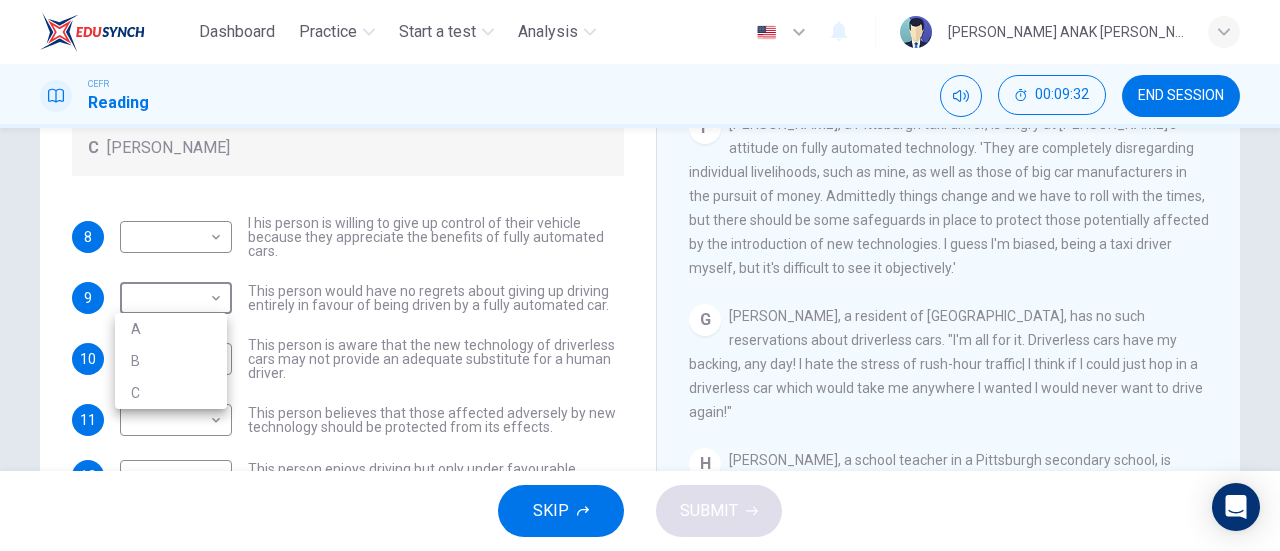 click on "A B C" at bounding box center [171, 361] 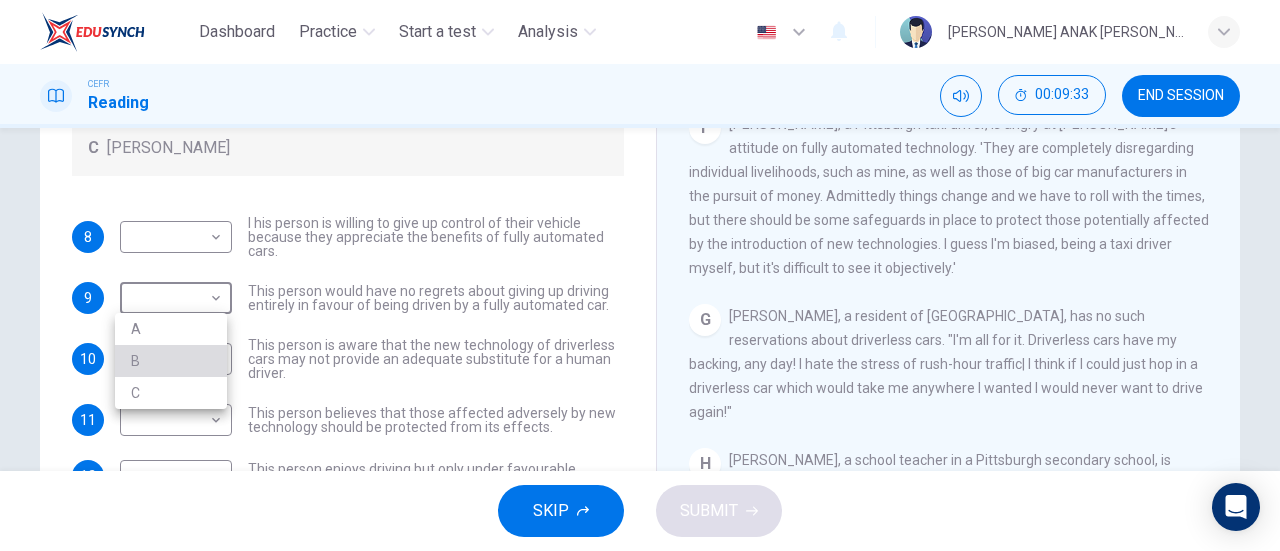 click on "B" at bounding box center (171, 361) 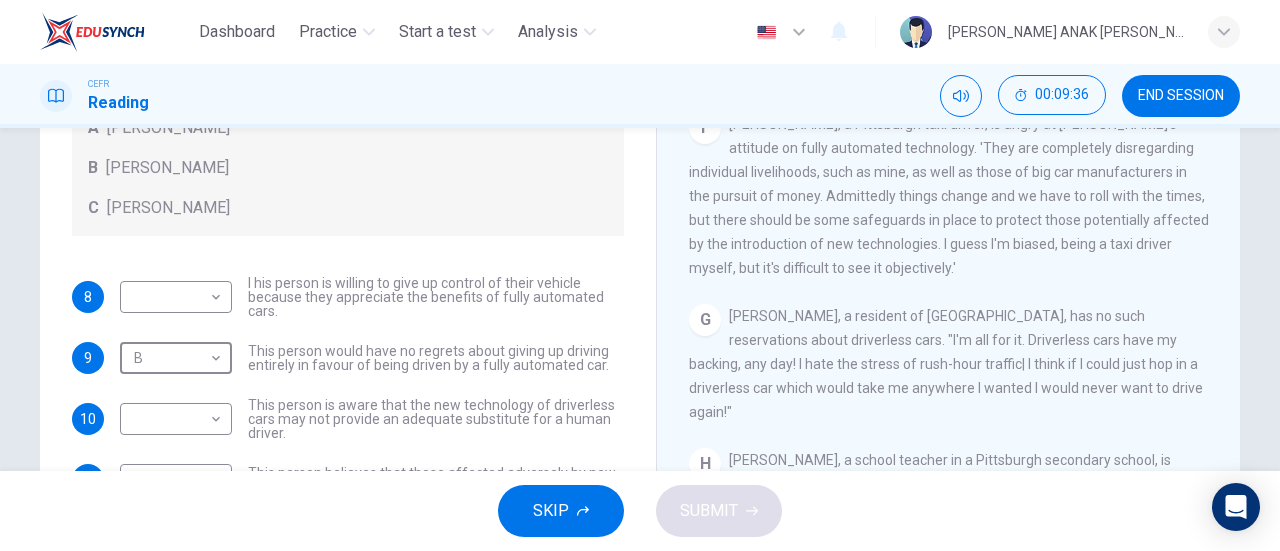 scroll, scrollTop: 0, scrollLeft: 0, axis: both 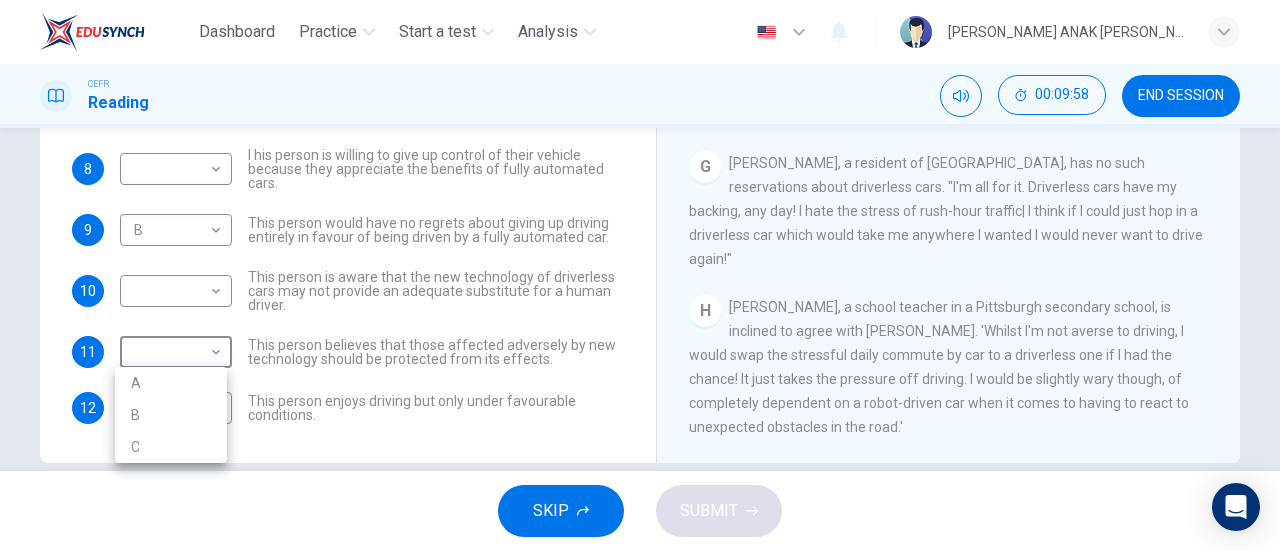 drag, startPoint x: 217, startPoint y: 357, endPoint x: 432, endPoint y: 379, distance: 216.12265 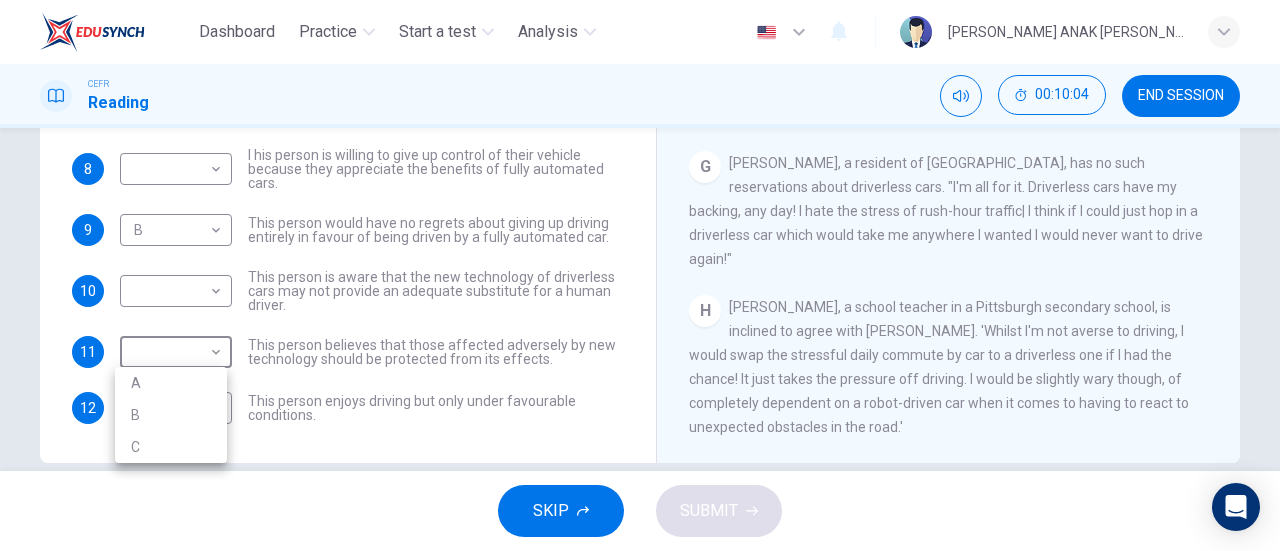 click on "C" at bounding box center [171, 447] 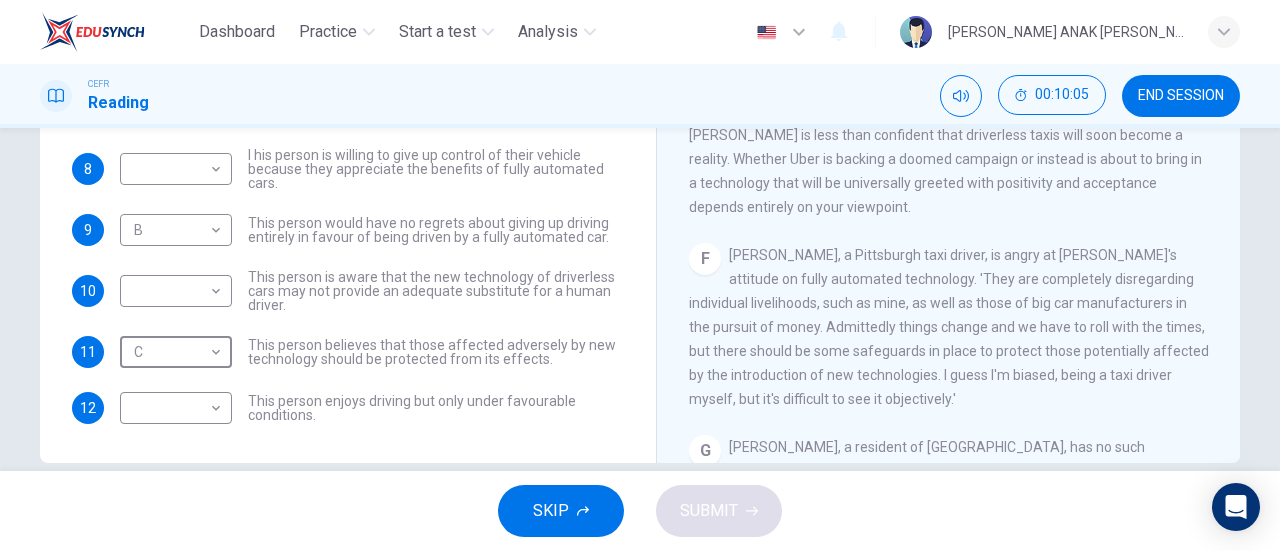 scroll, scrollTop: 1161, scrollLeft: 0, axis: vertical 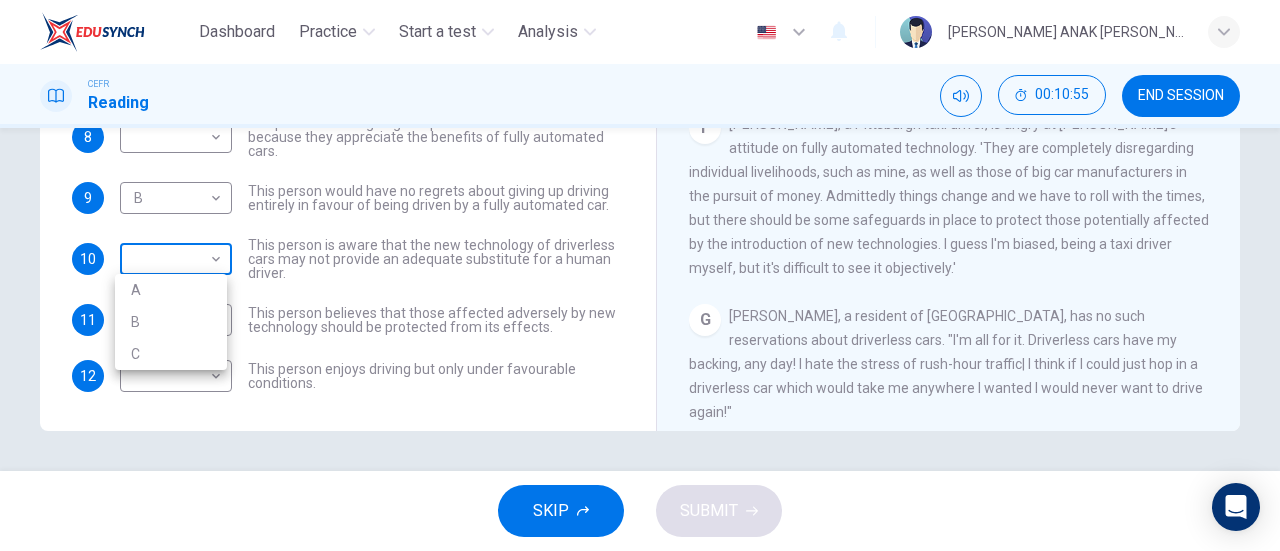 click on "Dashboard Practice Start a test Analysis English en ​ VALLERIE RACHA ANAK REAGAN CEFR Reading 00:10:55 END SESSION Questions 8 - 12 Look at the following statements, and the list of people. Match each statement to the correct person, A-C. You may use any letter more than once.
A John Reynolds B Susie Greenacre C Jason Steiner 8 ​ ​ I his person is willing to give up control of their vehicle because they appreciate the benefits of fully automated cars. 9 B B ​ This person would have no regrets about giving up driving entirely in favour of being driven by a fully automated car. 10 ​ ​ This person is aware that the new technology of driverless cars may not provide an adequate substitute for a human driver. 11 C C ​ This person believes that those affected adversely by new technology should be protected from its effects. 12 ​ ​ This person enjoys driving but only under favourable conditions. Driverless cars CLICK TO ZOOM Click to Zoom A B C D E F G H SKIP SUBMIT
Dashboard Practice 2025" at bounding box center [640, 275] 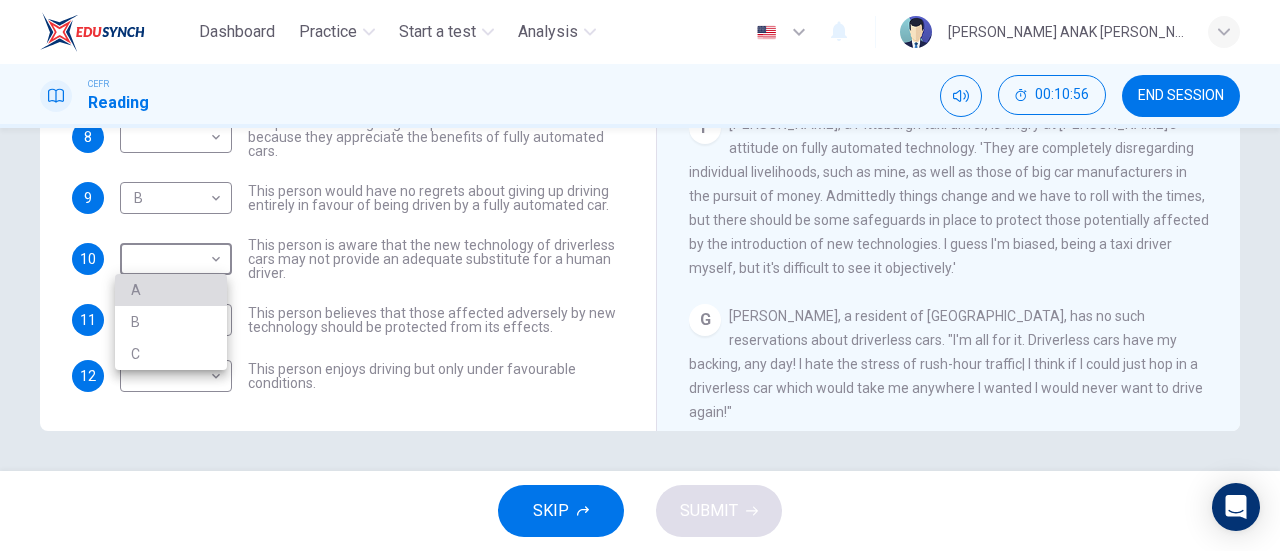 click on "A" at bounding box center [171, 290] 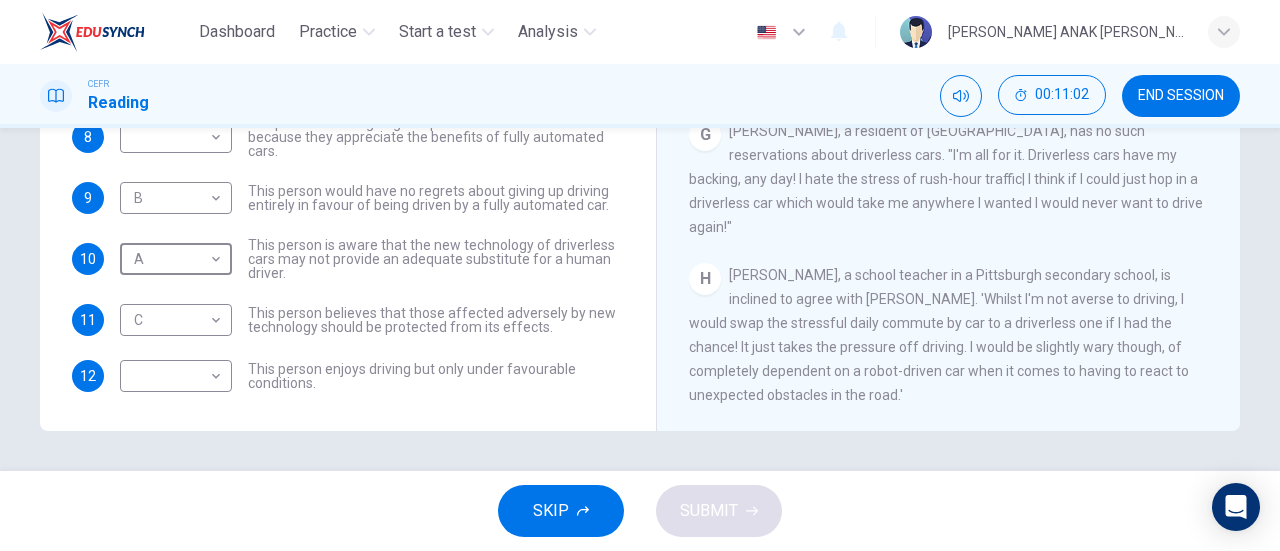 scroll, scrollTop: 1461, scrollLeft: 0, axis: vertical 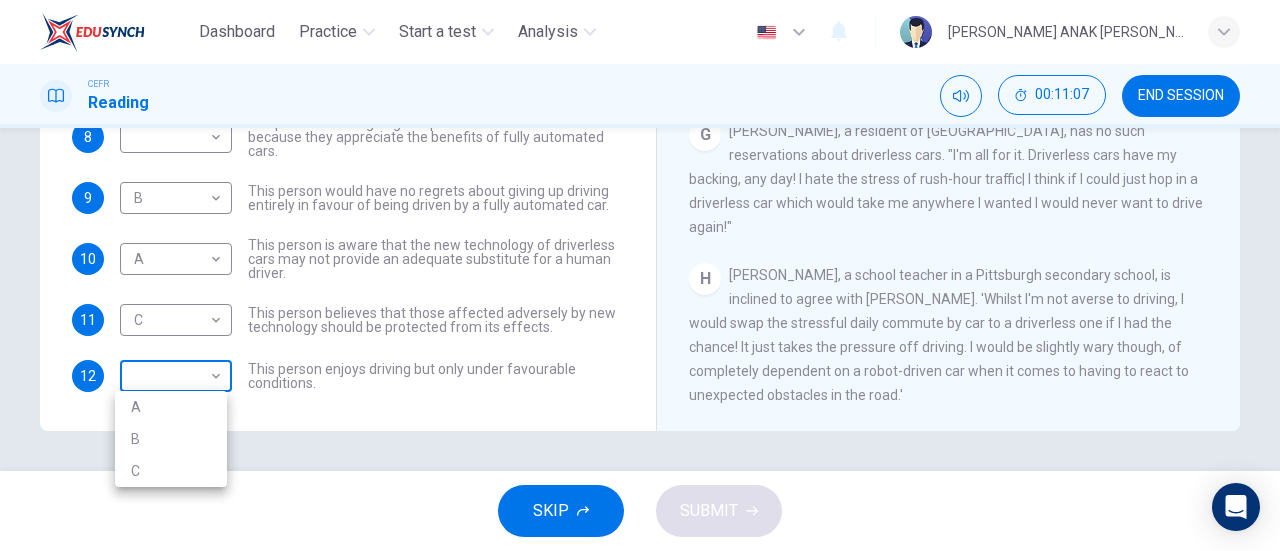click on "Dashboard Practice Start a test Analysis English en ​ VALLERIE RACHA ANAK REAGAN CEFR Reading 00:11:07 END SESSION Questions 8 - 12 Look at the following statements, and the list of people. Match each statement to the correct person, A-C. You may use any letter more than once.
A John Reynolds B Susie Greenacre C Jason Steiner 8 ​ ​ I his person is willing to give up control of their vehicle because they appreciate the benefits of fully automated cars. 9 B B ​ This person would have no regrets about giving up driving entirely in favour of being driven by a fully automated car. 10 A A ​ This person is aware that the new technology of driverless cars may not provide an adequate substitute for a human driver. 11 C C ​ This person believes that those affected adversely by new technology should be protected from its effects. 12 ​ ​ This person enjoys driving but only under favourable conditions. Driverless cars CLICK TO ZOOM Click to Zoom A B C D E F G H SKIP SUBMIT
Dashboard Practice 2025" at bounding box center (640, 275) 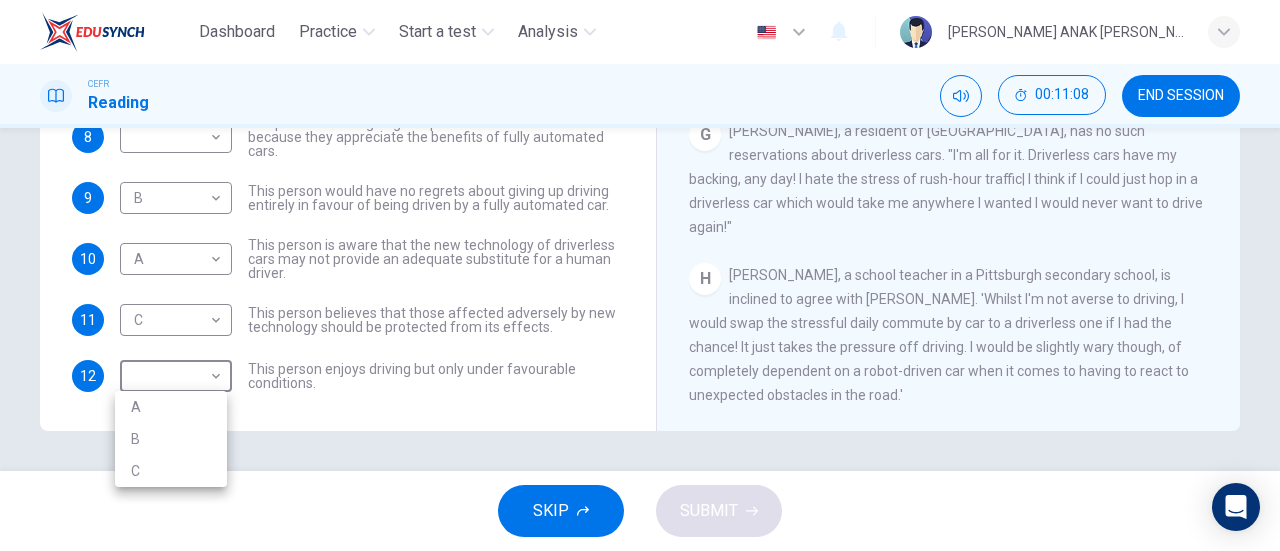click on "C" at bounding box center (171, 471) 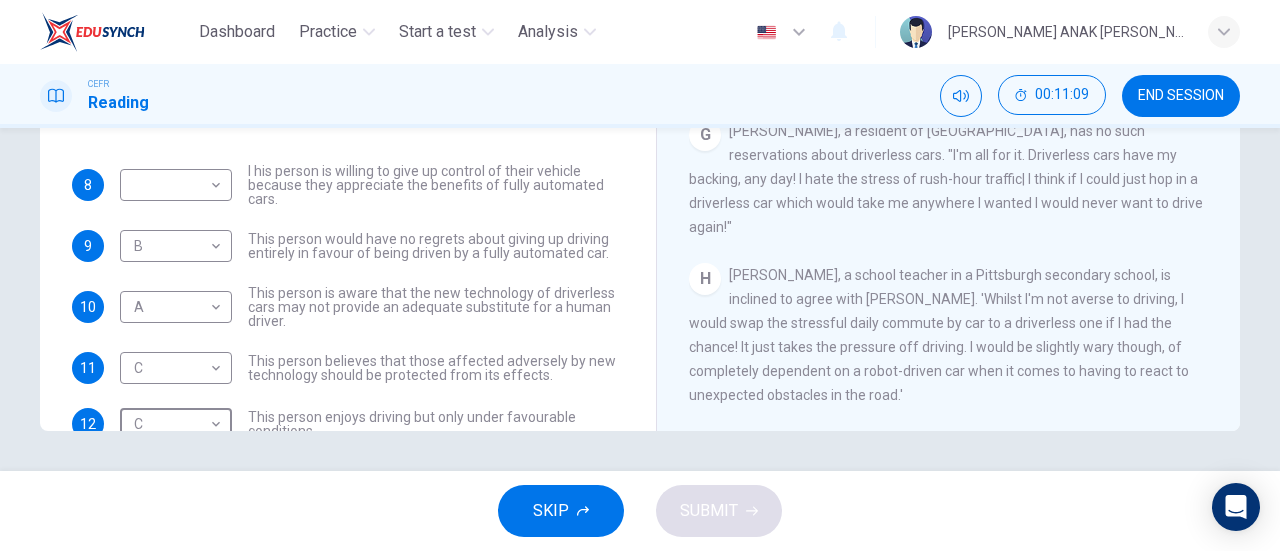 scroll, scrollTop: 0, scrollLeft: 0, axis: both 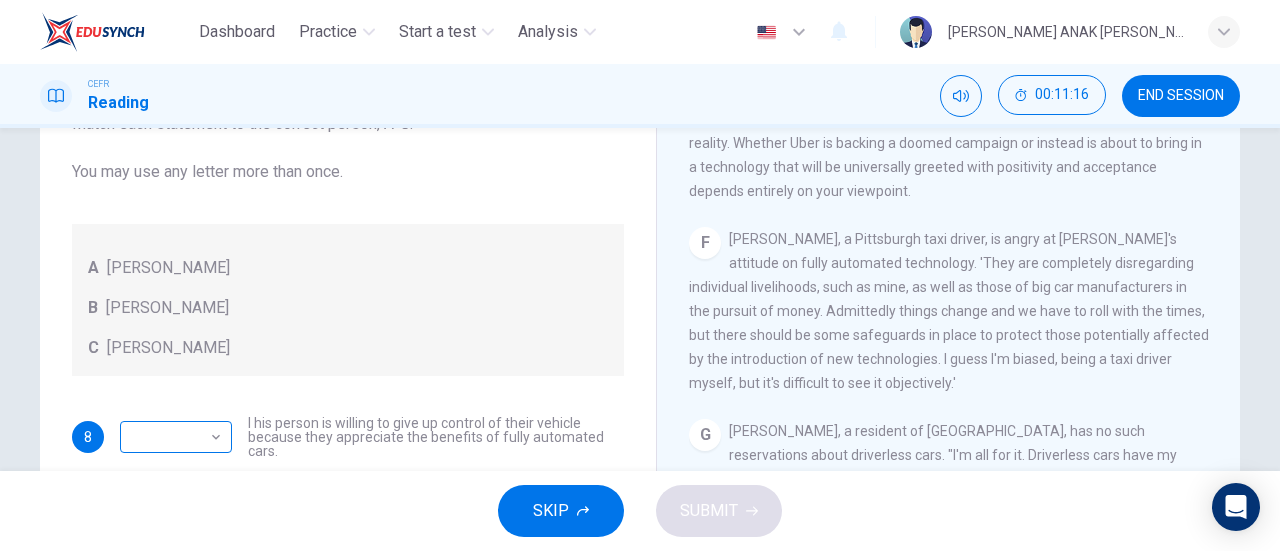 click on "​ ​" at bounding box center [176, 437] 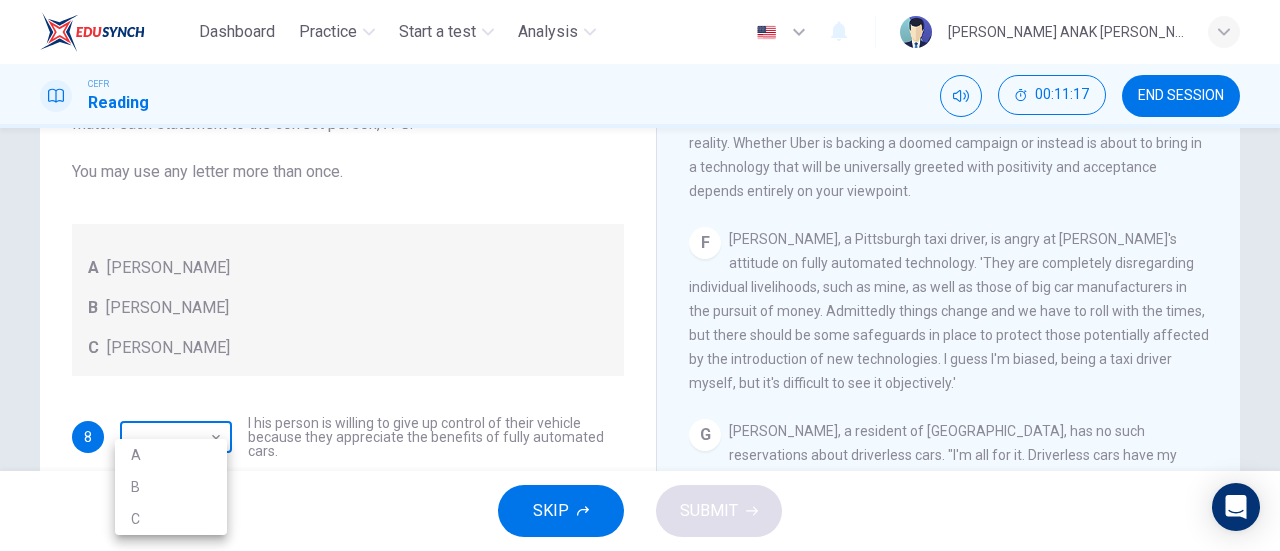click on "Dashboard Practice Start a test Analysis English en ​ VALLERIE RACHA ANAK REAGAN CEFR Reading 00:11:17 END SESSION Questions 8 - 12 Look at the following statements, and the list of people. Match each statement to the correct person, A-C. You may use any letter more than once.
A John Reynolds B Susie Greenacre C Jason Steiner 8 ​ ​ I his person is willing to give up control of their vehicle because they appreciate the benefits of fully automated cars. 9 B B ​ This person would have no regrets about giving up driving entirely in favour of being driven by a fully automated car. 10 A A ​ This person is aware that the new technology of driverless cars may not provide an adequate substitute for a human driver. 11 C C ​ This person believes that those affected adversely by new technology should be protected from its effects. 12 C C ​ This person enjoys driving but only under favourable conditions. Driverless cars CLICK TO ZOOM Click to Zoom A B C D E F G H SKIP SUBMIT
Dashboard Practice 2025" at bounding box center (640, 275) 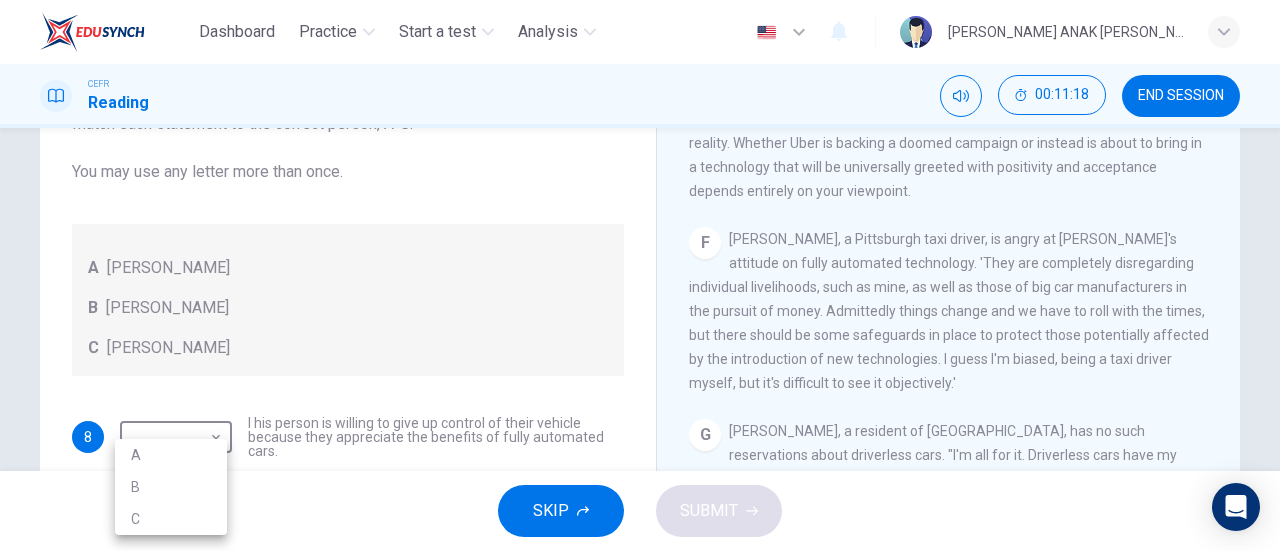 click on "B" at bounding box center [171, 487] 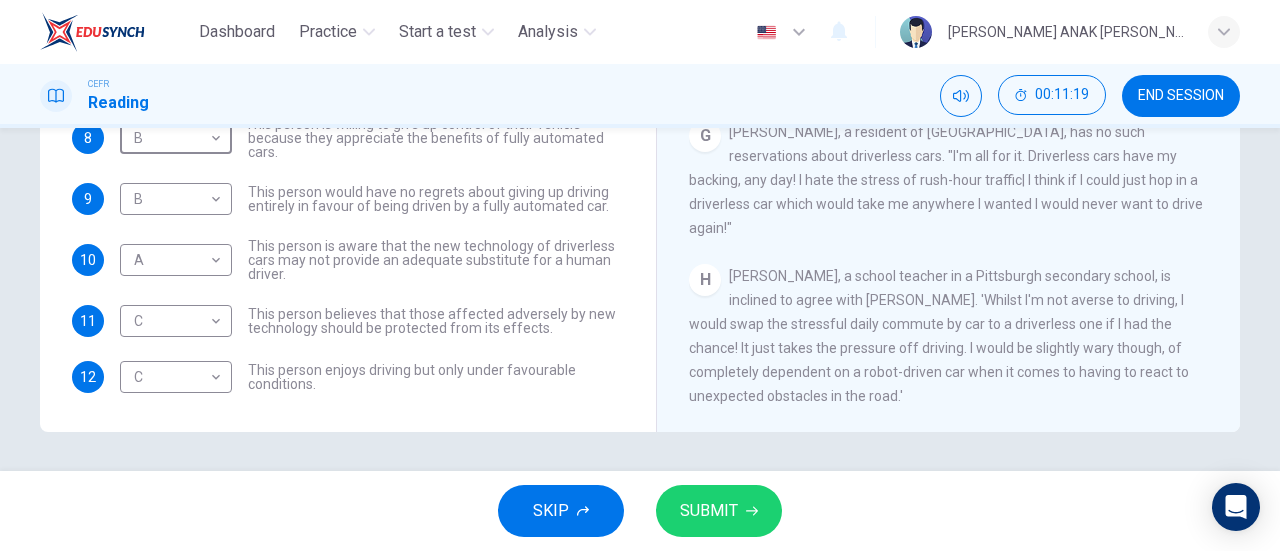 scroll, scrollTop: 432, scrollLeft: 0, axis: vertical 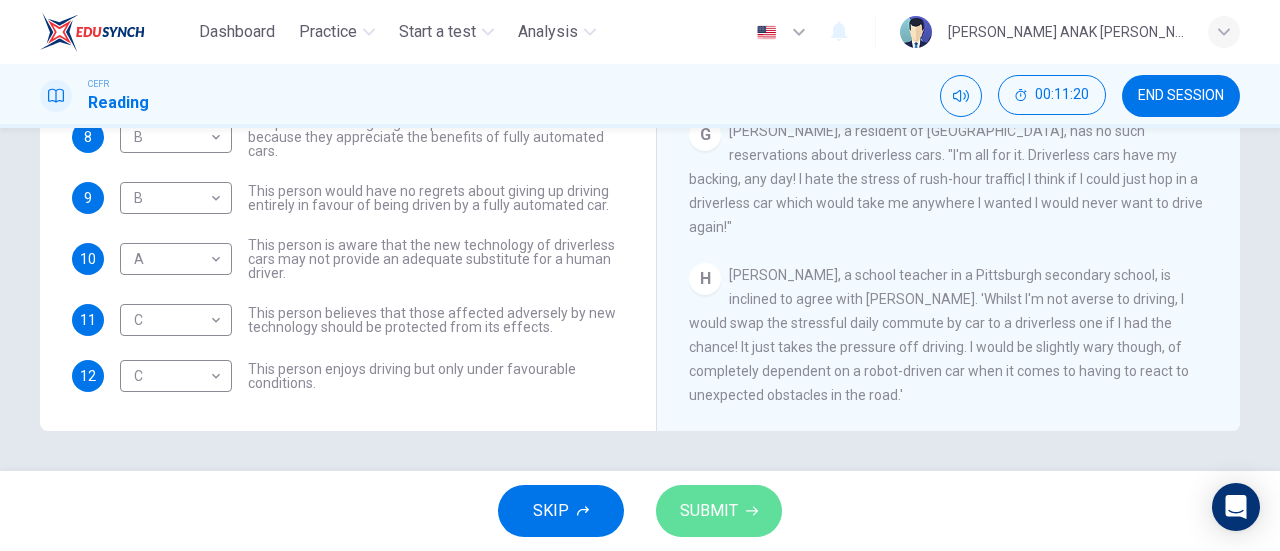 click on "SUBMIT" at bounding box center (709, 511) 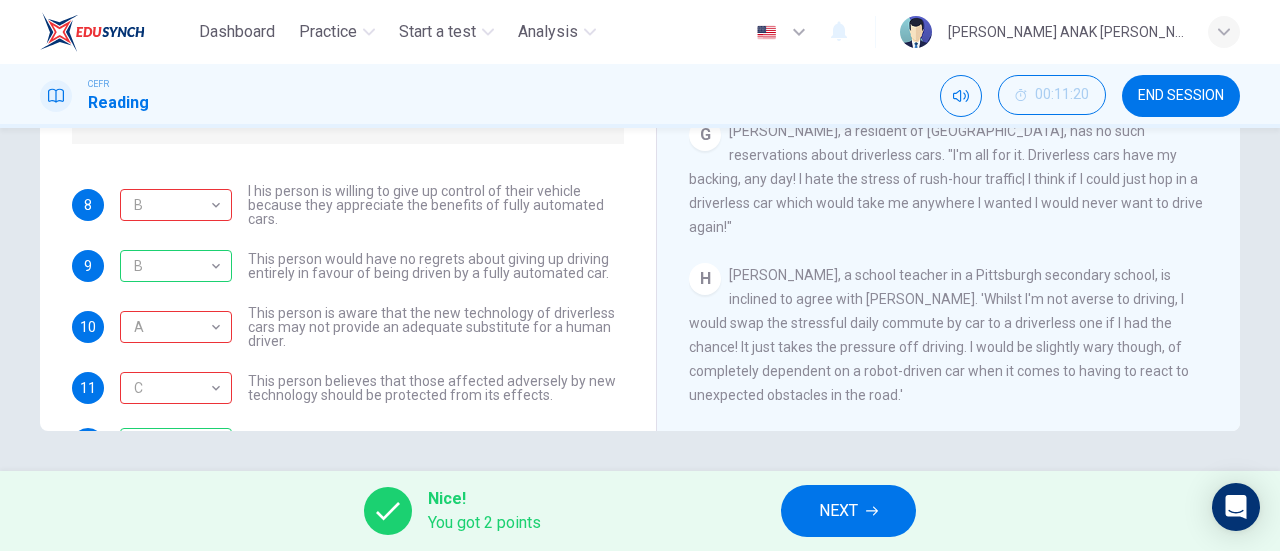 scroll, scrollTop: 68, scrollLeft: 0, axis: vertical 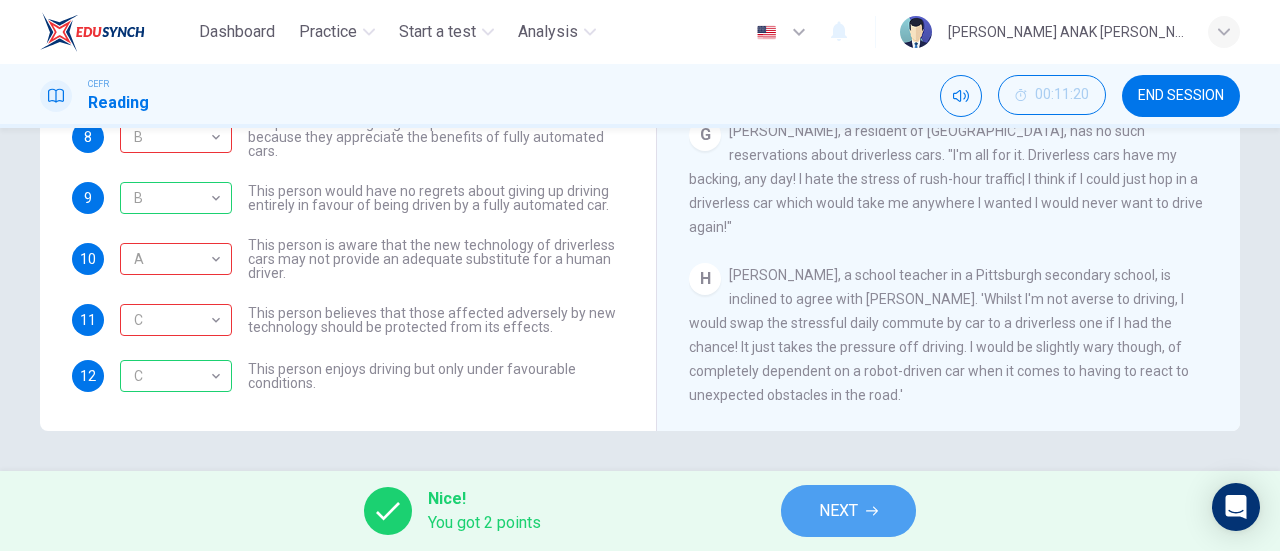 click on "NEXT" at bounding box center [838, 511] 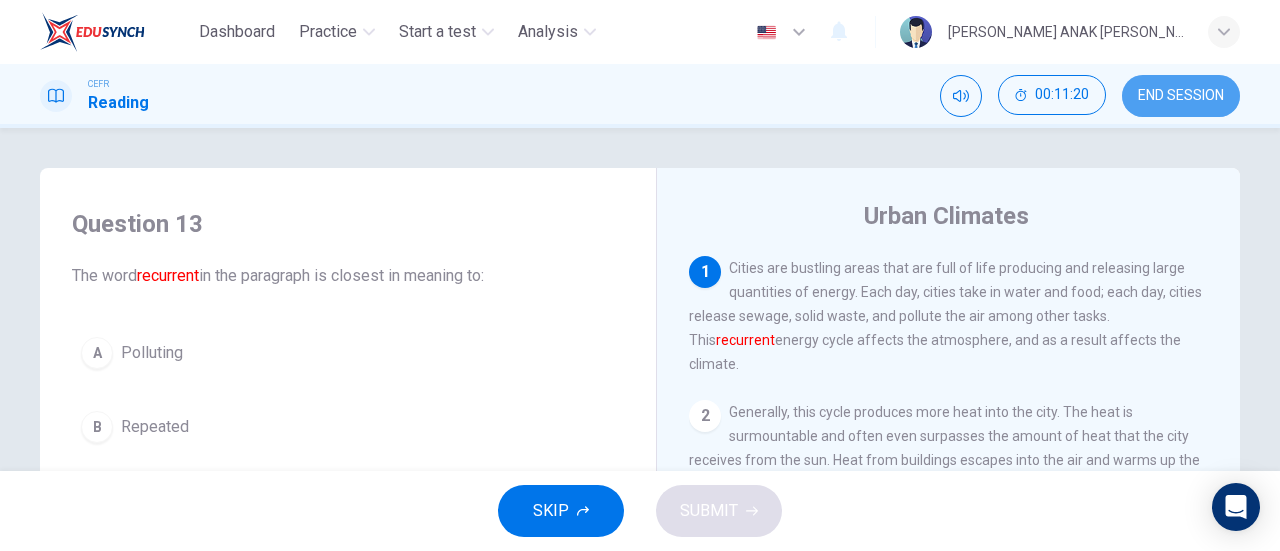 click on "END SESSION" at bounding box center (1181, 96) 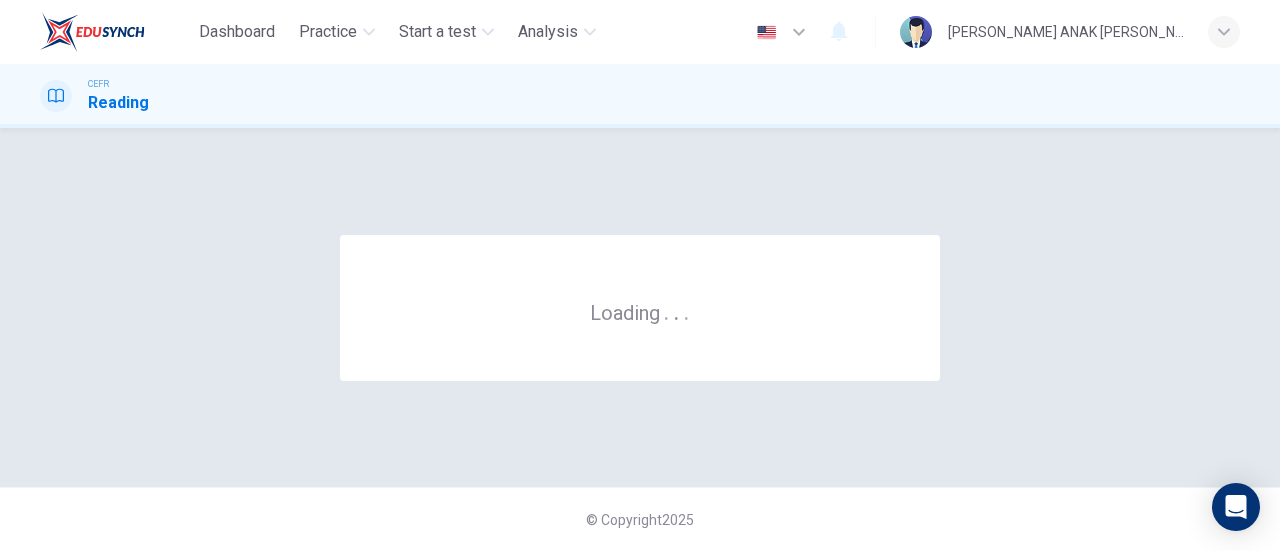 scroll, scrollTop: 0, scrollLeft: 0, axis: both 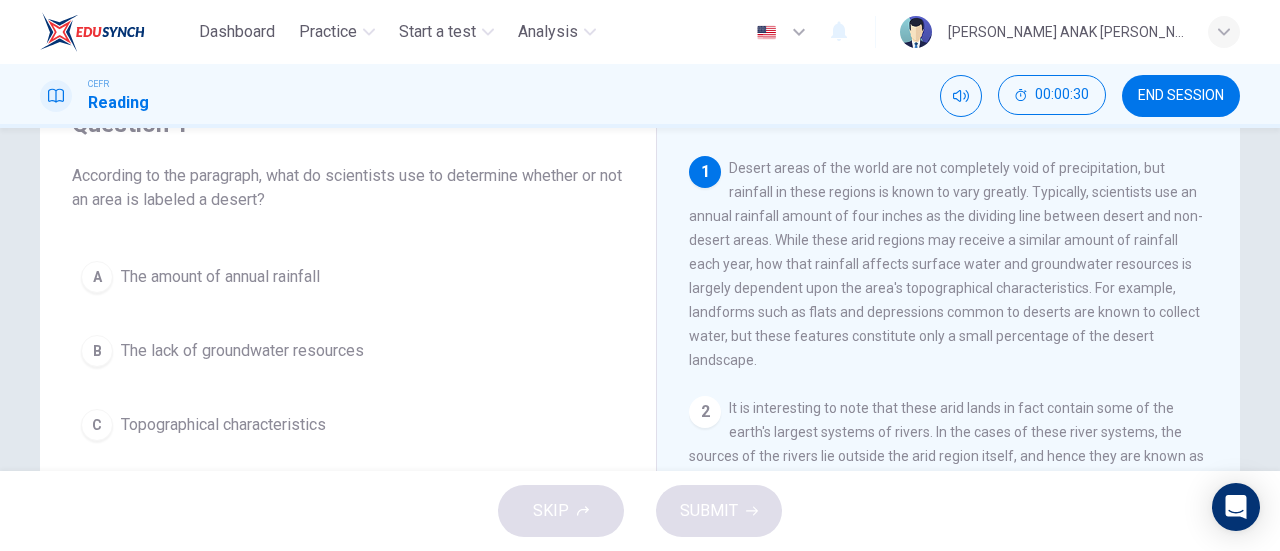 click on "A The amount of annual rainfall" at bounding box center [348, 277] 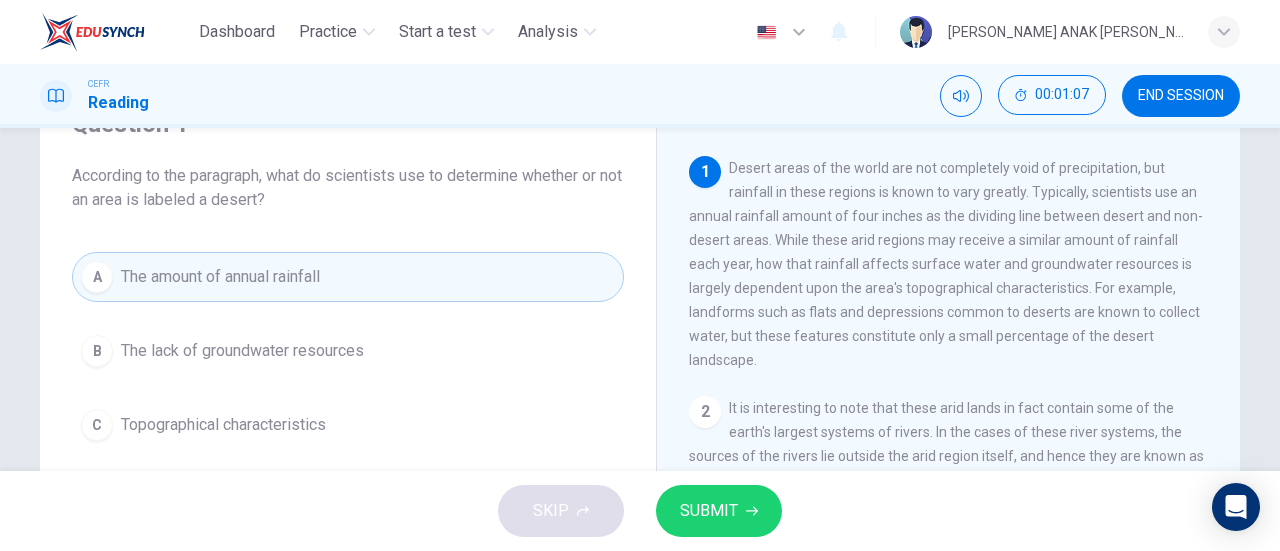 scroll, scrollTop: 200, scrollLeft: 0, axis: vertical 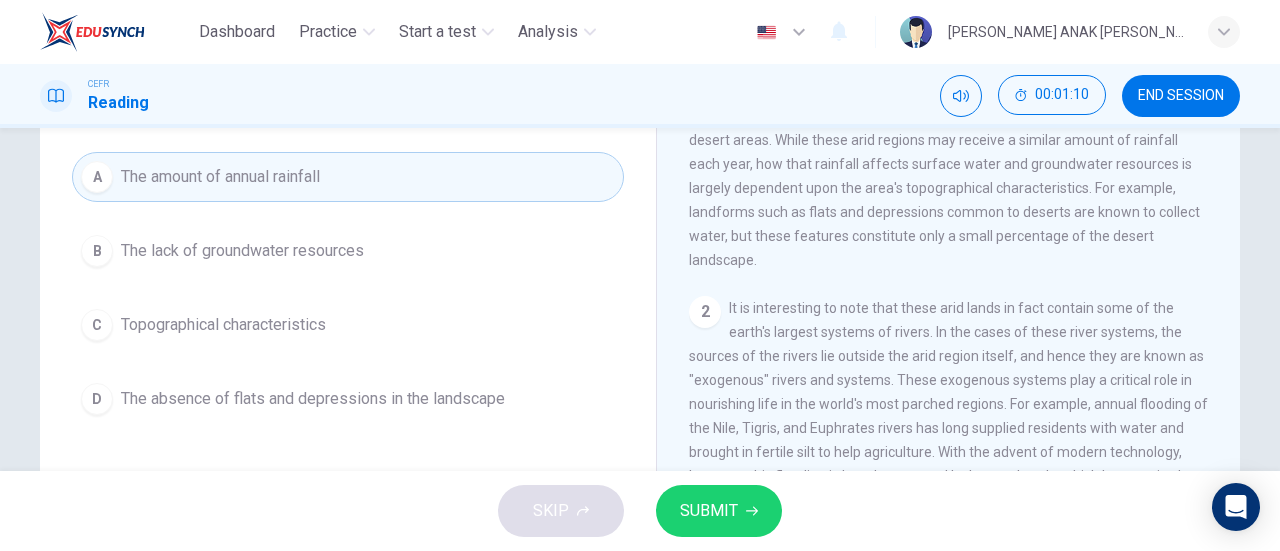 click on "SUBMIT" at bounding box center (719, 511) 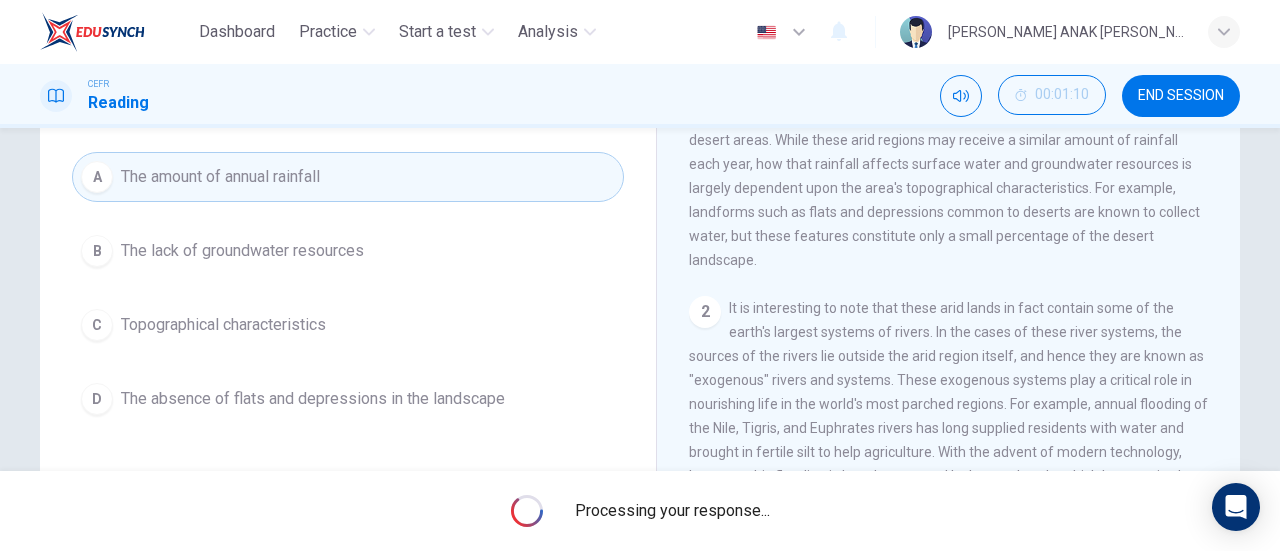 scroll, scrollTop: 100, scrollLeft: 0, axis: vertical 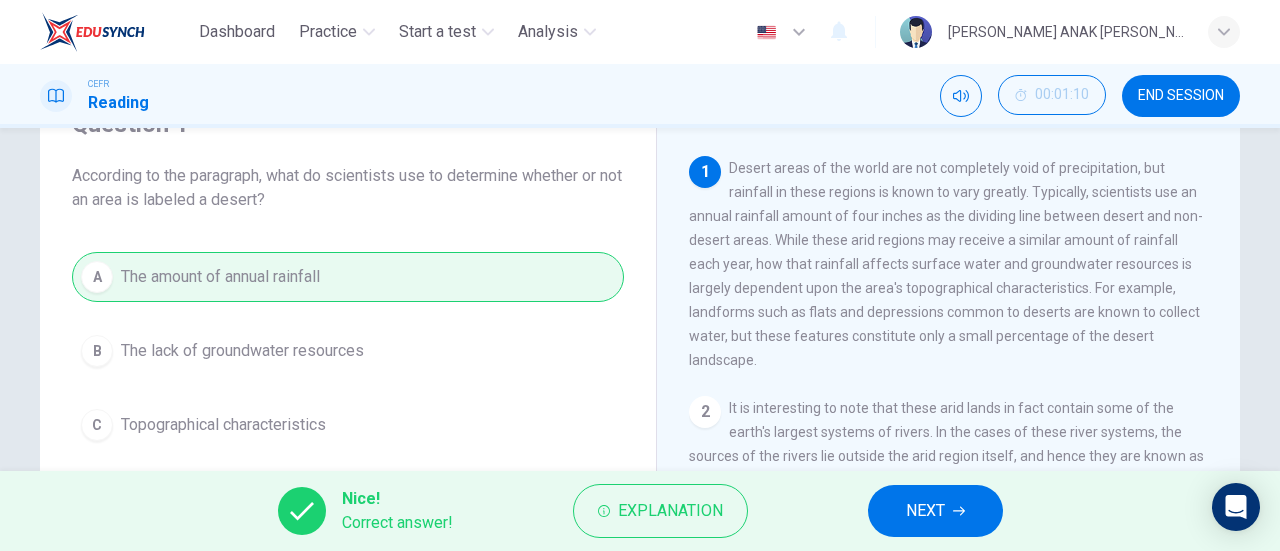 click on "NEXT" at bounding box center [935, 511] 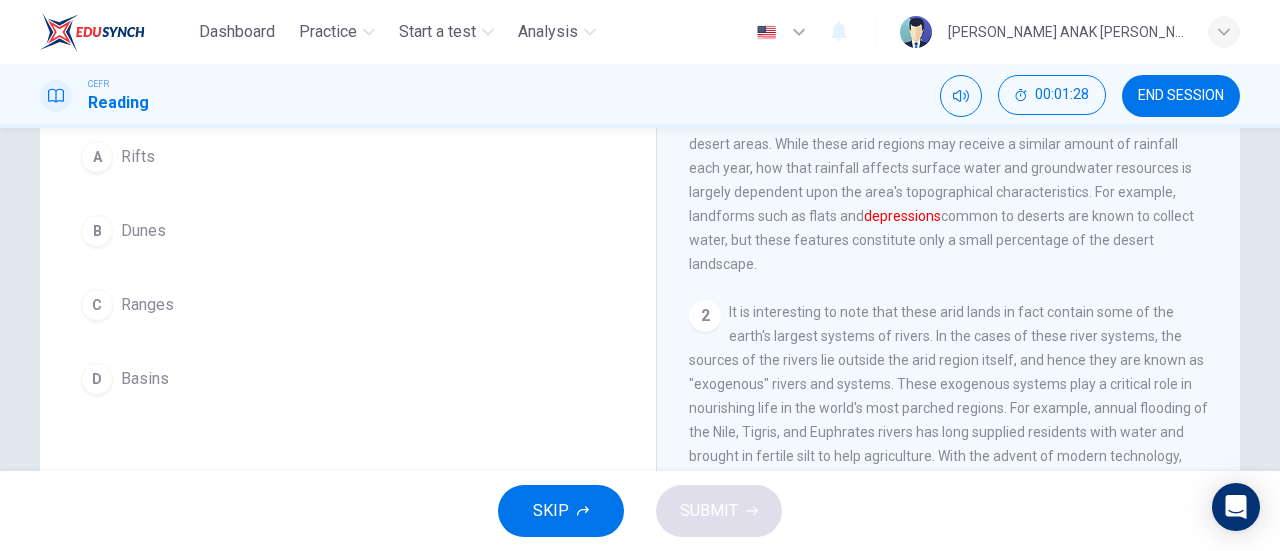 scroll, scrollTop: 200, scrollLeft: 0, axis: vertical 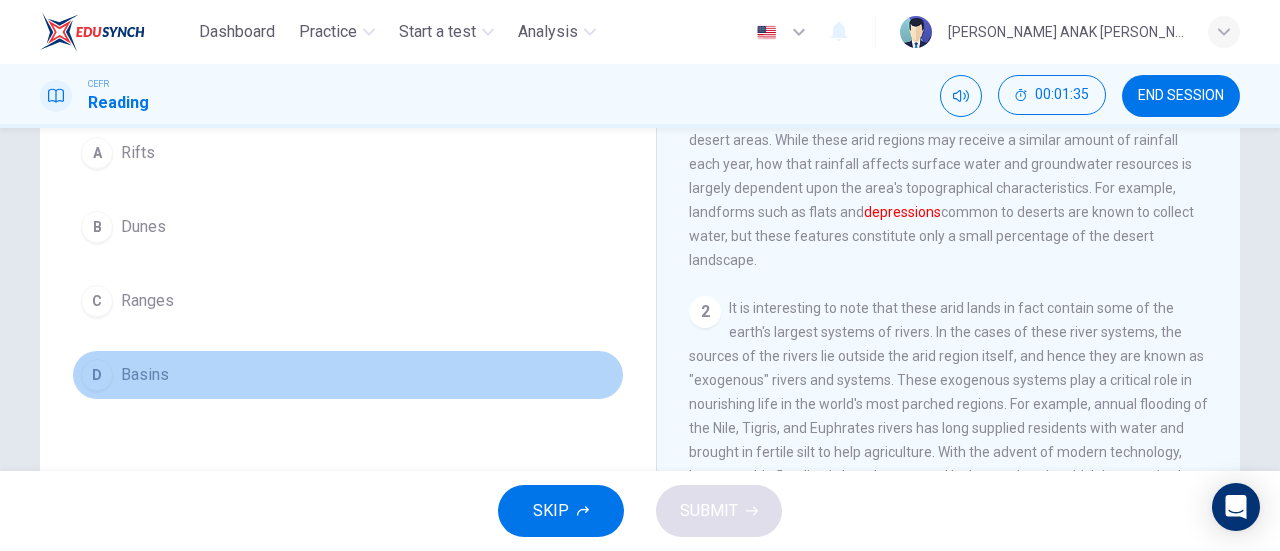 click on "D Basins" at bounding box center [348, 375] 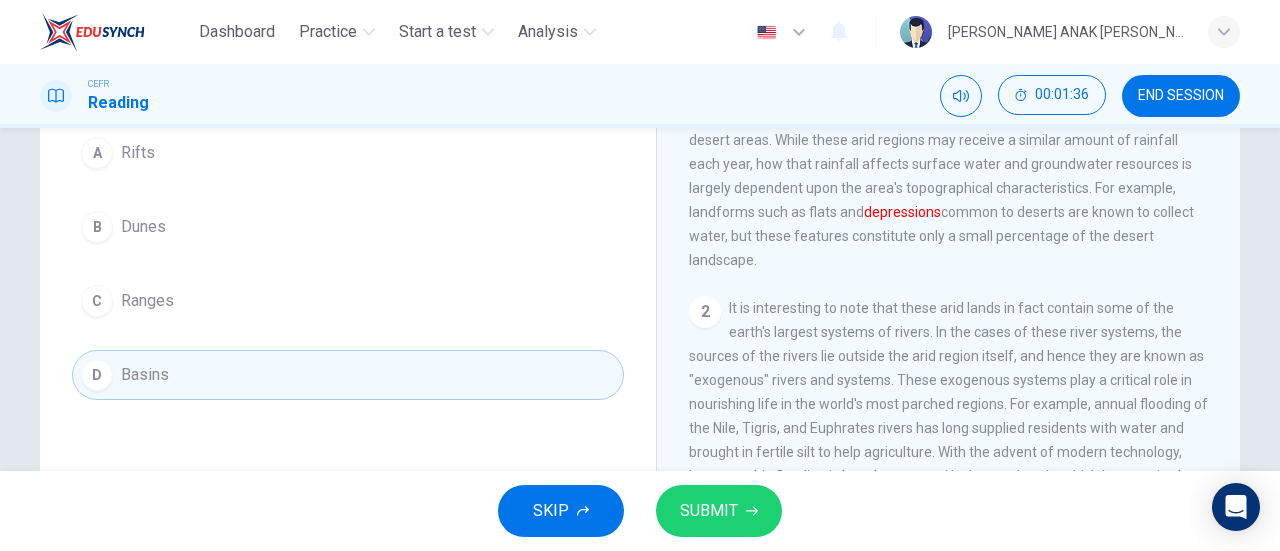 click on "SUBMIT" at bounding box center [719, 511] 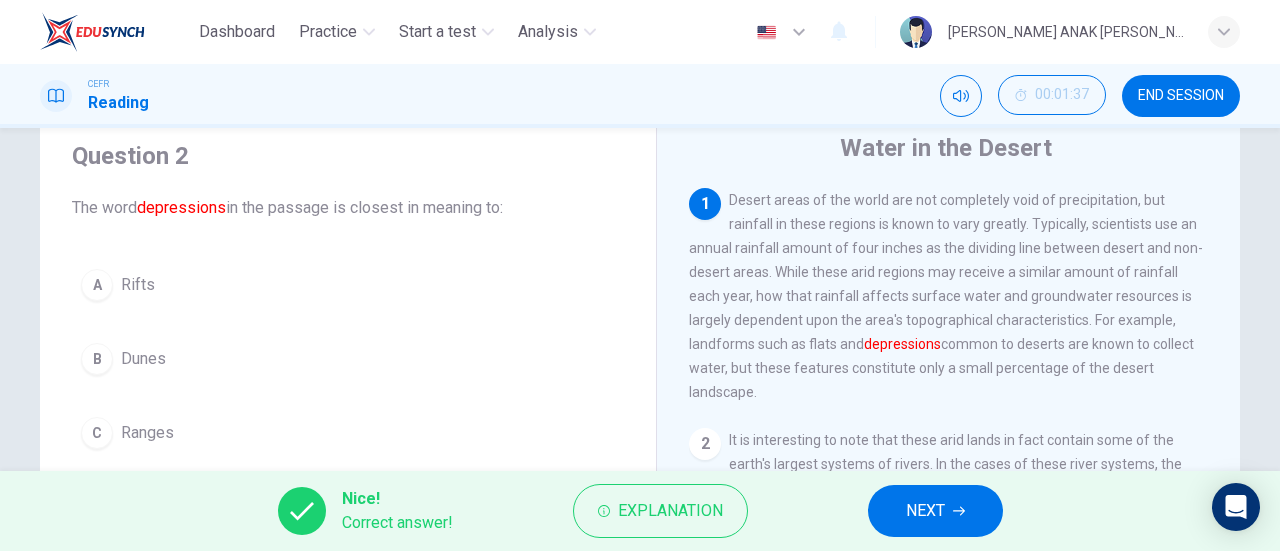 scroll, scrollTop: 100, scrollLeft: 0, axis: vertical 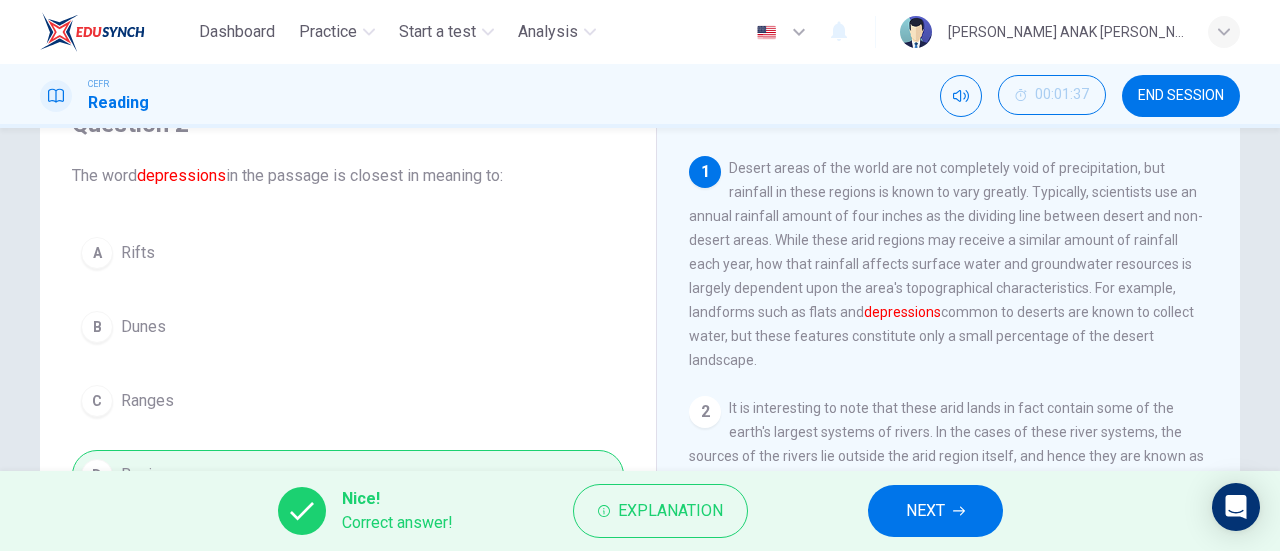 click on "Nice! Correct answer! Explanation NEXT" at bounding box center (640, 511) 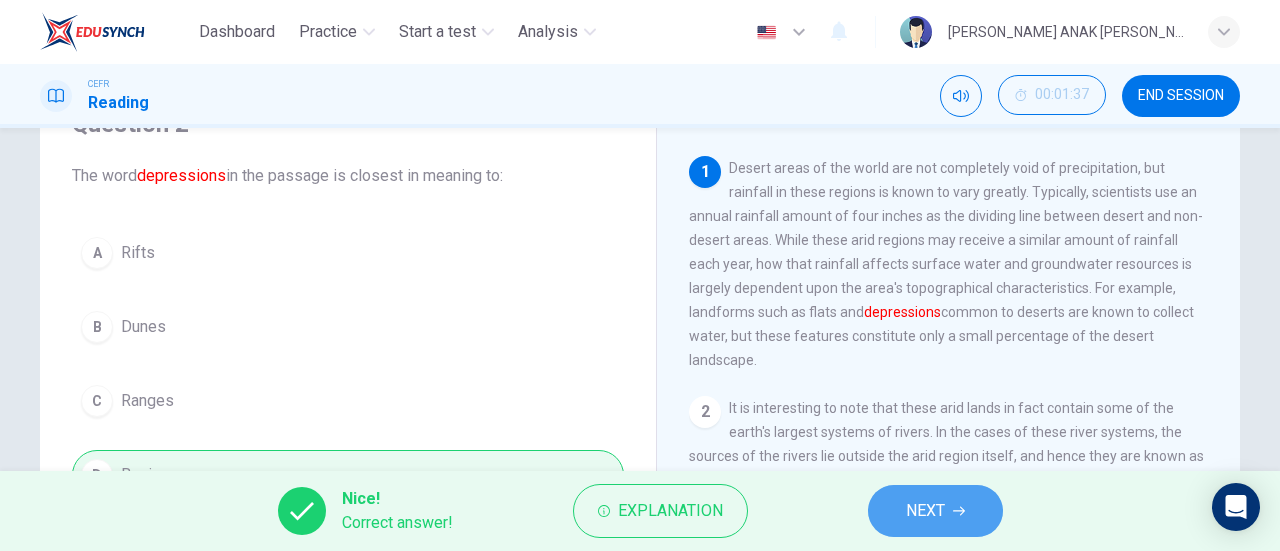 click on "NEXT" at bounding box center [935, 511] 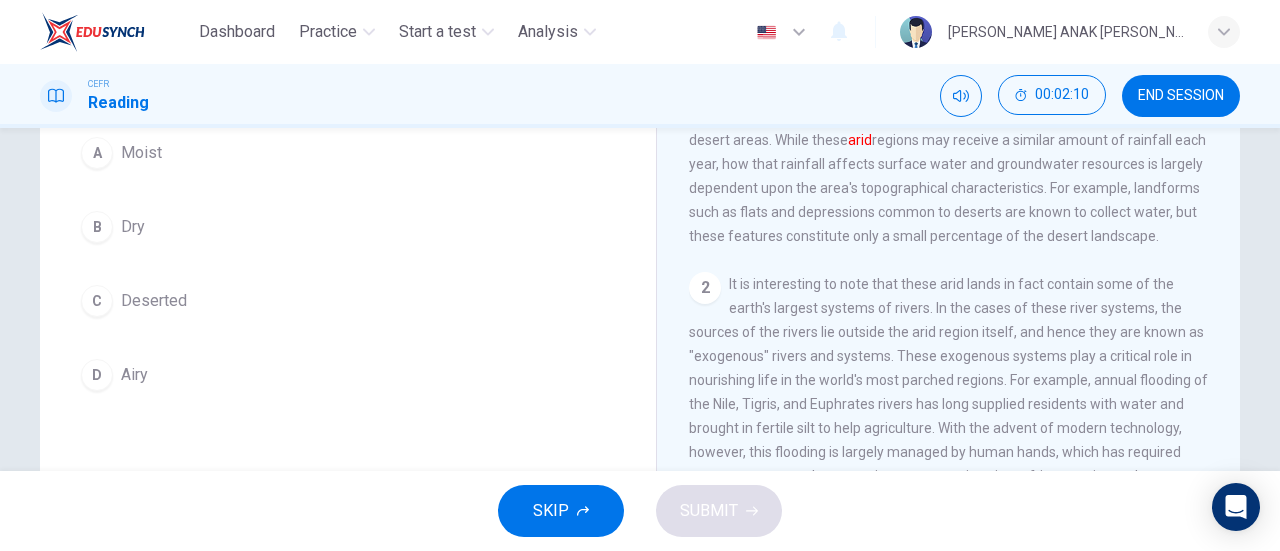 scroll, scrollTop: 100, scrollLeft: 0, axis: vertical 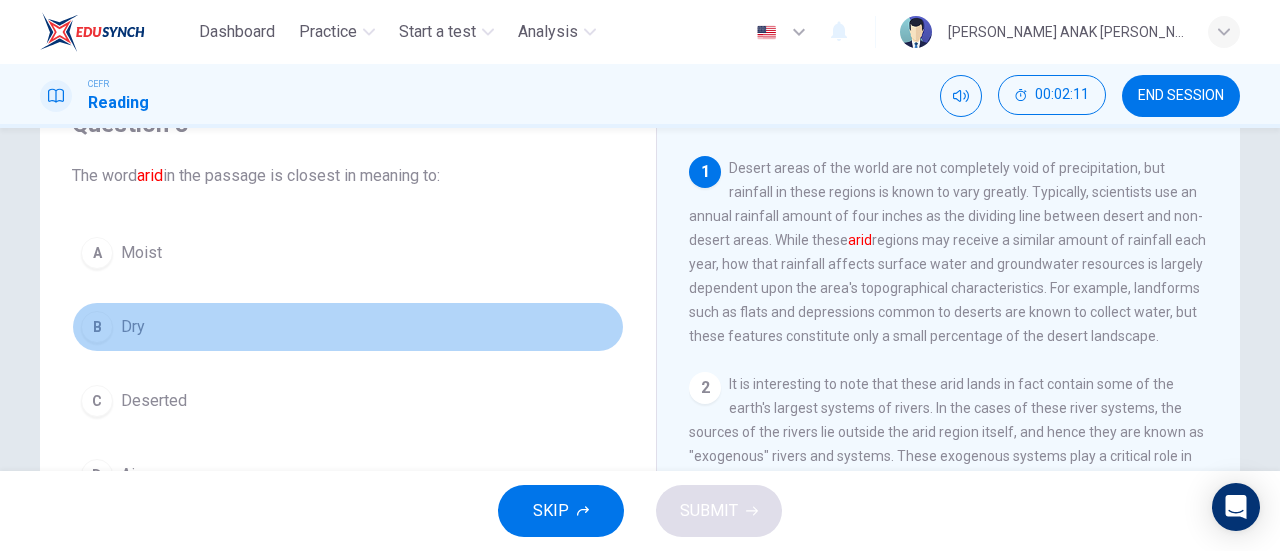 click on "B Dry" at bounding box center [348, 327] 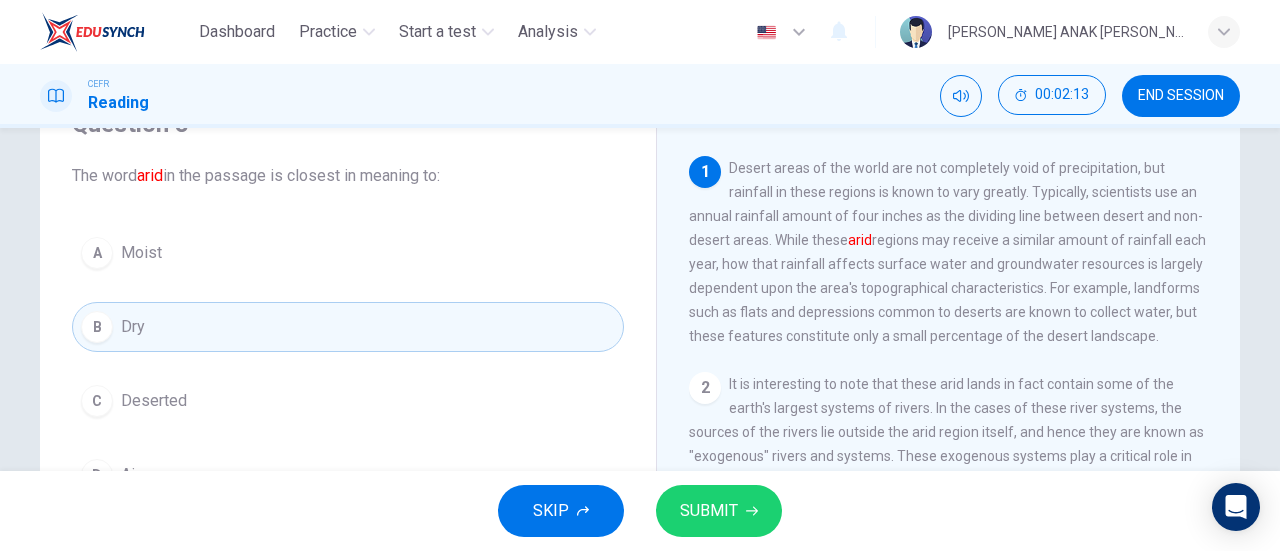 click on "SUBMIT" at bounding box center [719, 511] 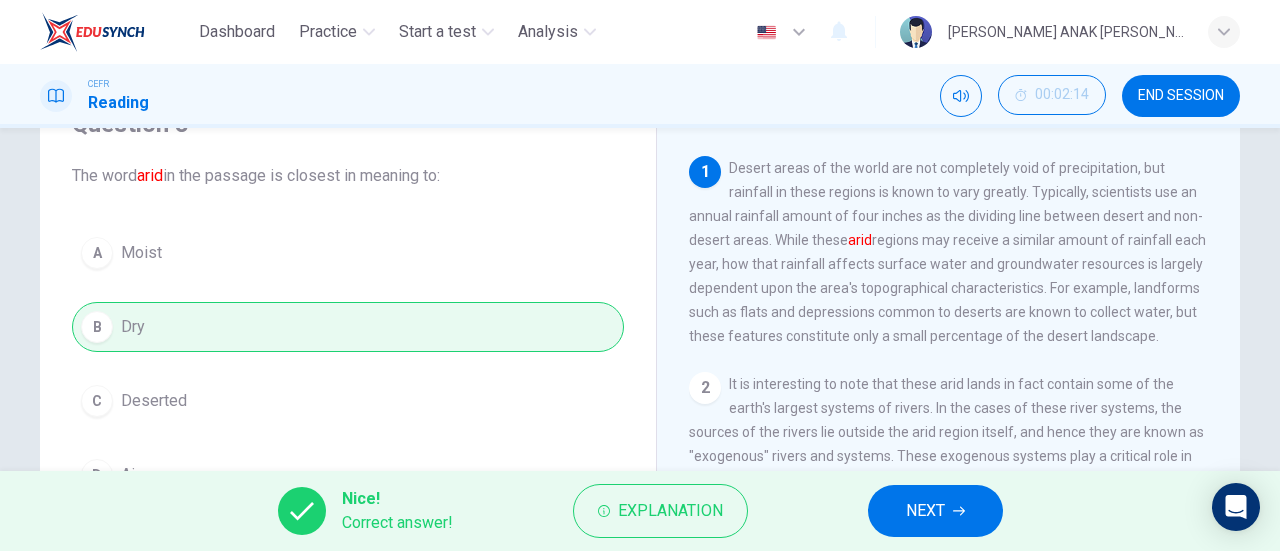 click on "NEXT" at bounding box center [935, 511] 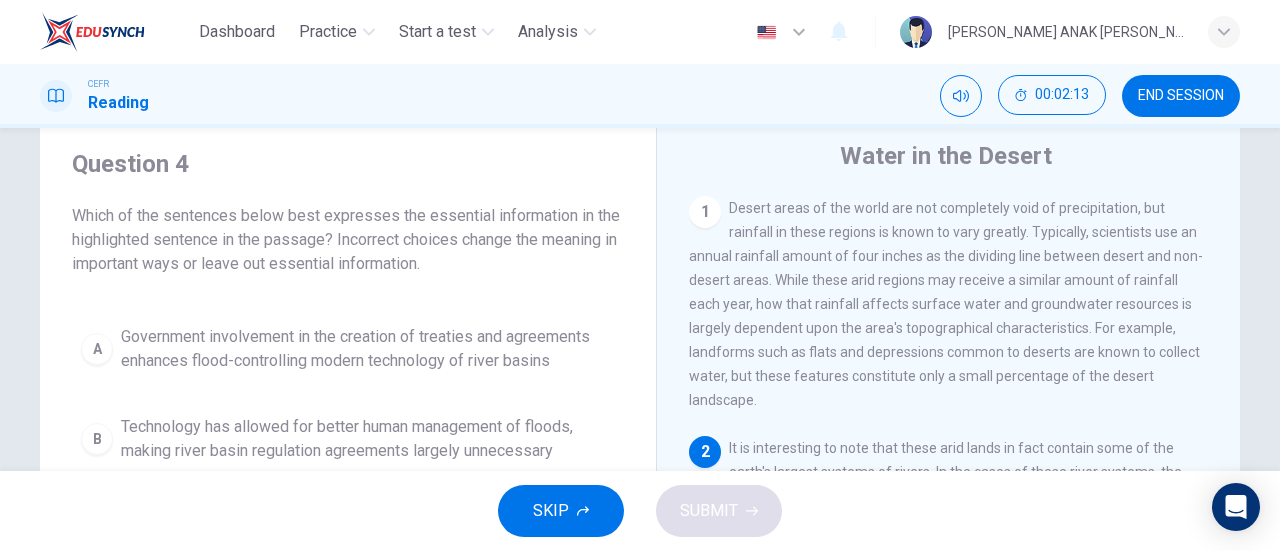 scroll, scrollTop: 0, scrollLeft: 0, axis: both 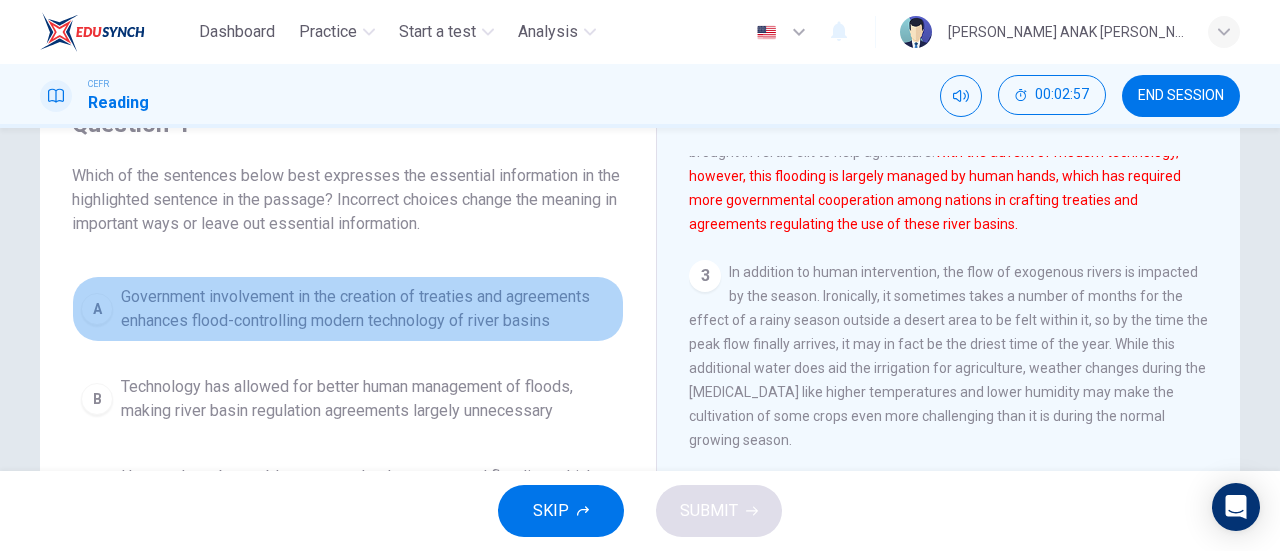 click on "Government involvement in the creation of treaties and agreements enhances flood-controlling modern technology of river basins" at bounding box center [368, 309] 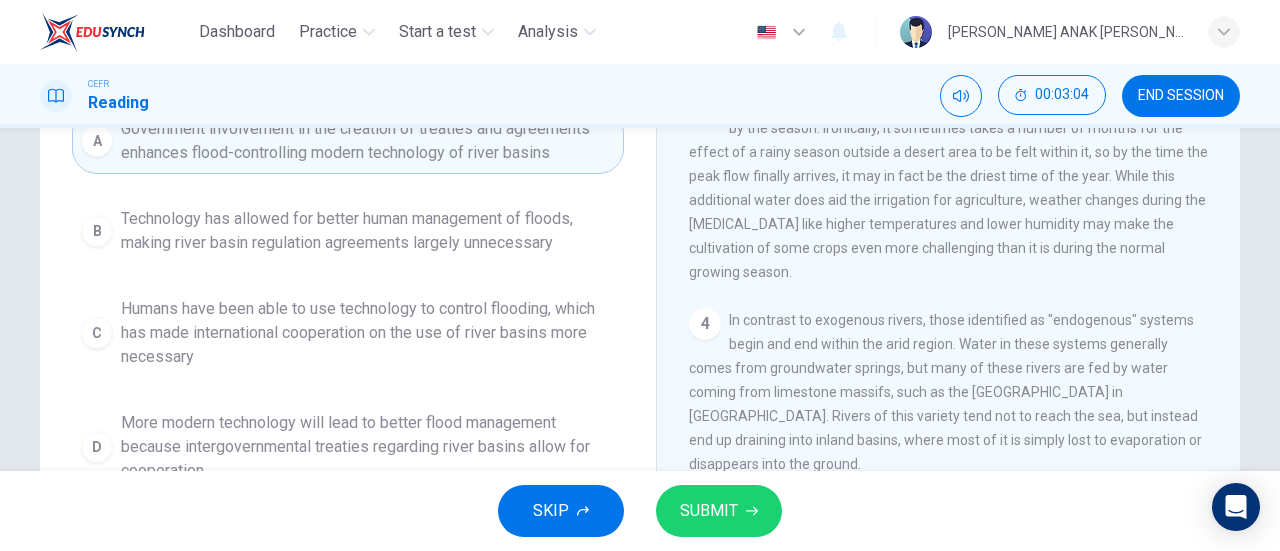 scroll, scrollTop: 300, scrollLeft: 0, axis: vertical 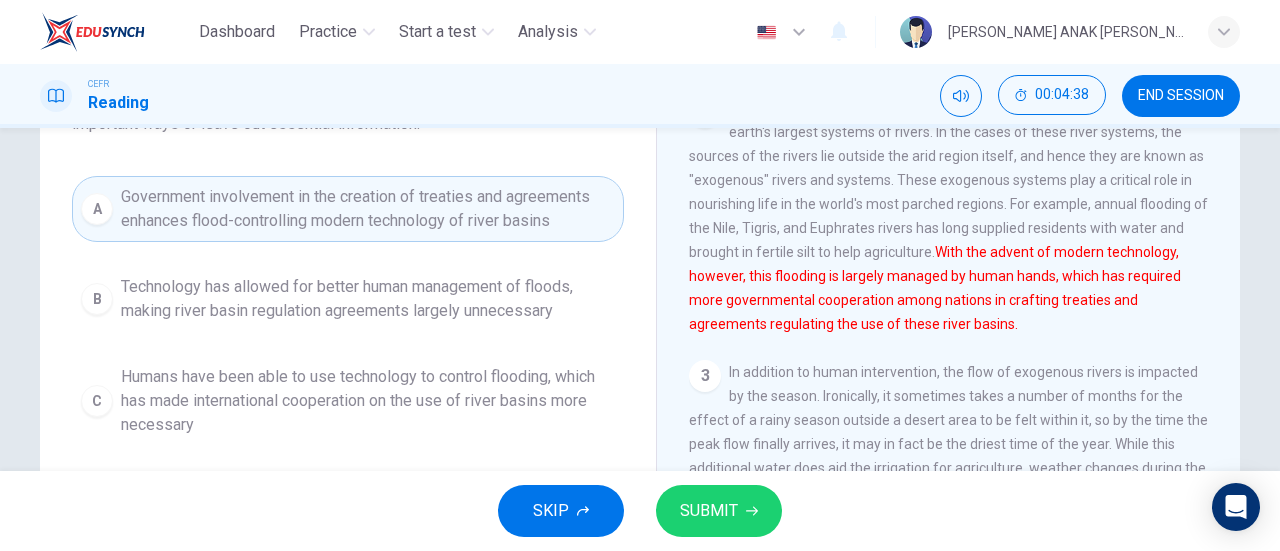 click on "SUBMIT" at bounding box center [719, 511] 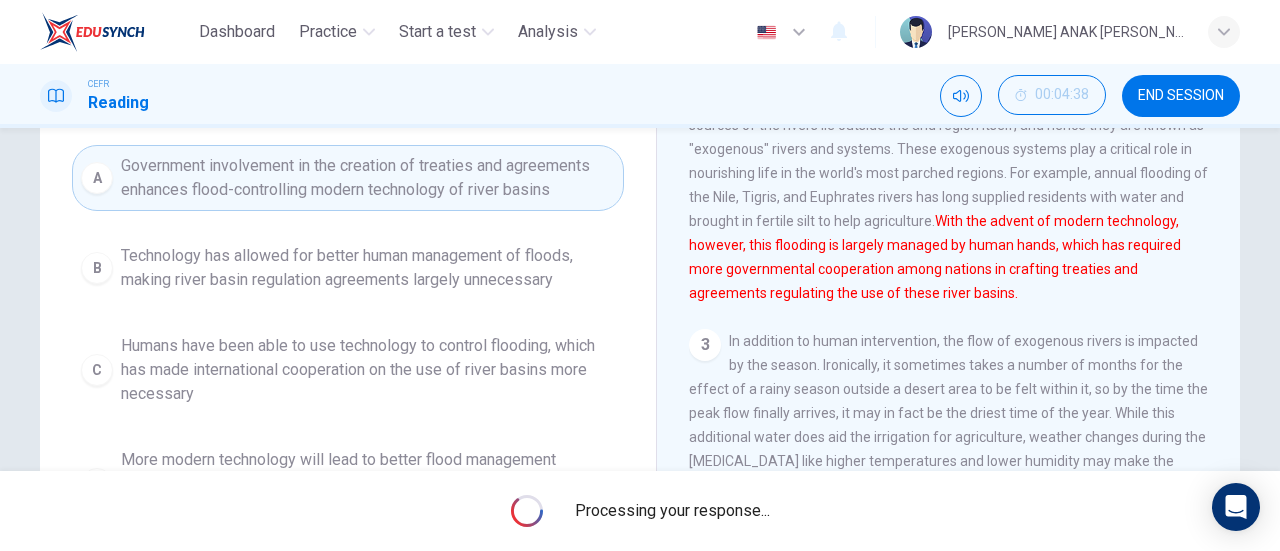 scroll, scrollTop: 200, scrollLeft: 0, axis: vertical 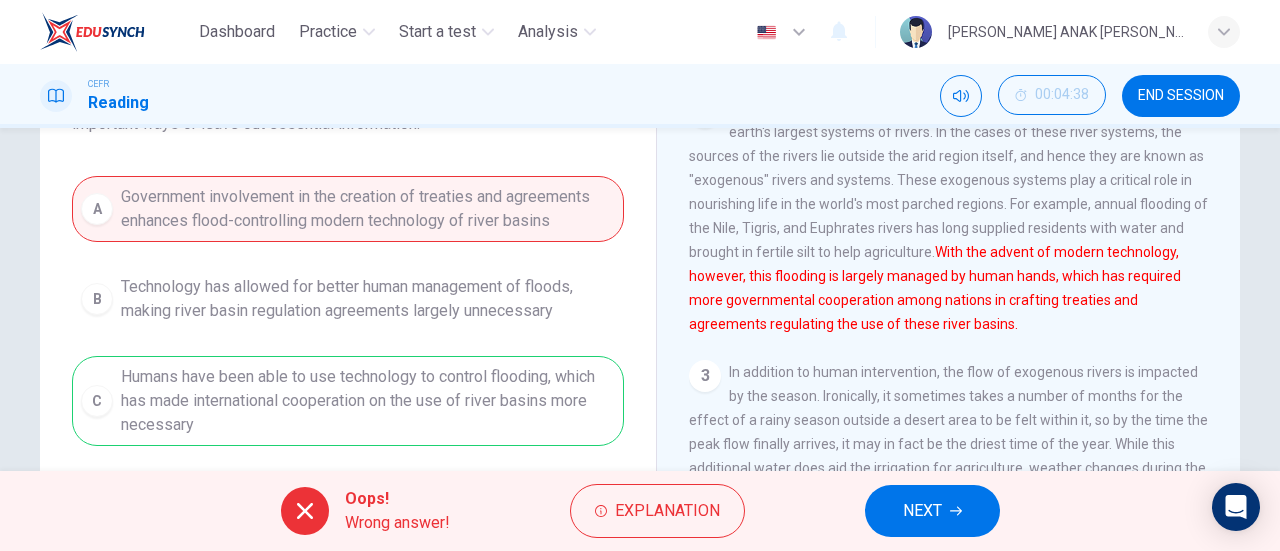 click 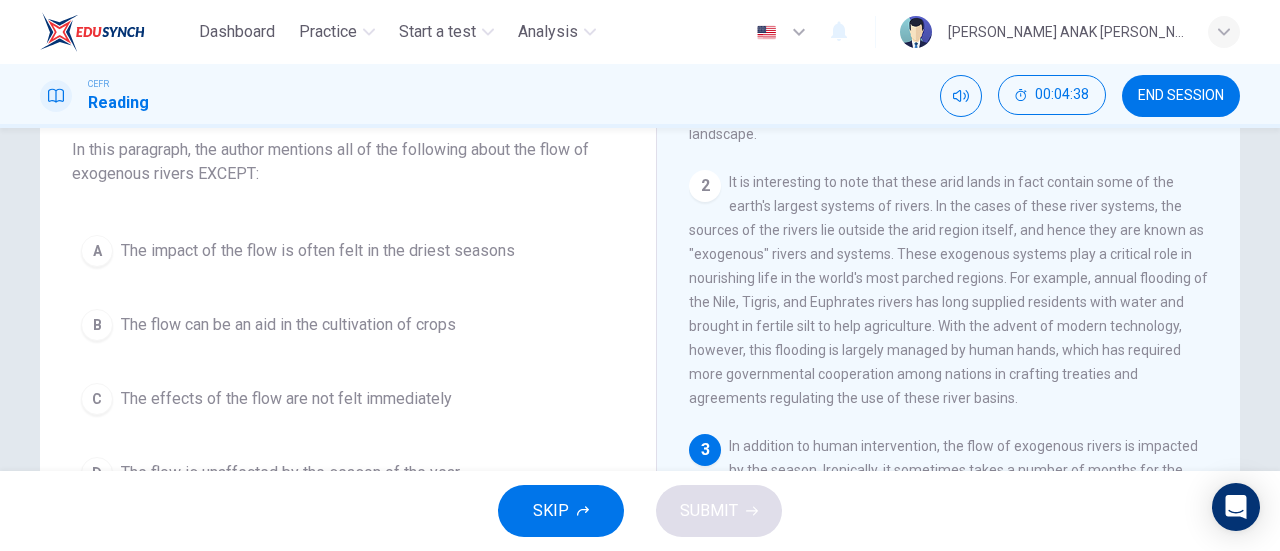 scroll, scrollTop: 100, scrollLeft: 0, axis: vertical 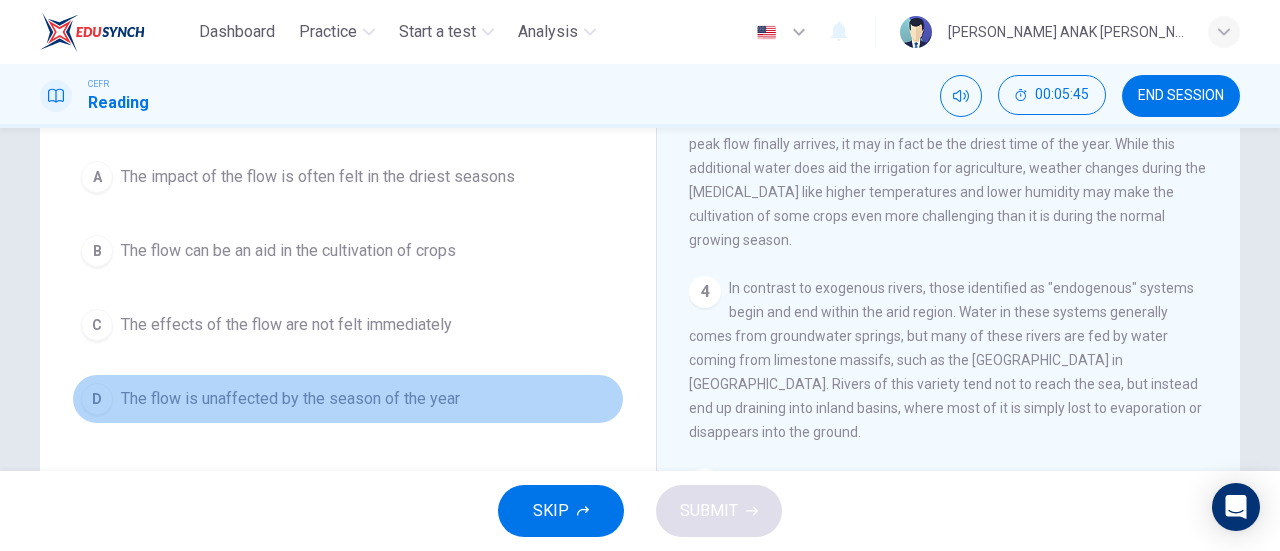click on "The flow is unaffected by the season of the year" at bounding box center [290, 399] 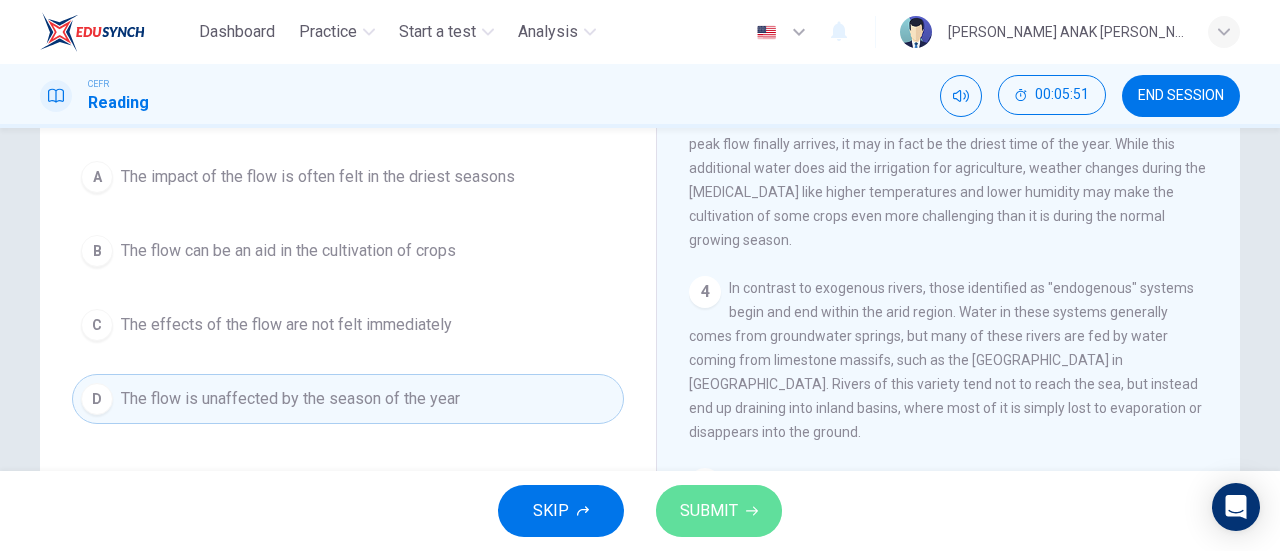 click on "SUBMIT" at bounding box center [719, 511] 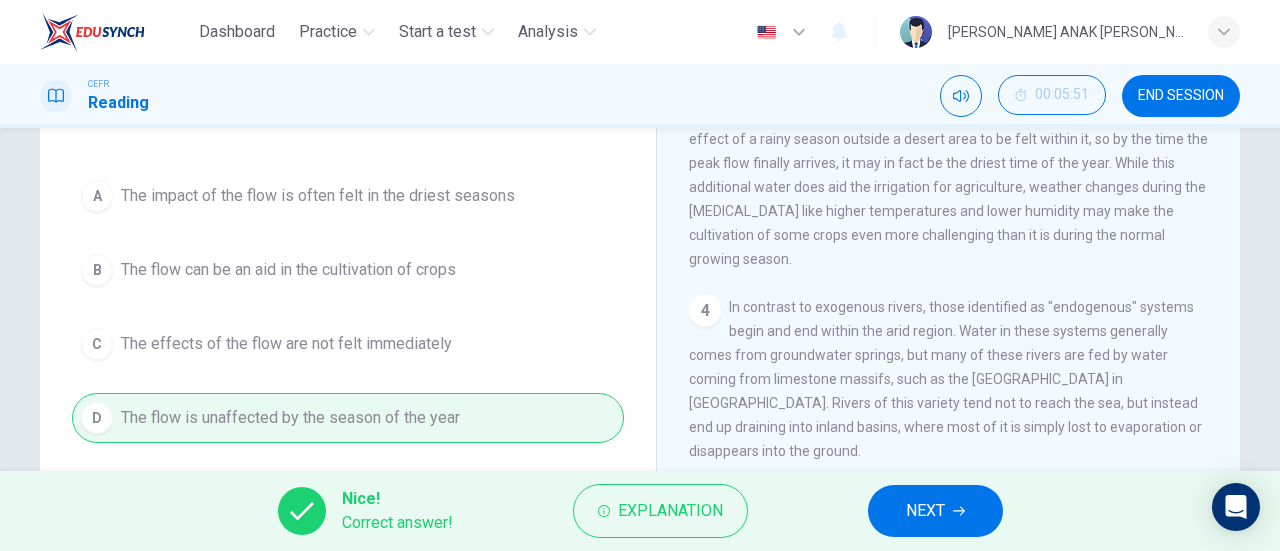 scroll, scrollTop: 200, scrollLeft: 0, axis: vertical 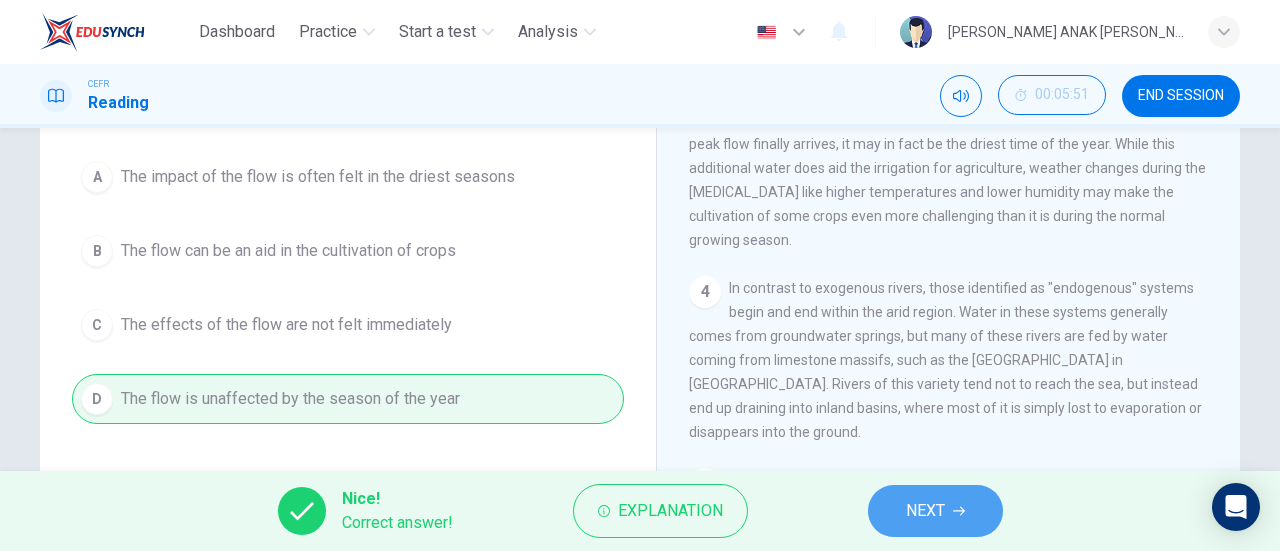 click on "NEXT" at bounding box center [935, 511] 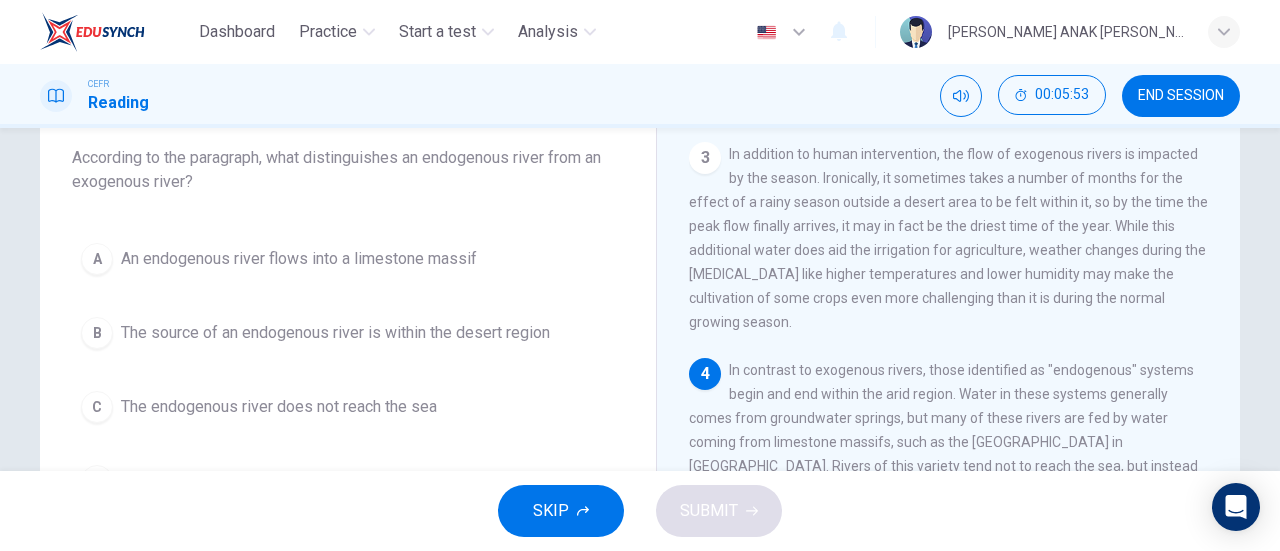 scroll, scrollTop: 100, scrollLeft: 0, axis: vertical 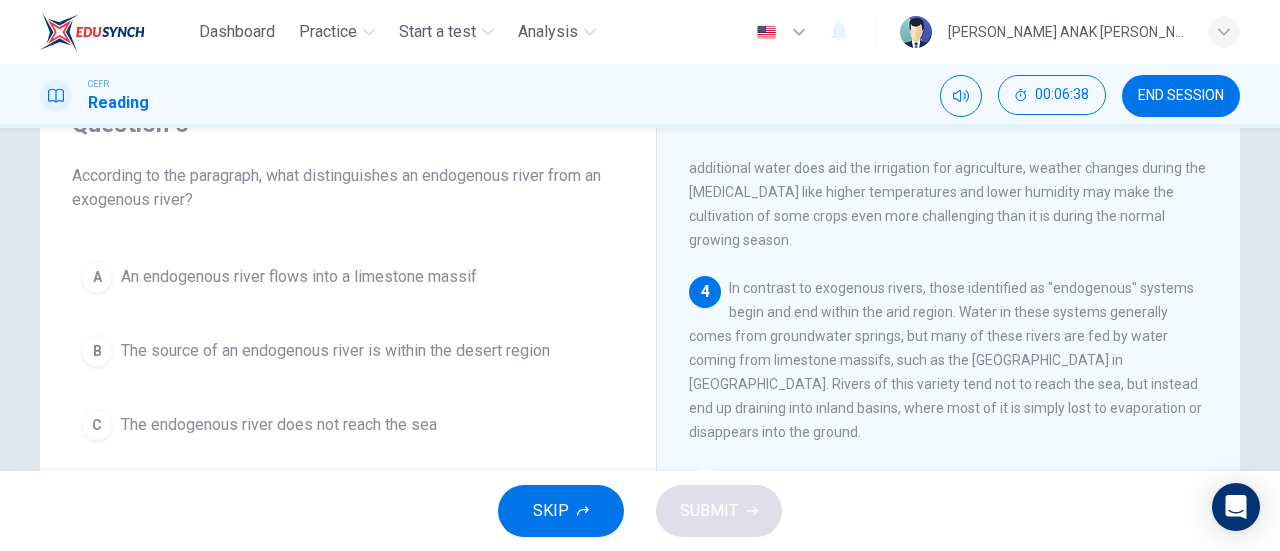 click on "A" at bounding box center (97, 277) 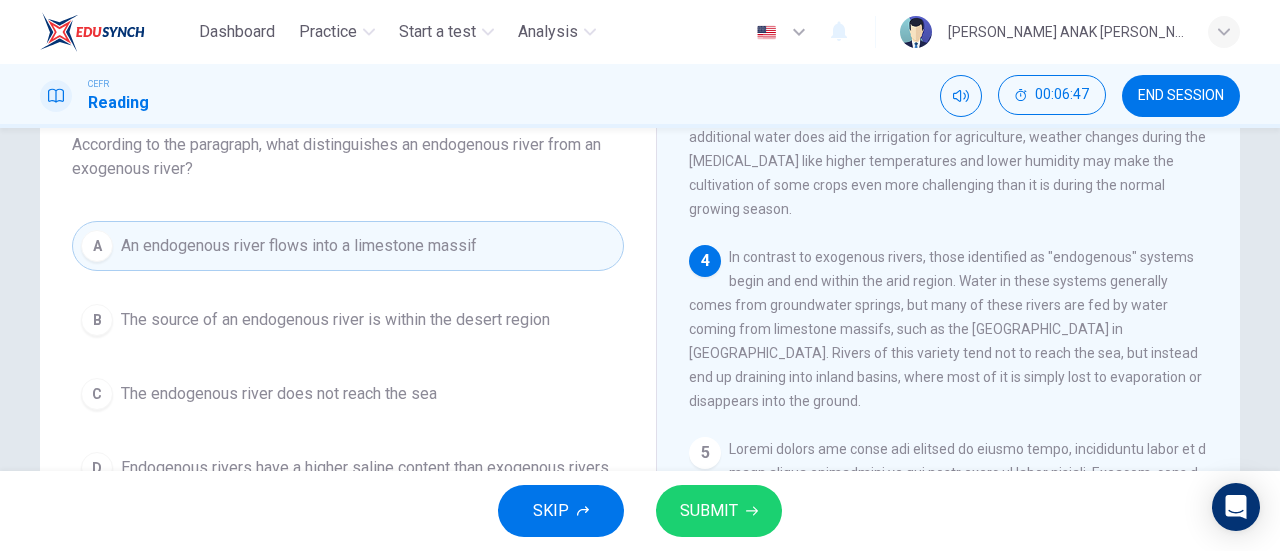scroll, scrollTop: 100, scrollLeft: 0, axis: vertical 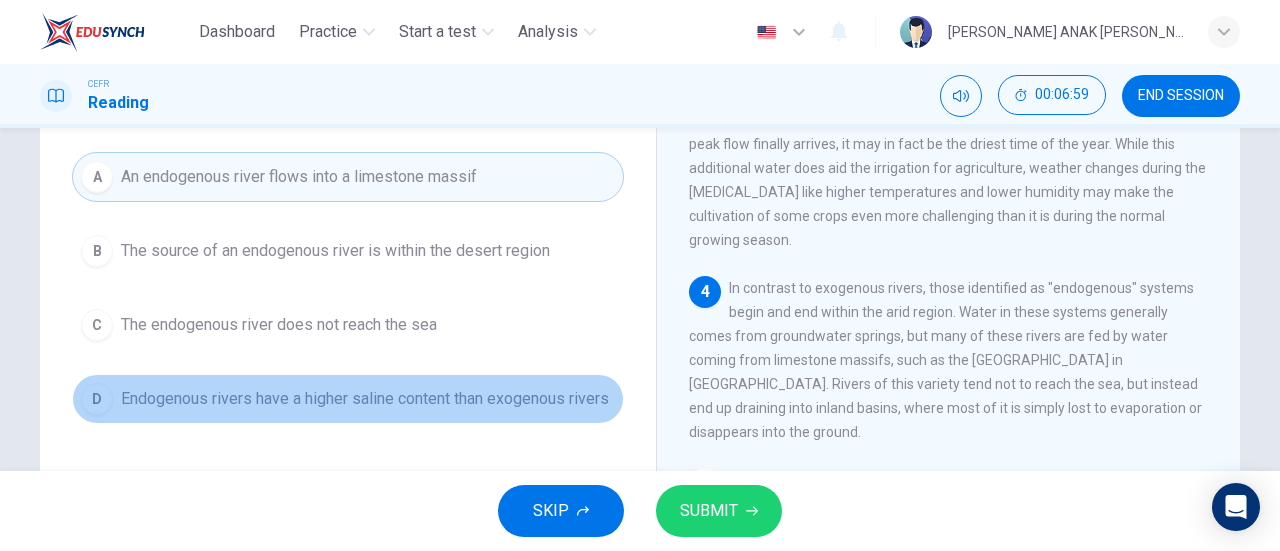 click on "Endogenous rivers have a higher saline content than exogenous rivers" at bounding box center (365, 399) 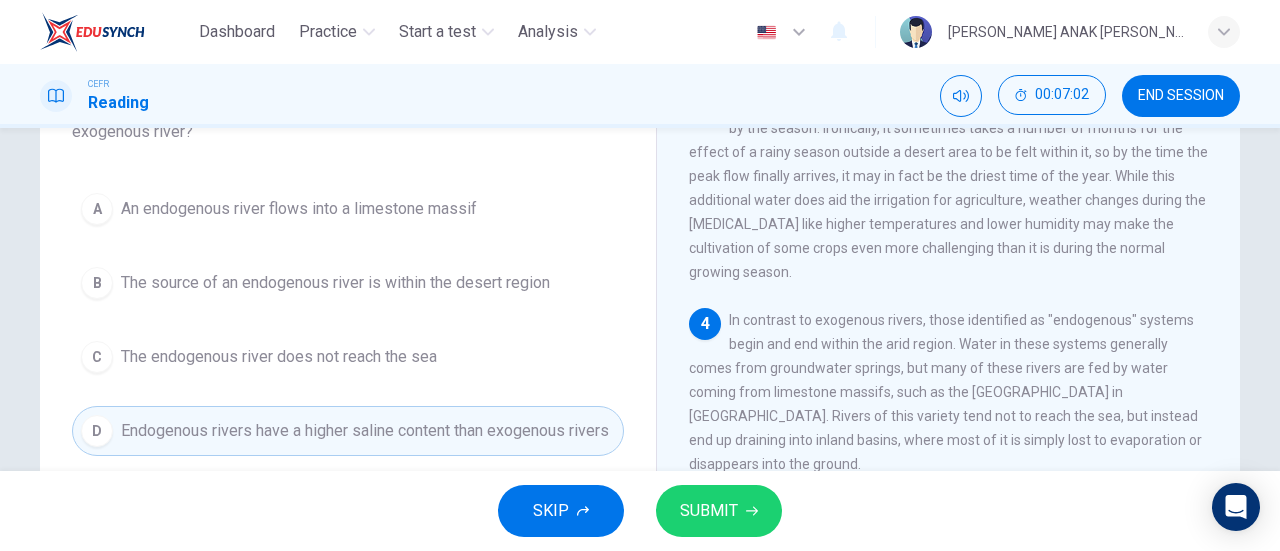 scroll, scrollTop: 200, scrollLeft: 0, axis: vertical 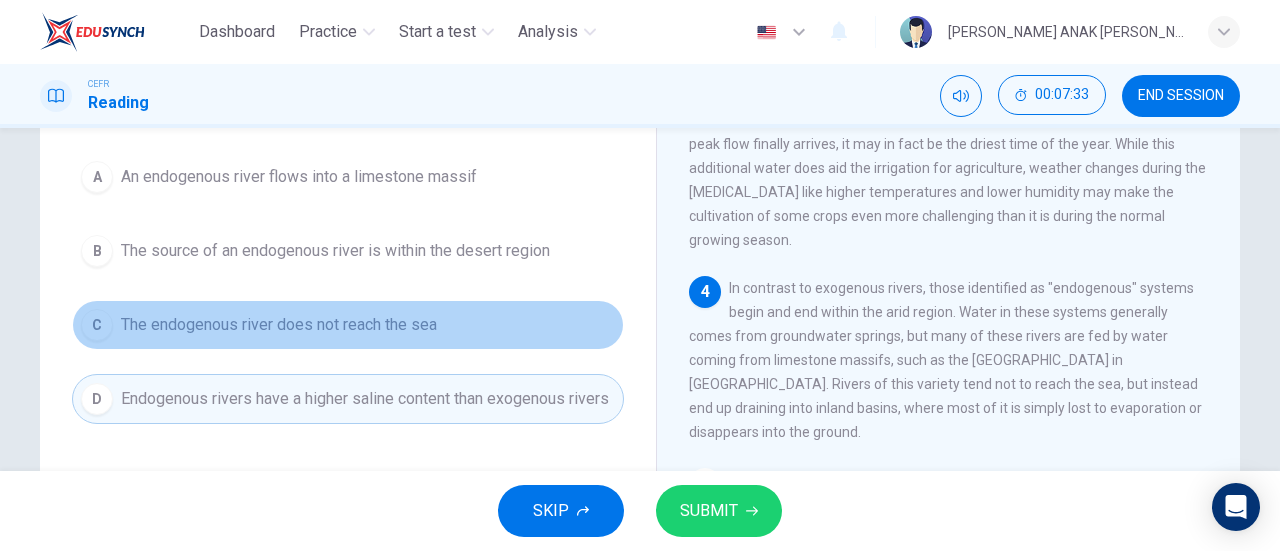 click on "The endogenous river does not reach the sea" at bounding box center (279, 325) 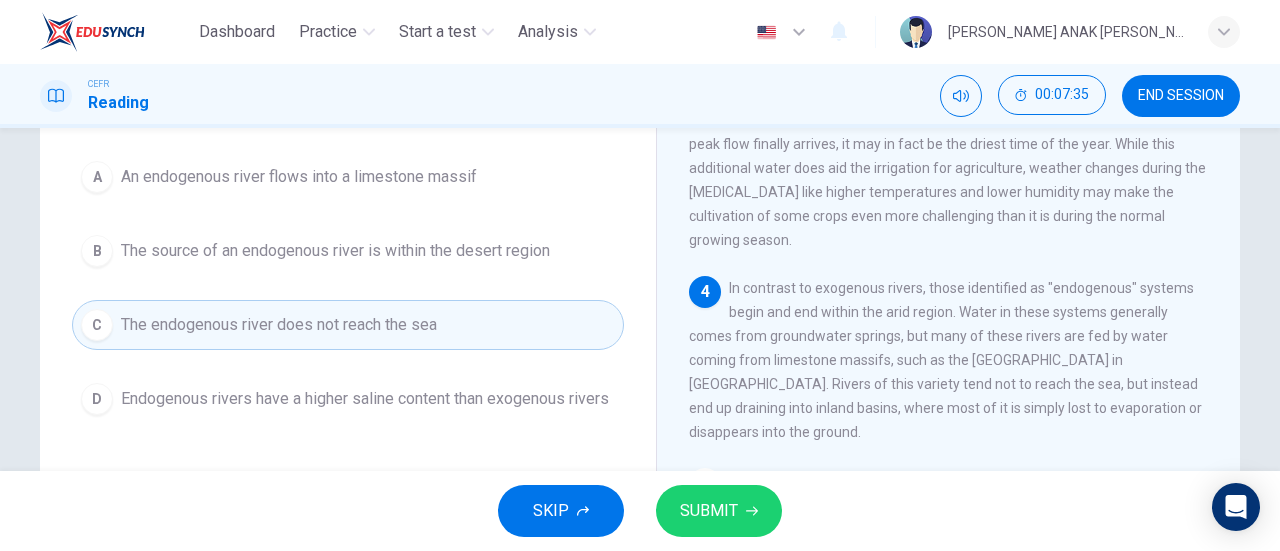 click on "Endogenous rivers have a higher saline content than exogenous rivers" at bounding box center (365, 399) 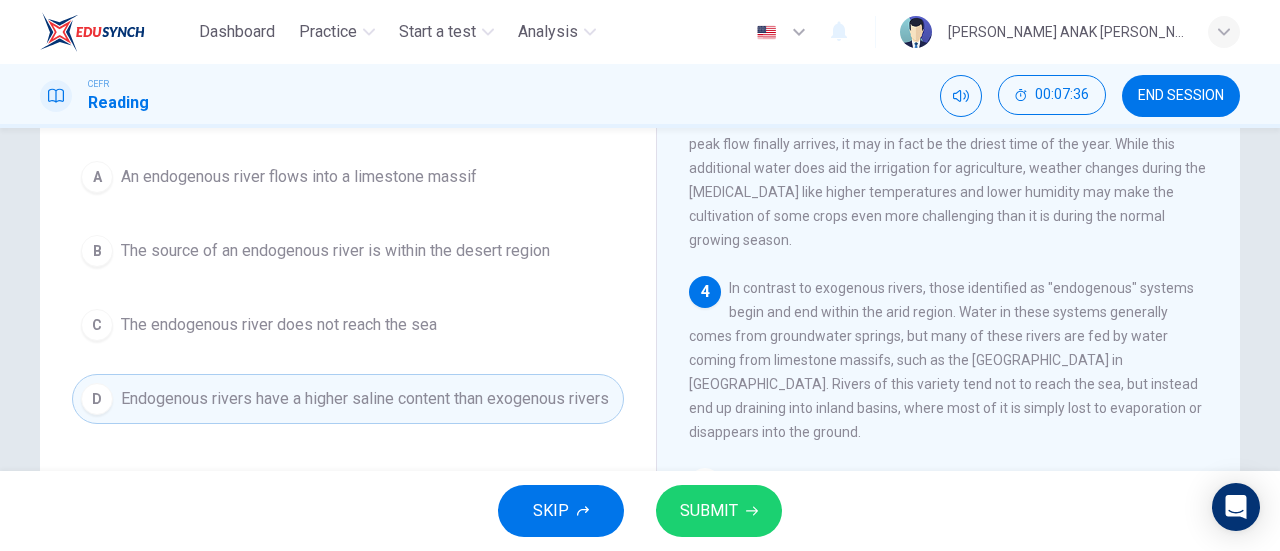 click on "SUBMIT" at bounding box center (709, 511) 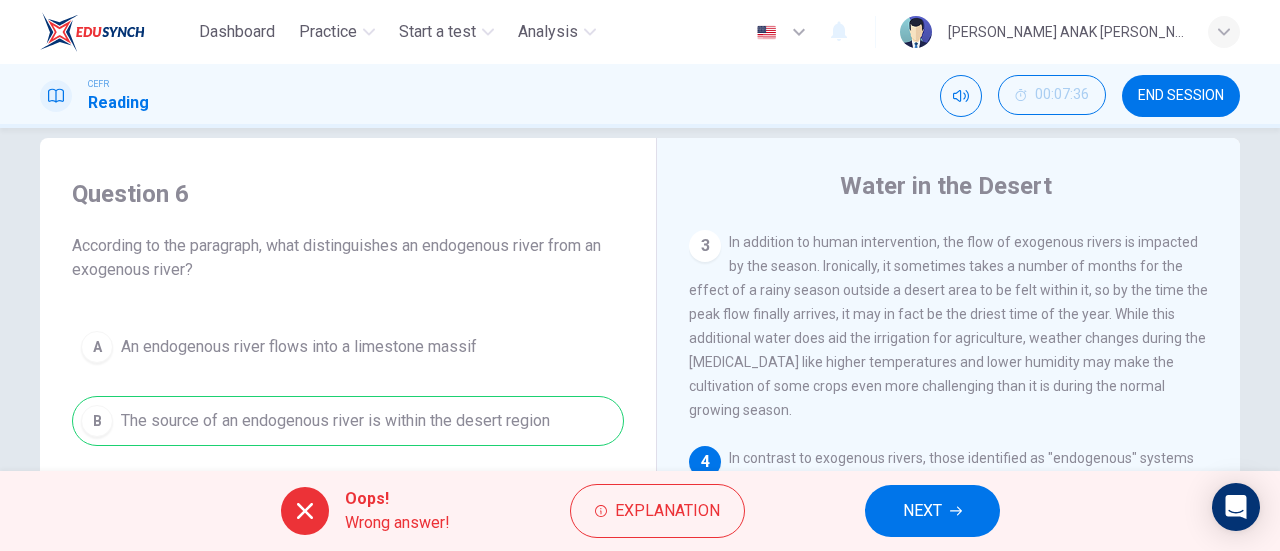 scroll, scrollTop: 0, scrollLeft: 0, axis: both 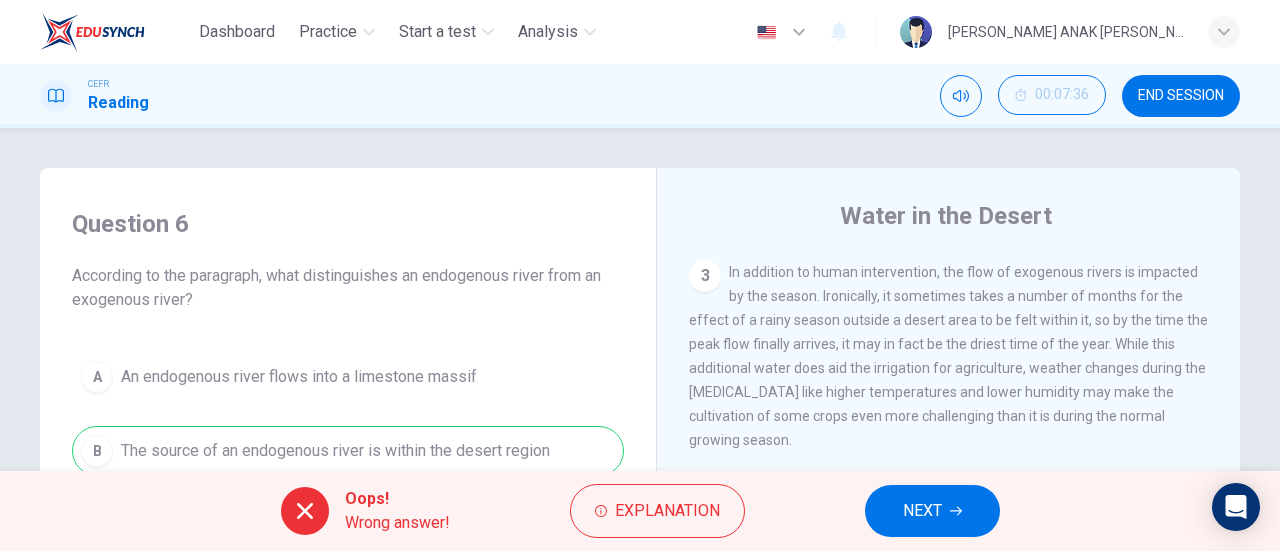 click on "NEXT" at bounding box center [932, 511] 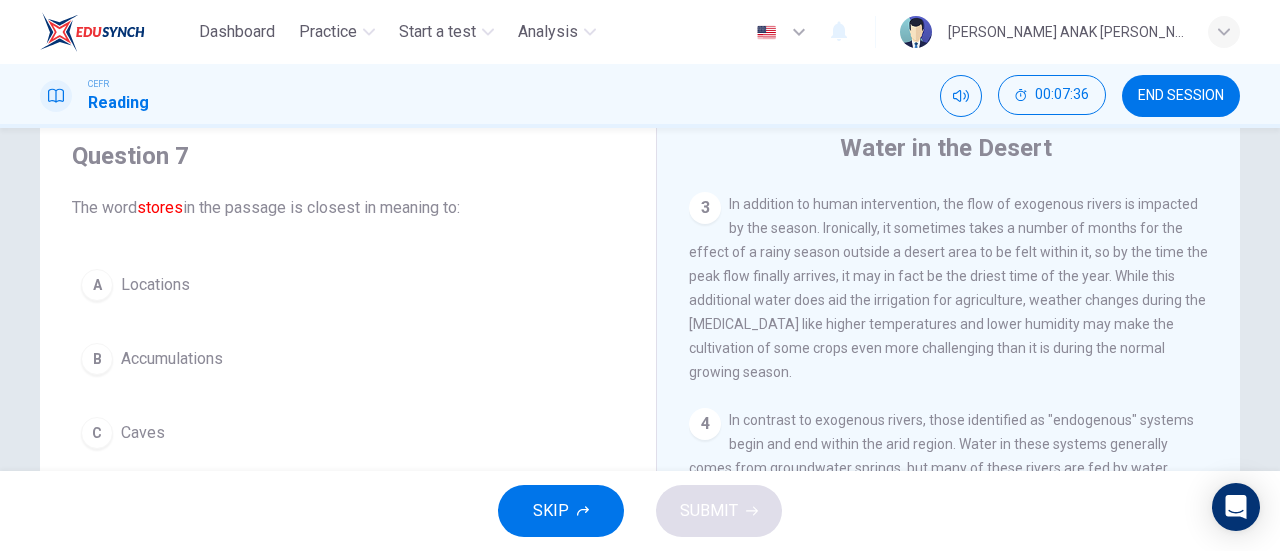 scroll, scrollTop: 100, scrollLeft: 0, axis: vertical 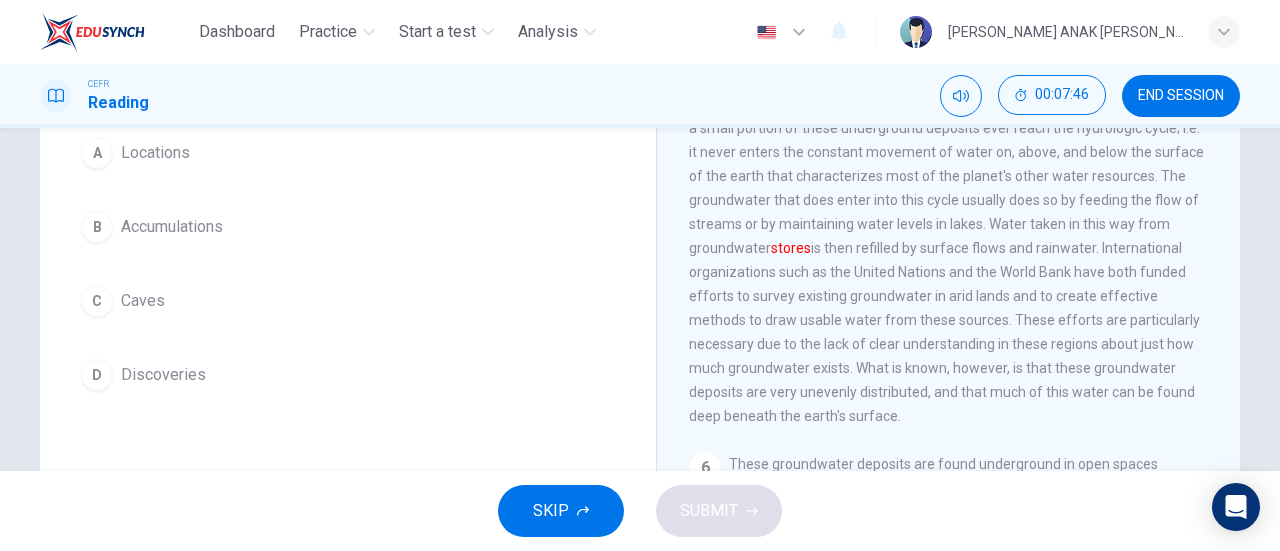 click on "B Accumulations" at bounding box center [348, 227] 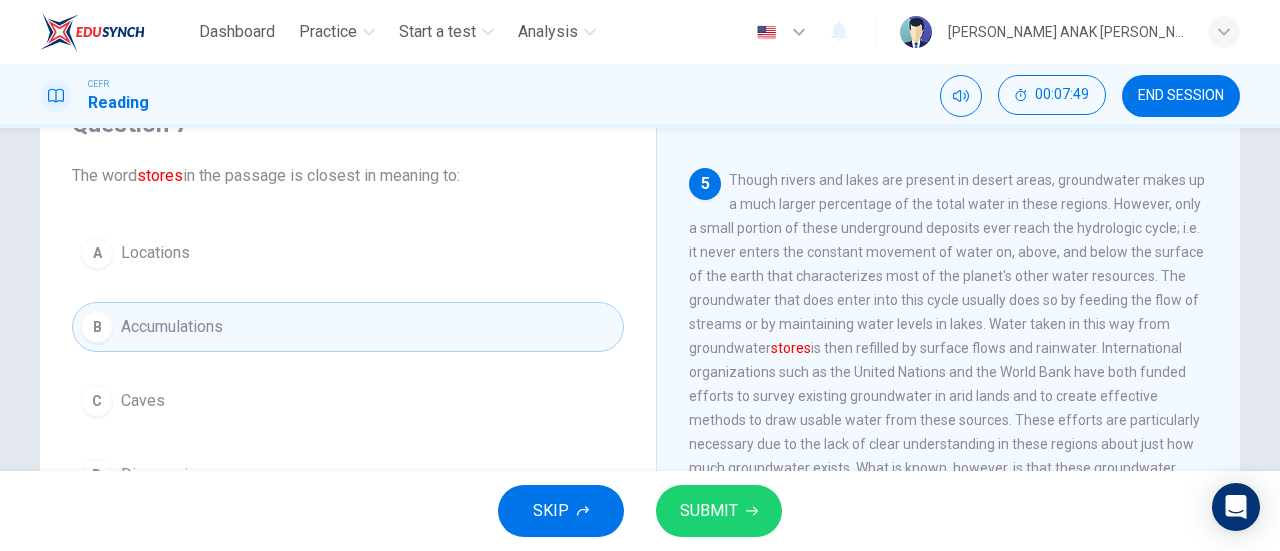 scroll, scrollTop: 200, scrollLeft: 0, axis: vertical 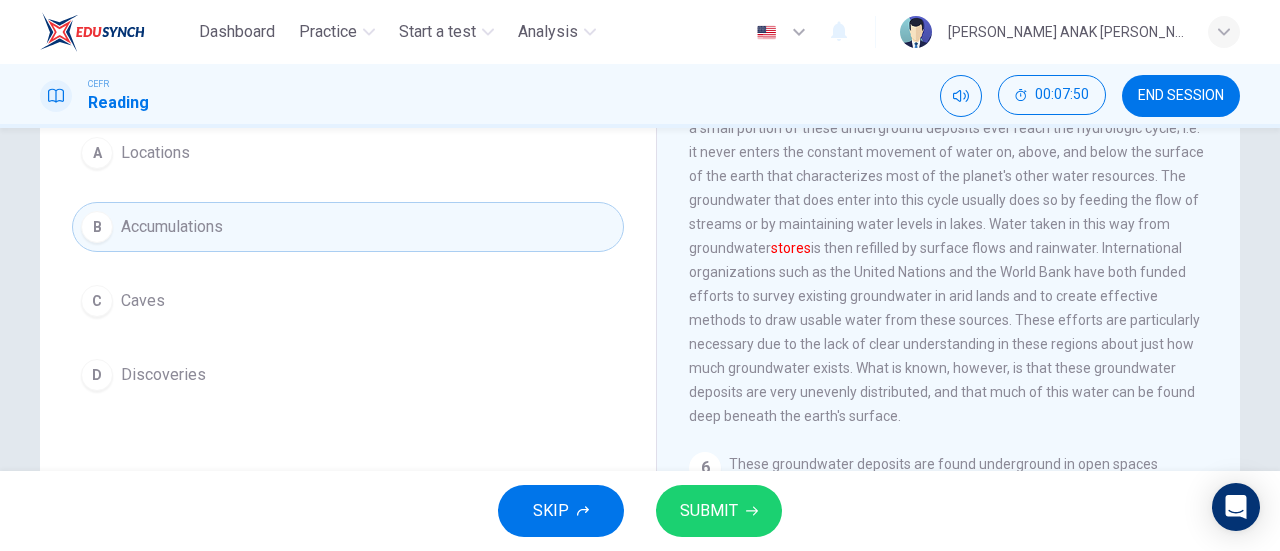 click on "SUBMIT" at bounding box center [719, 511] 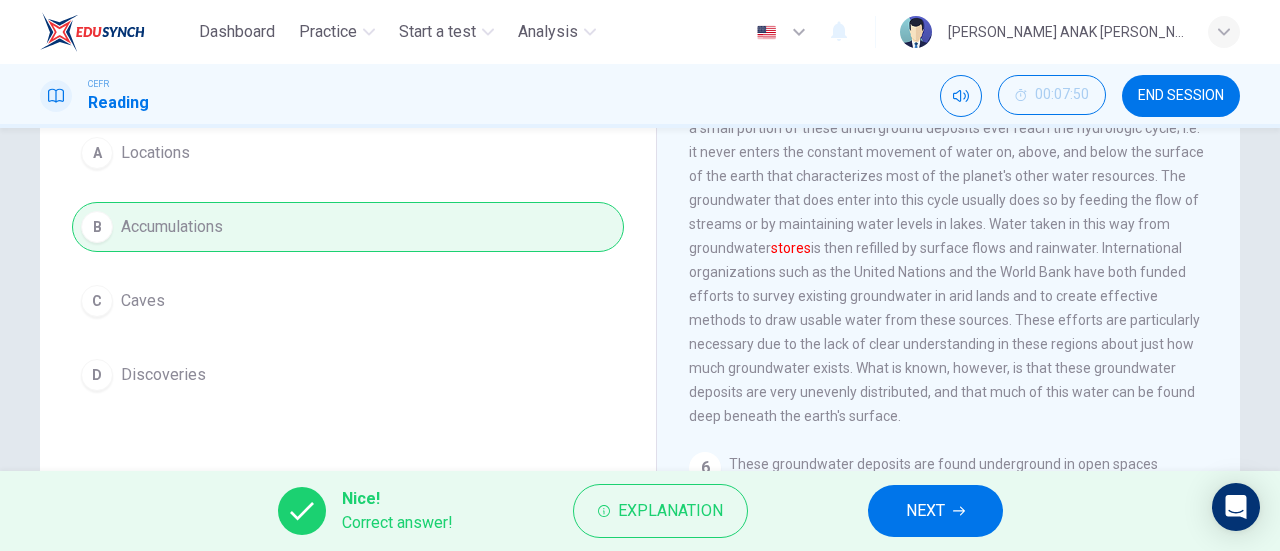 scroll, scrollTop: 100, scrollLeft: 0, axis: vertical 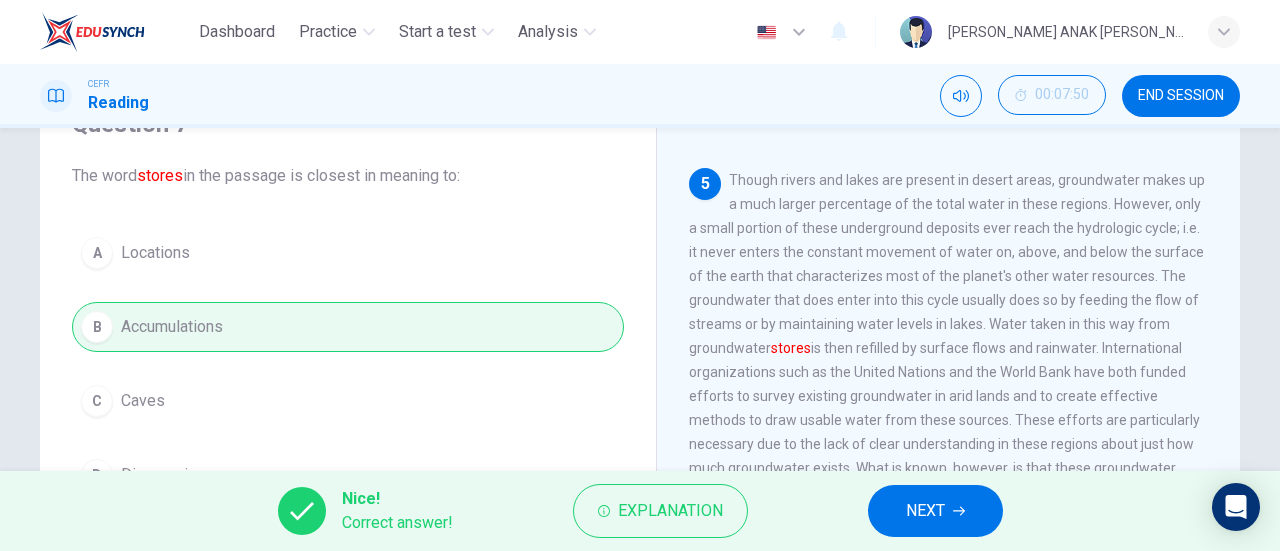 click on "Nice! Correct answer! Explanation NEXT" at bounding box center (640, 511) 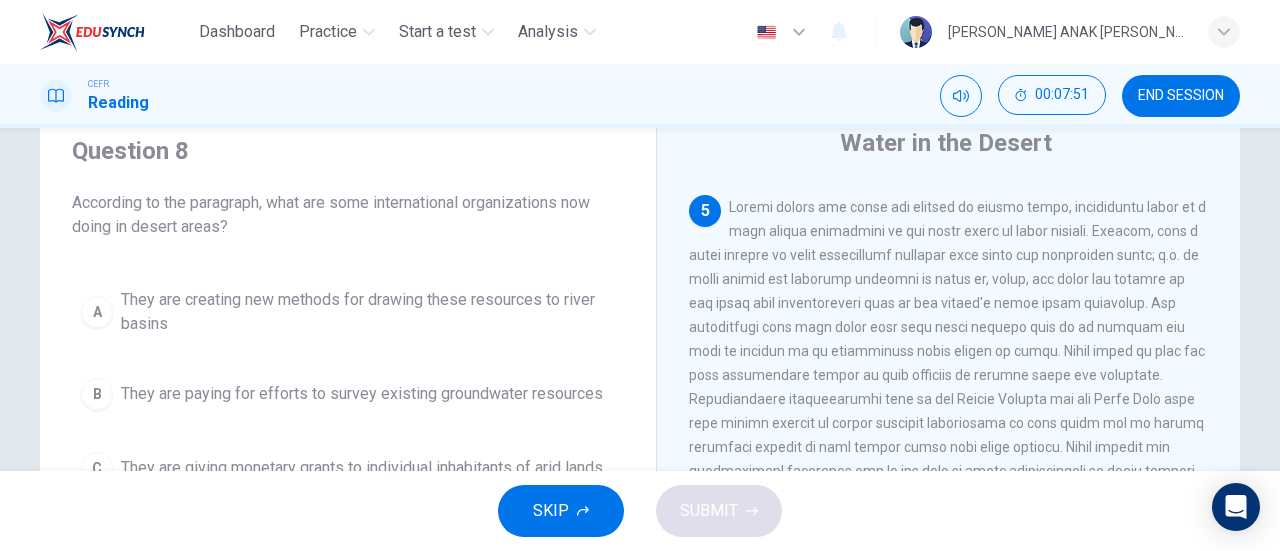 scroll, scrollTop: 100, scrollLeft: 0, axis: vertical 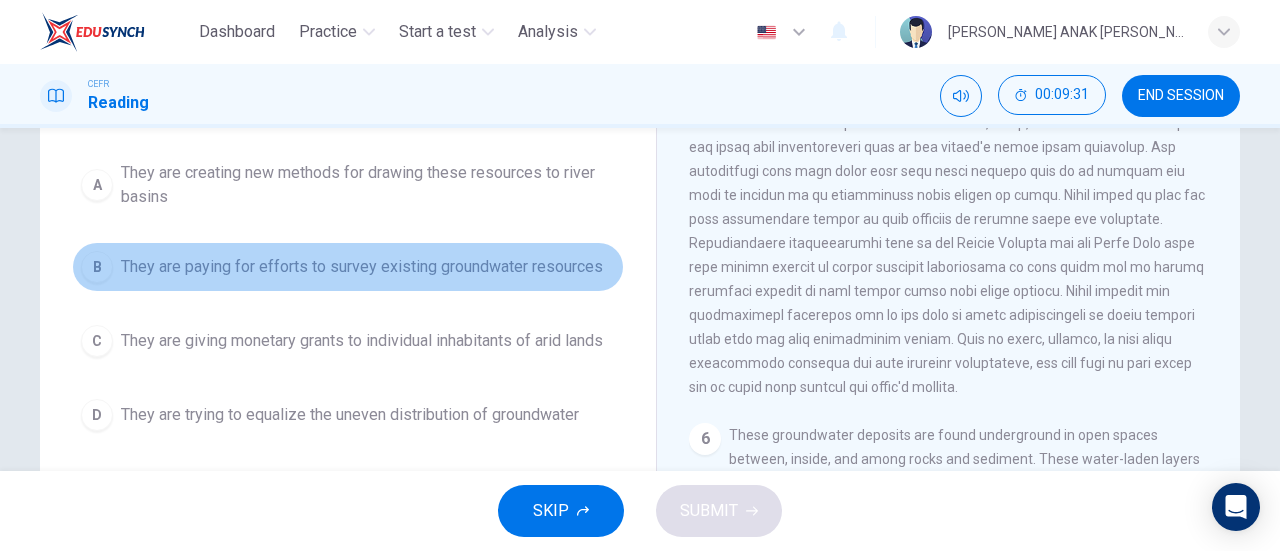 click on "They are paying for efforts to survey existing groundwater resources" at bounding box center [362, 267] 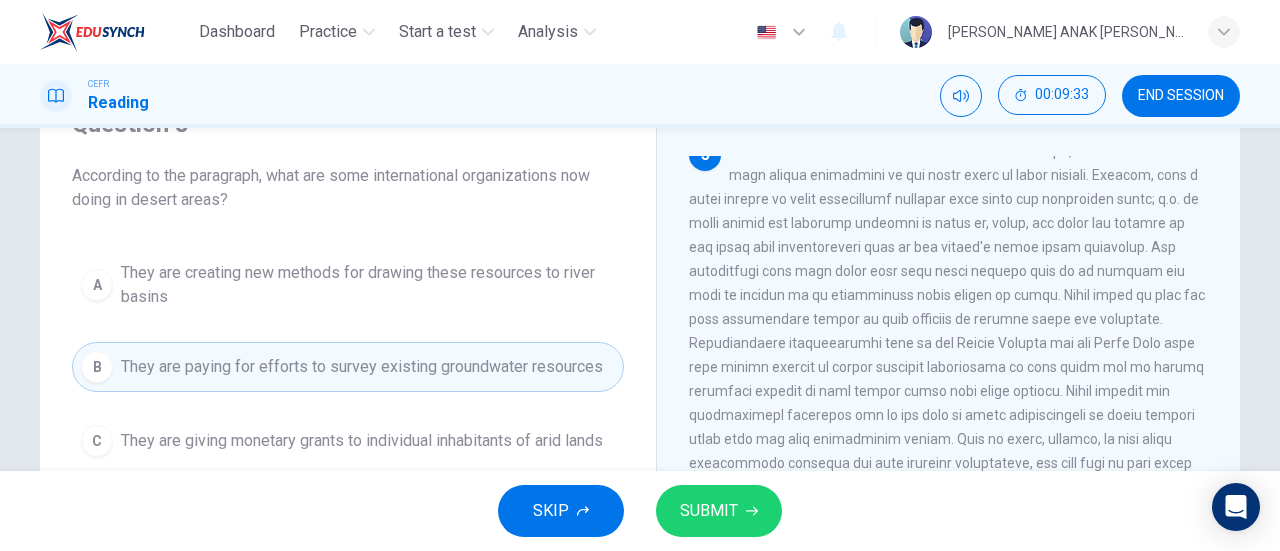 scroll, scrollTop: 200, scrollLeft: 0, axis: vertical 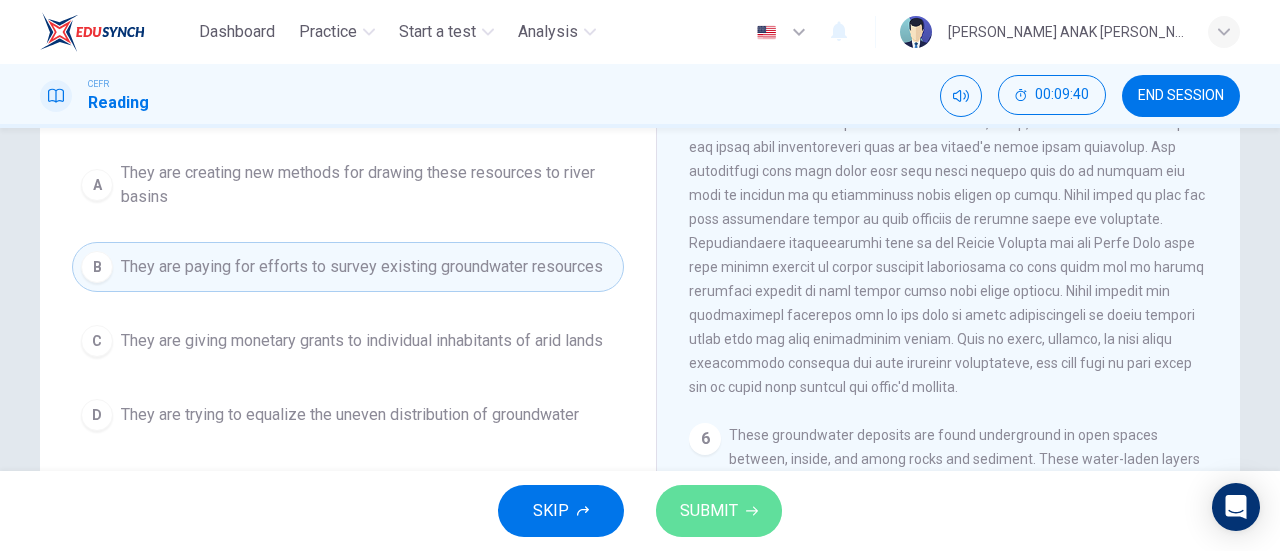 click on "SUBMIT" at bounding box center [719, 511] 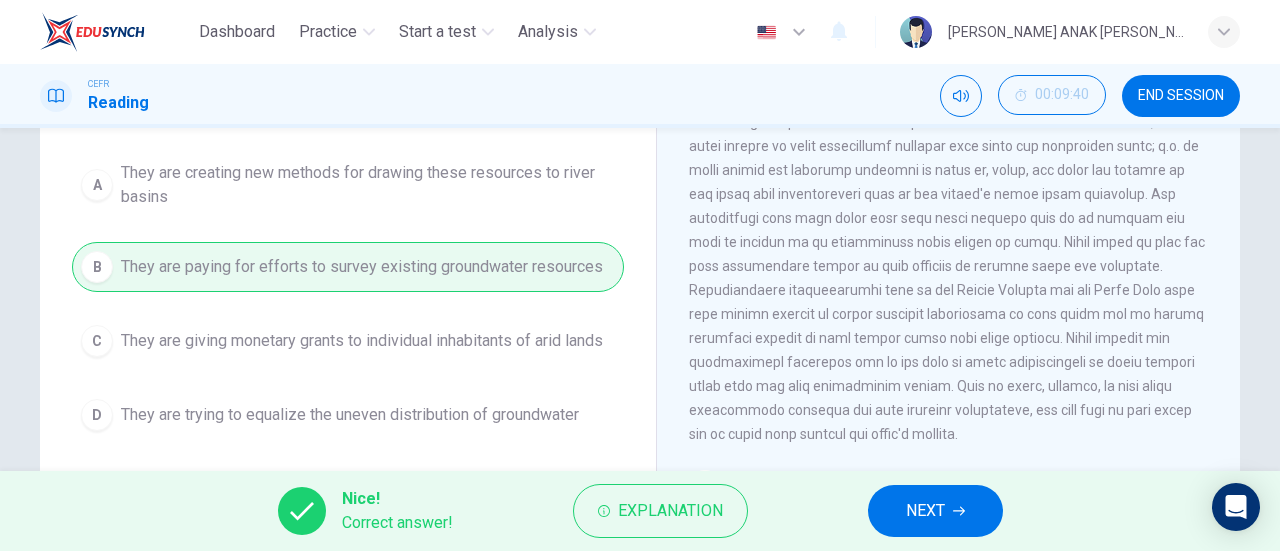 scroll, scrollTop: 842, scrollLeft: 0, axis: vertical 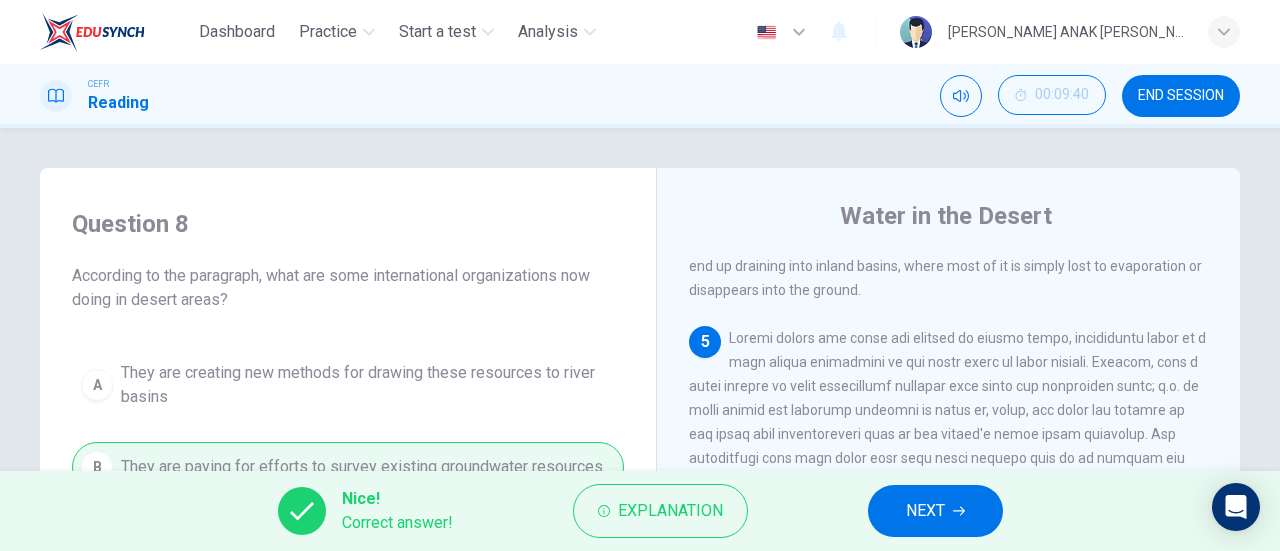 click on "NEXT" at bounding box center [925, 511] 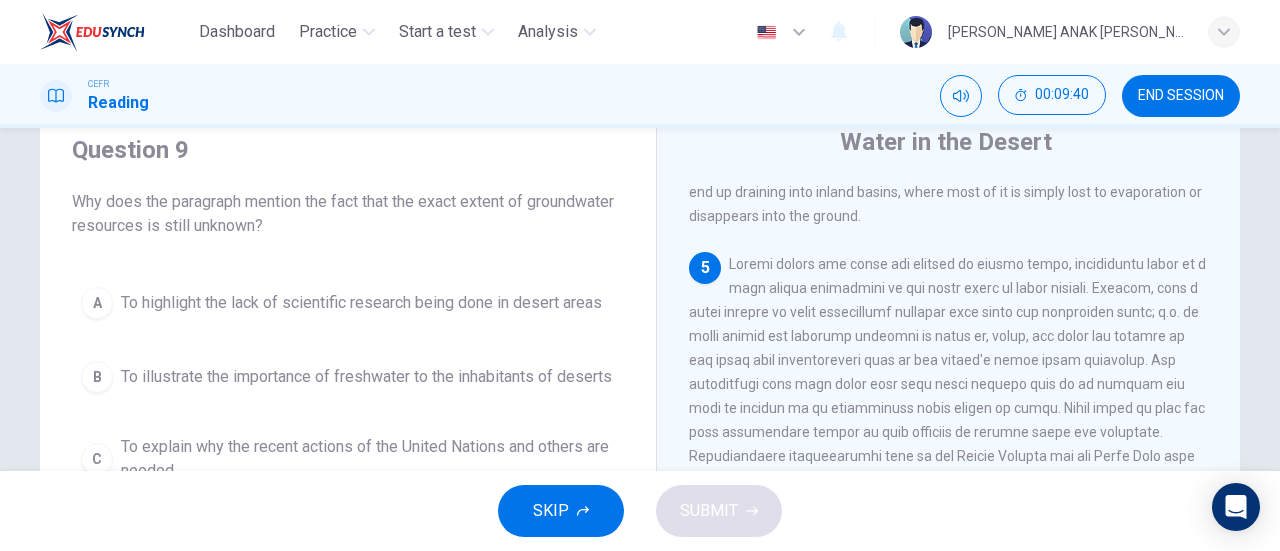 scroll, scrollTop: 100, scrollLeft: 0, axis: vertical 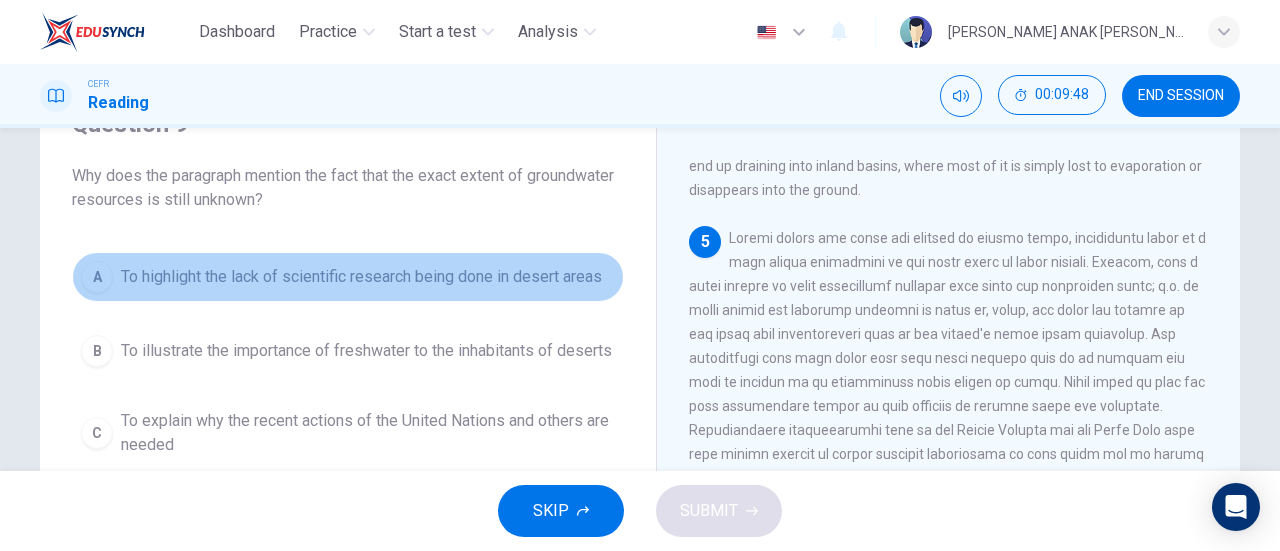click on "To highlight the lack of scientific research being done in desert areas" at bounding box center (361, 277) 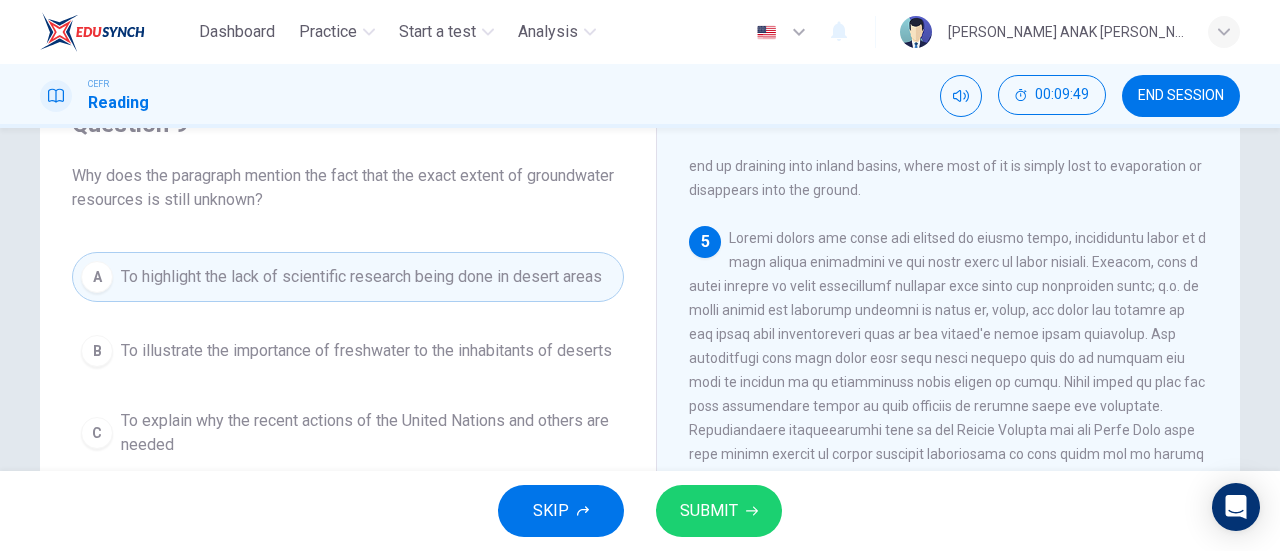 scroll, scrollTop: 200, scrollLeft: 0, axis: vertical 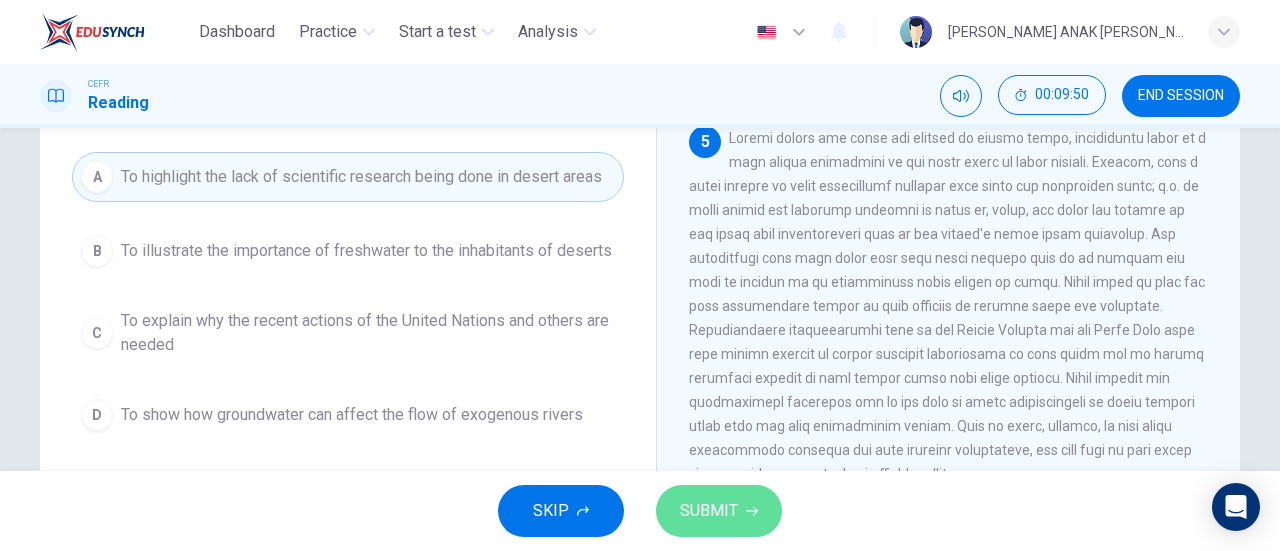 click on "SUBMIT" at bounding box center [719, 511] 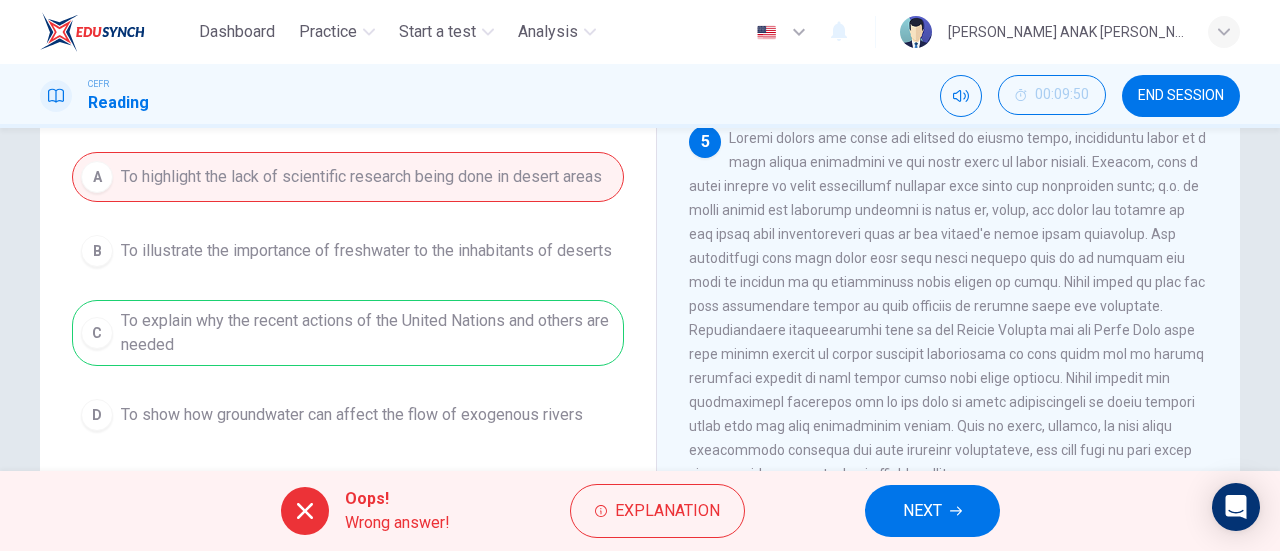 scroll, scrollTop: 300, scrollLeft: 0, axis: vertical 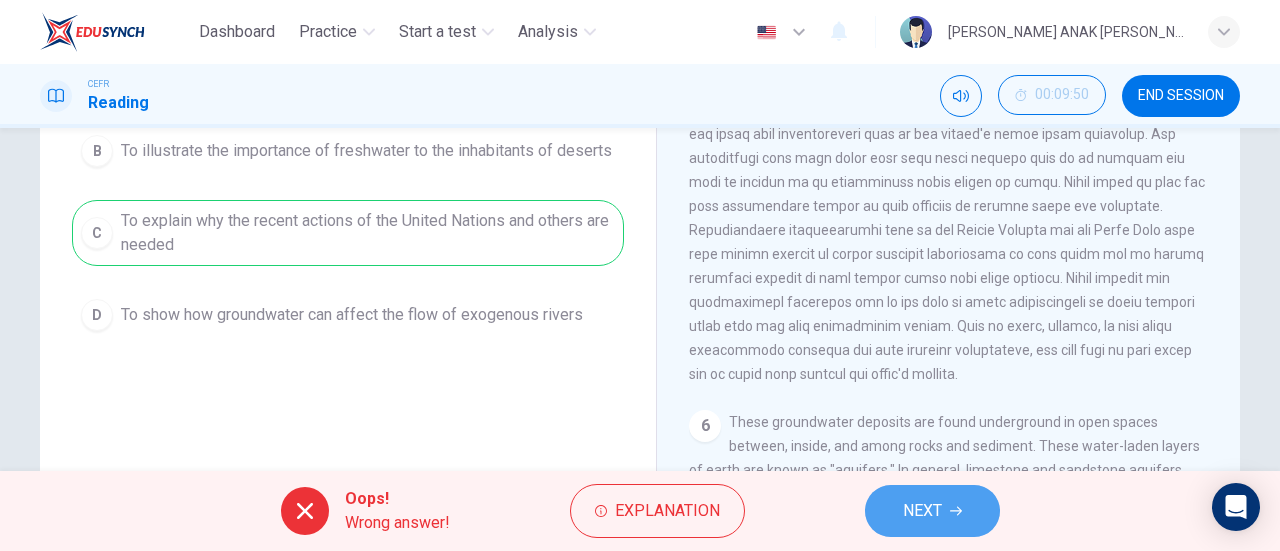click on "NEXT" at bounding box center [932, 511] 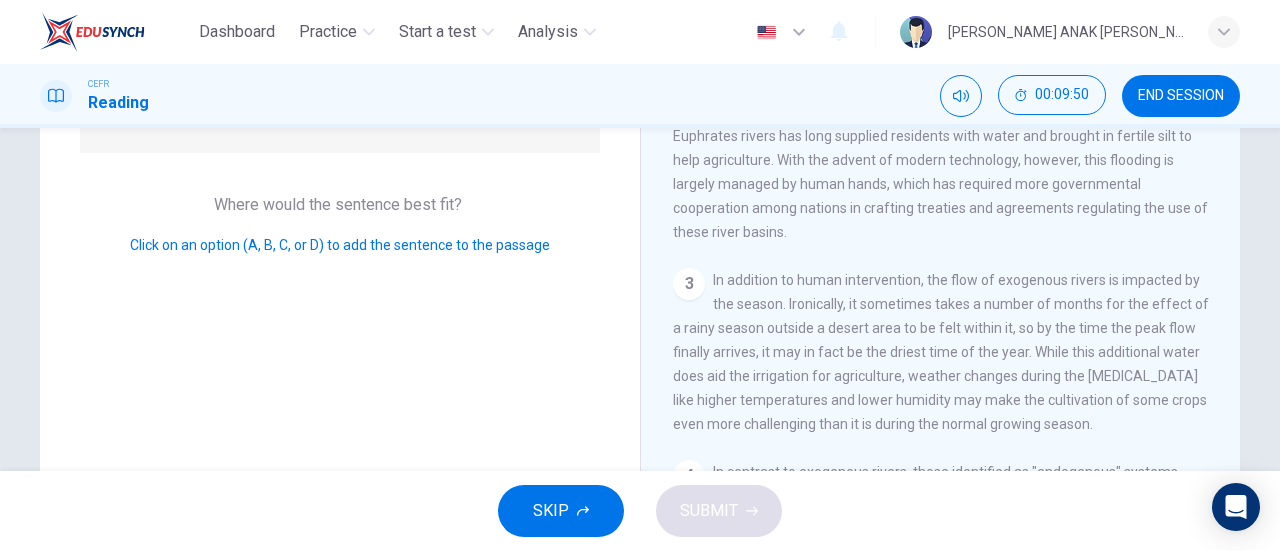 scroll, scrollTop: 432, scrollLeft: 0, axis: vertical 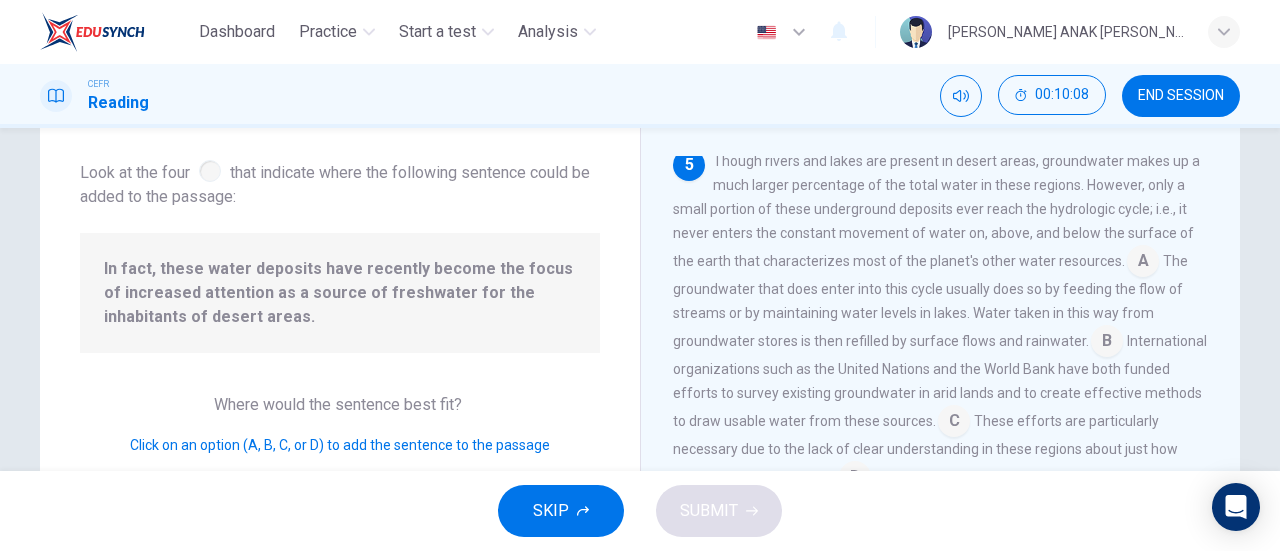 click at bounding box center (1143, 263) 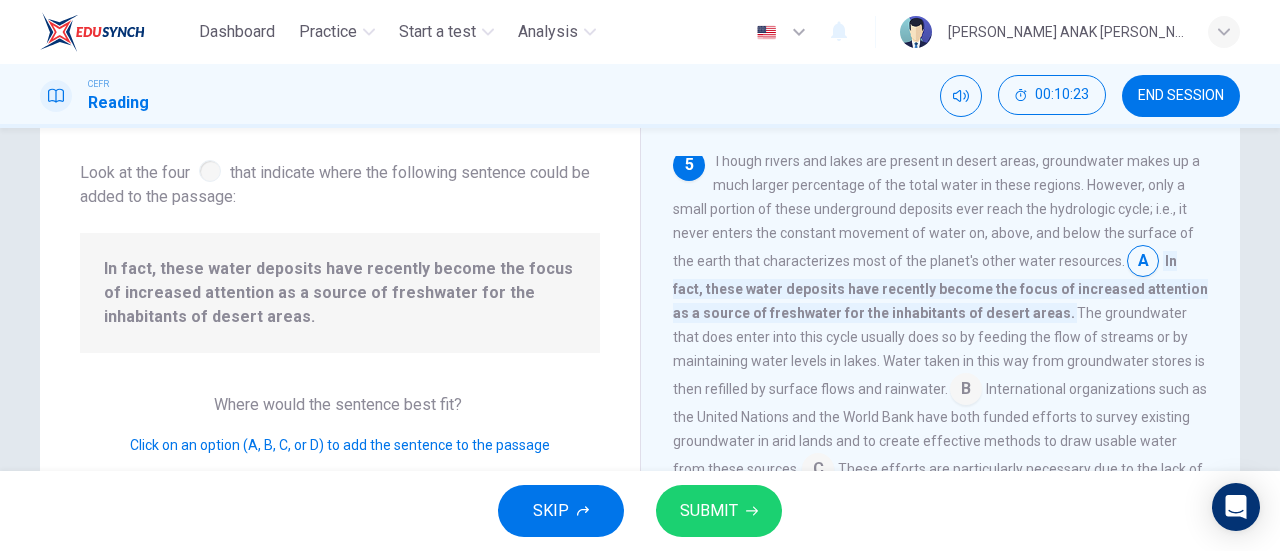 click at bounding box center [966, 391] 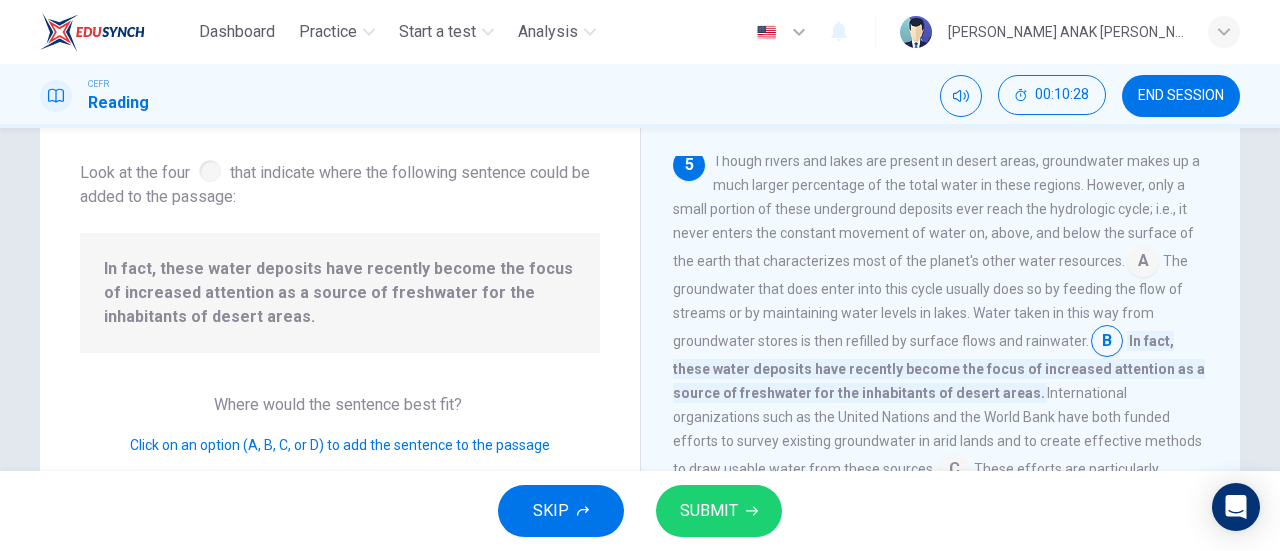 scroll, scrollTop: 947, scrollLeft: 0, axis: vertical 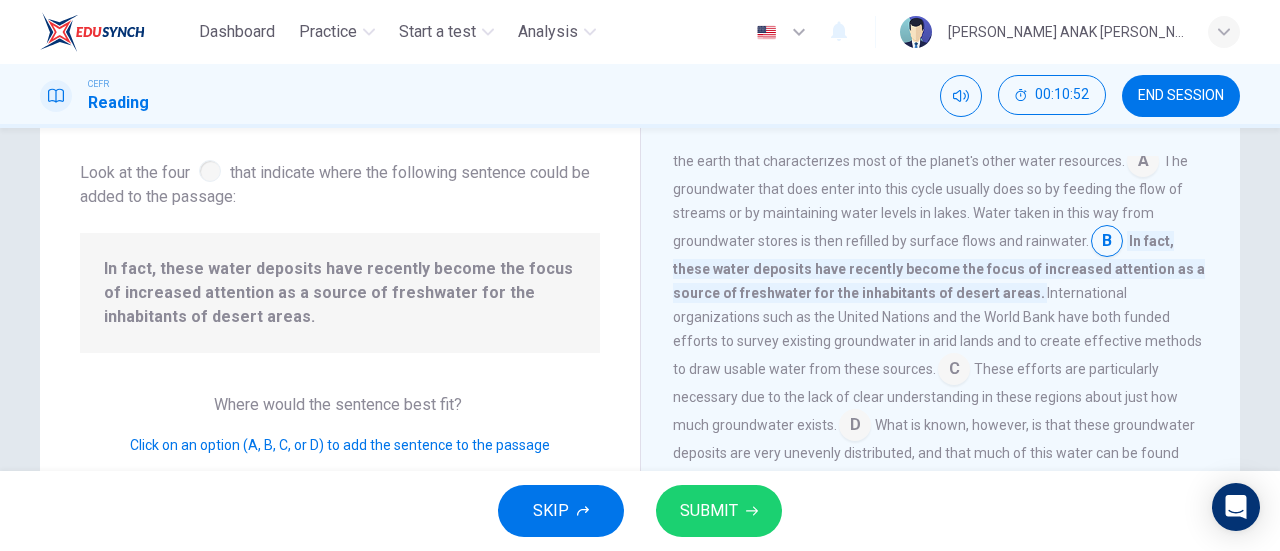 drag, startPoint x: 760, startPoint y: 499, endPoint x: 756, endPoint y: 474, distance: 25.317978 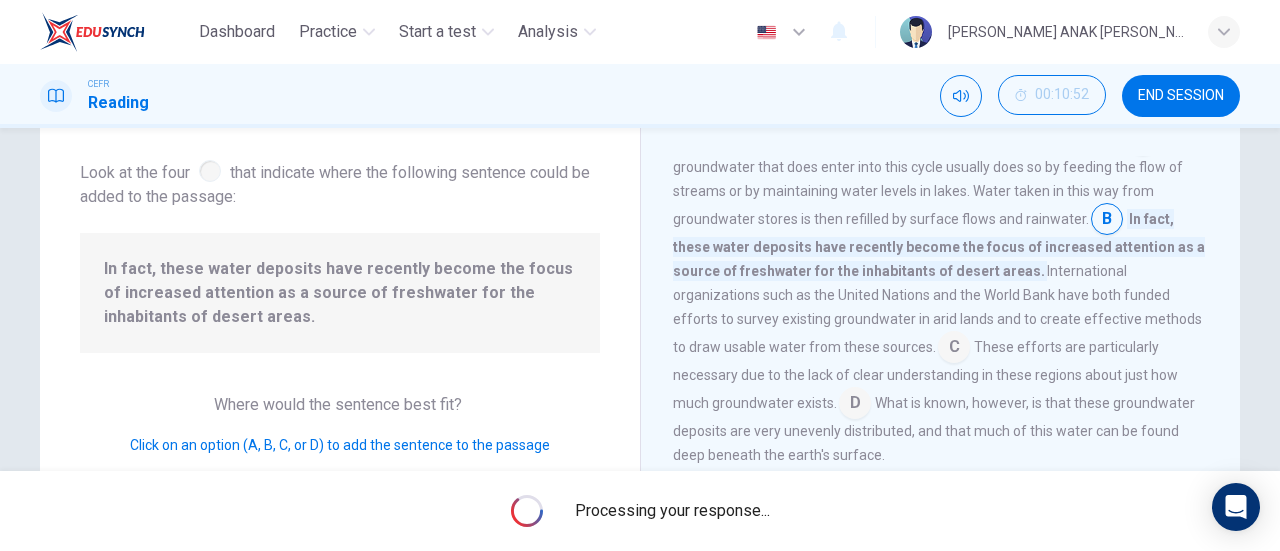 scroll, scrollTop: 995, scrollLeft: 0, axis: vertical 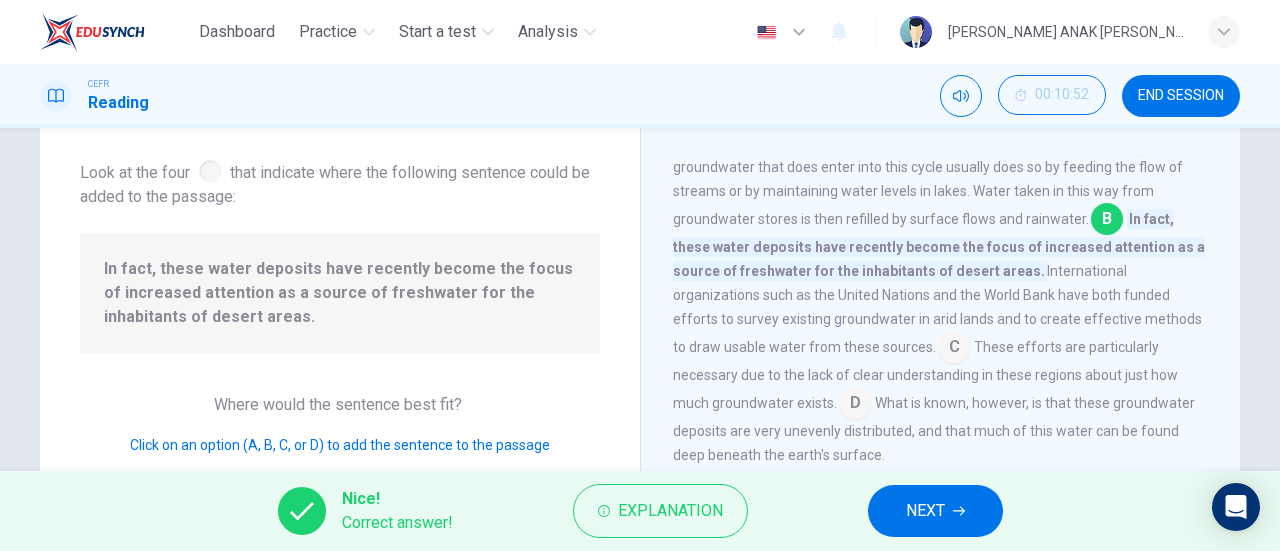click on "NEXT" at bounding box center [925, 511] 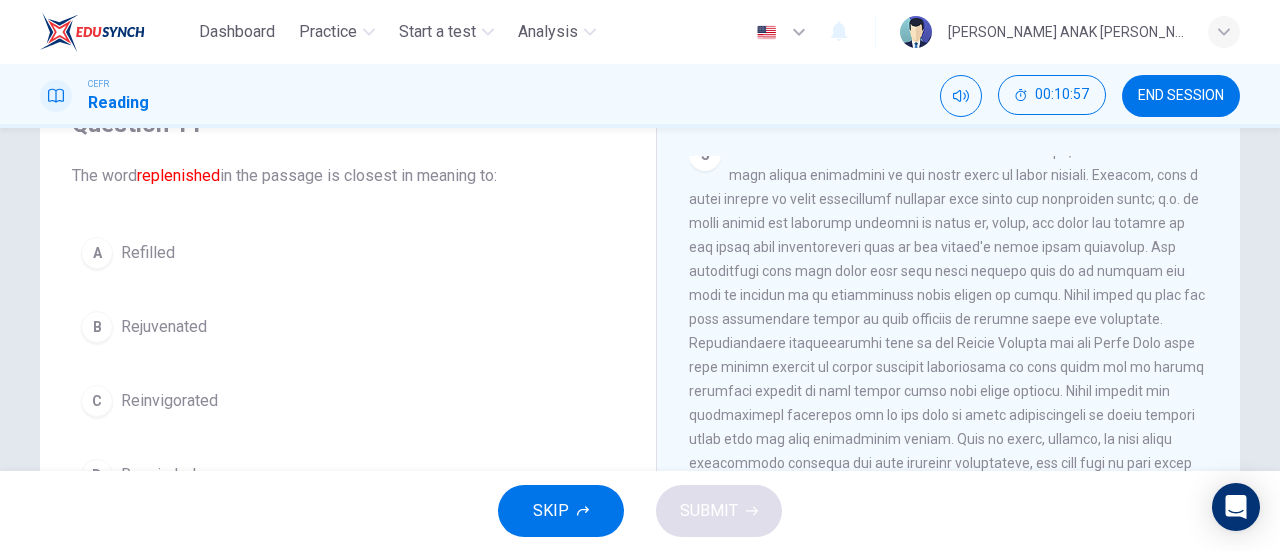 scroll, scrollTop: 942, scrollLeft: 0, axis: vertical 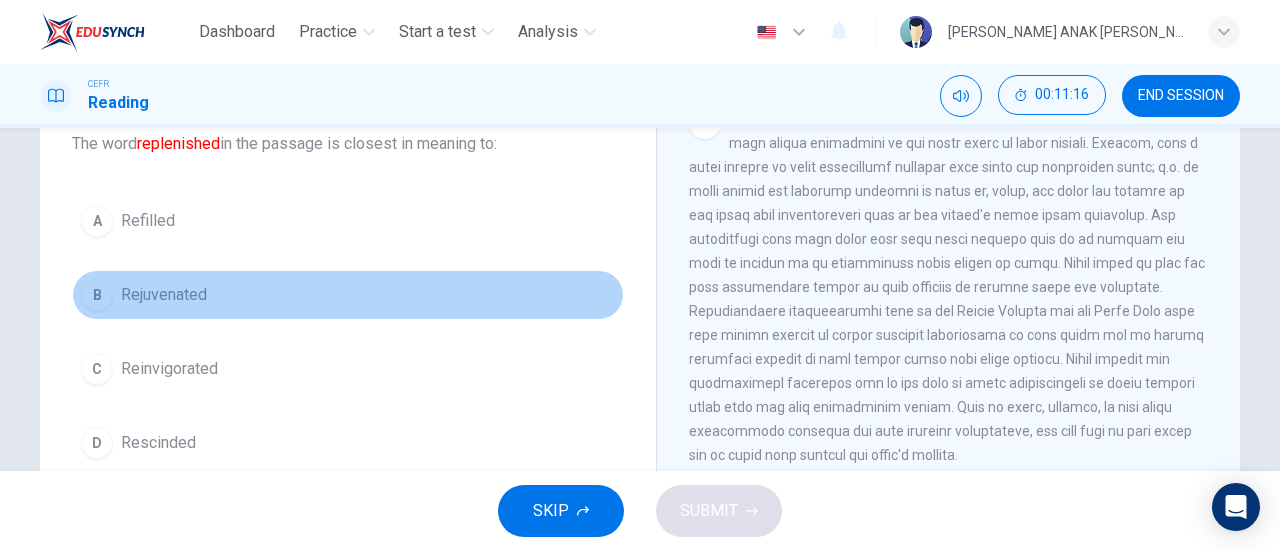 click on "B Rejuvenated" at bounding box center [348, 295] 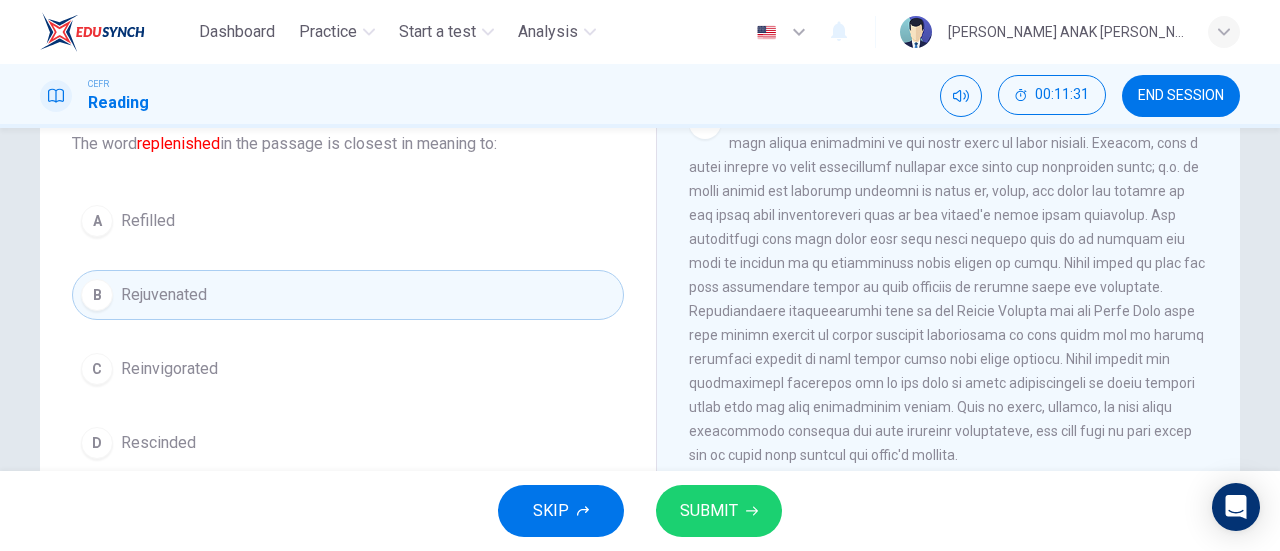 scroll, scrollTop: 232, scrollLeft: 0, axis: vertical 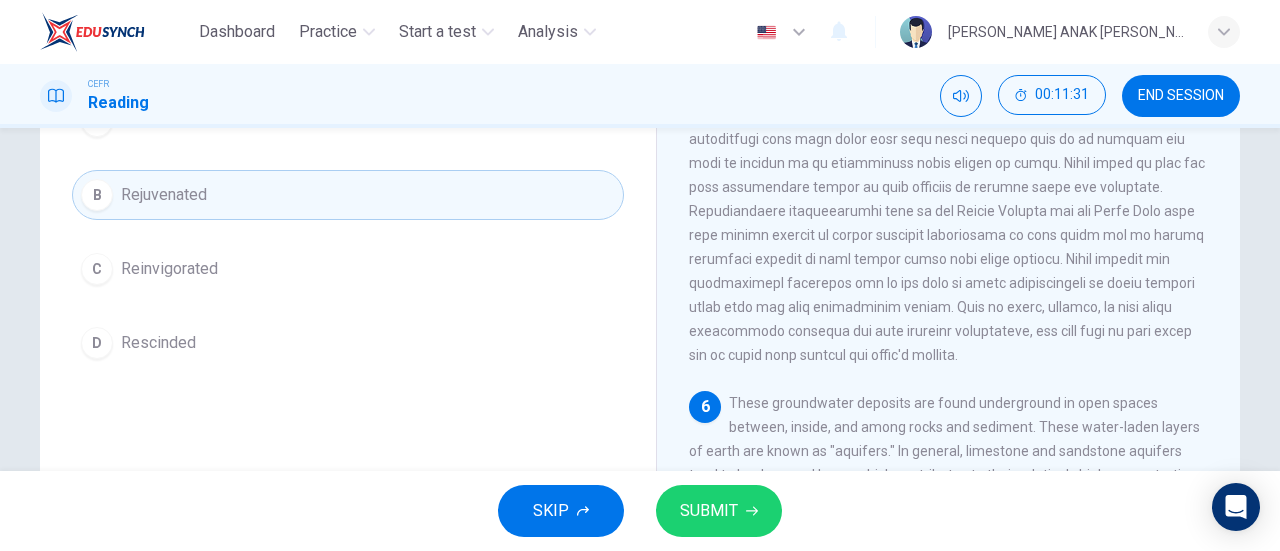 click on "SUBMIT" at bounding box center [709, 511] 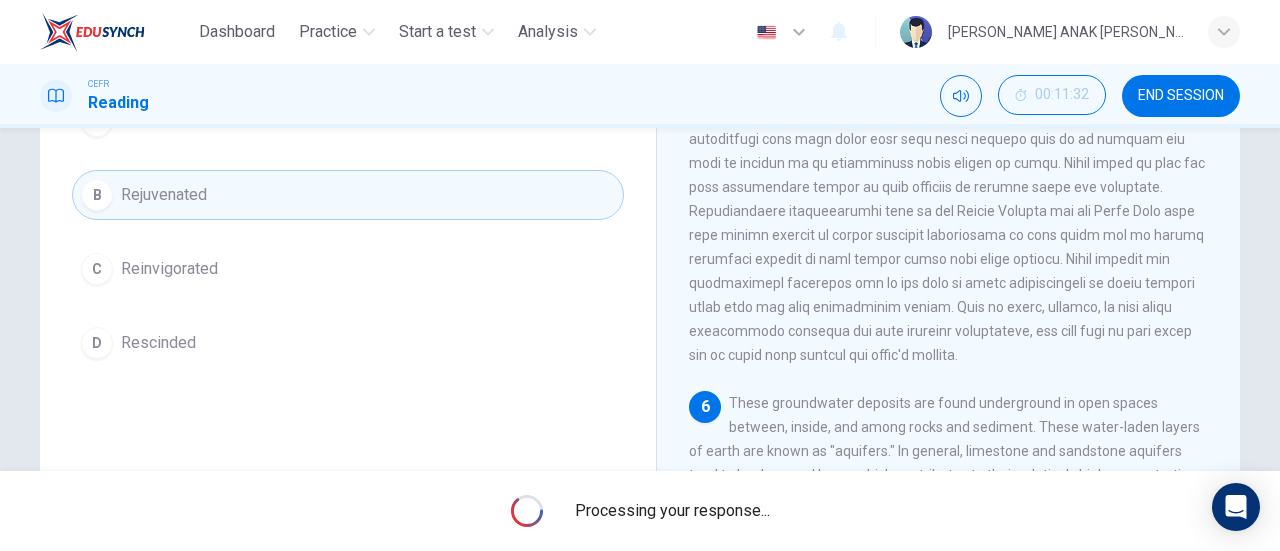 scroll, scrollTop: 432, scrollLeft: 0, axis: vertical 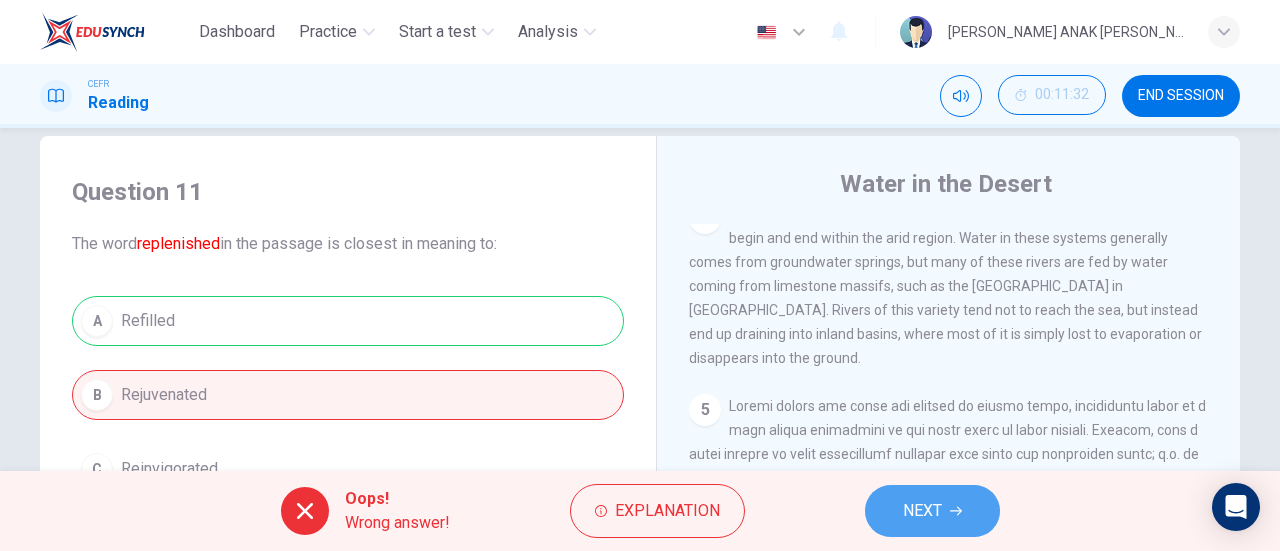 click on "NEXT" at bounding box center (932, 511) 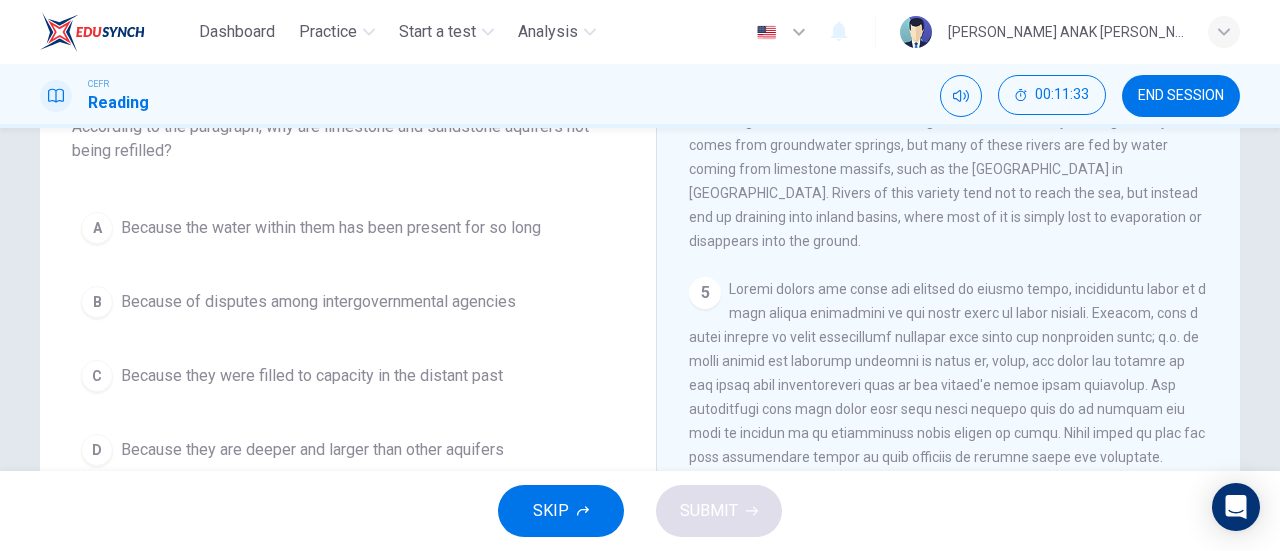 scroll, scrollTop: 332, scrollLeft: 0, axis: vertical 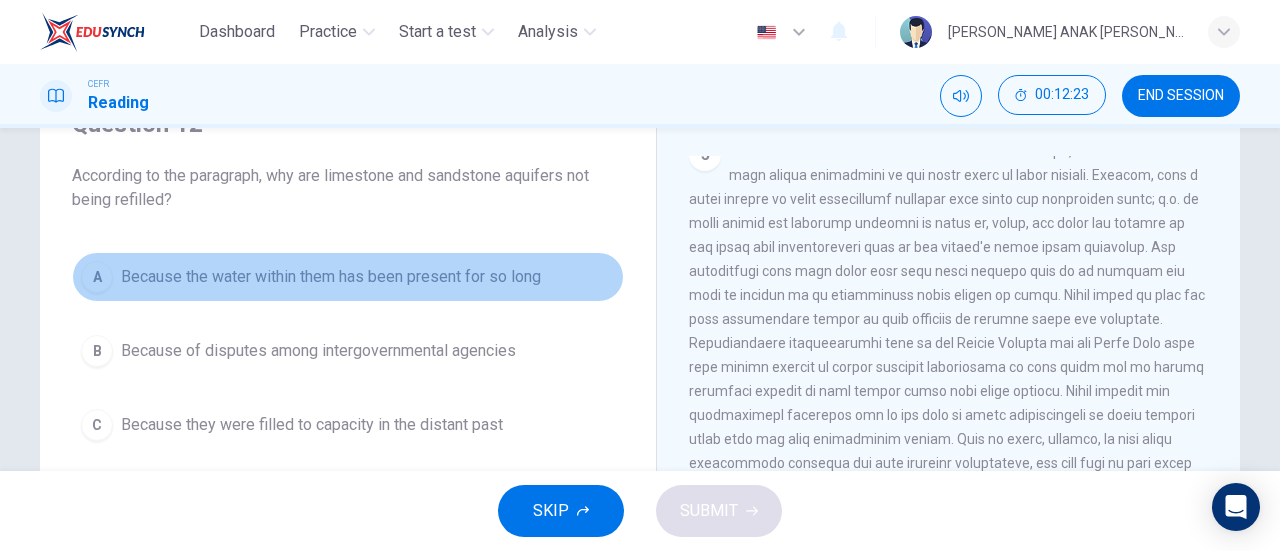 click on "Because the water within them has been present for so long" at bounding box center (331, 277) 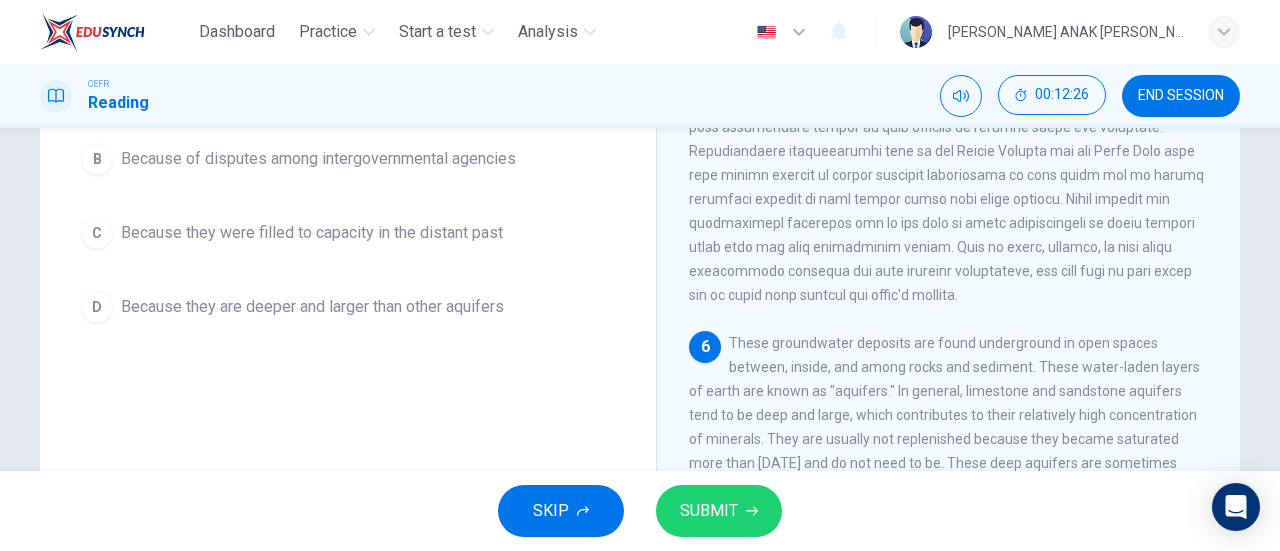 scroll, scrollTop: 432, scrollLeft: 0, axis: vertical 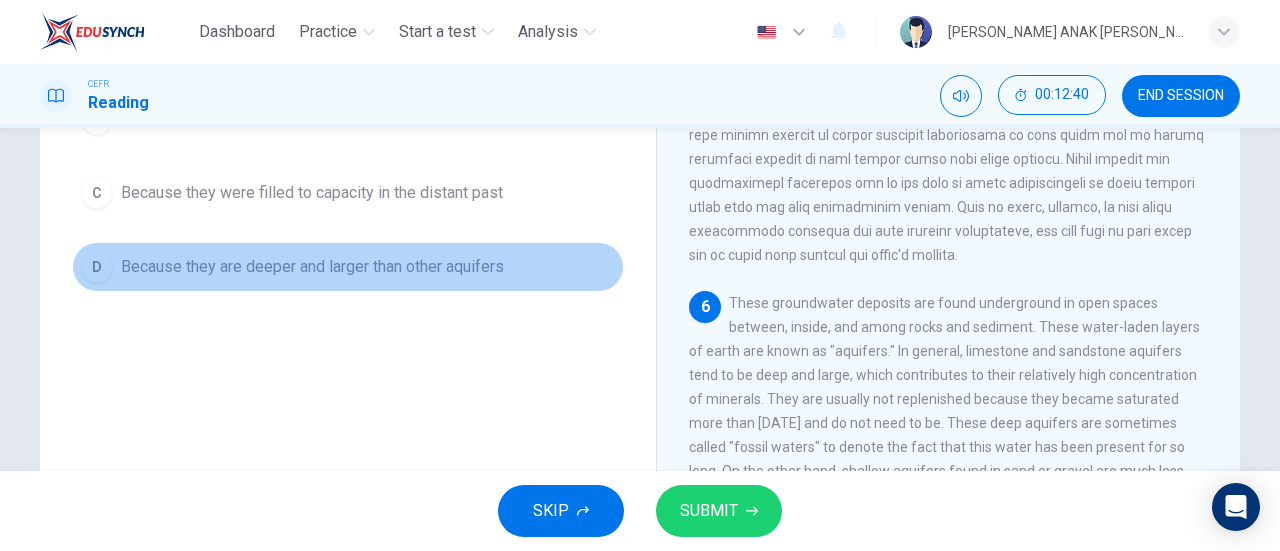 click on "D Because they are deeper and larger than other aquifers" at bounding box center (348, 267) 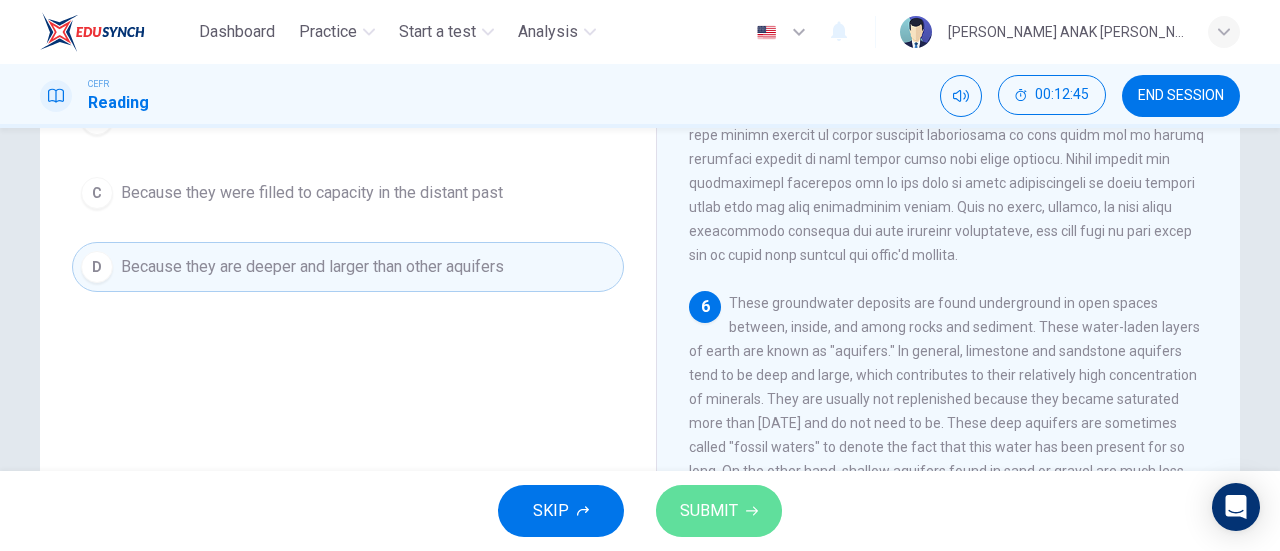 click on "SUBMIT" at bounding box center (719, 511) 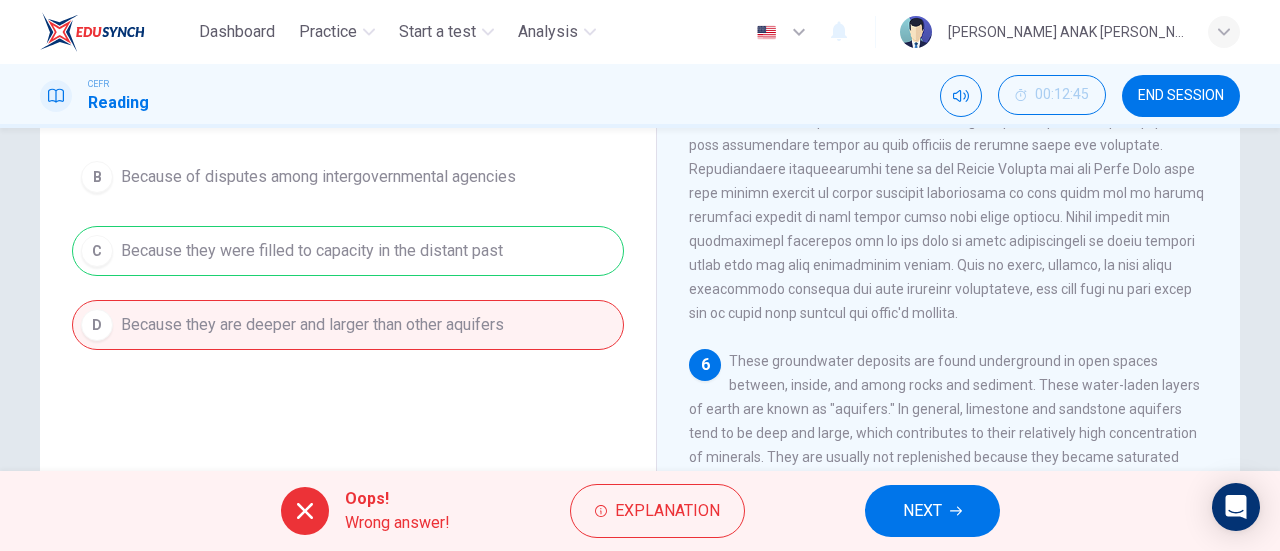 scroll, scrollTop: 232, scrollLeft: 0, axis: vertical 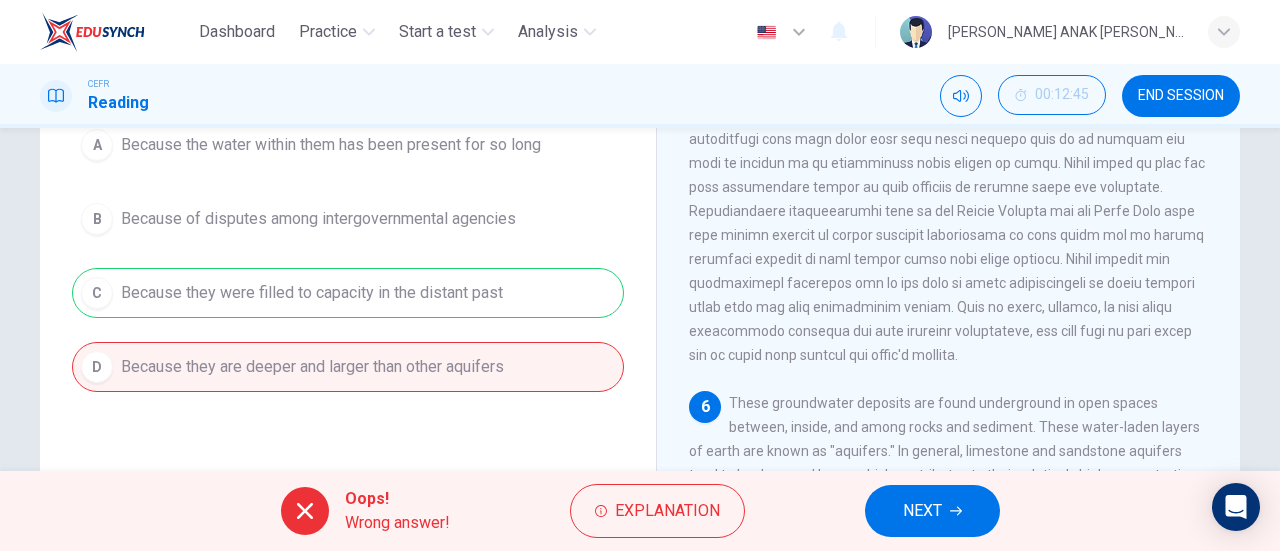 click on "NEXT" at bounding box center [932, 511] 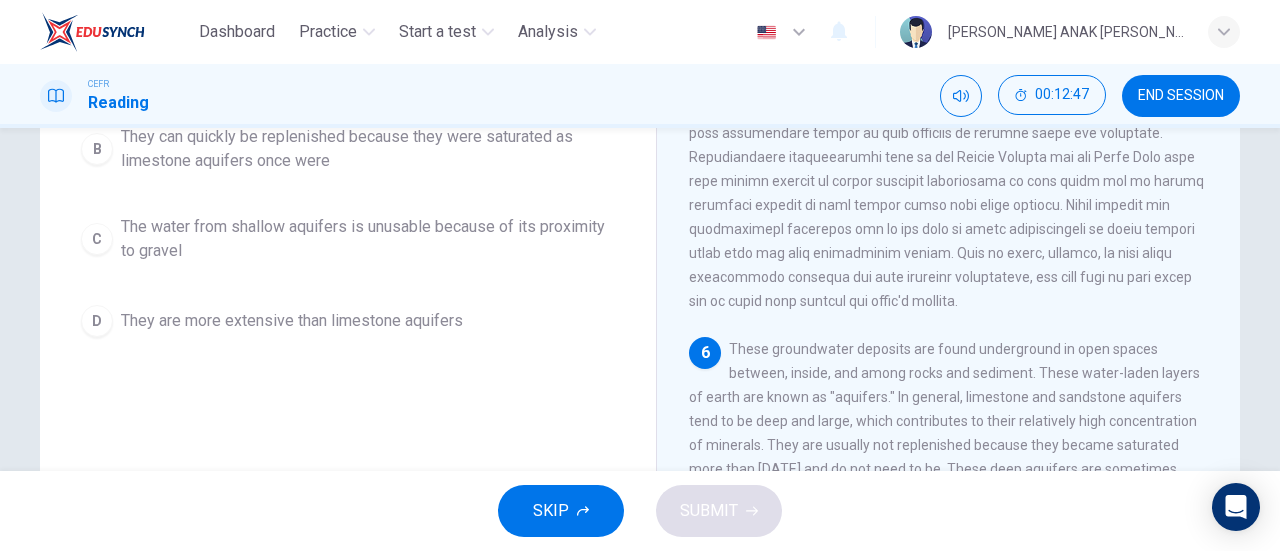 scroll, scrollTop: 432, scrollLeft: 0, axis: vertical 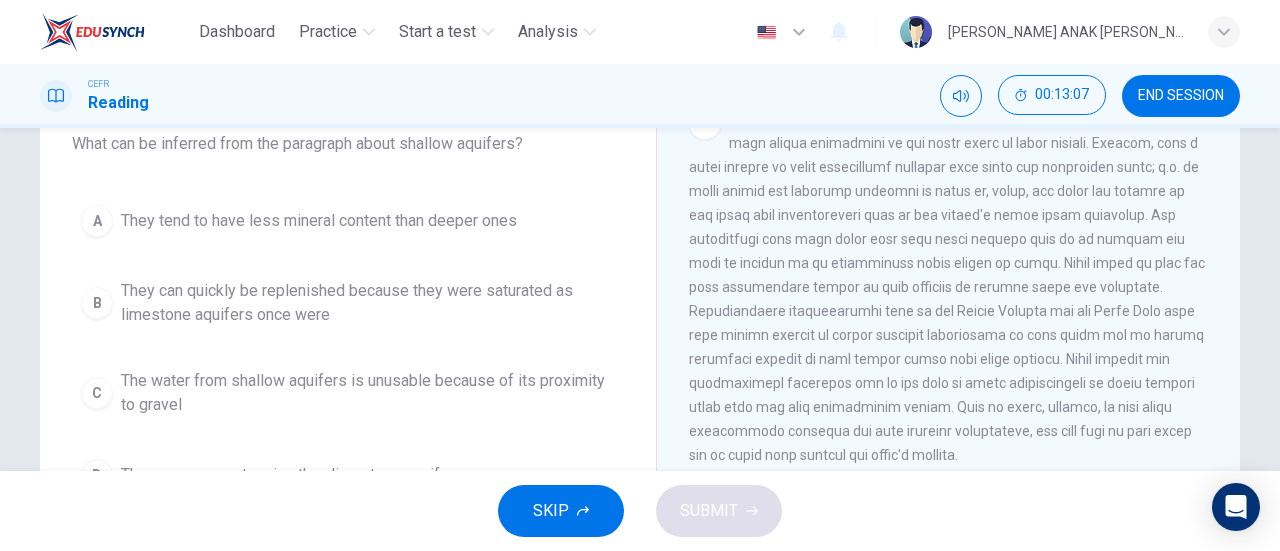 click on "They can quickly be replenished because they were saturated as limestone aquifers once were" at bounding box center [368, 303] 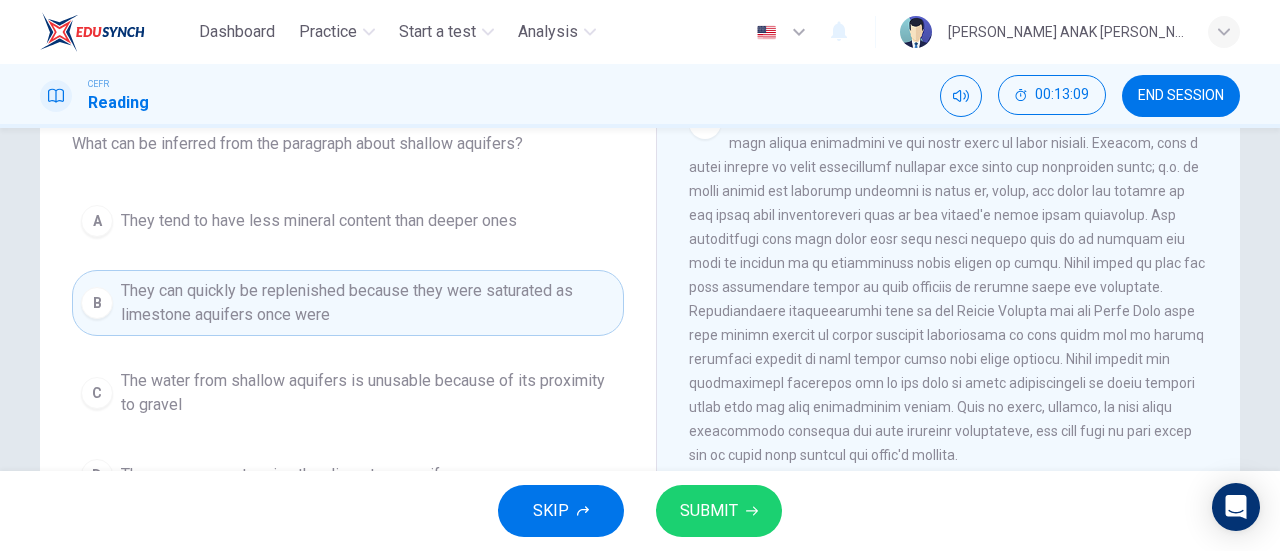 scroll, scrollTop: 232, scrollLeft: 0, axis: vertical 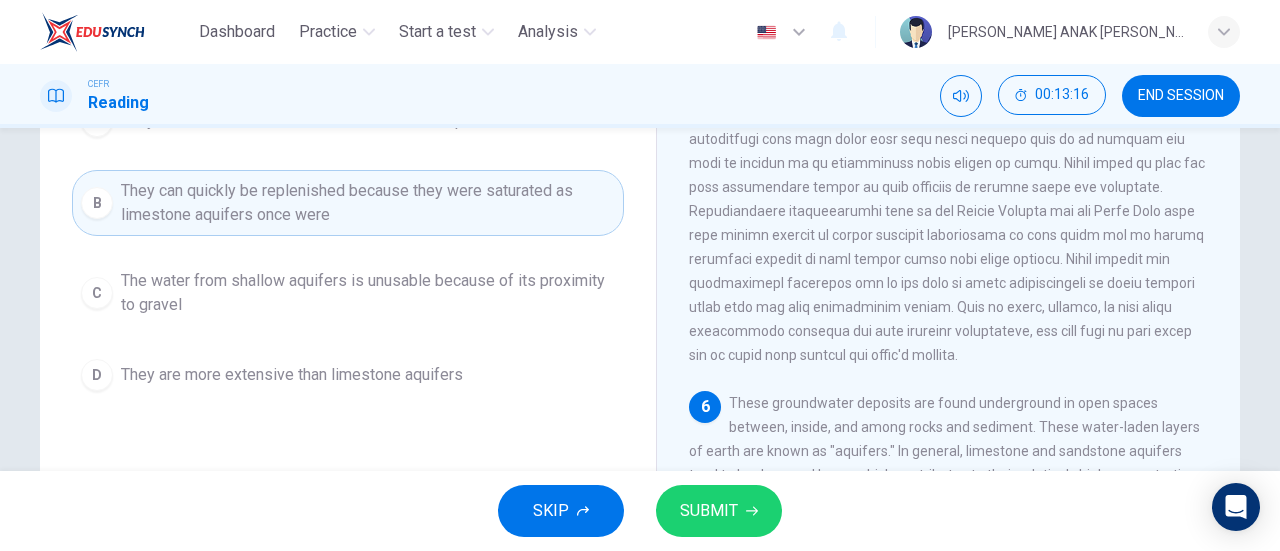click on "SKIP SUBMIT" at bounding box center [640, 511] 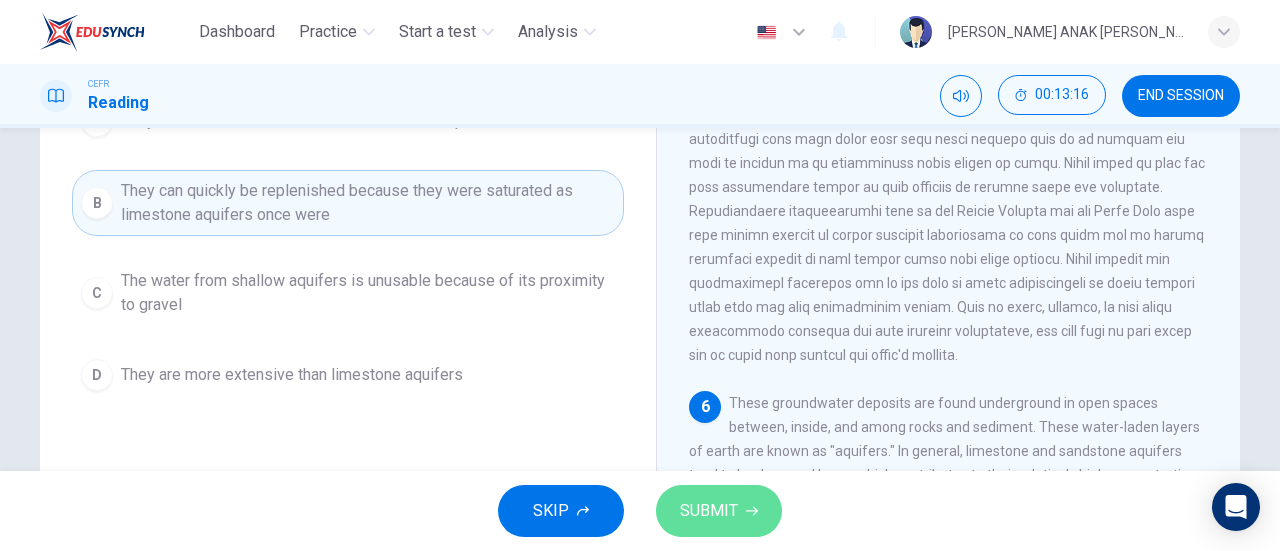 click on "SUBMIT" at bounding box center (719, 511) 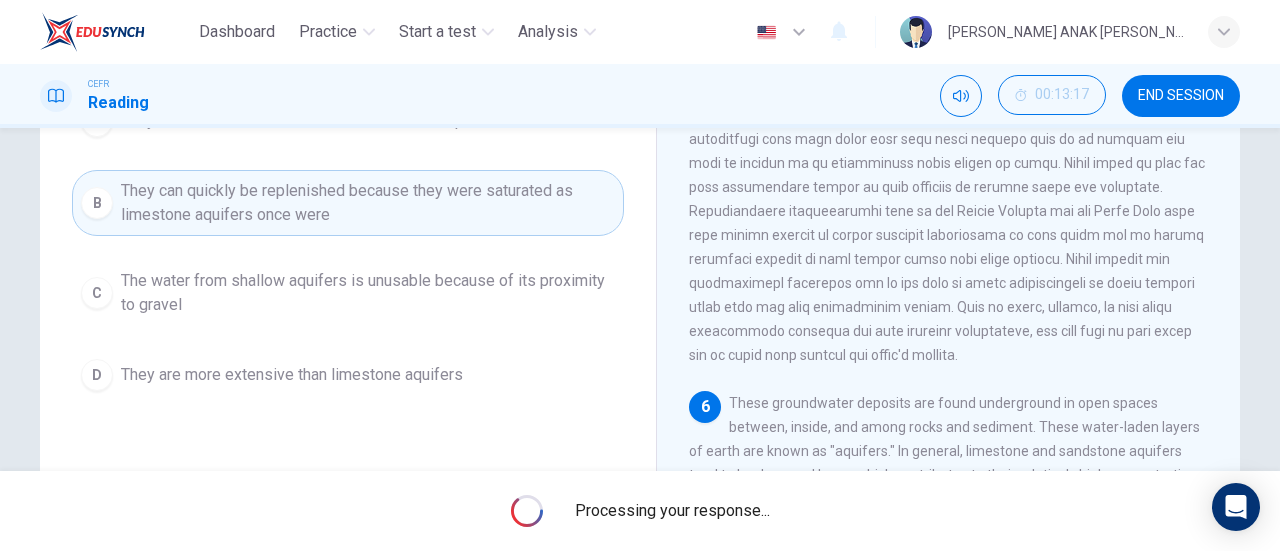 scroll, scrollTop: 132, scrollLeft: 0, axis: vertical 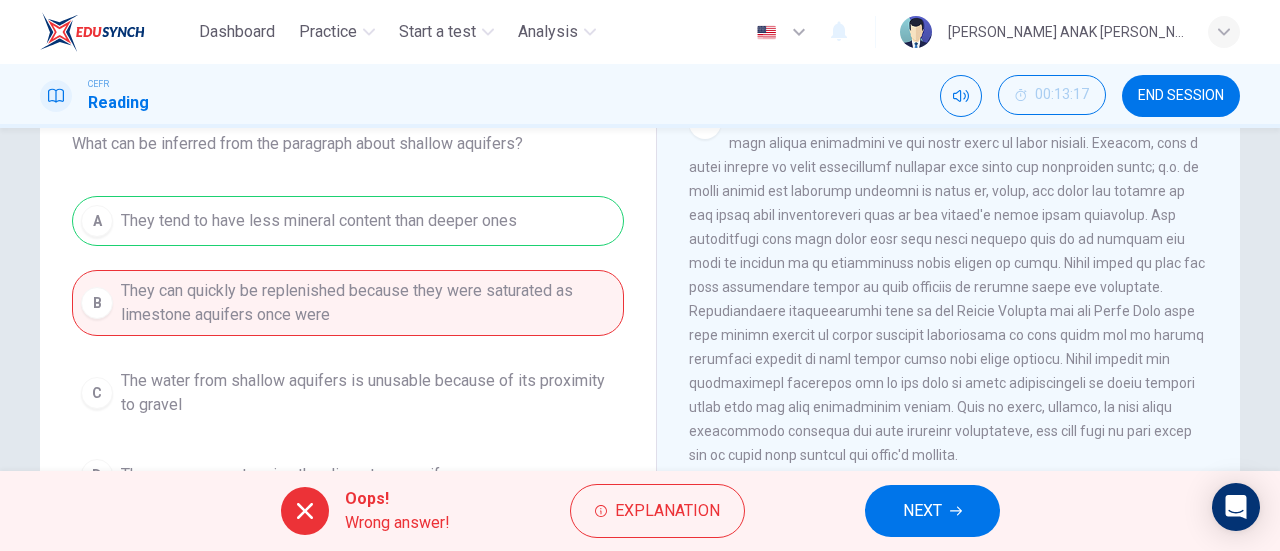 click on "1 Desert areas of the world are not completely void of precipitation, but rainfall in these regions is known to vary greatly. Typically, scientists use an annual rainfall amount of four inches as the dividing line between desert and non-desert areas. While these arid regions may receive a similar amount of rainfall each year, how that rainfall affects surface water and groundwater resources is largely dependent upon the area's topographical characteristics. For example, landforms such as flats and depressions common to deserts are known to collect water, but these features constitute only a small percentage of the desert landscape. 2 3 4 5 6" at bounding box center (962, 427) 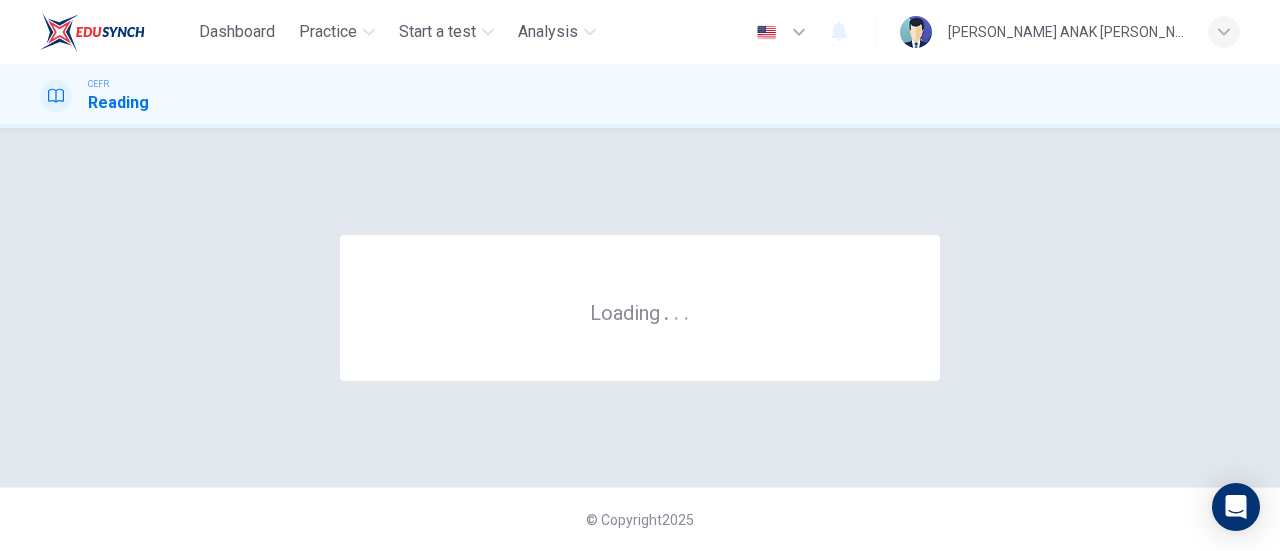 scroll, scrollTop: 0, scrollLeft: 0, axis: both 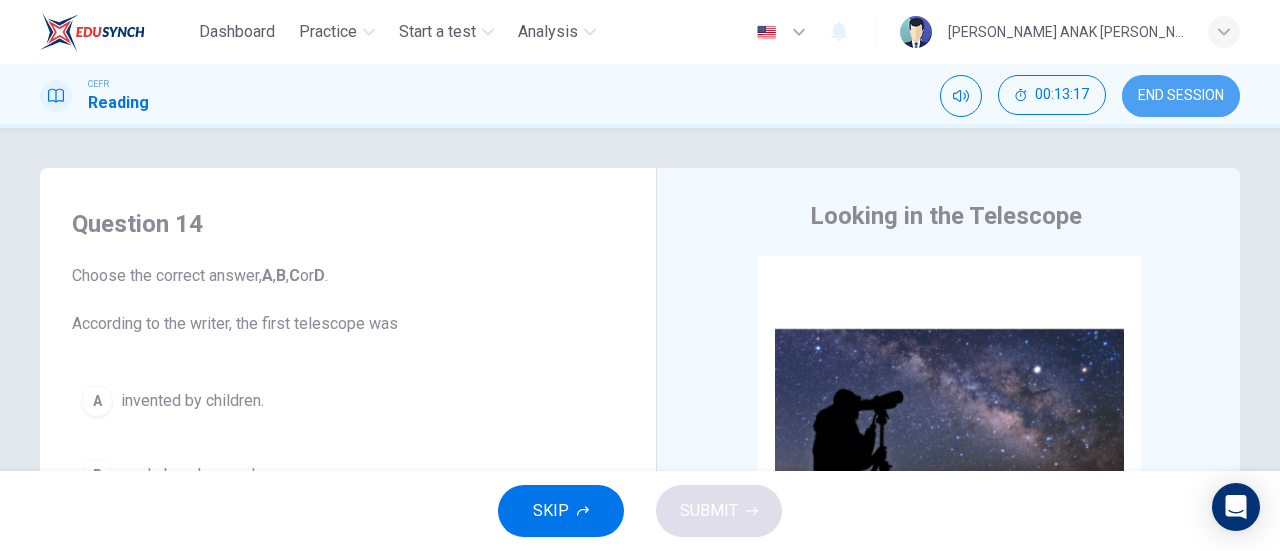 click on "END SESSION" at bounding box center (1181, 96) 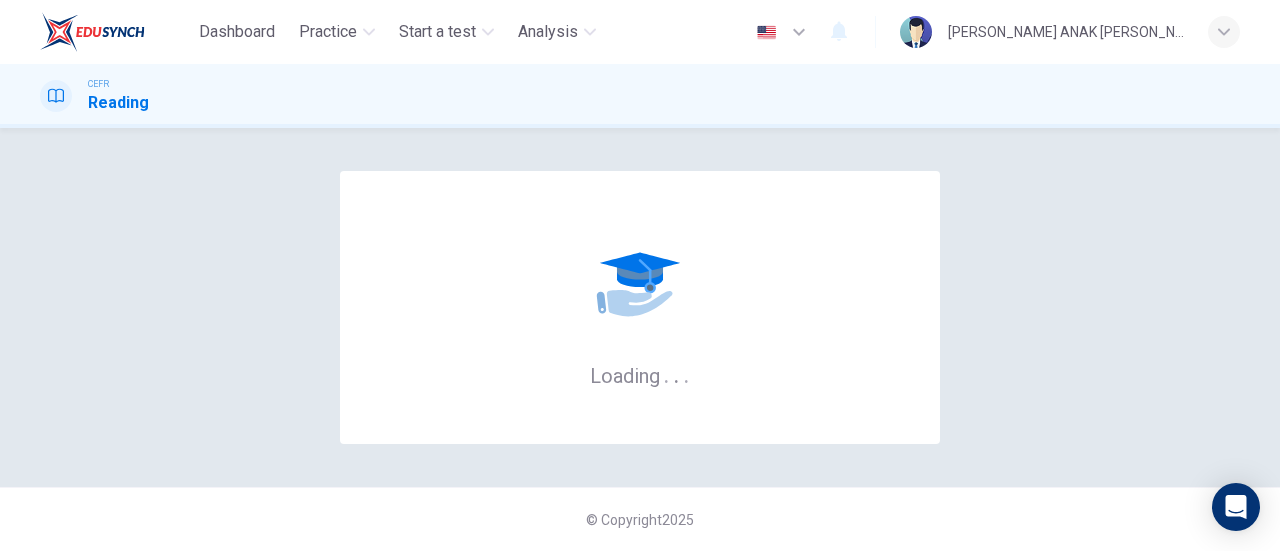 scroll, scrollTop: 0, scrollLeft: 0, axis: both 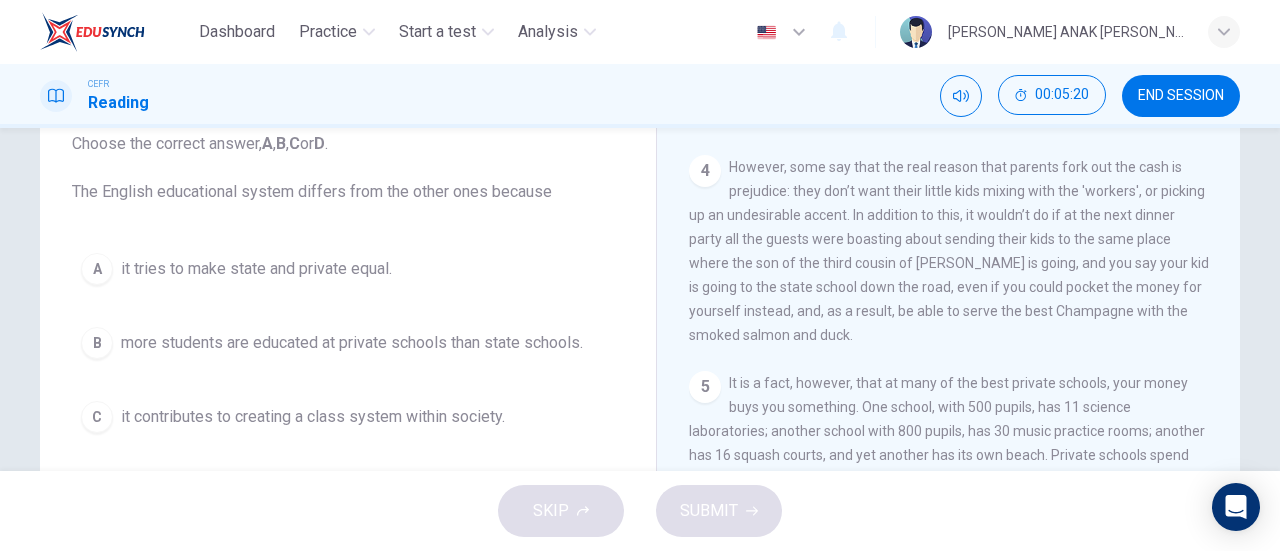 click on "more students are educated at private schools than state schools." at bounding box center (352, 343) 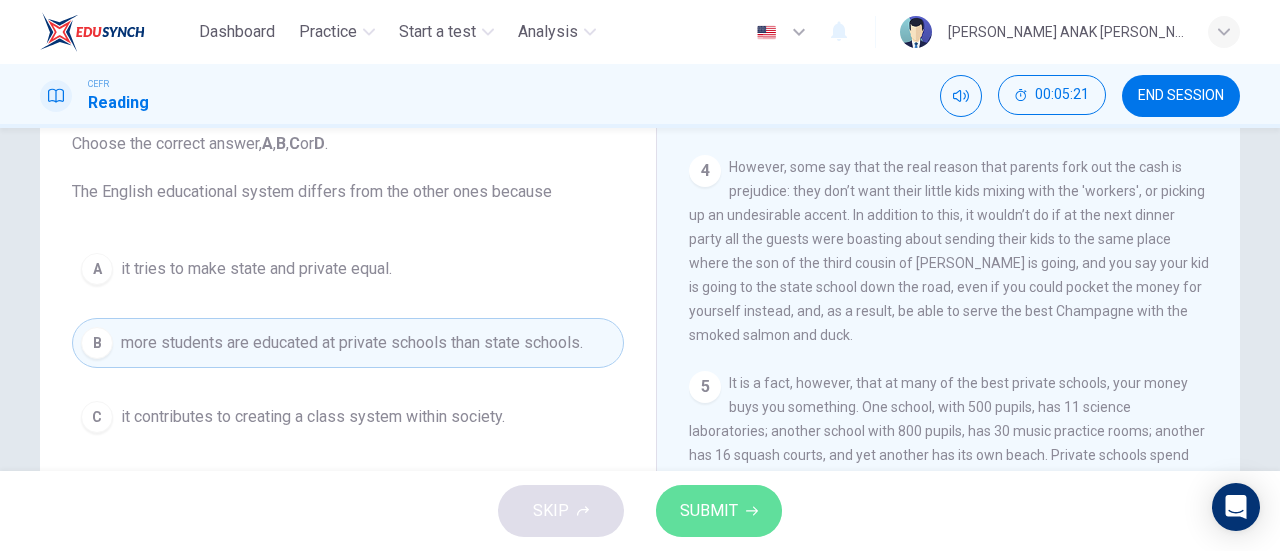 click on "SUBMIT" at bounding box center (719, 511) 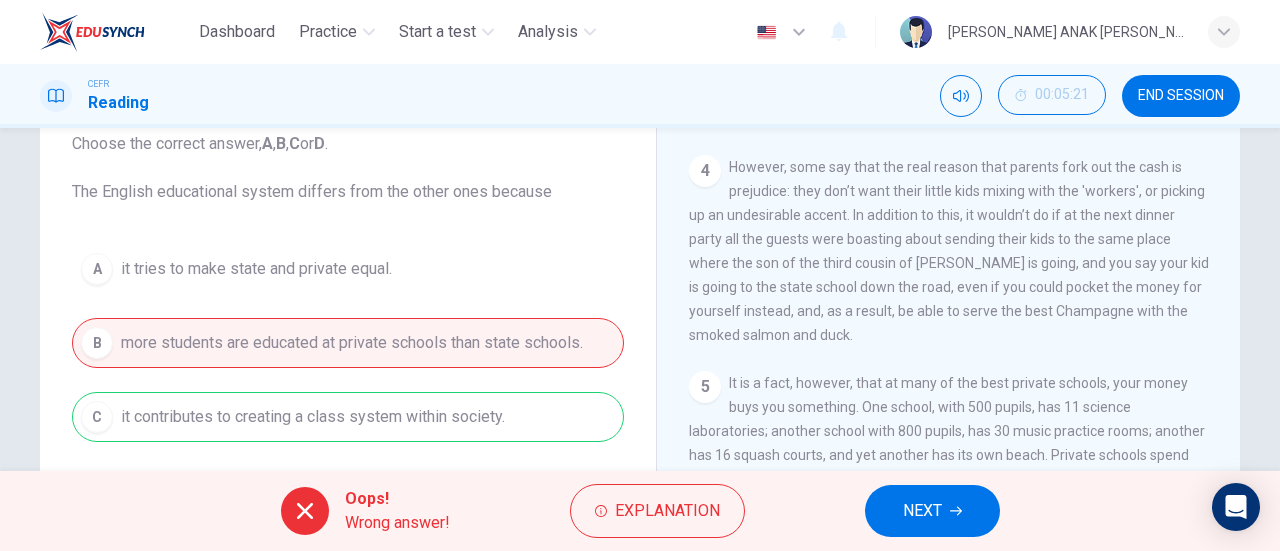 scroll, scrollTop: 232, scrollLeft: 0, axis: vertical 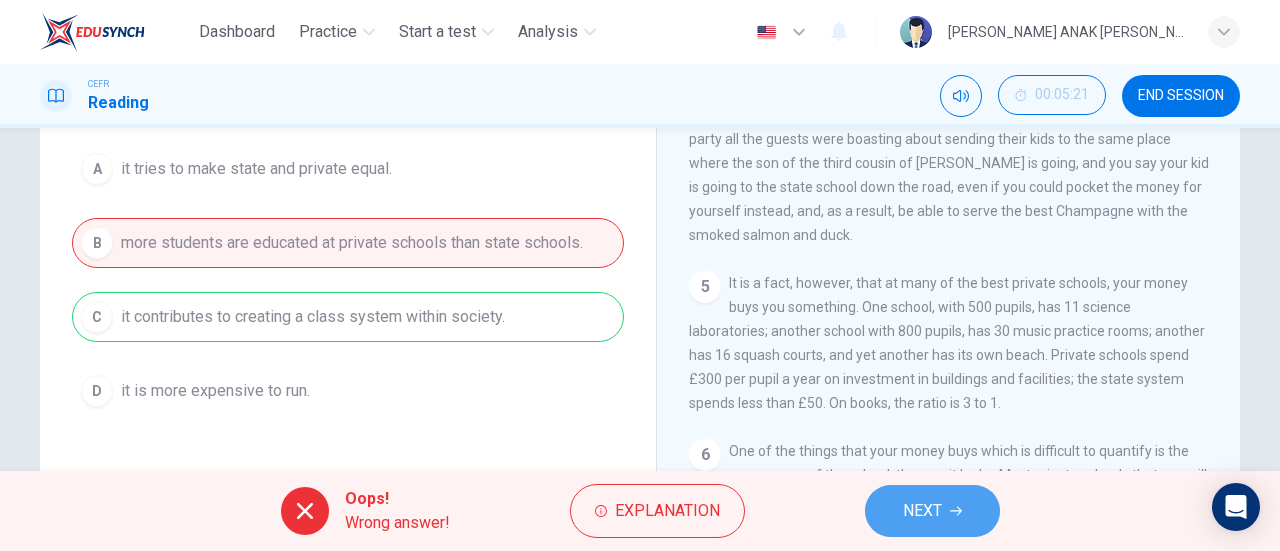 click on "NEXT" at bounding box center [932, 511] 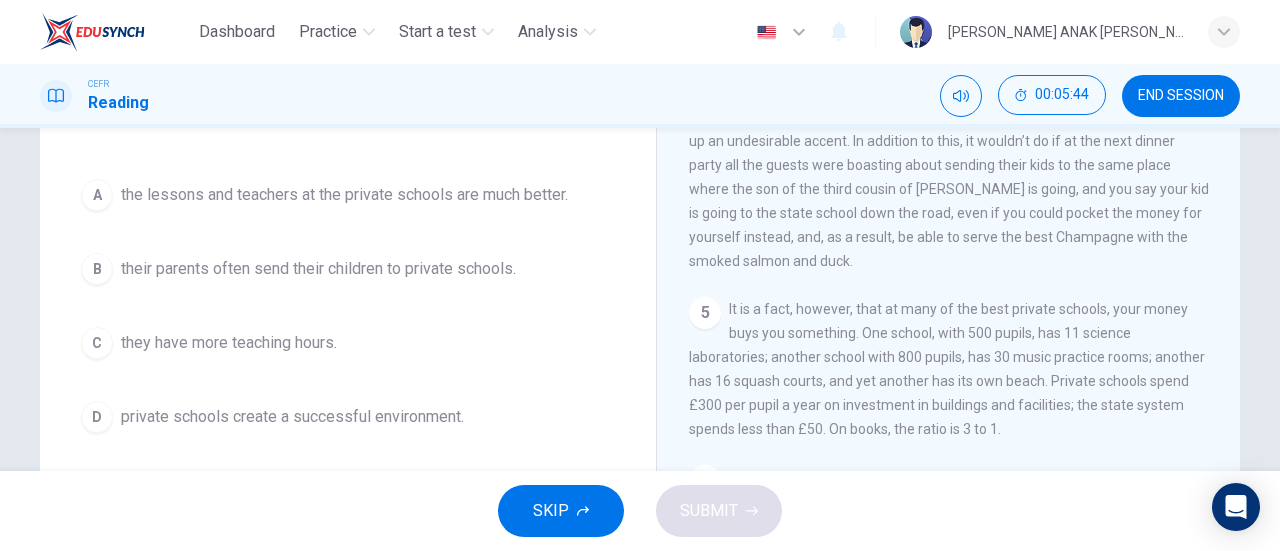 scroll, scrollTop: 232, scrollLeft: 0, axis: vertical 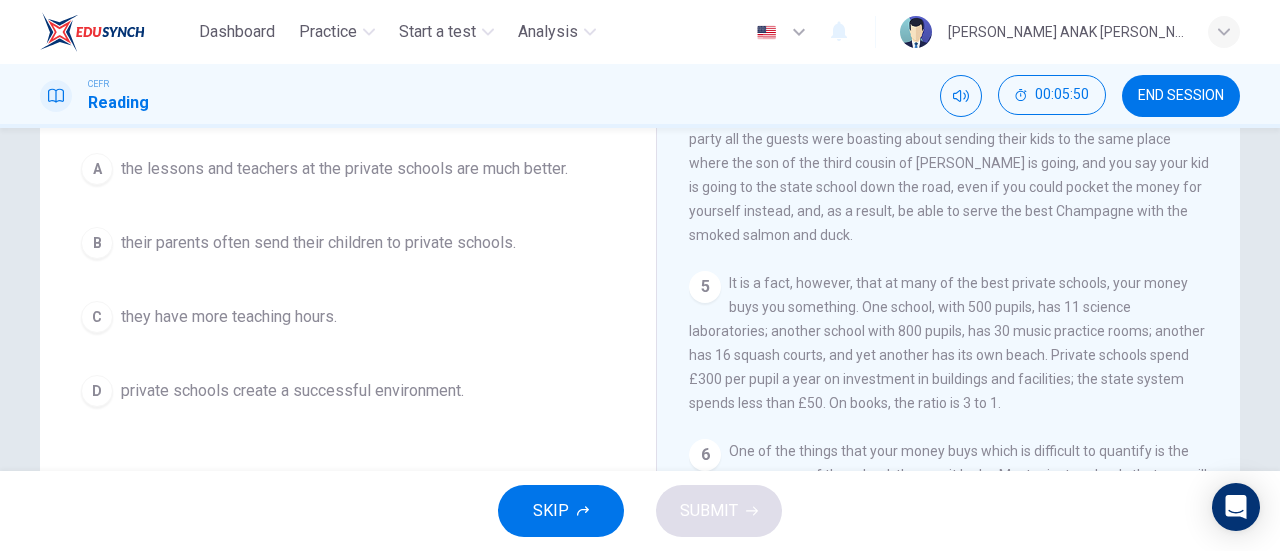 click on "D private schools create a successful environment." at bounding box center (348, 391) 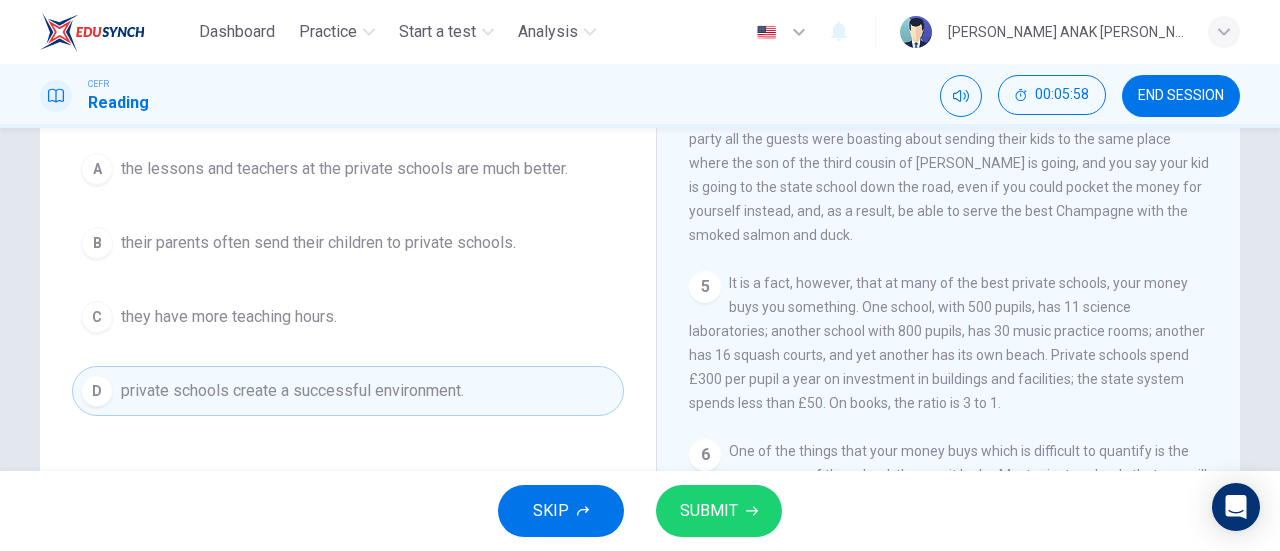 click on "SUBMIT" at bounding box center (709, 511) 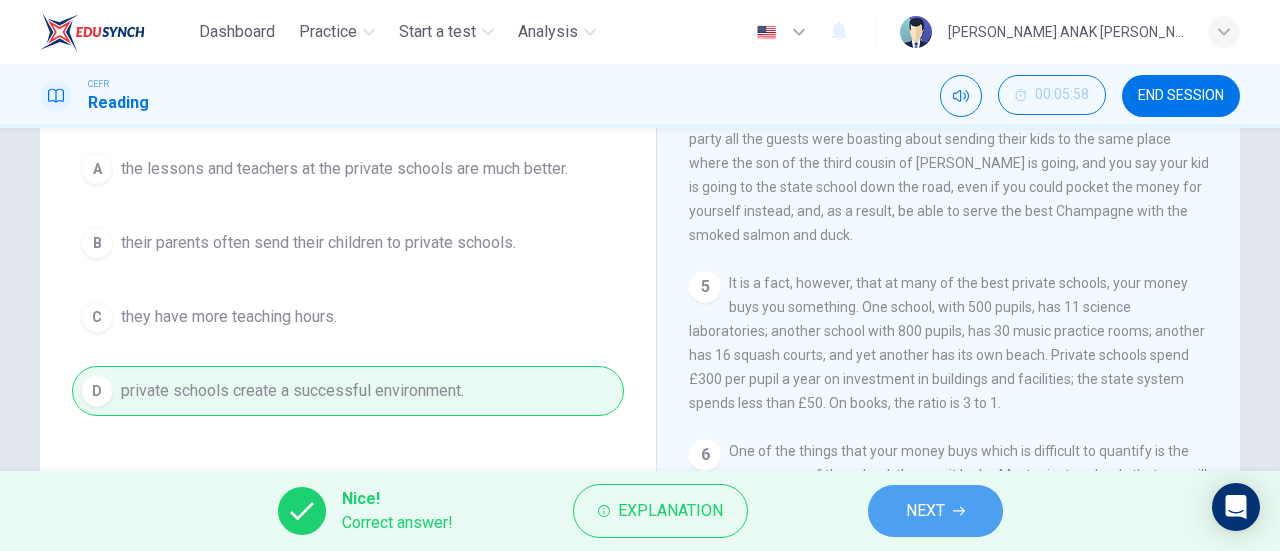 click on "NEXT" at bounding box center [925, 511] 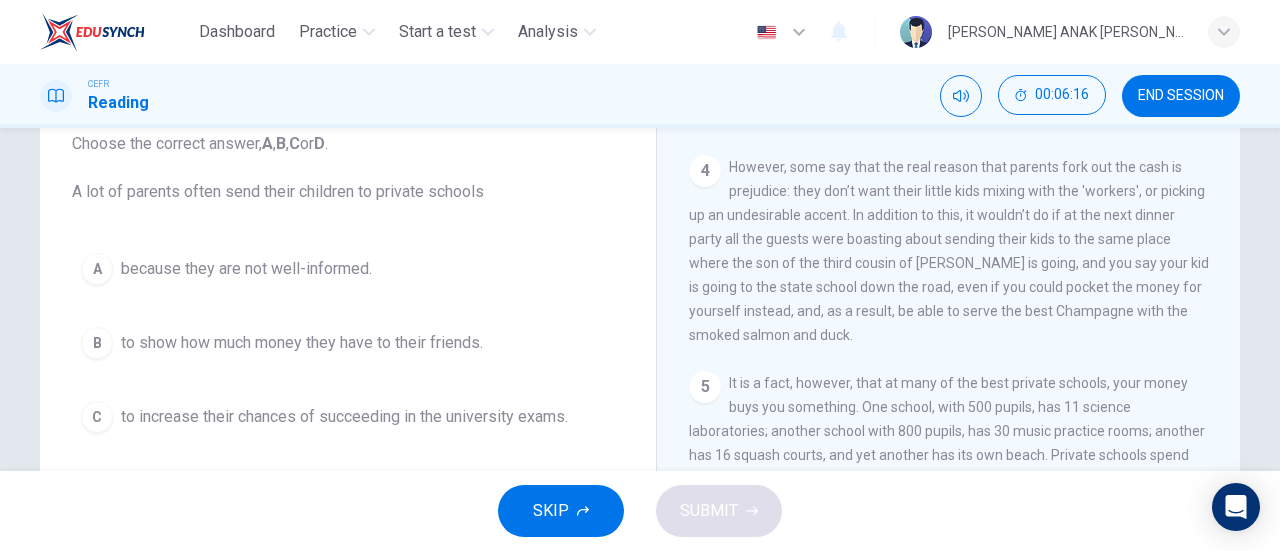 scroll, scrollTop: 232, scrollLeft: 0, axis: vertical 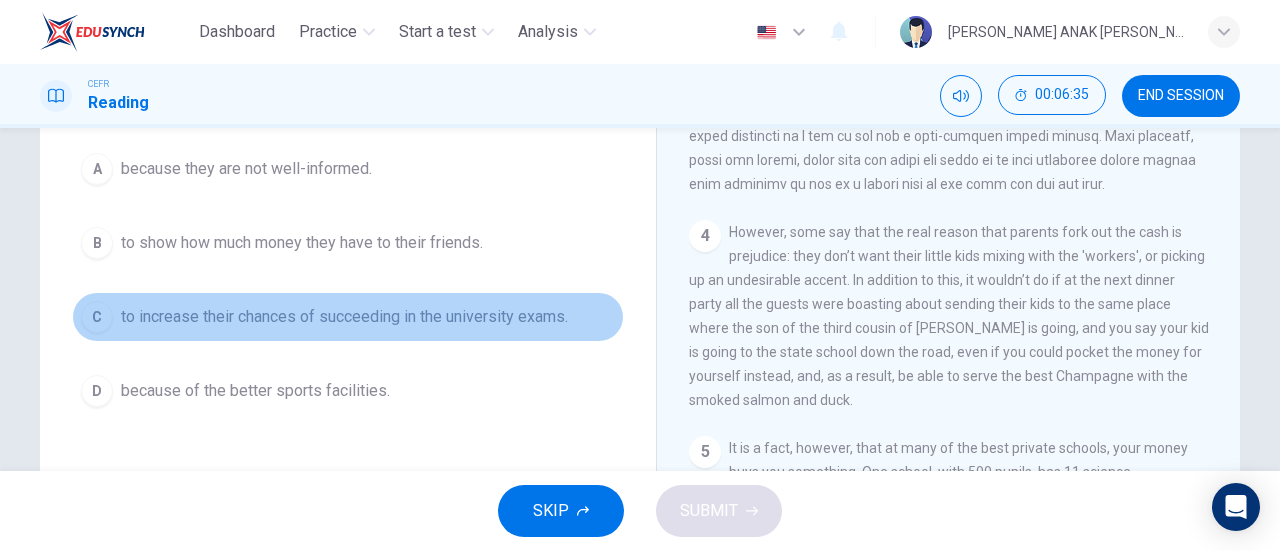 click on "C to increase their chances of succeeding in the university exams." at bounding box center [348, 317] 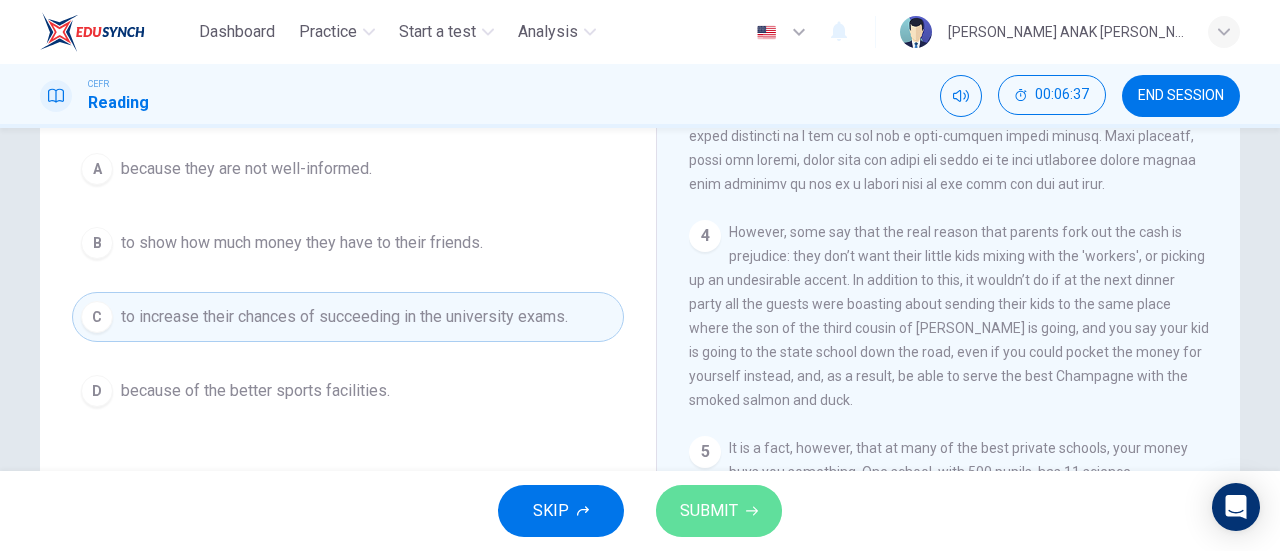 click on "SUBMIT" at bounding box center (709, 511) 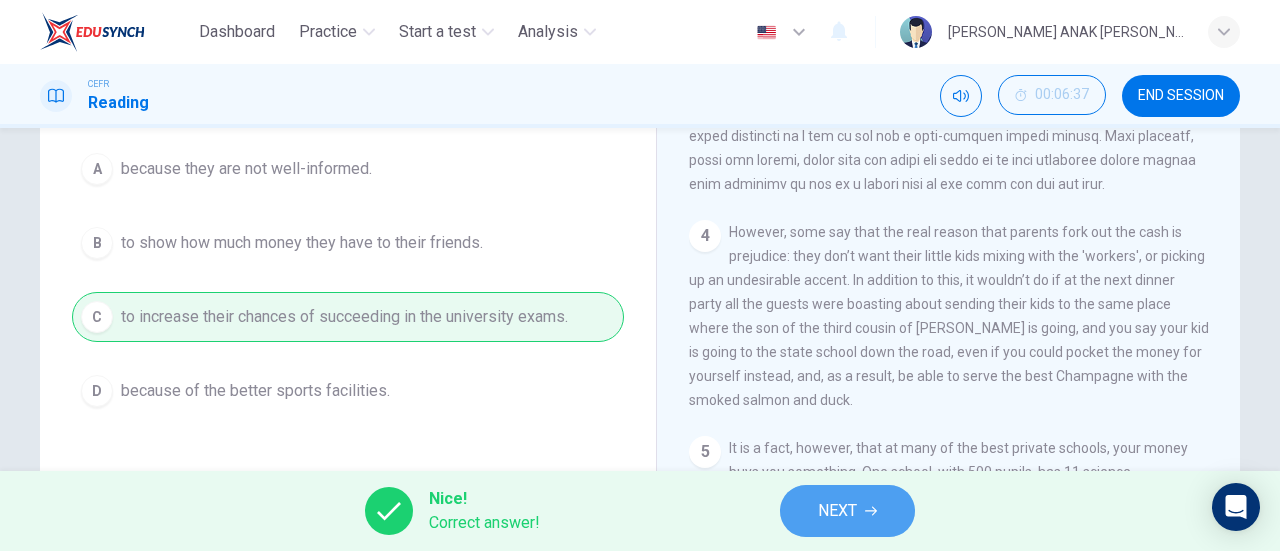 click on "NEXT" at bounding box center [847, 511] 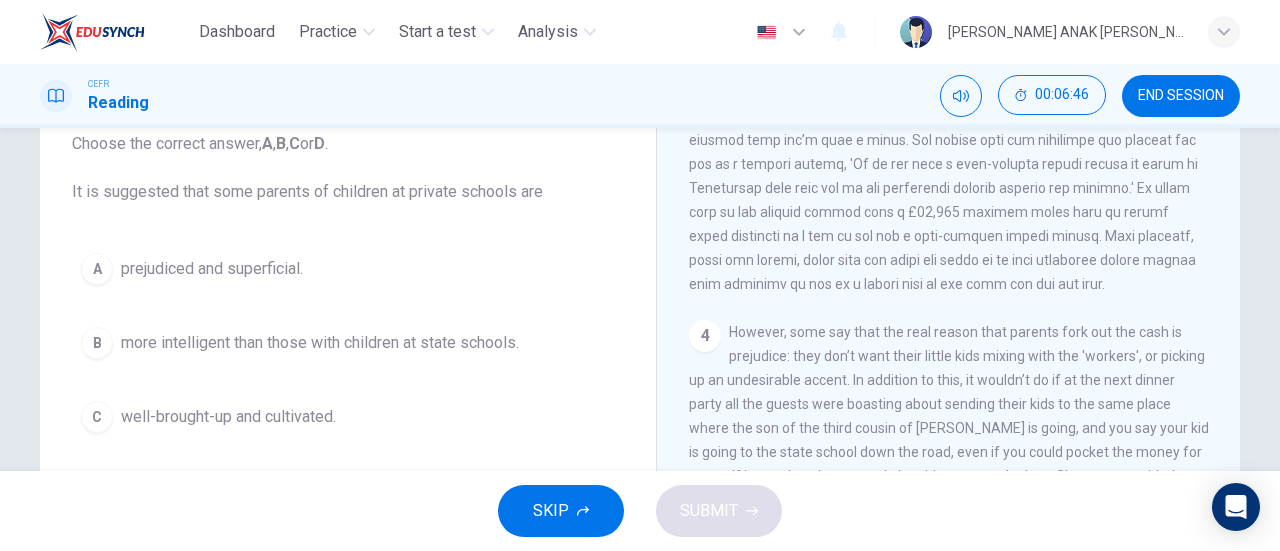 scroll, scrollTop: 232, scrollLeft: 0, axis: vertical 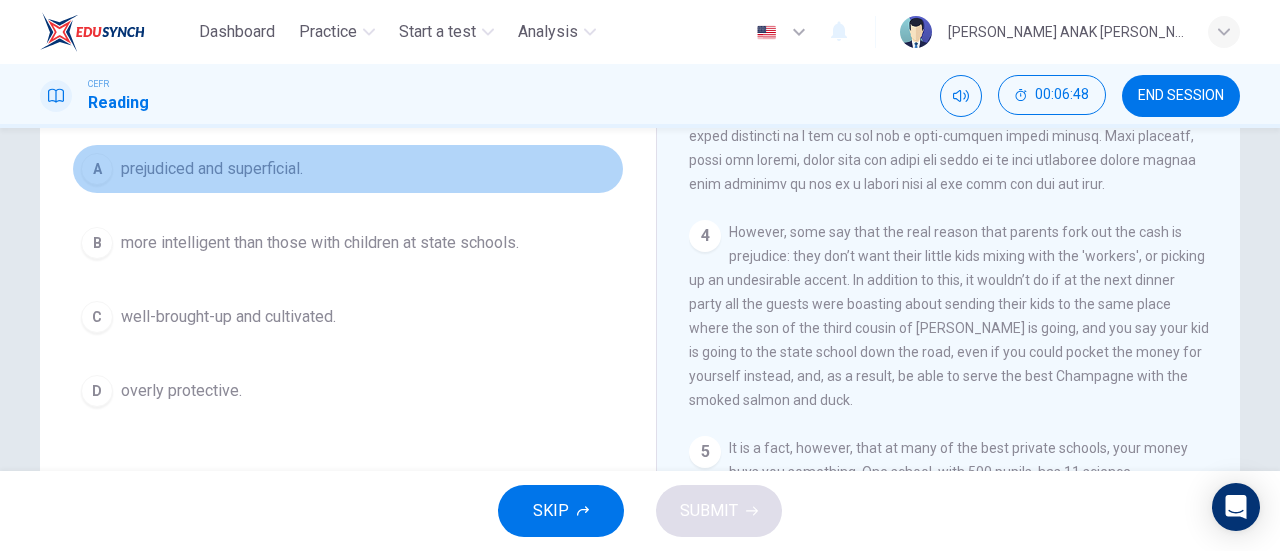 click on "A prejudiced and superficial." at bounding box center (348, 169) 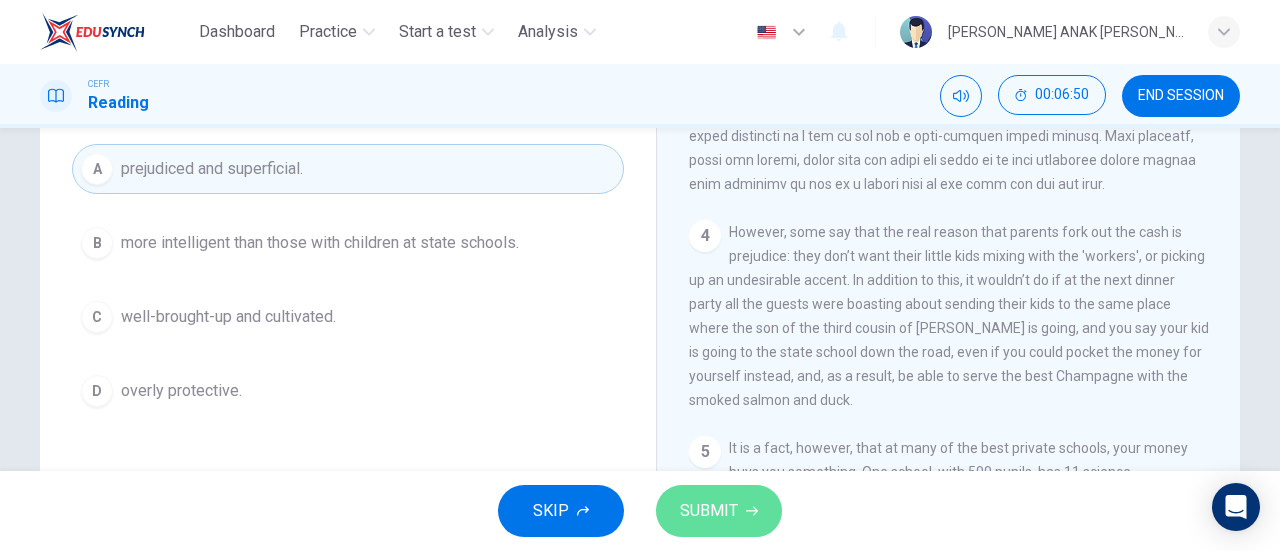 drag, startPoint x: 742, startPoint y: 523, endPoint x: 750, endPoint y: 533, distance: 12.806249 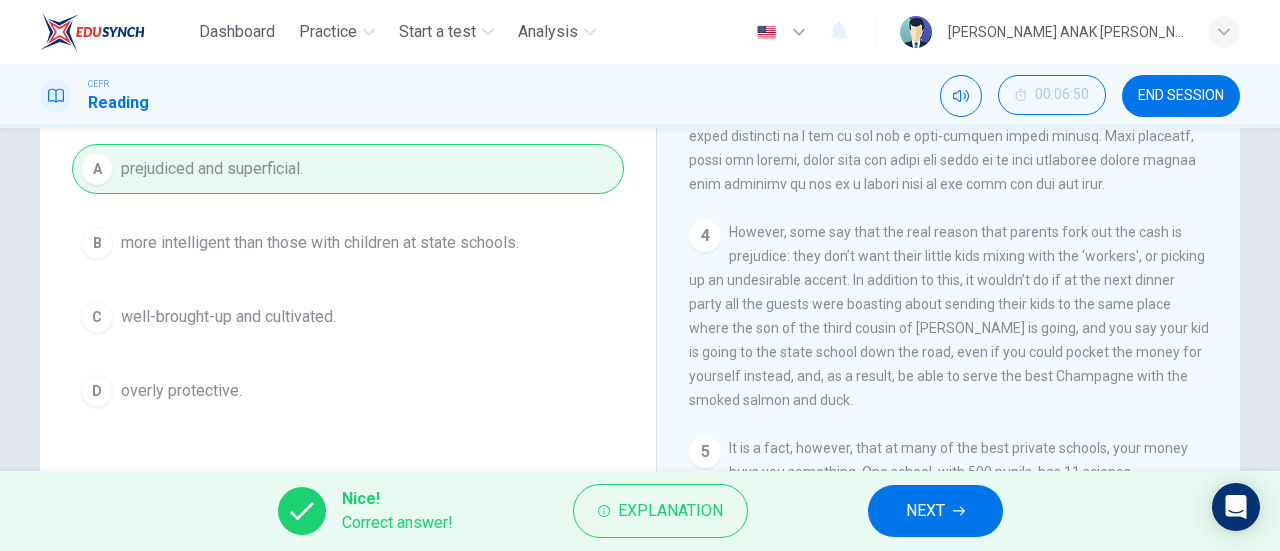 drag, startPoint x: 920, startPoint y: 506, endPoint x: 932, endPoint y: 511, distance: 13 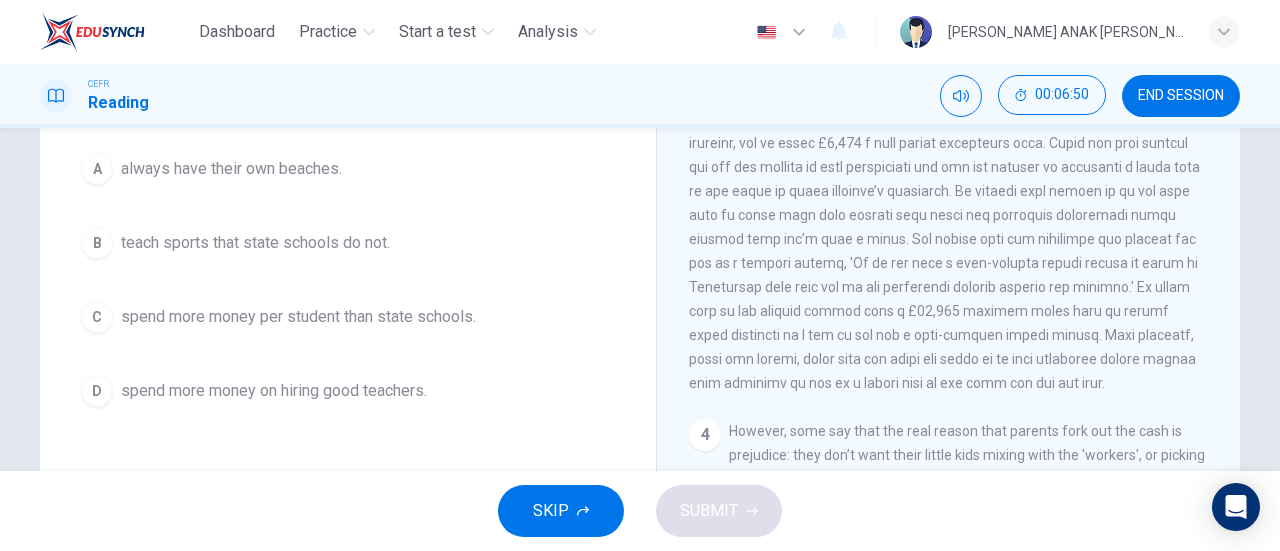 scroll, scrollTop: 865, scrollLeft: 0, axis: vertical 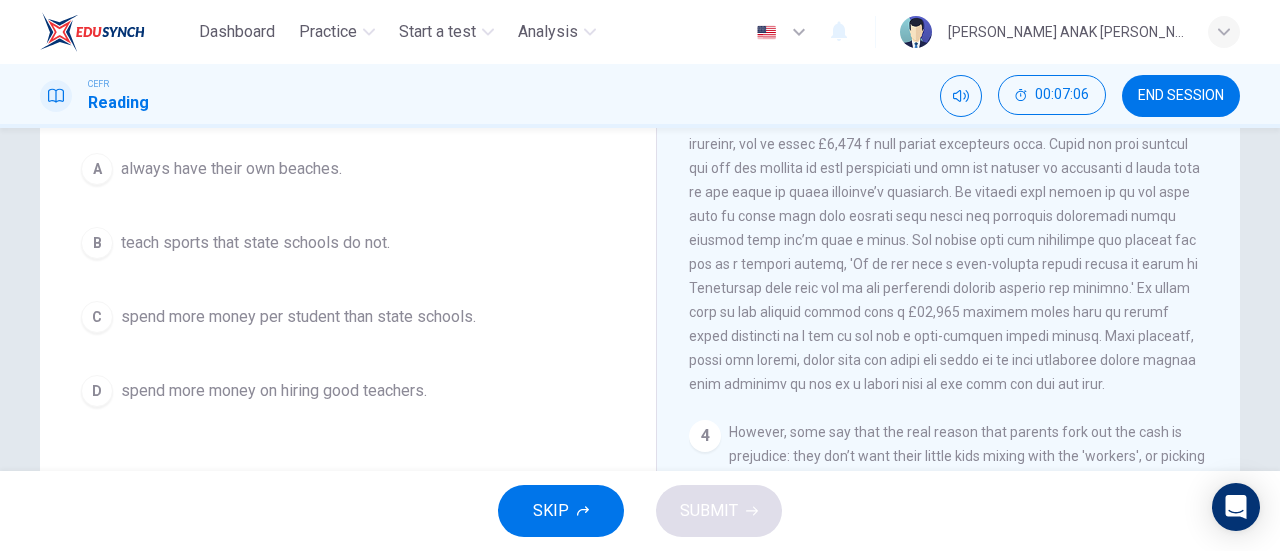 click on "C spend more money per student than state schools." at bounding box center [348, 317] 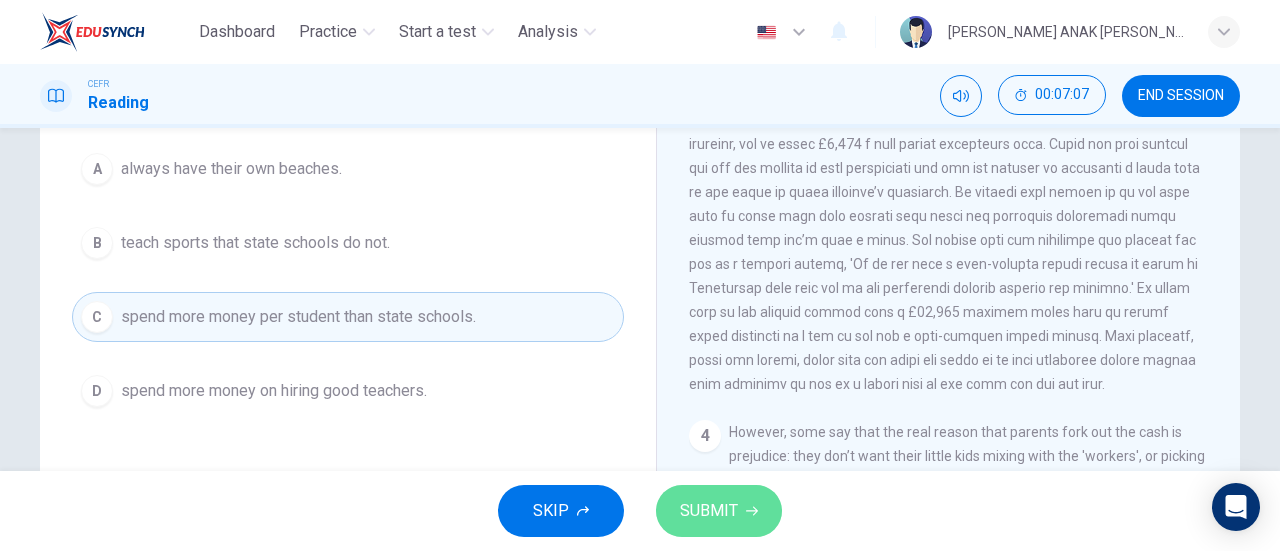 click on "SUBMIT" at bounding box center [719, 511] 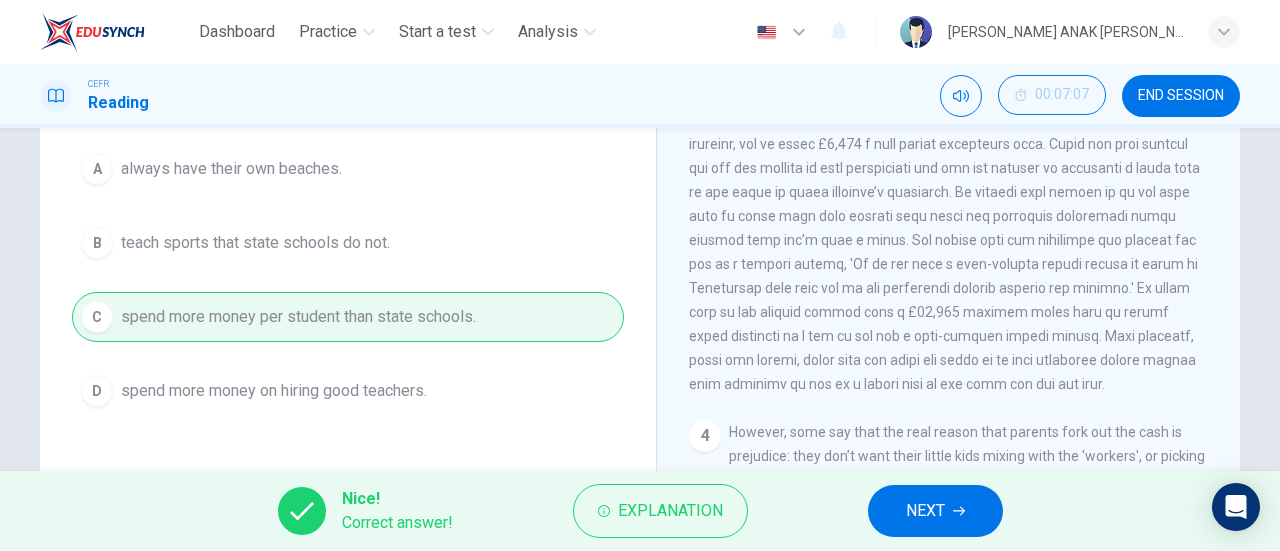 scroll, scrollTop: 132, scrollLeft: 0, axis: vertical 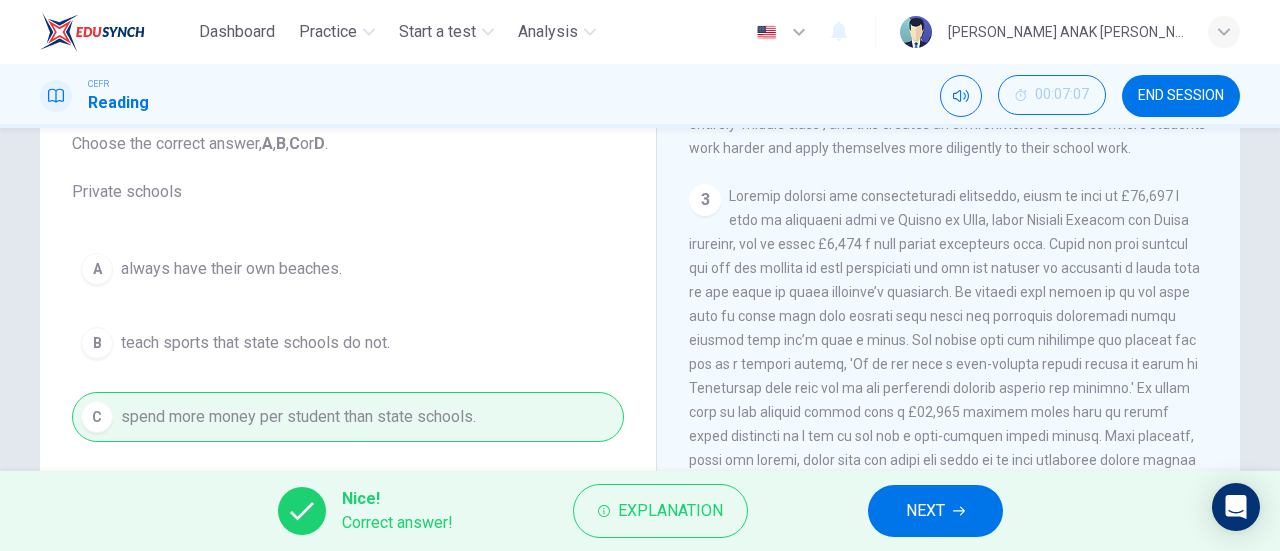 click 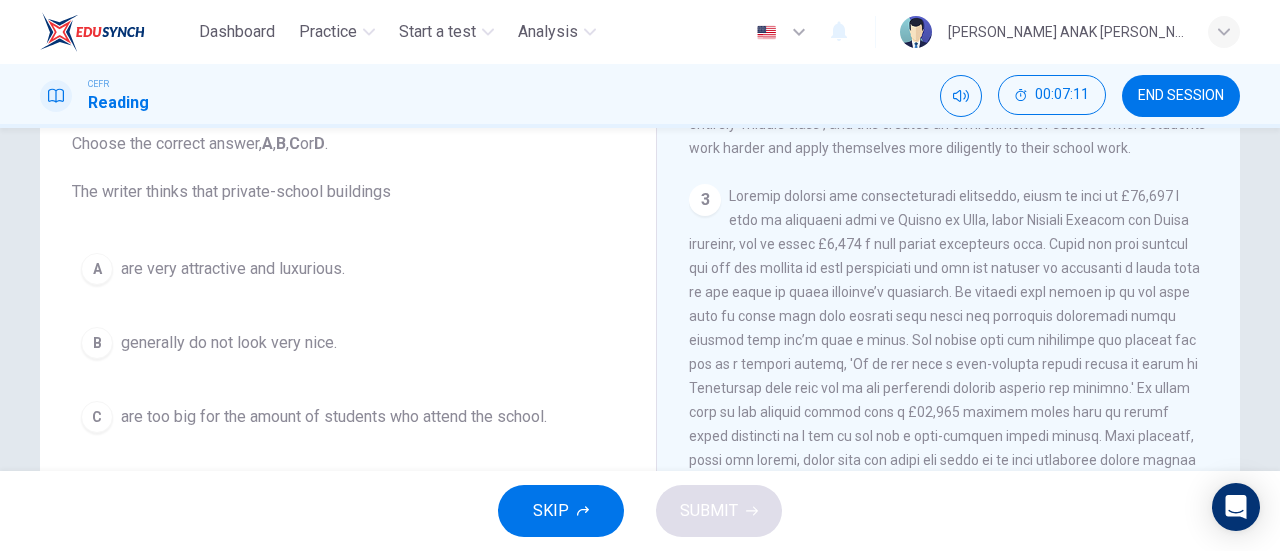 scroll, scrollTop: 232, scrollLeft: 0, axis: vertical 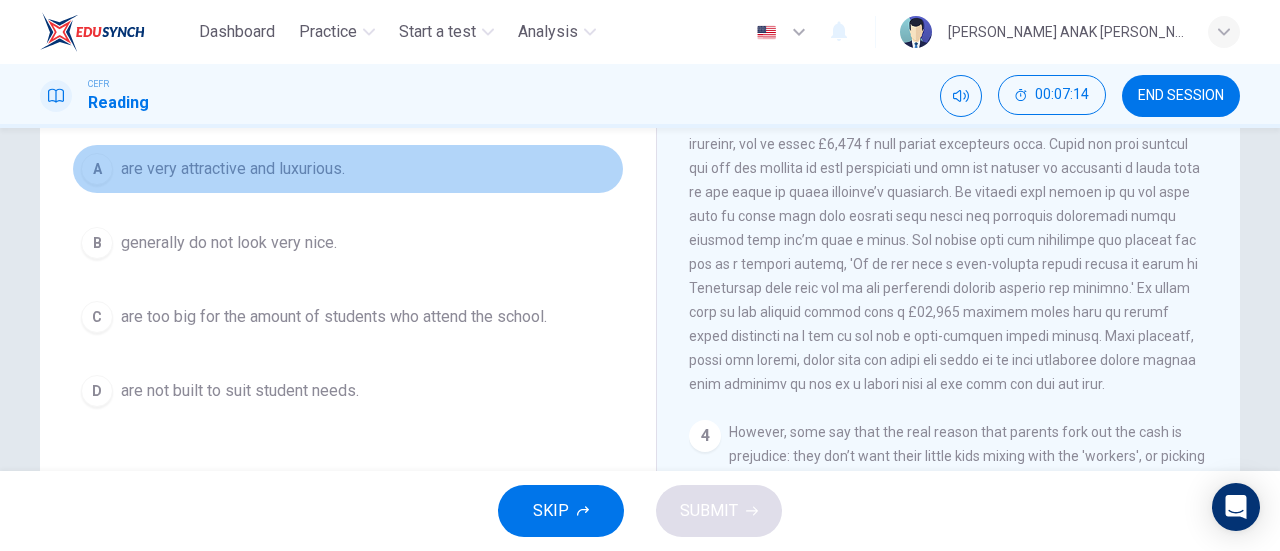 click on "A are very attractive and luxurious." at bounding box center [348, 169] 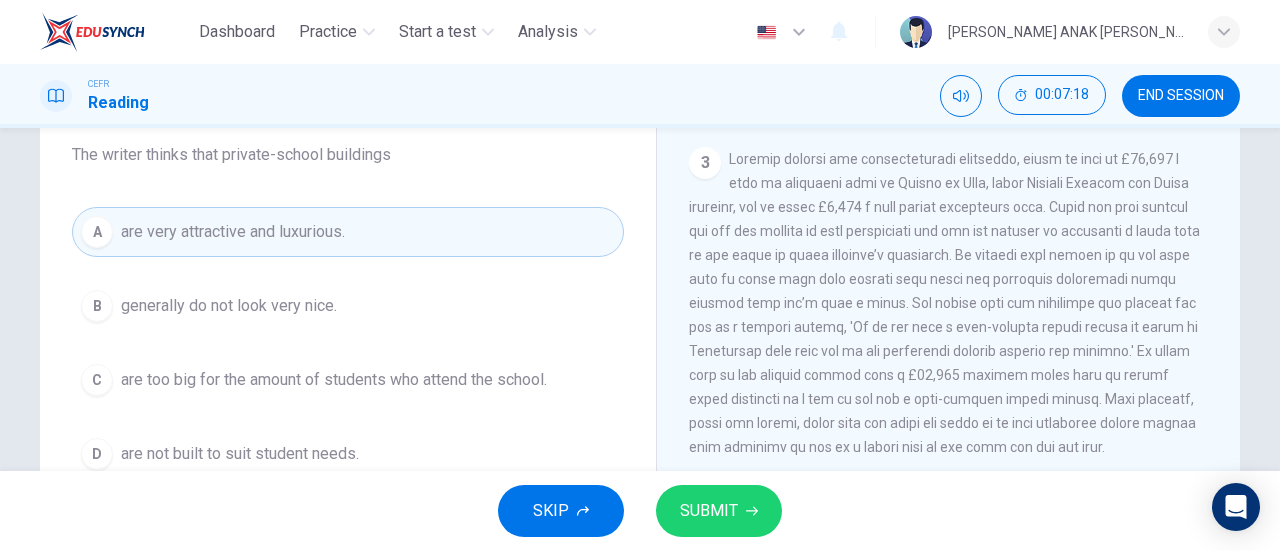 scroll, scrollTop: 132, scrollLeft: 0, axis: vertical 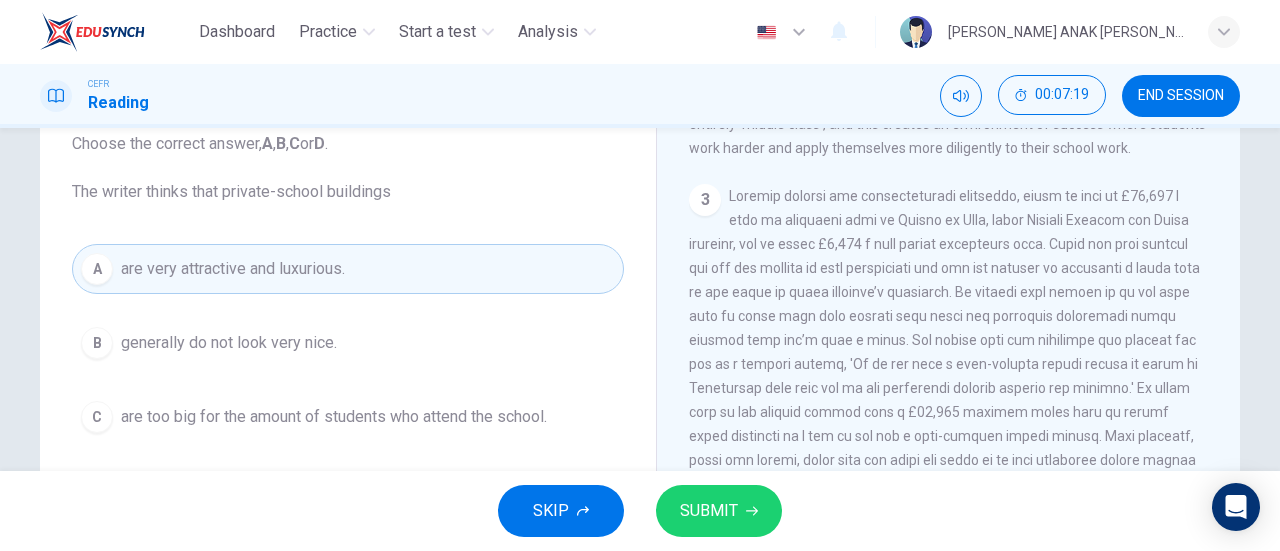 click on "SKIP SUBMIT" at bounding box center [640, 511] 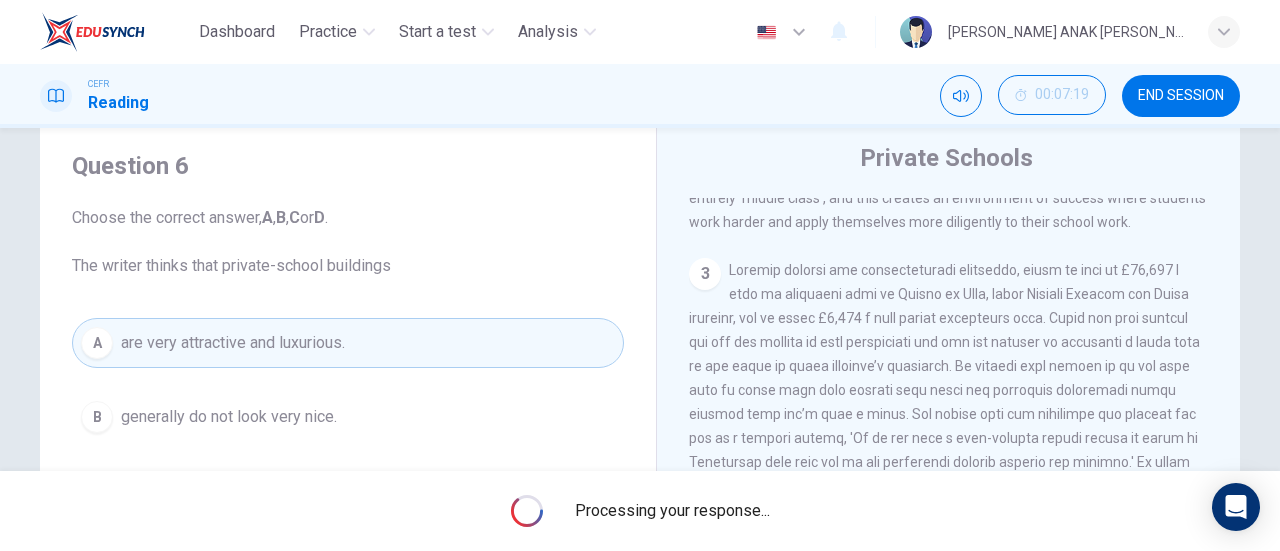 scroll, scrollTop: 100, scrollLeft: 0, axis: vertical 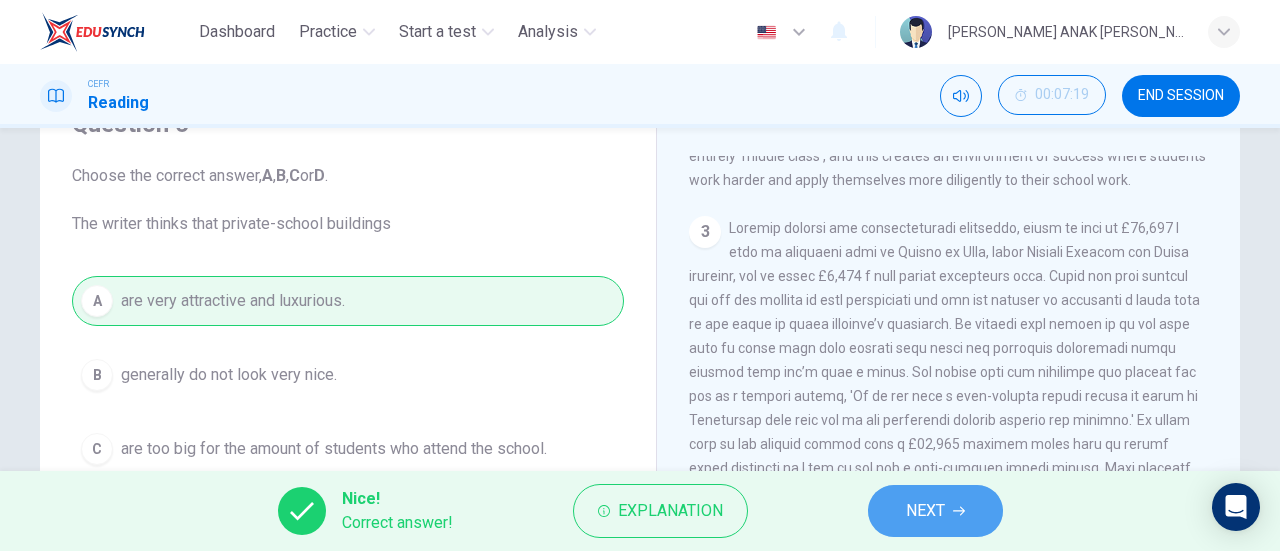 click on "NEXT" at bounding box center (935, 511) 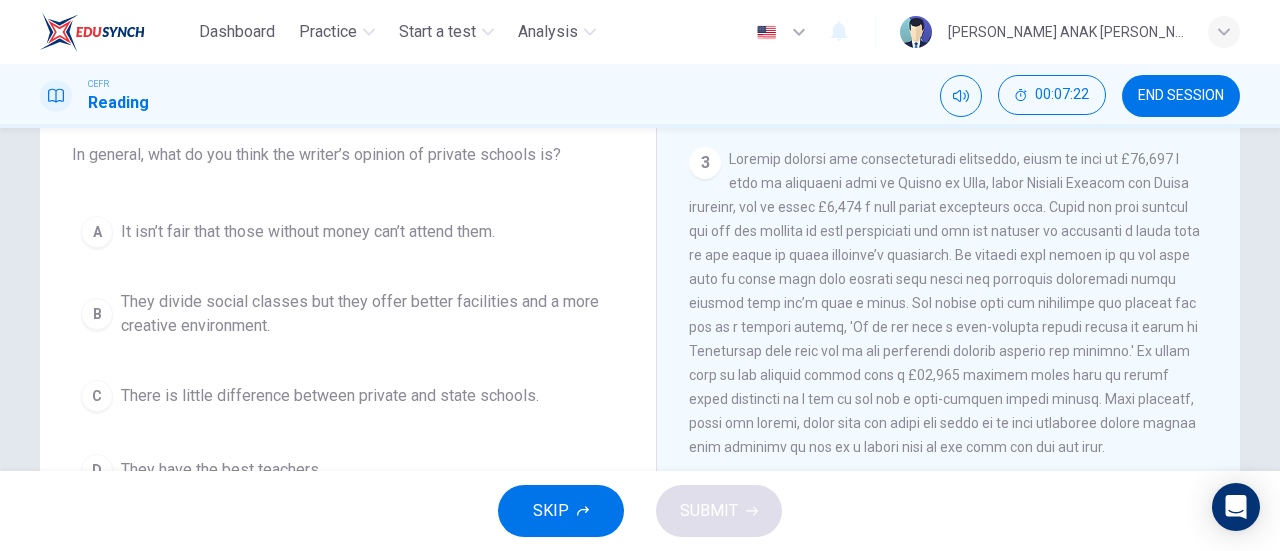 scroll, scrollTop: 200, scrollLeft: 0, axis: vertical 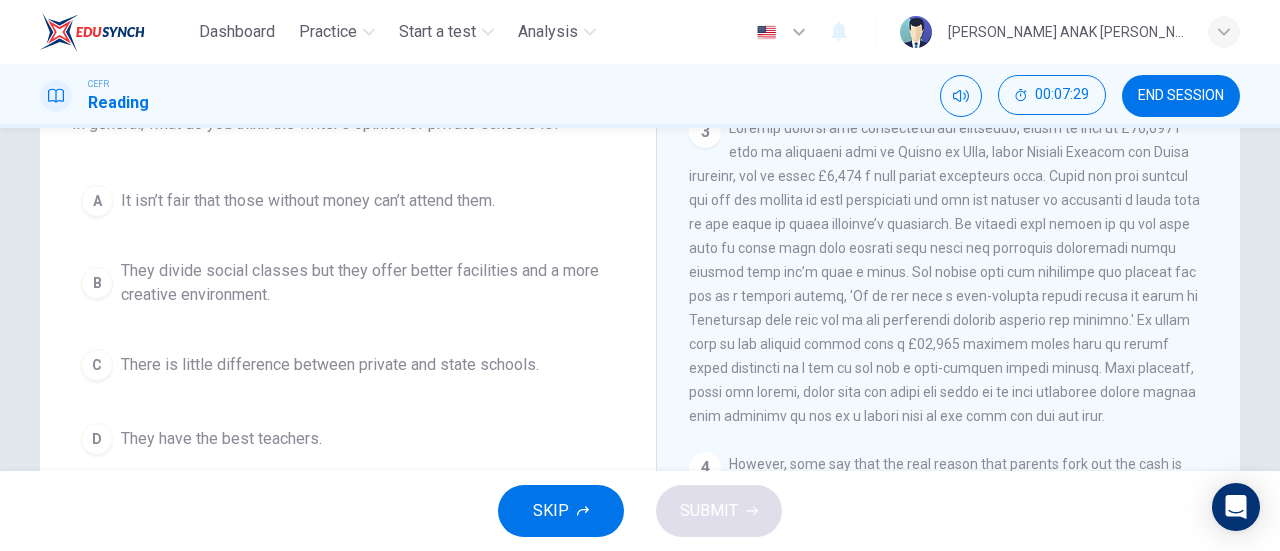 click on "B They divide social classes but they offer better facilities and a more
creative environment." at bounding box center (348, 283) 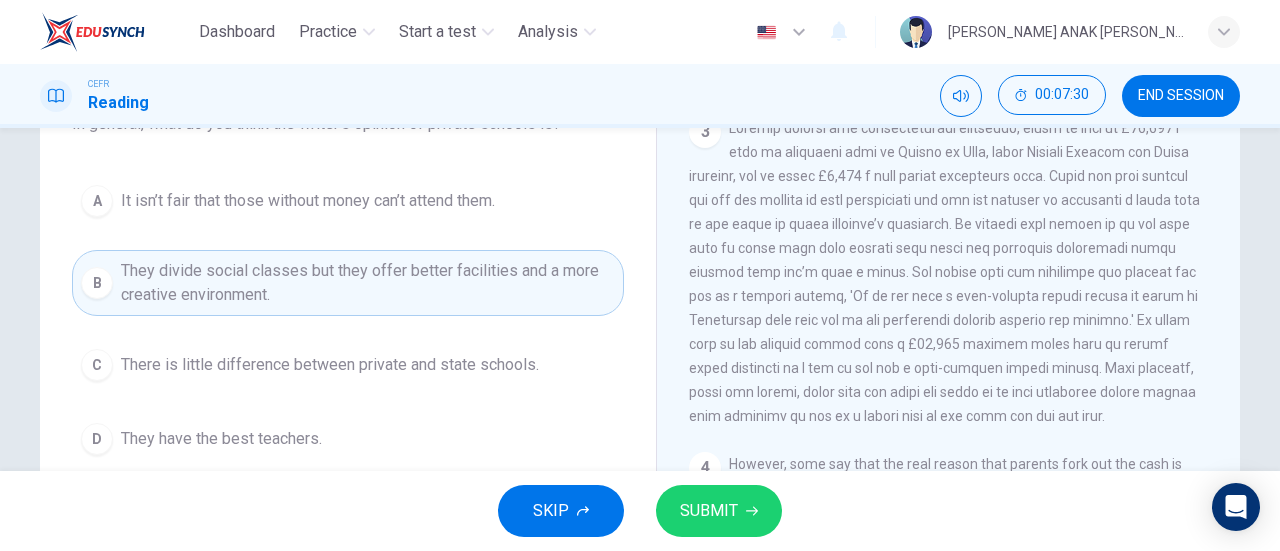 click on "SUBMIT" at bounding box center (719, 511) 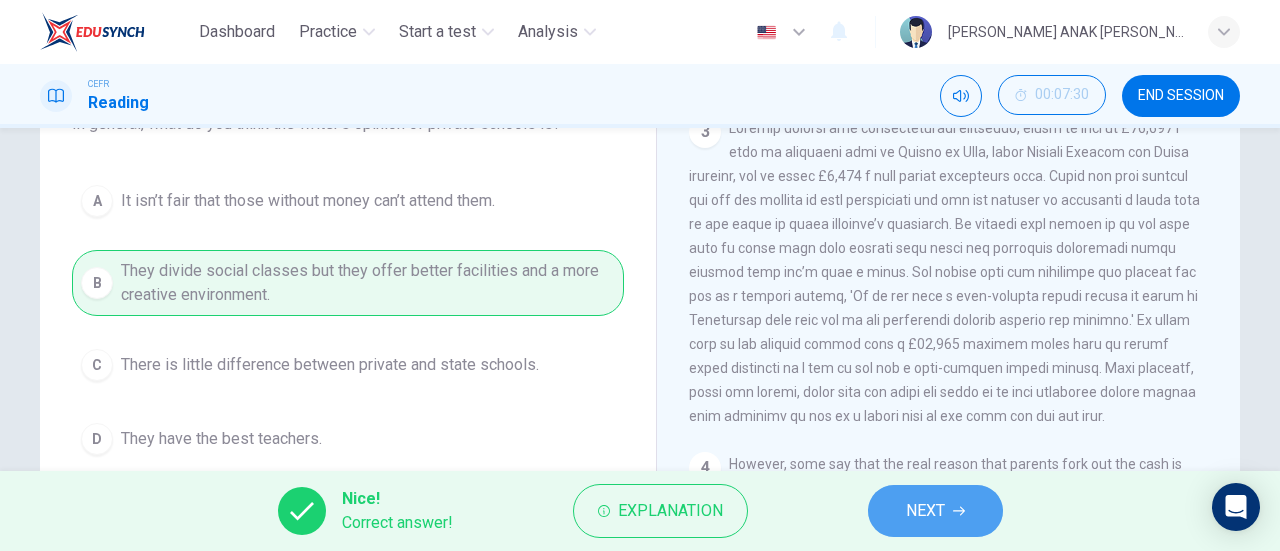 click on "NEXT" at bounding box center [935, 511] 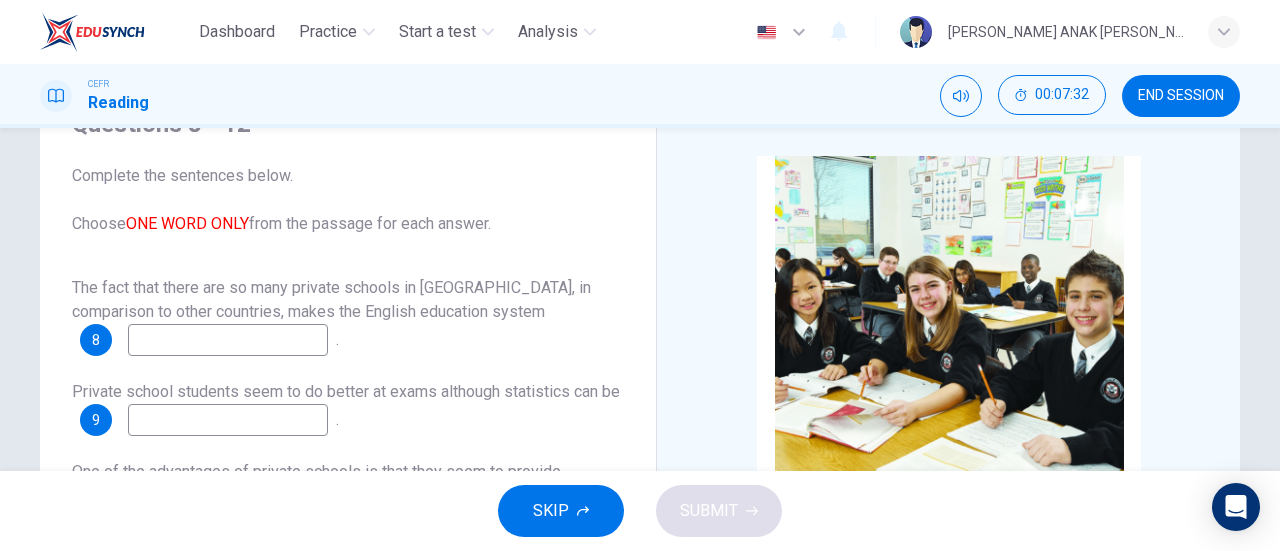 scroll, scrollTop: 0, scrollLeft: 0, axis: both 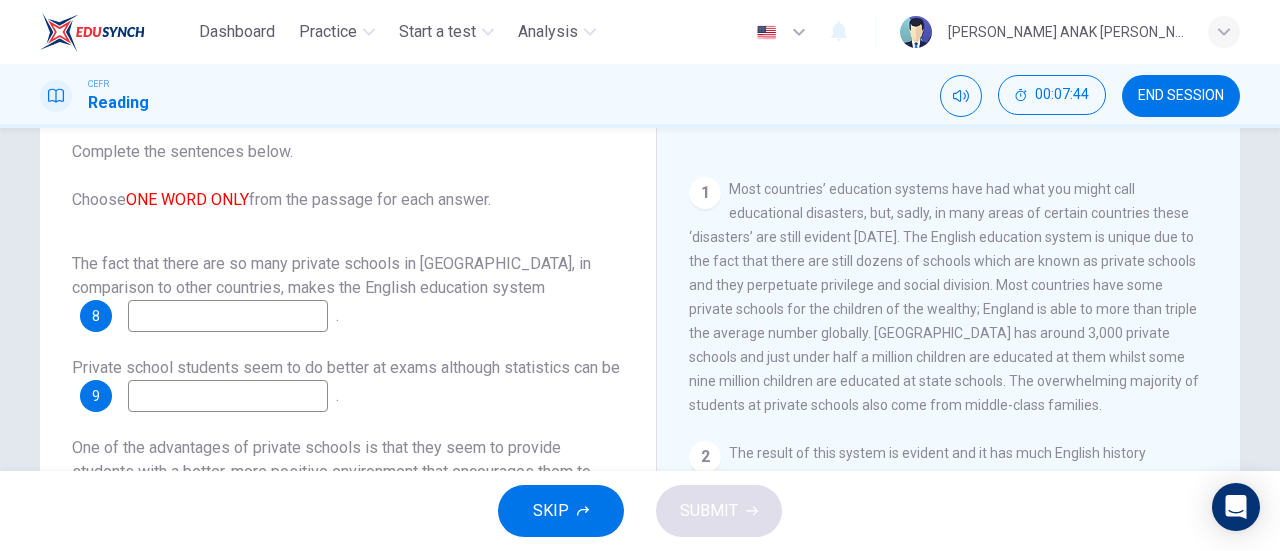 click at bounding box center [228, 316] 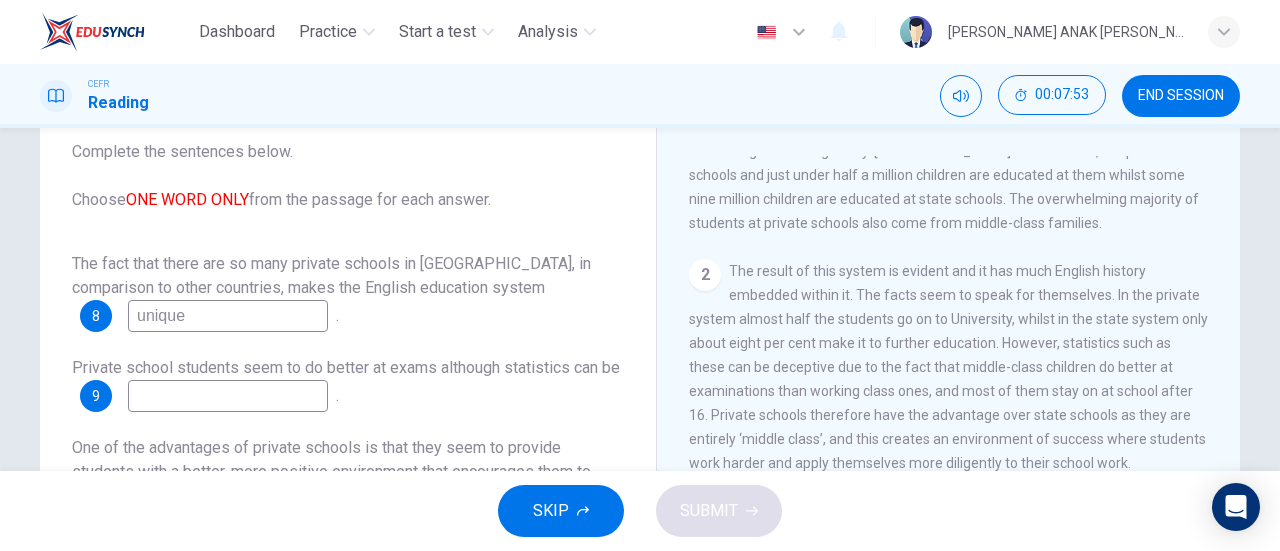 scroll, scrollTop: 600, scrollLeft: 0, axis: vertical 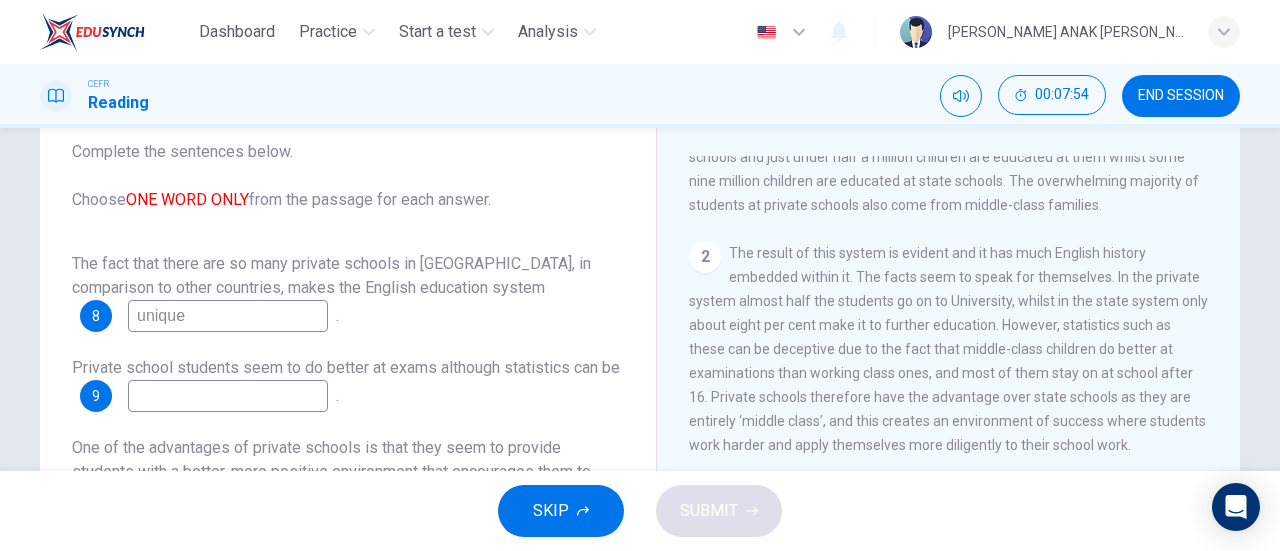 type on "unique" 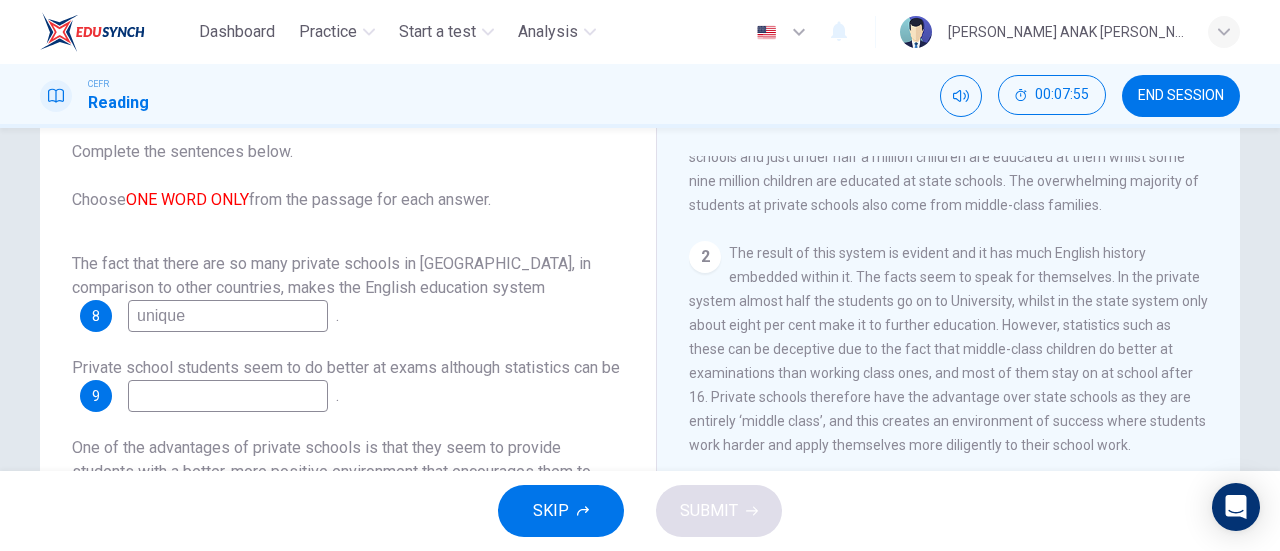 drag, startPoint x: 790, startPoint y: 354, endPoint x: 827, endPoint y: 370, distance: 40.311287 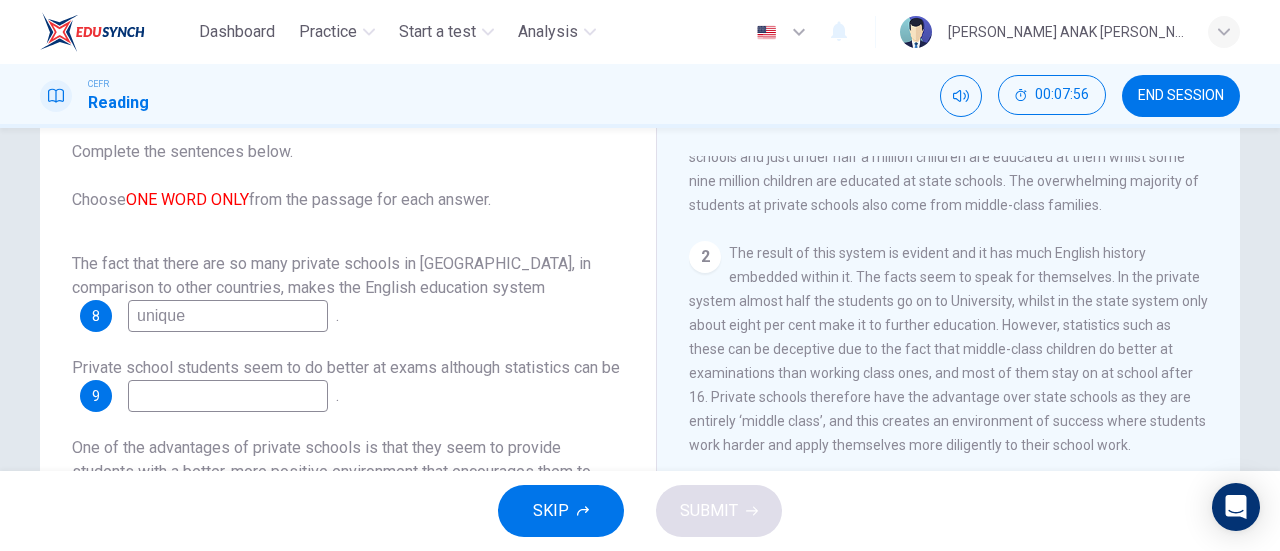 drag, startPoint x: 233, startPoint y: 386, endPoint x: 230, endPoint y: 398, distance: 12.369317 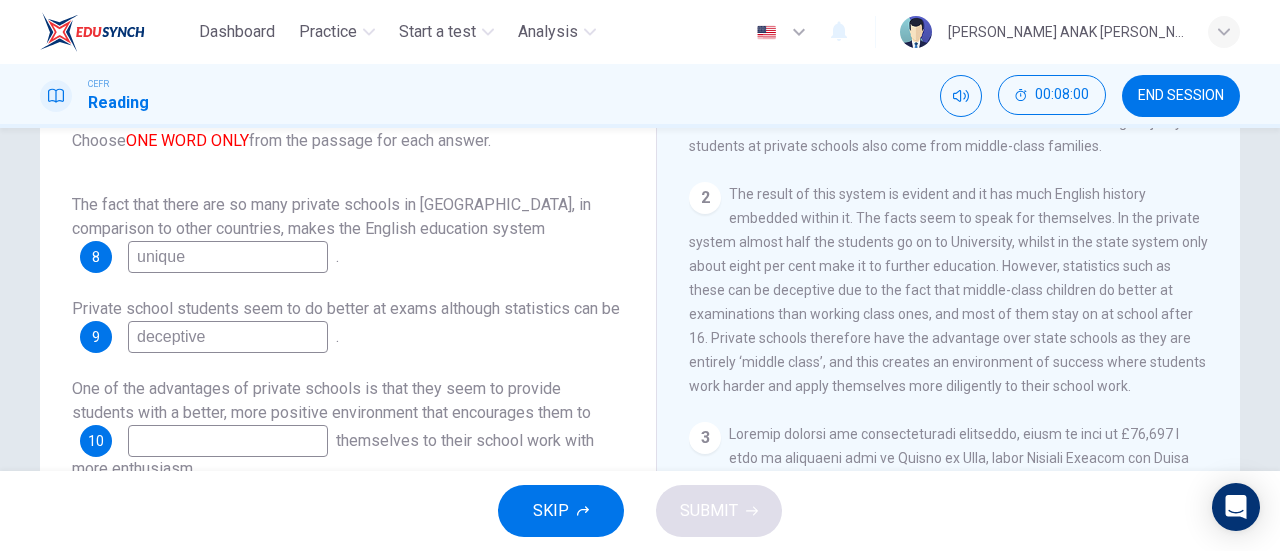 scroll, scrollTop: 200, scrollLeft: 0, axis: vertical 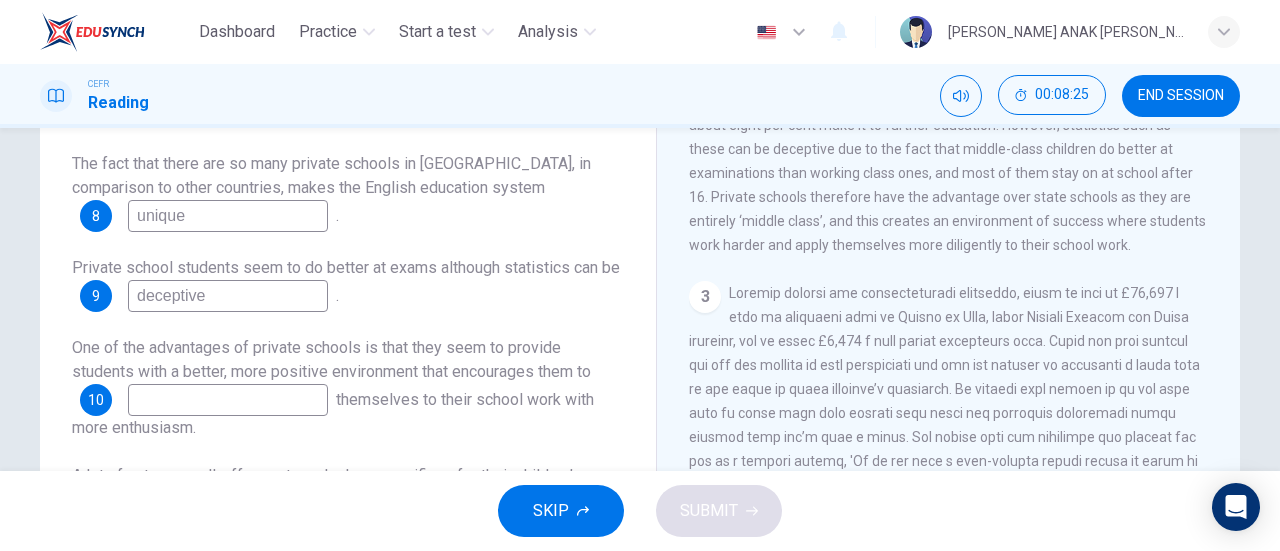 type on "deceptive" 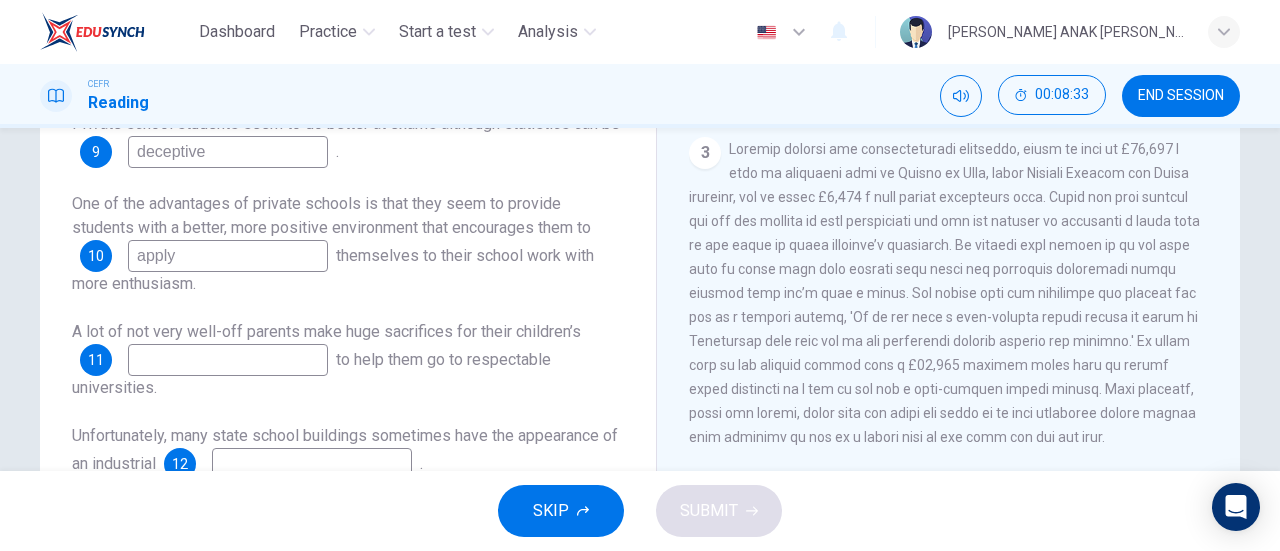 scroll, scrollTop: 400, scrollLeft: 0, axis: vertical 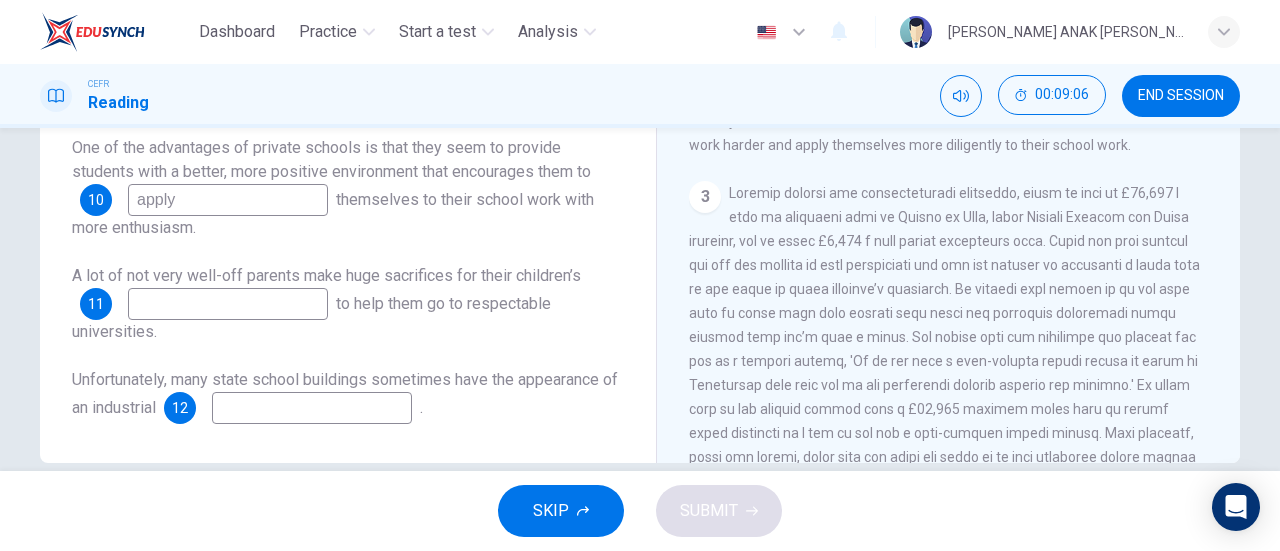 type on "apply" 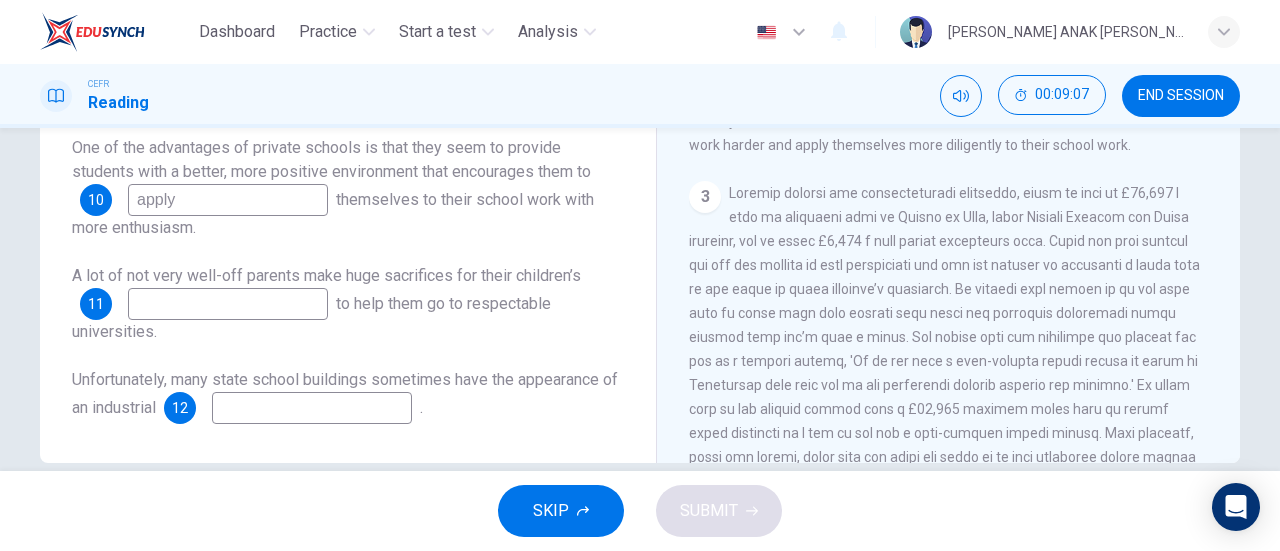 click at bounding box center [228, 304] 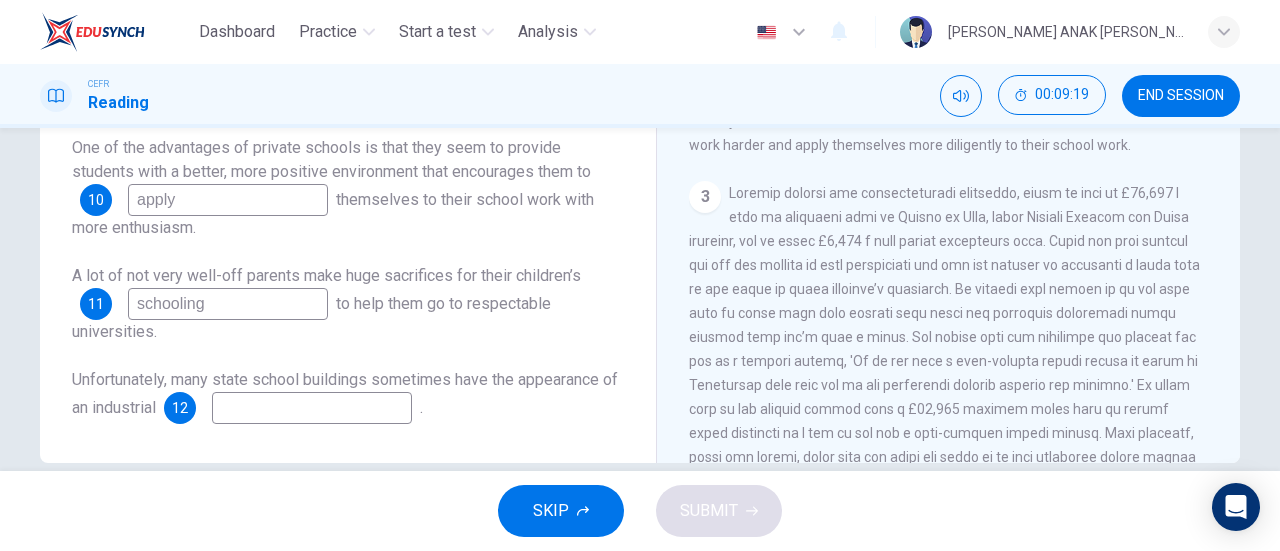type on "schooling" 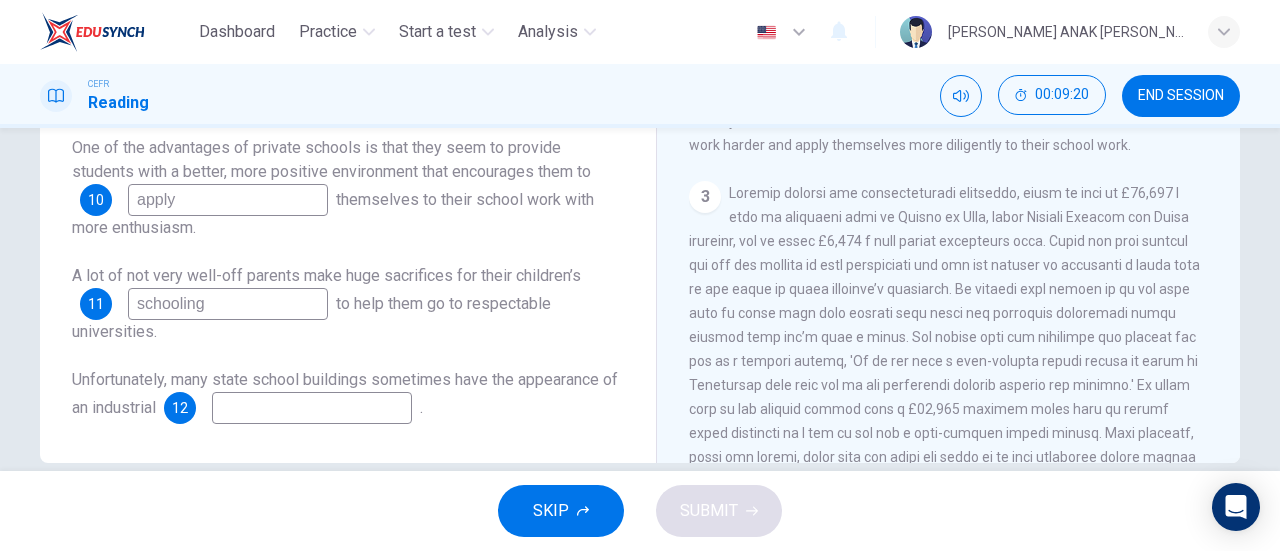 click at bounding box center [312, 408] 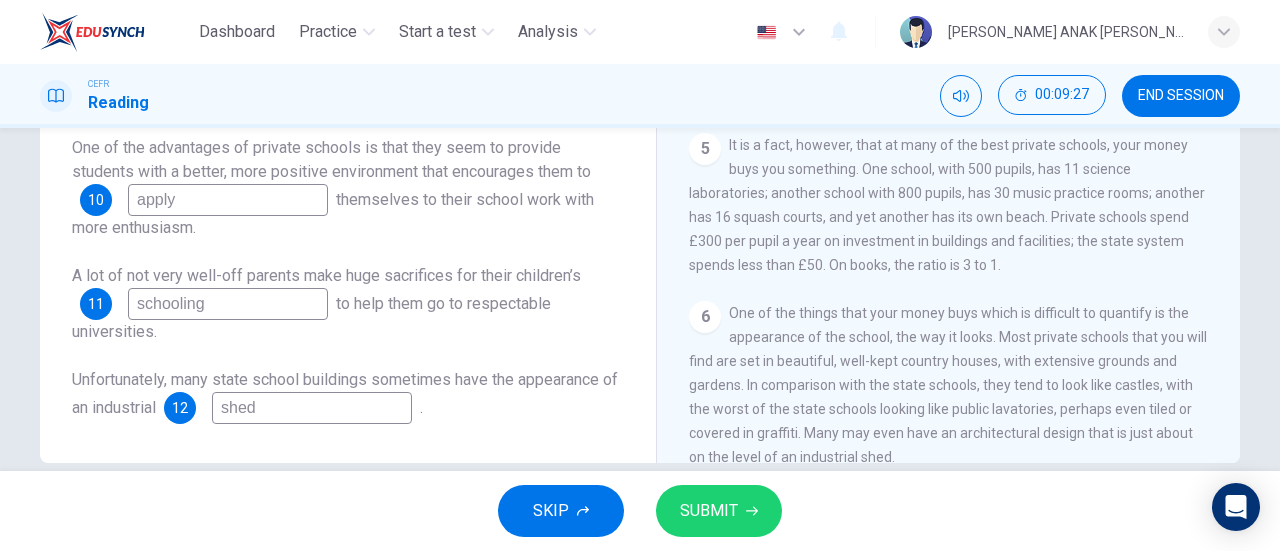 scroll, scrollTop: 1265, scrollLeft: 0, axis: vertical 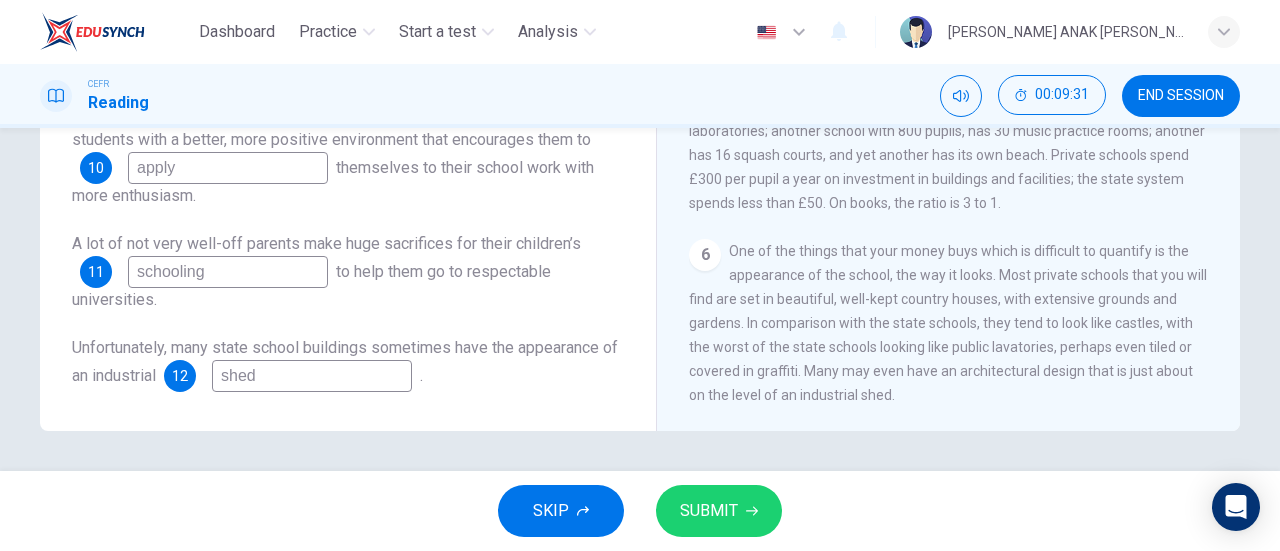 type on "shed" 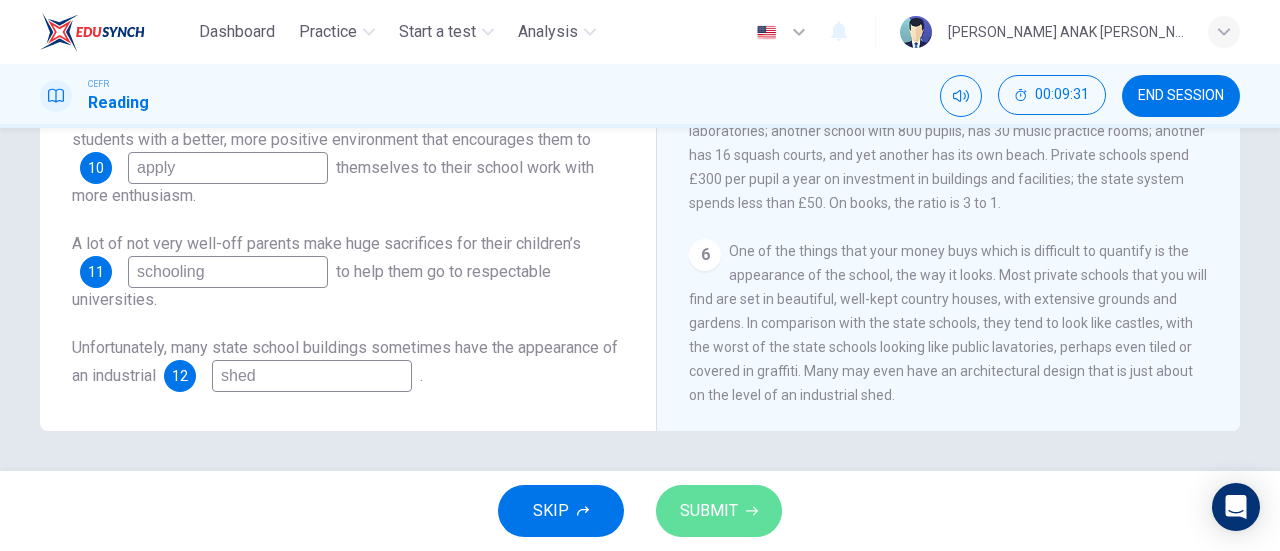 drag, startPoint x: 754, startPoint y: 511, endPoint x: 759, endPoint y: 527, distance: 16.763054 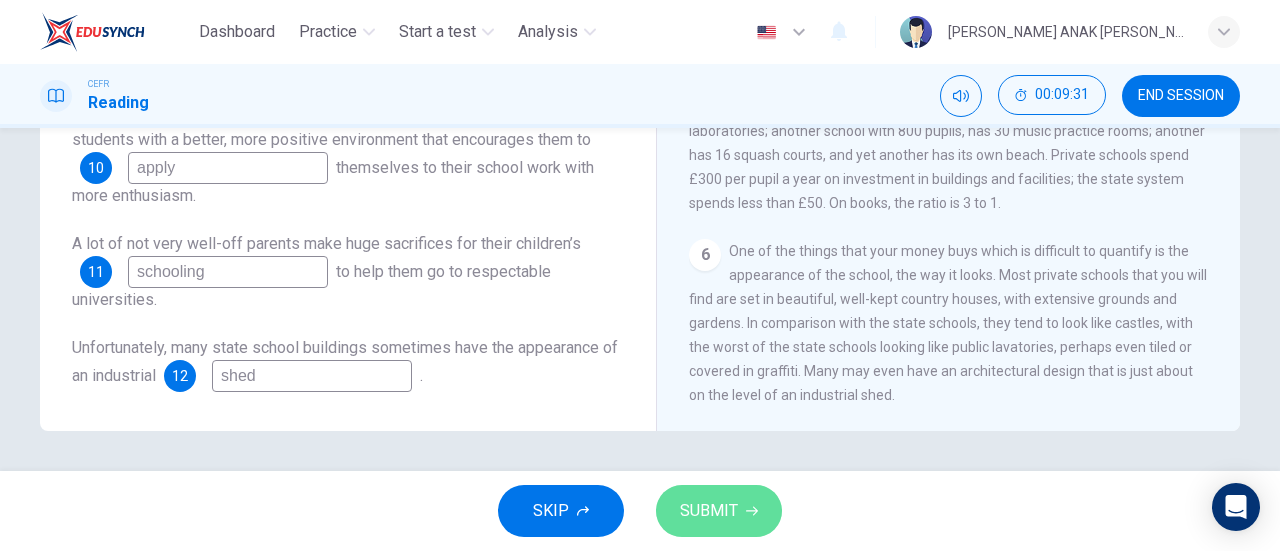 click on "SUBMIT" at bounding box center (719, 511) 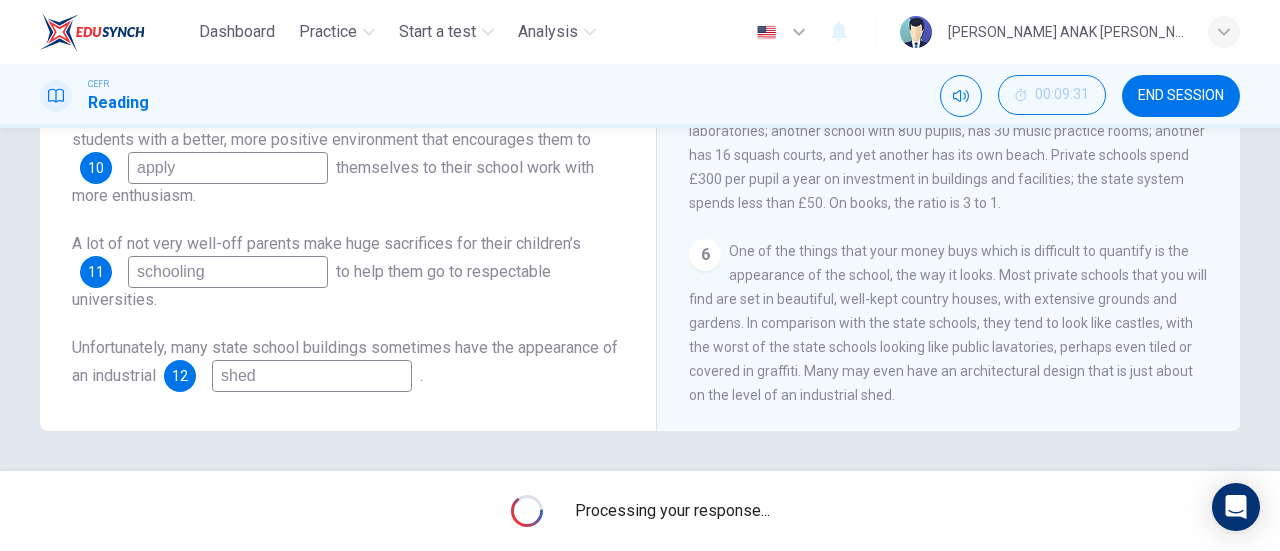 scroll, scrollTop: 0, scrollLeft: 0, axis: both 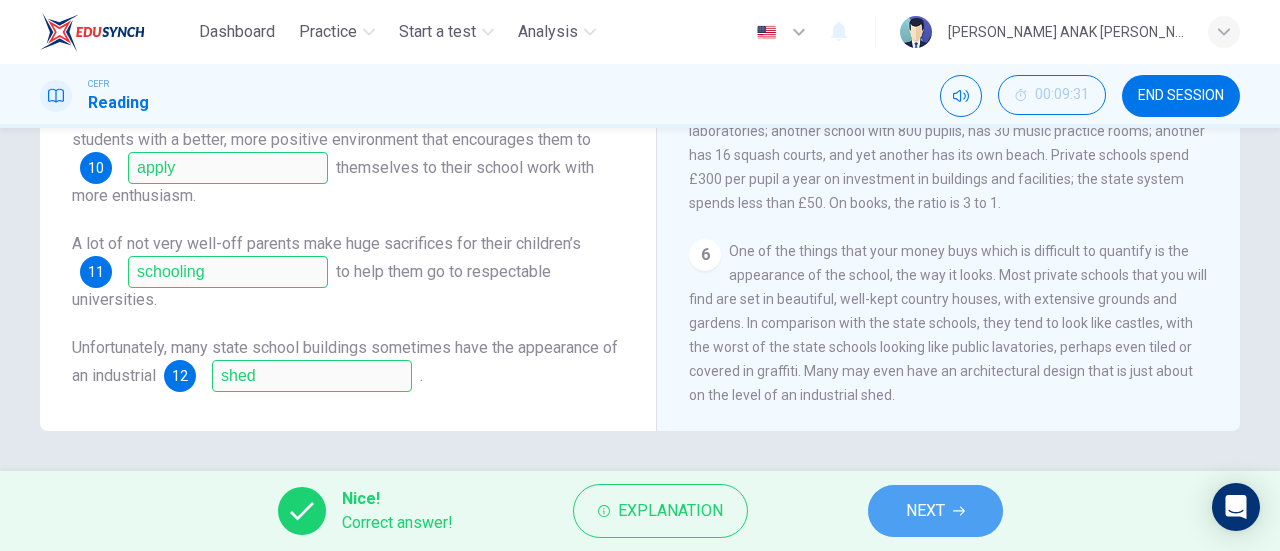 click on "NEXT" at bounding box center (935, 511) 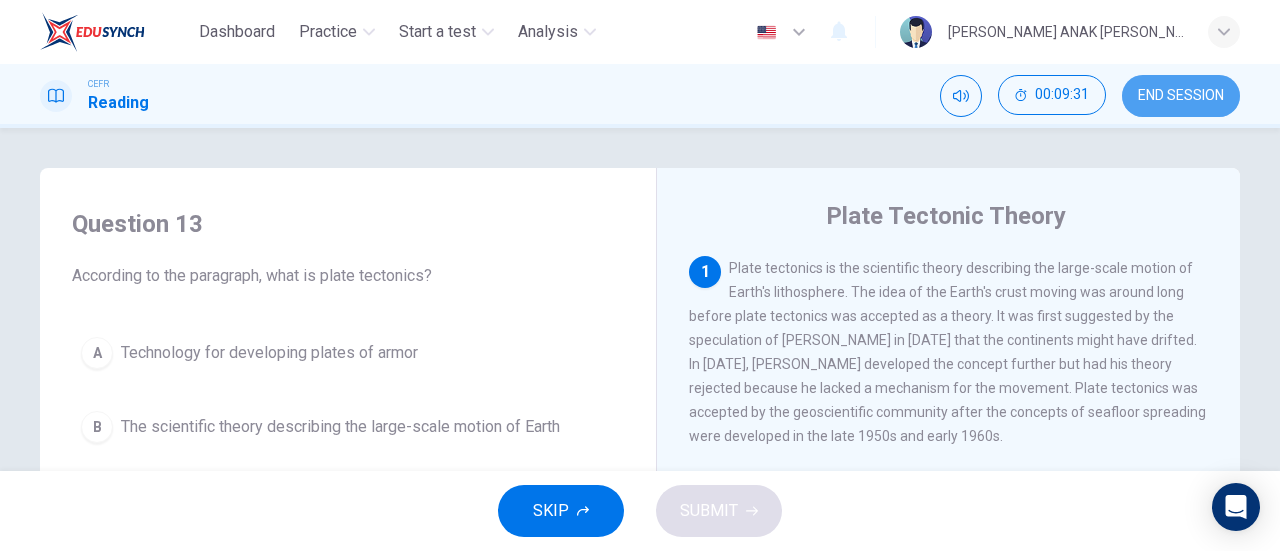click on "END SESSION" at bounding box center [1181, 96] 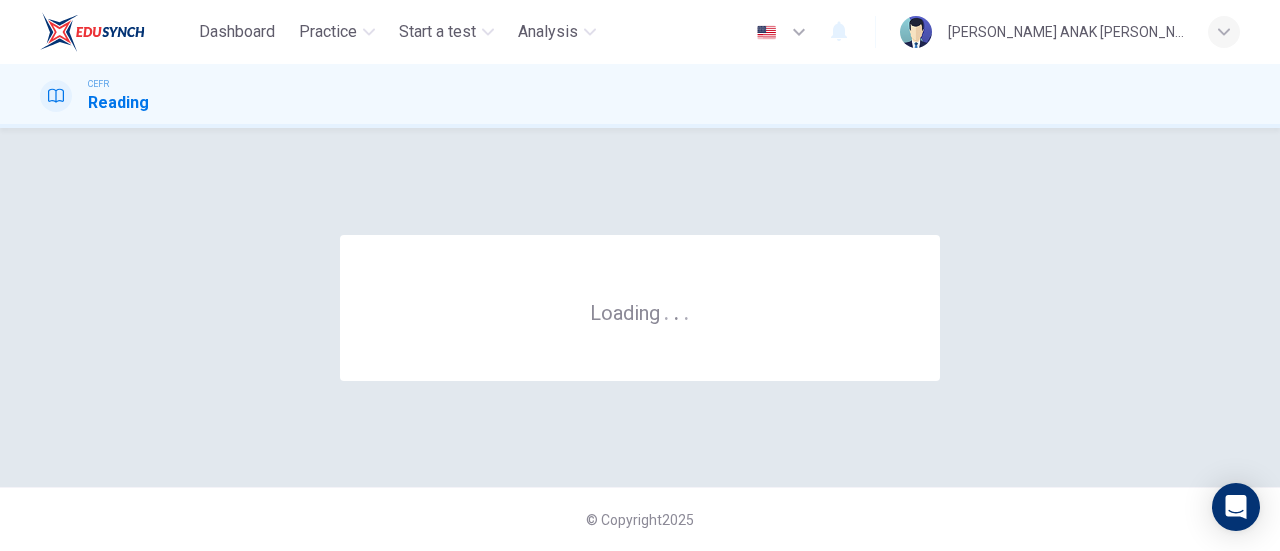 scroll, scrollTop: 0, scrollLeft: 0, axis: both 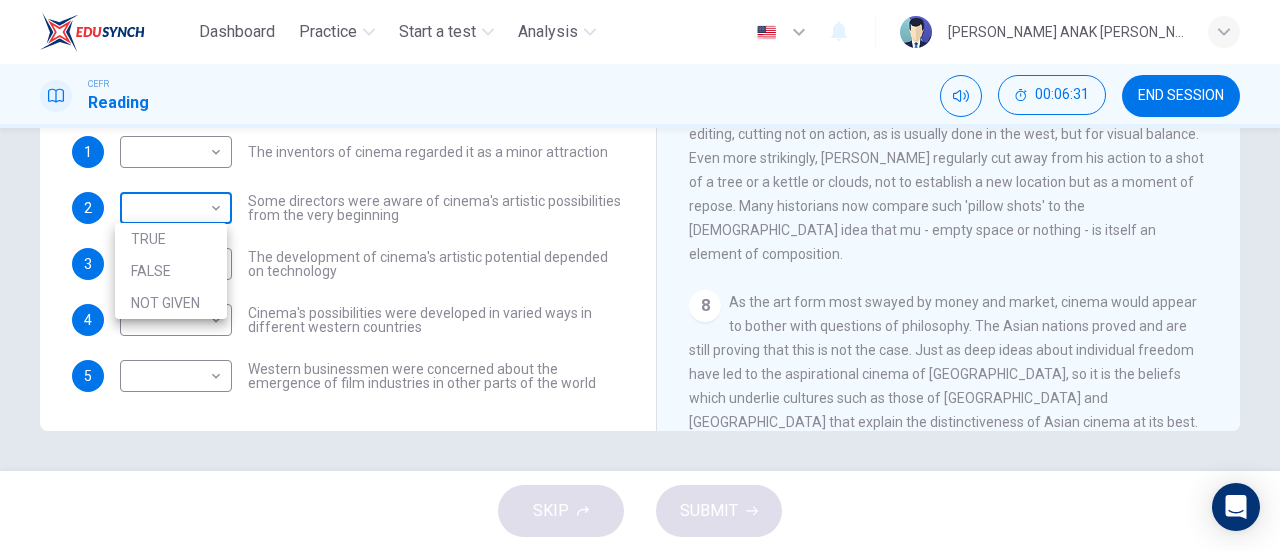 click on "Dashboard Practice Start a test Analysis English en ​ [PERSON_NAME] ANAK [PERSON_NAME] CEFR Reading 00:06:31 END SESSION Questions 1 - 5 Do the following statements agree with the information given in the Reading Passage?
In the boxes below write TRUE if the statement is true FALSE if the statement is false NOT GIVEN if the information is not given in the passage 1 ​ ​ The inventors of cinema regarded it as a minor attraction 2 ​ ​ Some directors were aware of cinema's artistic possibilities from the very beginning 3 ​ ​ The development of cinema's artistic potential depended on technology 4 ​ ​ Cinema's possibilities were developed in varied ways in different western countries 5 ​ ​ Western businessmen were concerned about the emergence of film industries in other parts of the world The History of Film CLICK TO ZOOM Click to Zoom 1 2 3 4 5 6 7 8 SKIP SUBMIT EduSynch - Online Language Proficiency Testing
Dashboard Practice Start a test Analysis Notifications © Copyright  2025 TRUE" at bounding box center [640, 275] 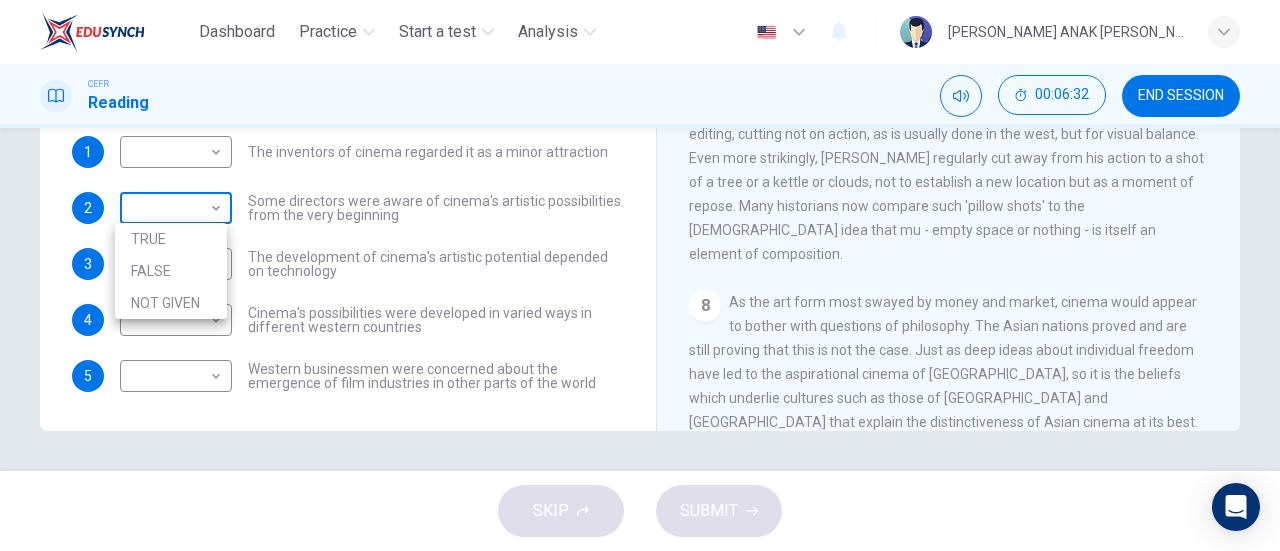 click at bounding box center (640, 275) 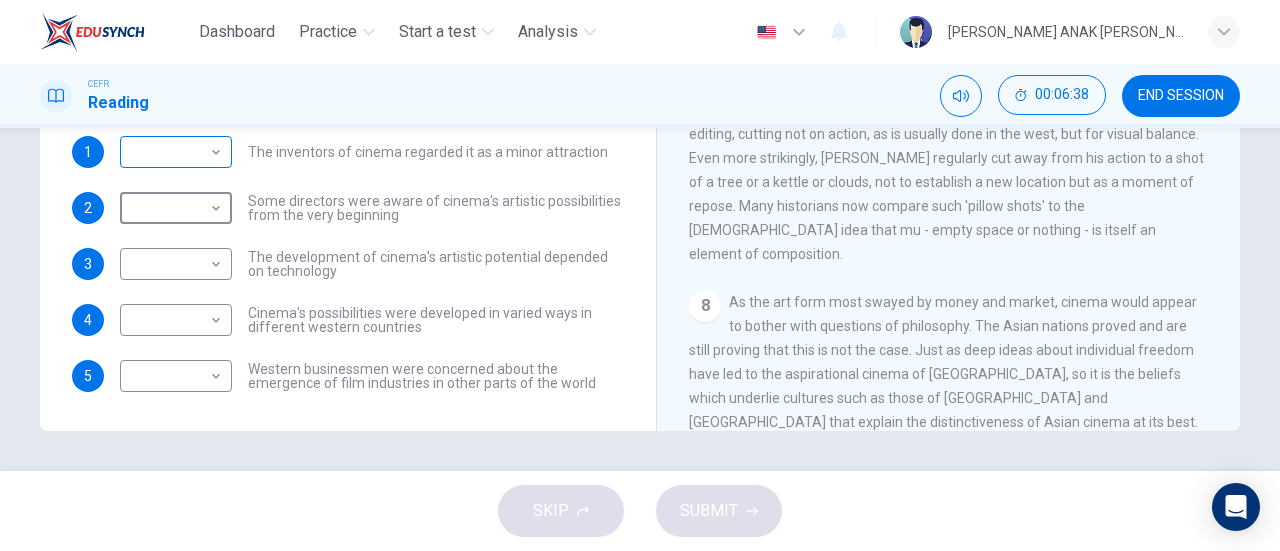 scroll, scrollTop: 426, scrollLeft: 0, axis: vertical 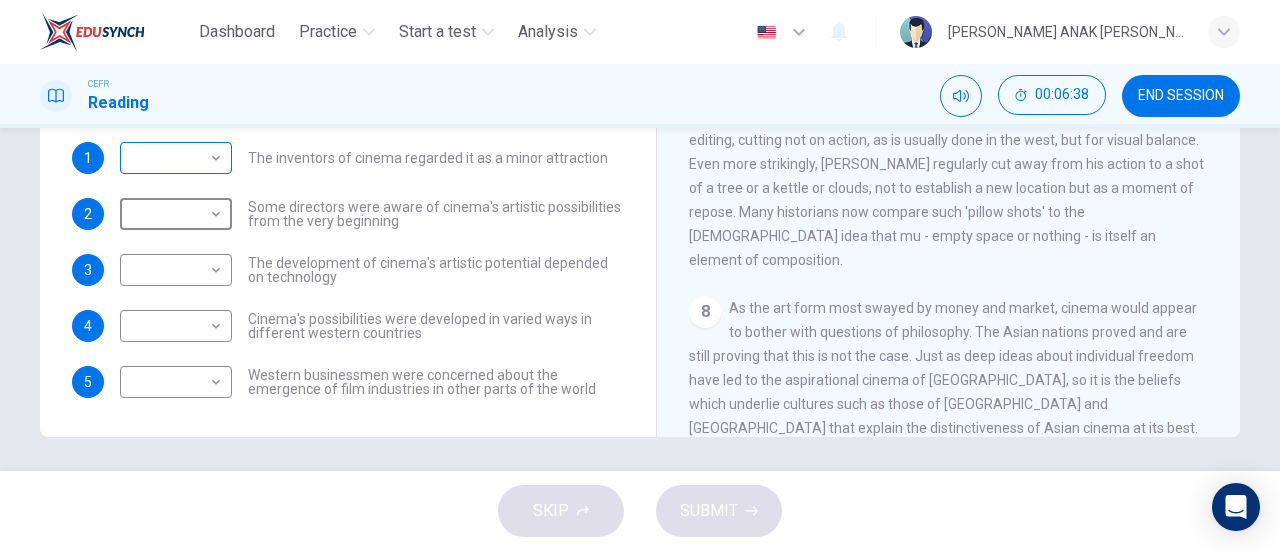 click on "Dashboard Practice Start a test Analysis English en ​ [PERSON_NAME] ANAK [PERSON_NAME] CEFR Reading 00:06:38 END SESSION Questions 1 - 5 Do the following statements agree with the information given in the Reading Passage?
In the boxes below write TRUE if the statement is true FALSE if the statement is false NOT GIVEN if the information is not given in the passage 1 ​ ​ The inventors of cinema regarded it as a minor attraction 2 ​ ​ Some directors were aware of cinema's artistic possibilities from the very beginning 3 ​ ​ The development of cinema's artistic potential depended on technology 4 ​ ​ Cinema's possibilities were developed in varied ways in different western countries 5 ​ ​ Western businessmen were concerned about the emergence of film industries in other parts of the world The History of Film CLICK TO ZOOM Click to Zoom 1 2 3 4 5 6 7 8 SKIP SUBMIT EduSynch - Online Language Proficiency Testing
Dashboard Practice Start a test Analysis Notifications © Copyright  2025" at bounding box center [640, 275] 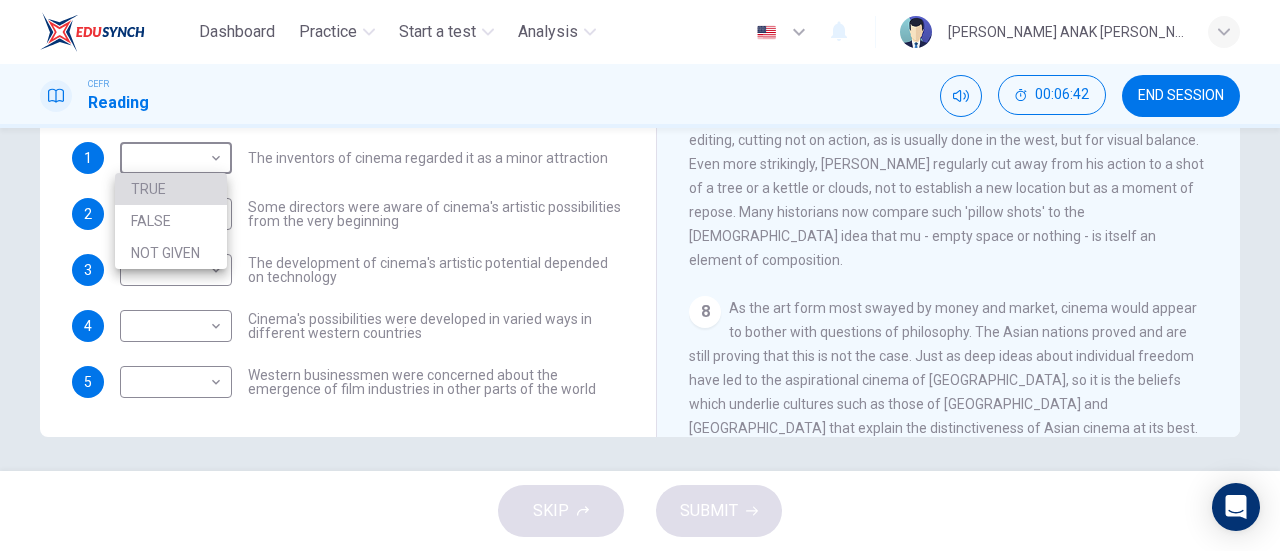 click on "TRUE" at bounding box center (171, 189) 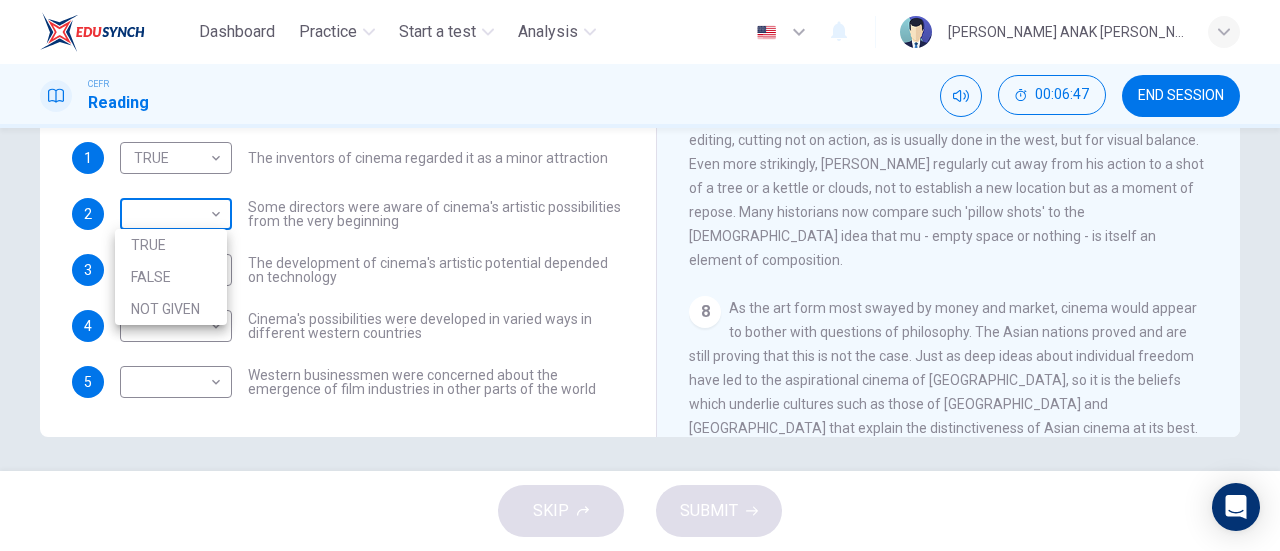 click on "Dashboard Practice Start a test Analysis English en ​ [PERSON_NAME] ANAK [PERSON_NAME] CEFR Reading 00:06:47 END SESSION Questions 1 - 5 Do the following statements agree with the information given in the Reading Passage?
In the boxes below write TRUE if the statement is true FALSE if the statement is false NOT GIVEN if the information is not given in the passage 1 TRUE TRUE ​ The inventors of cinema regarded it as a minor attraction 2 ​ ​ Some directors were aware of cinema's artistic possibilities from the very beginning 3 ​ ​ The development of cinema's artistic potential depended on technology 4 ​ ​ Cinema's possibilities were developed in varied ways in different western countries 5 ​ ​ Western businessmen were concerned about the emergence of film industries in other parts of the world The History of Film CLICK TO ZOOM Click to Zoom 1 2 3 4 5 6 7 8 SKIP SUBMIT EduSynch - Online Language Proficiency Testing
Dashboard Practice Start a test Analysis Notifications © Copyright  2025" at bounding box center (640, 275) 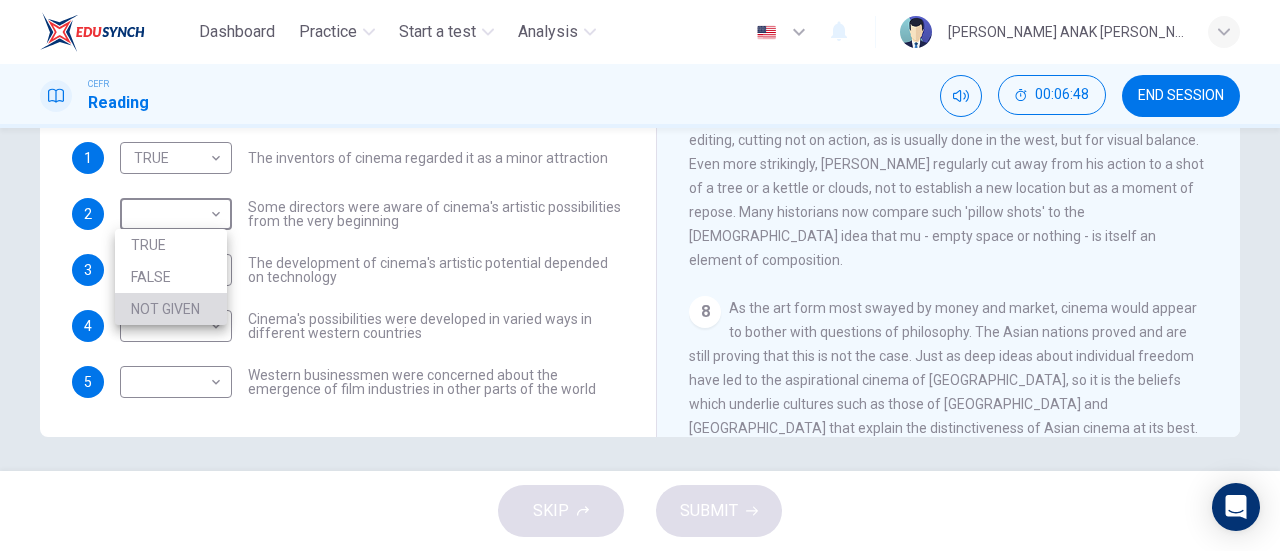 click on "NOT GIVEN" at bounding box center (171, 309) 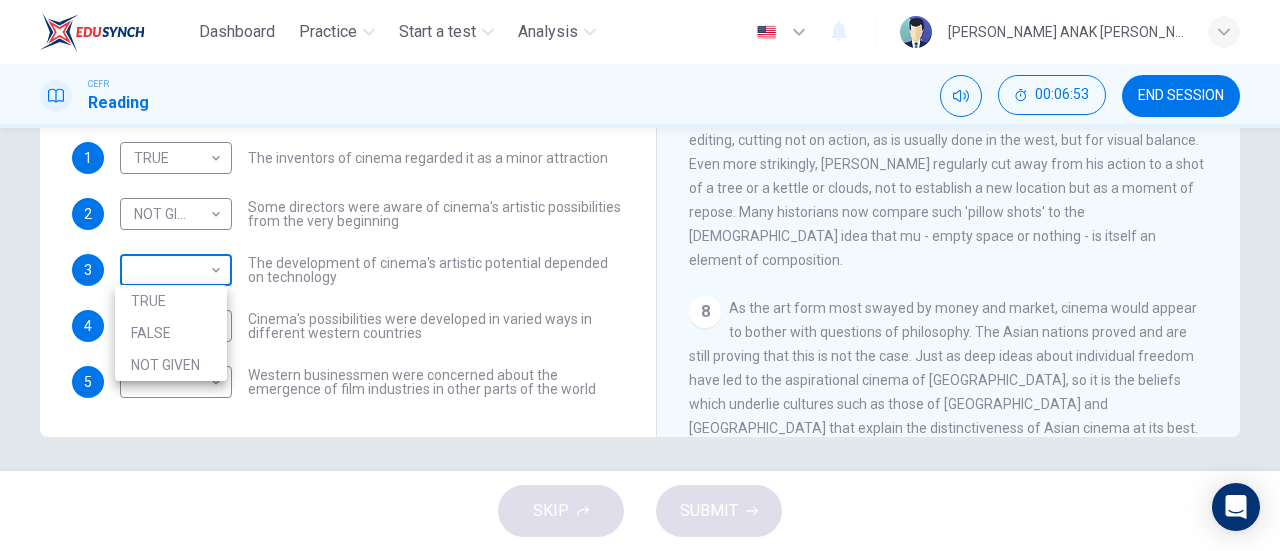 click on "Dashboard Practice Start a test Analysis English en ​ [PERSON_NAME] ANAK [PERSON_NAME] CEFR Reading 00:06:53 END SESSION Questions 1 - 5 Do the following statements agree with the information given in the Reading Passage?
In the boxes below write TRUE if the statement is true FALSE if the statement is false NOT GIVEN if the information is not given in the passage 1 TRUE TRUE ​ The inventors of cinema regarded it as a minor attraction 2 NOT GIVEN NOT GIVEN ​ Some directors were aware of cinema's artistic possibilities from the very beginning 3 ​ ​ The development of cinema's artistic potential depended on technology 4 ​ ​ Cinema's possibilities were developed in varied ways in different western countries 5 ​ ​ Western businessmen were concerned about the emergence of film industries in other parts of the world The History of Film CLICK TO ZOOM Click to Zoom 1 2 3 4 5 6 7 8 SKIP SUBMIT EduSynch - Online Language Proficiency Testing
Dashboard Practice Start a test Analysis Notifications 2025" at bounding box center (640, 275) 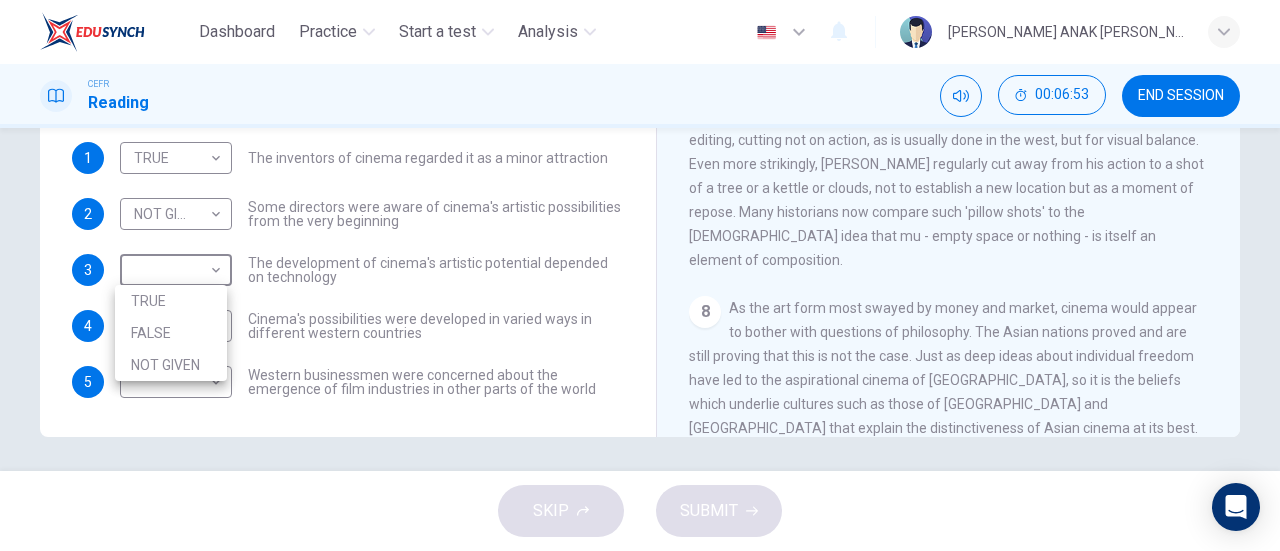 click on "NOT GIVEN" at bounding box center [171, 365] 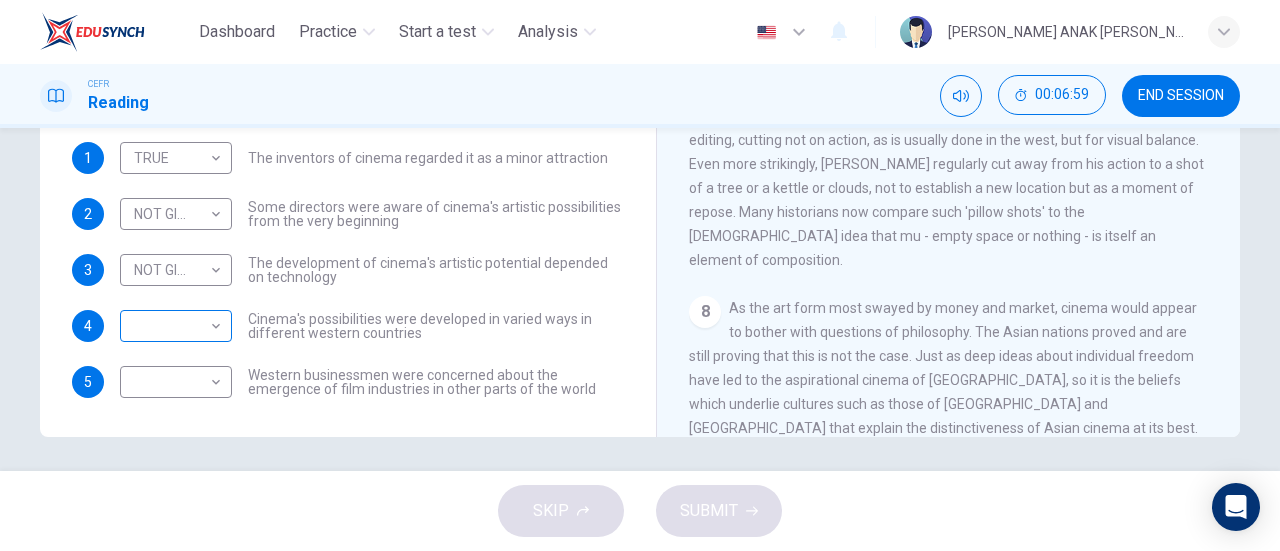 click on "​ ​" at bounding box center [176, 326] 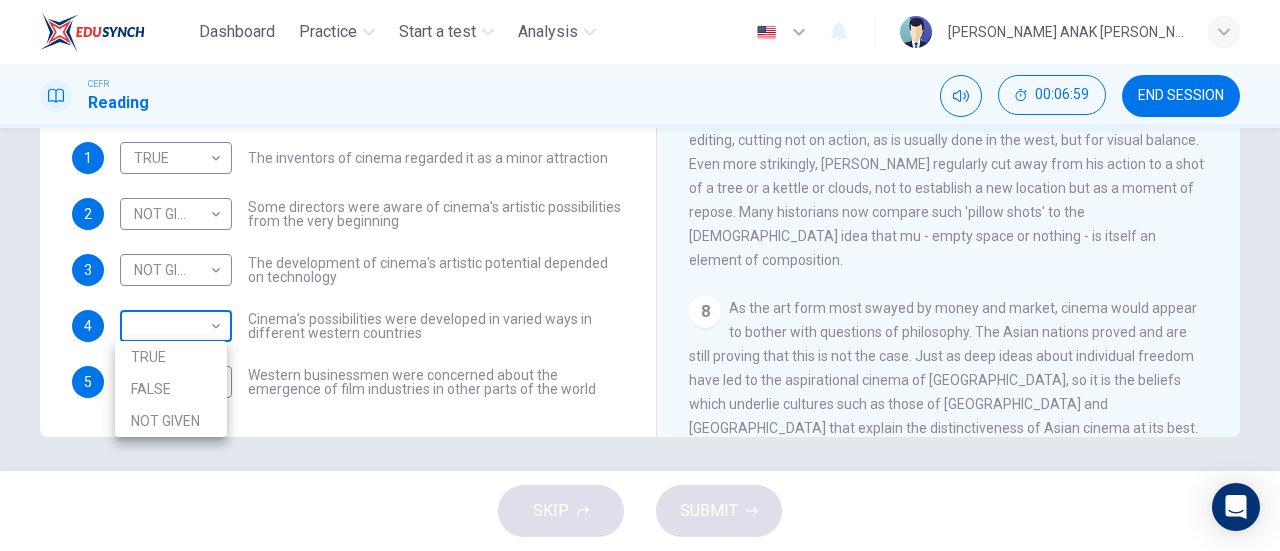 click on "Dashboard Practice Start a test Analysis English en ​ [PERSON_NAME] ANAK [PERSON_NAME] CEFR Reading 00:06:59 END SESSION Questions 1 - 5 Do the following statements agree with the information given in the Reading Passage?
In the boxes below write TRUE if the statement is true FALSE if the statement is false NOT GIVEN if the information is not given in the passage 1 TRUE TRUE ​ The inventors of cinema regarded it as a minor attraction 2 NOT GIVEN NOT GIVEN ​ Some directors were aware of cinema's artistic possibilities from the very beginning 3 NOT GIVEN NOT GIVEN ​ The development of cinema's artistic potential depended on technology 4 ​ ​ Cinema's possibilities were developed in varied ways in different western countries 5 ​ ​ Western businessmen were concerned about the emergence of film industries in other parts of the world The History of Film CLICK TO ZOOM Click to Zoom 1 2 3 4 5 6 7 8 SKIP SUBMIT EduSynch - Online Language Proficiency Testing
Dashboard Practice Start a test Analysis" at bounding box center (640, 275) 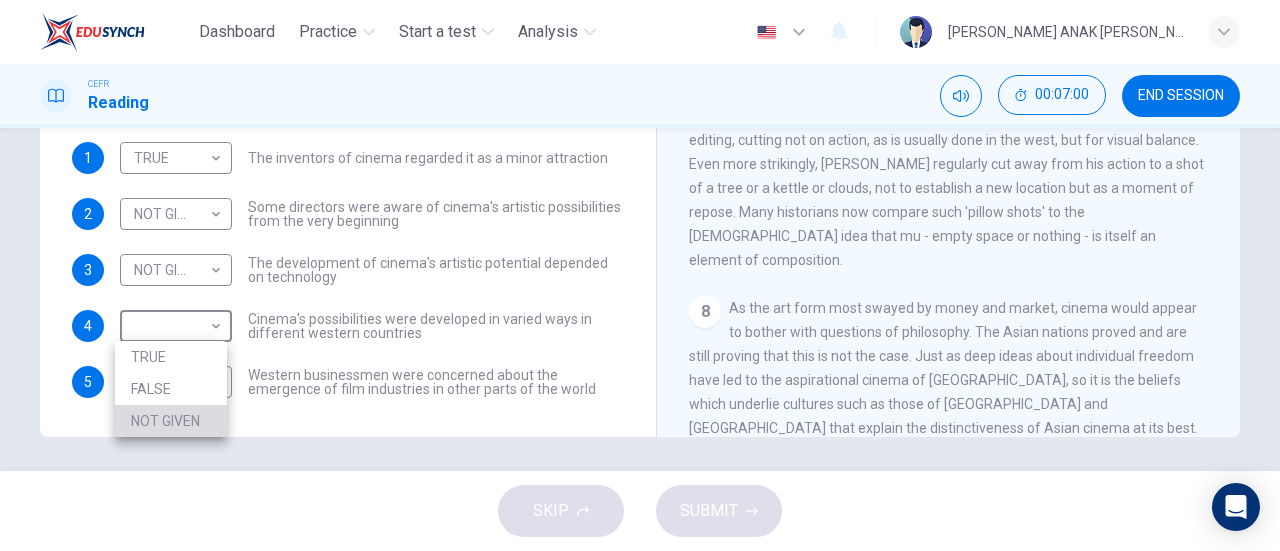 click on "NOT GIVEN" at bounding box center [171, 421] 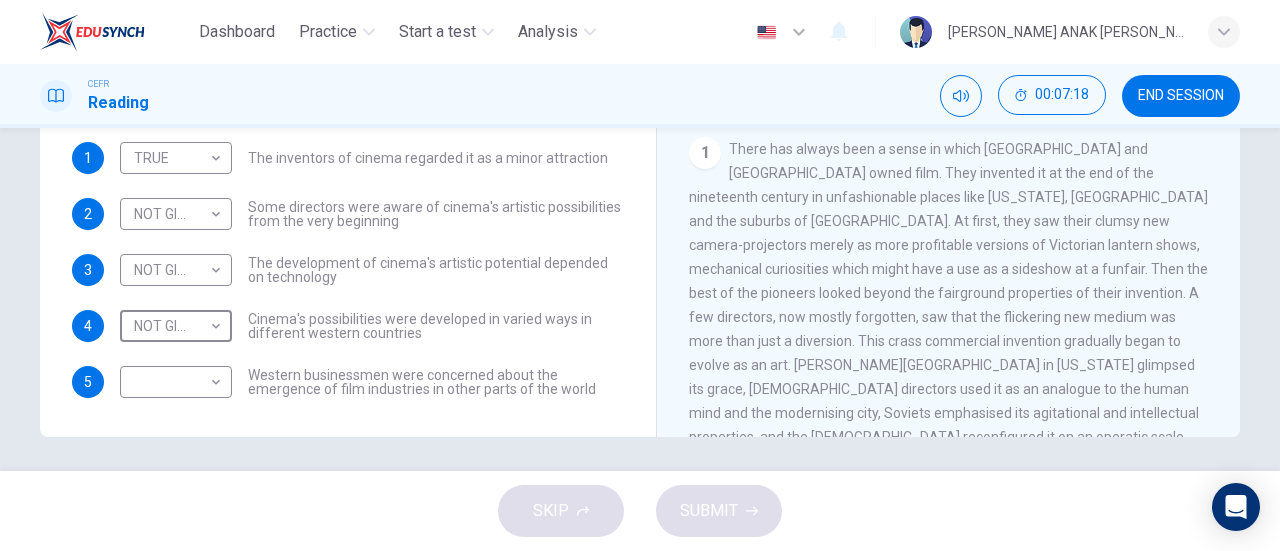scroll, scrollTop: 200, scrollLeft: 0, axis: vertical 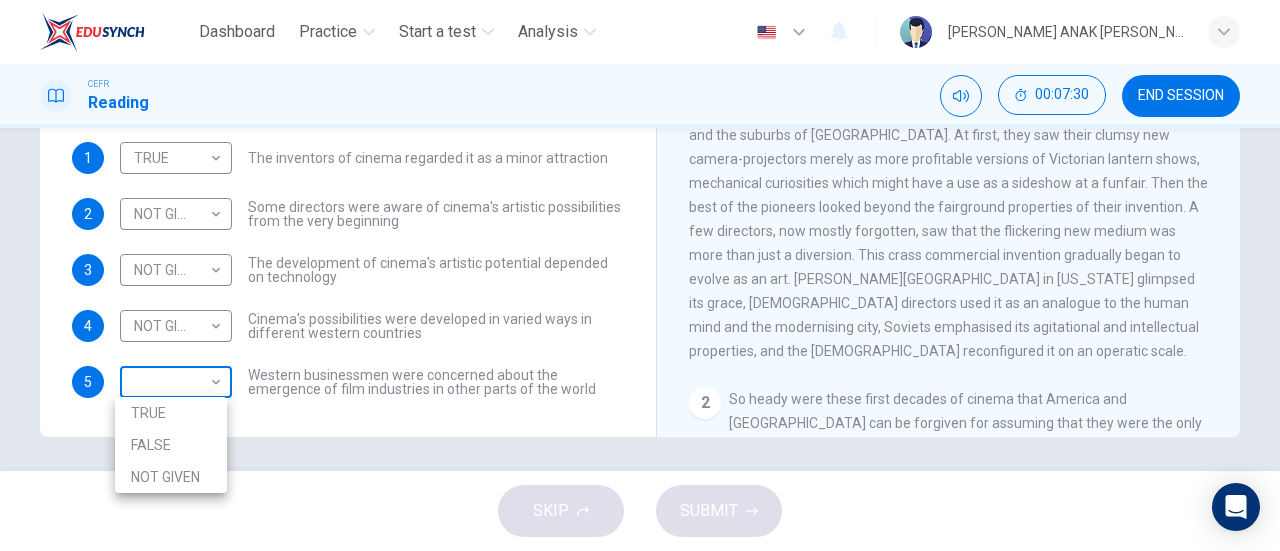 click on "Dashboard Practice Start a test Analysis English en ​ [PERSON_NAME] ANAK [PERSON_NAME] CEFR Reading 00:07:30 END SESSION Questions 1 - 5 Do the following statements agree with the information given in the Reading Passage?
In the boxes below write TRUE if the statement is true FALSE if the statement is false NOT GIVEN if the information is not given in the passage 1 TRUE TRUE ​ The inventors of cinema regarded it as a minor attraction 2 NOT GIVEN NOT GIVEN ​ Some directors were aware of cinema's artistic possibilities from the very beginning 3 NOT GIVEN NOT GIVEN ​ The development of cinema's artistic potential depended on technology 4 NOT GIVEN NOT GIVEN ​ Cinema's possibilities were developed in varied ways in different western countries 5 ​ ​ Western businessmen were concerned about the emergence of film industries in other parts of the world The History of Film CLICK TO ZOOM Click to Zoom 1 2 3 4 5 6 7 8 SKIP SUBMIT EduSynch - Online Language Proficiency Testing
Dashboard Practice Analysis" at bounding box center (640, 275) 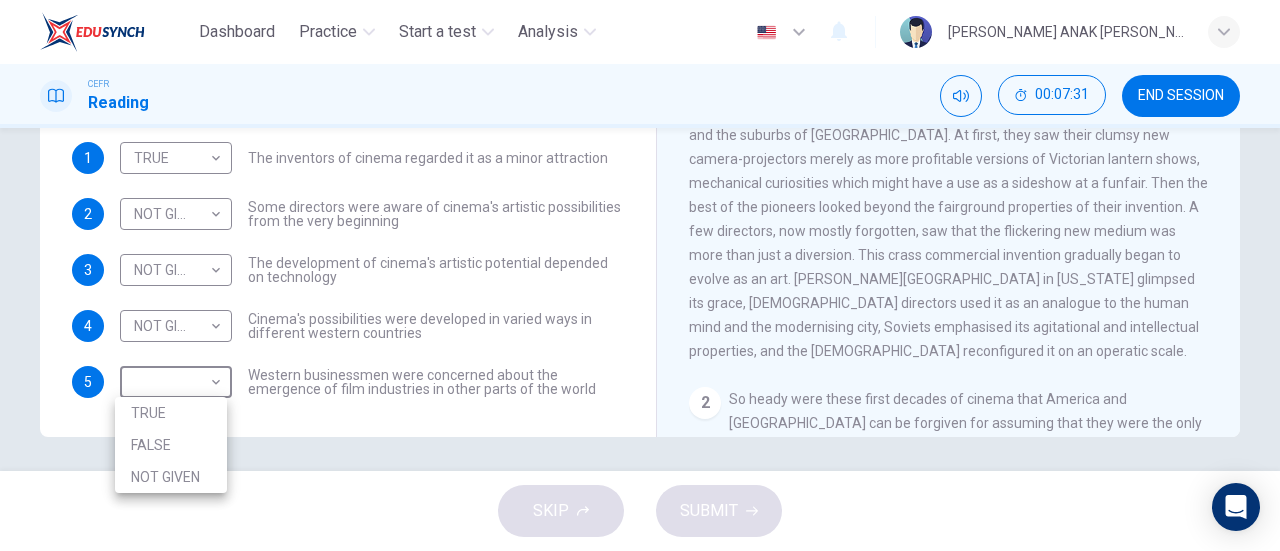 click on "FALSE" at bounding box center (171, 445) 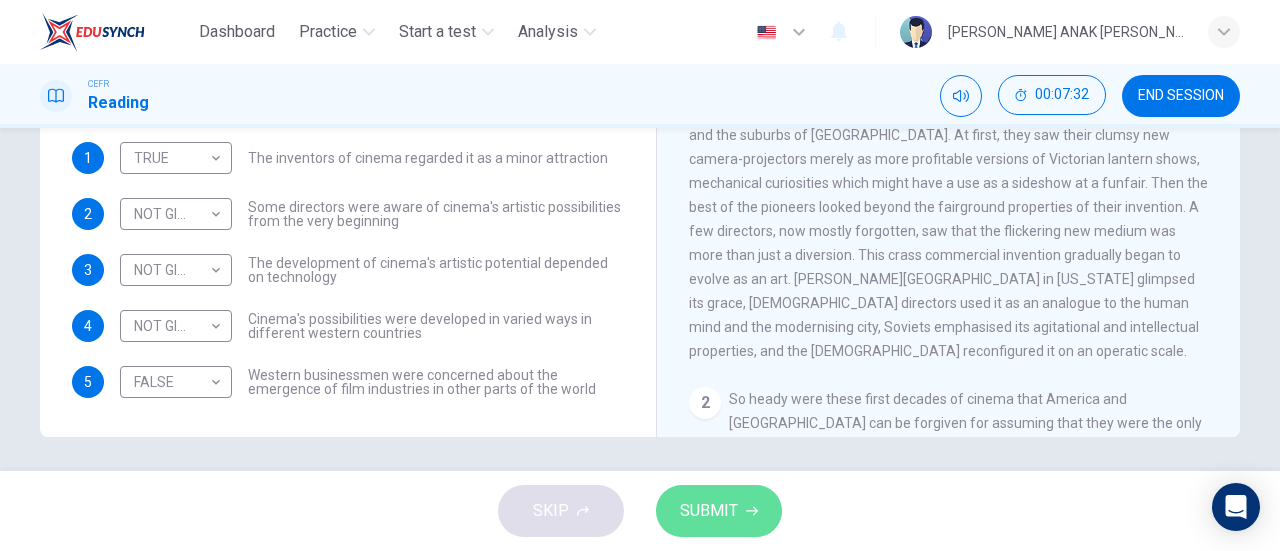 click on "SUBMIT" at bounding box center (719, 511) 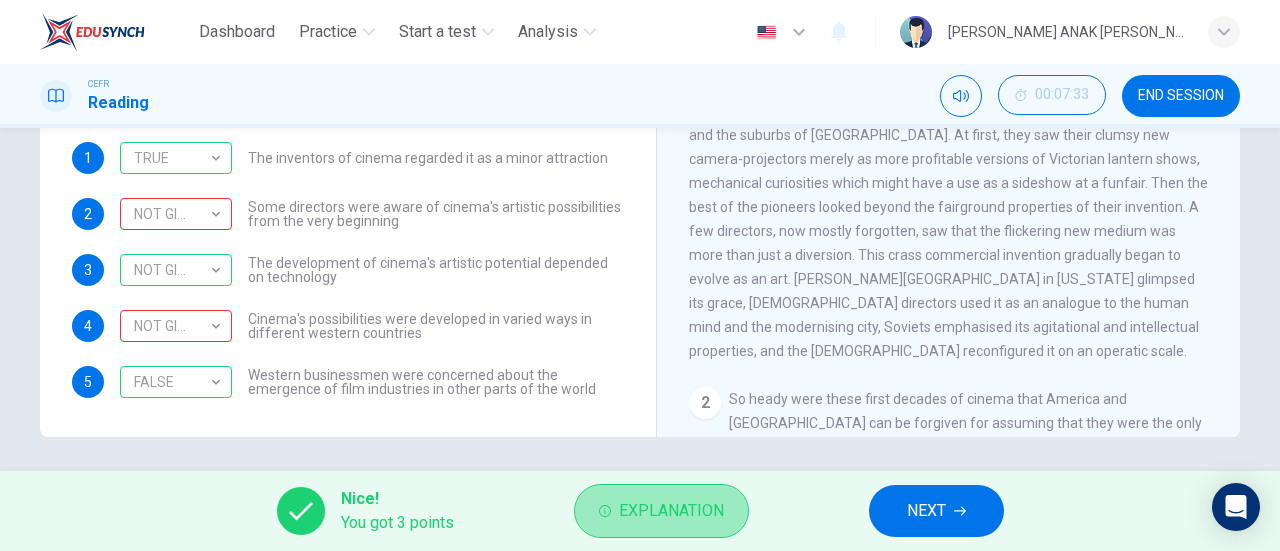 click on "Explanation" at bounding box center [661, 511] 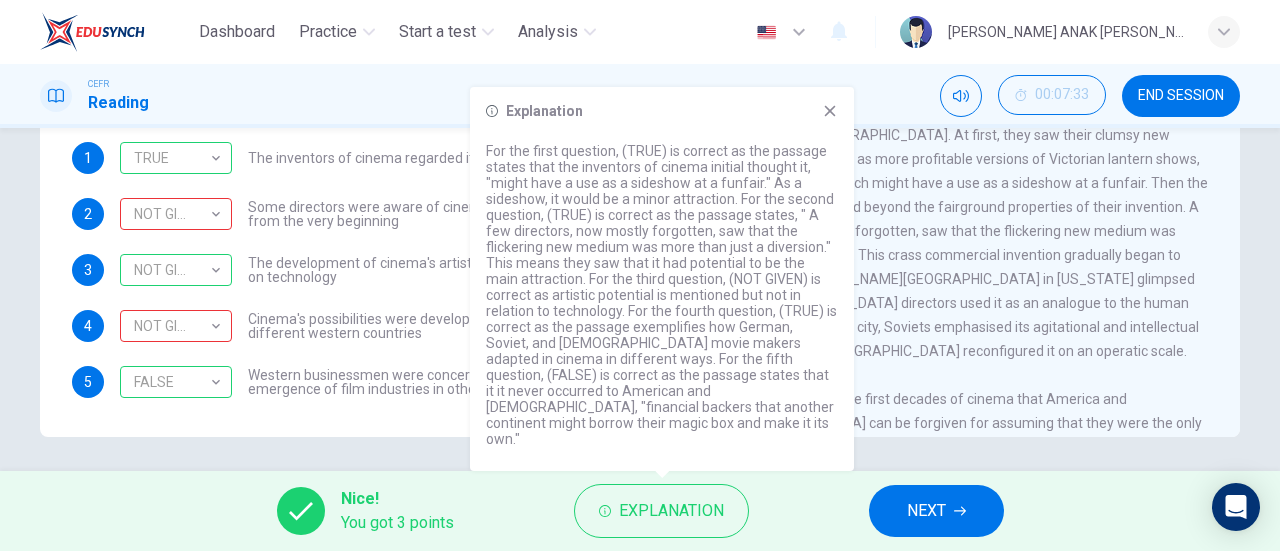 drag, startPoint x: 818, startPoint y: 145, endPoint x: 856, endPoint y: 215, distance: 79.64923 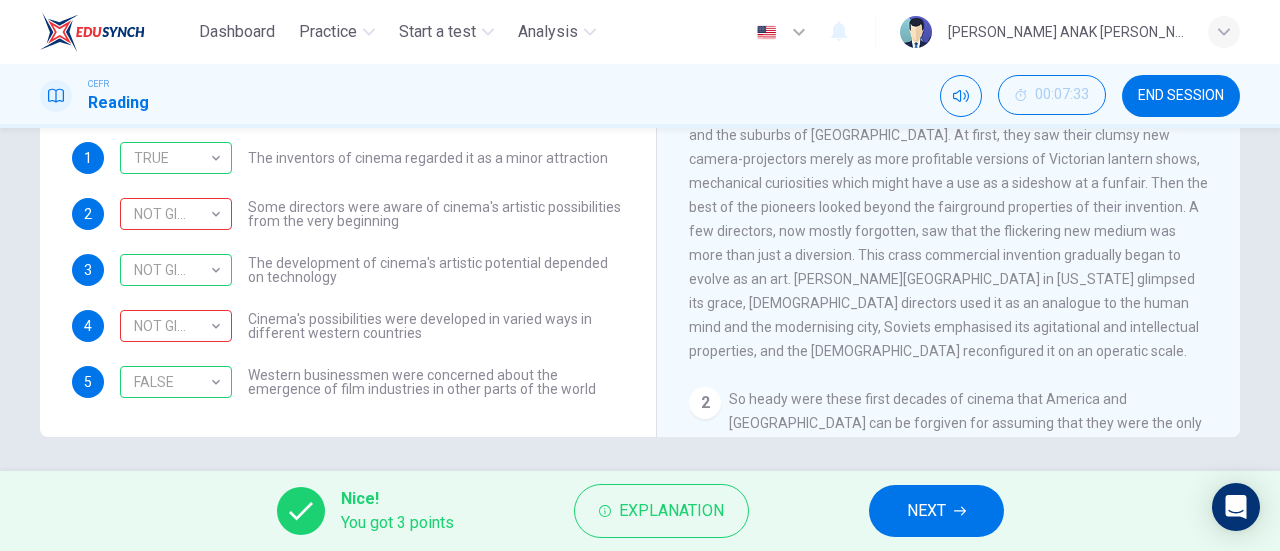 click on "NEXT" at bounding box center [936, 511] 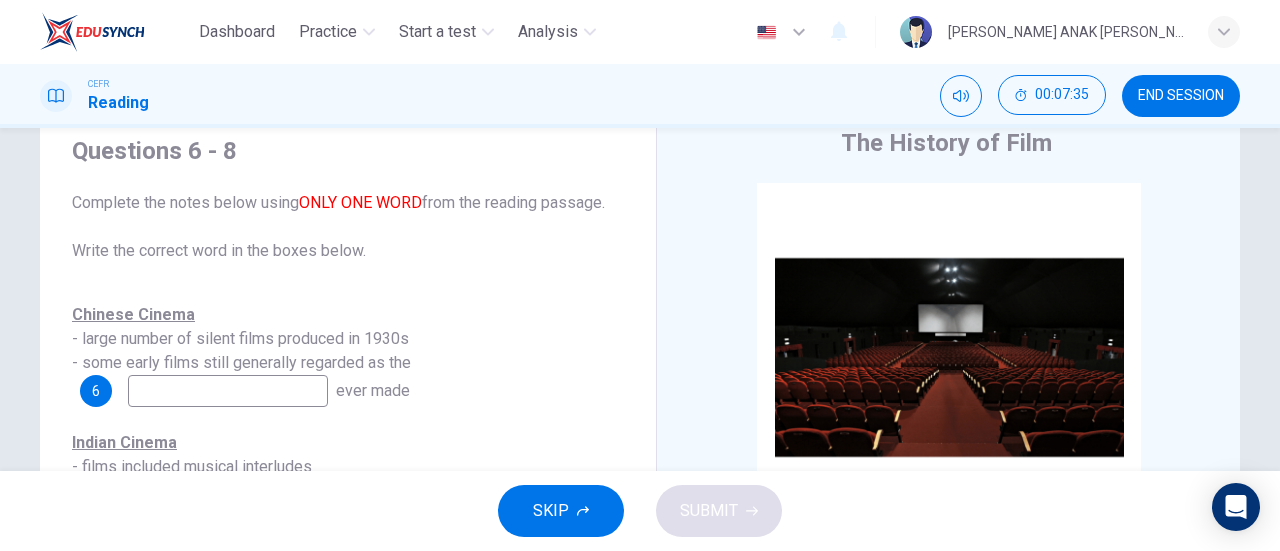 scroll, scrollTop: 100, scrollLeft: 0, axis: vertical 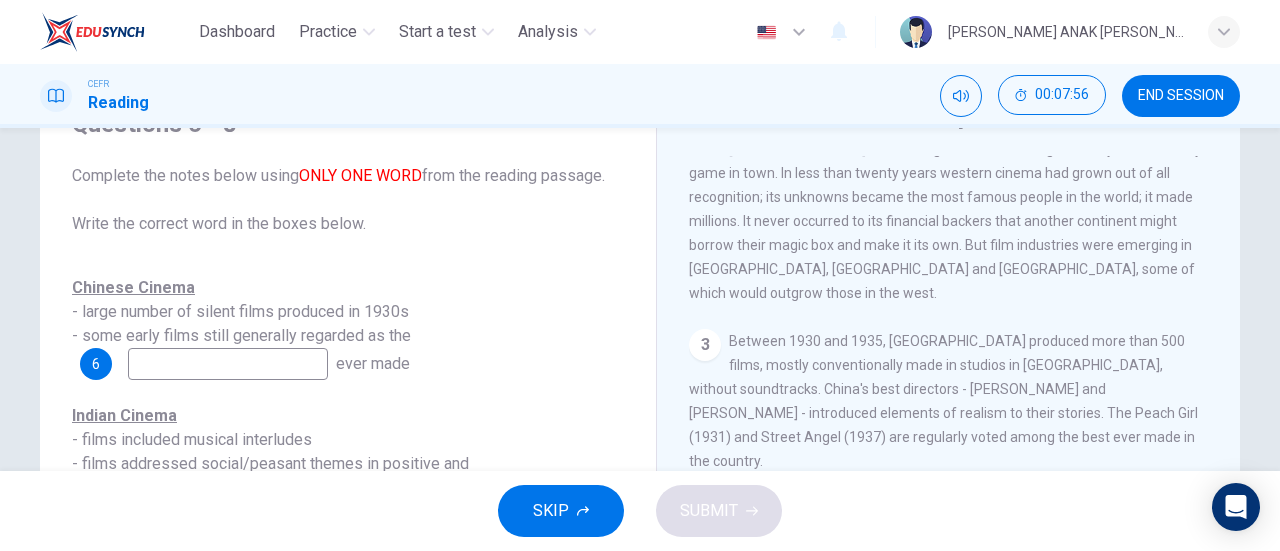 click at bounding box center (228, 364) 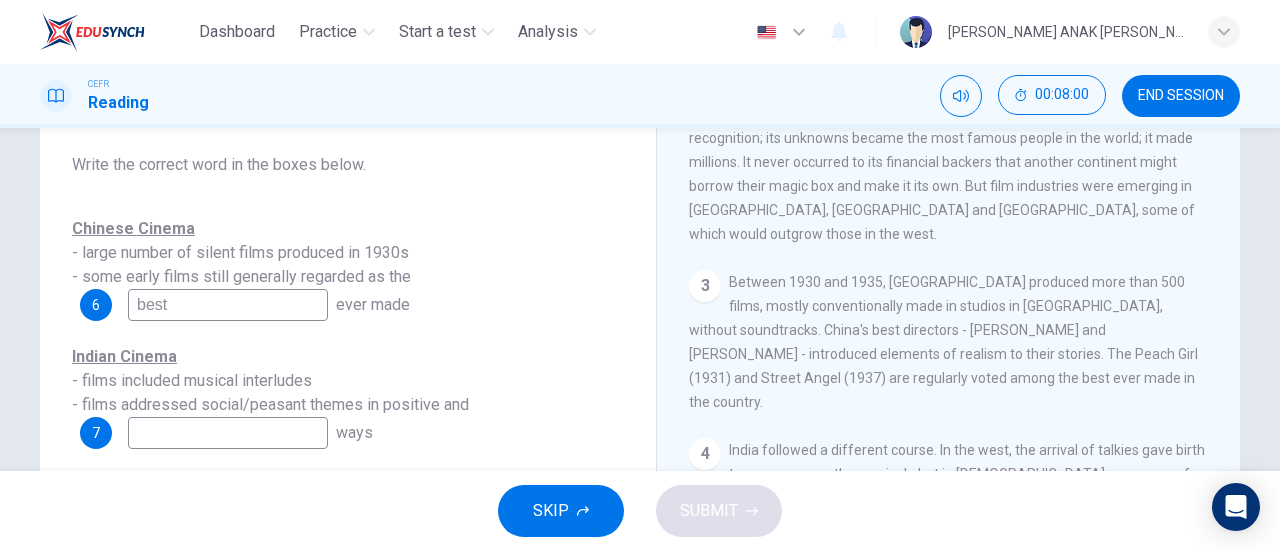 scroll, scrollTop: 200, scrollLeft: 0, axis: vertical 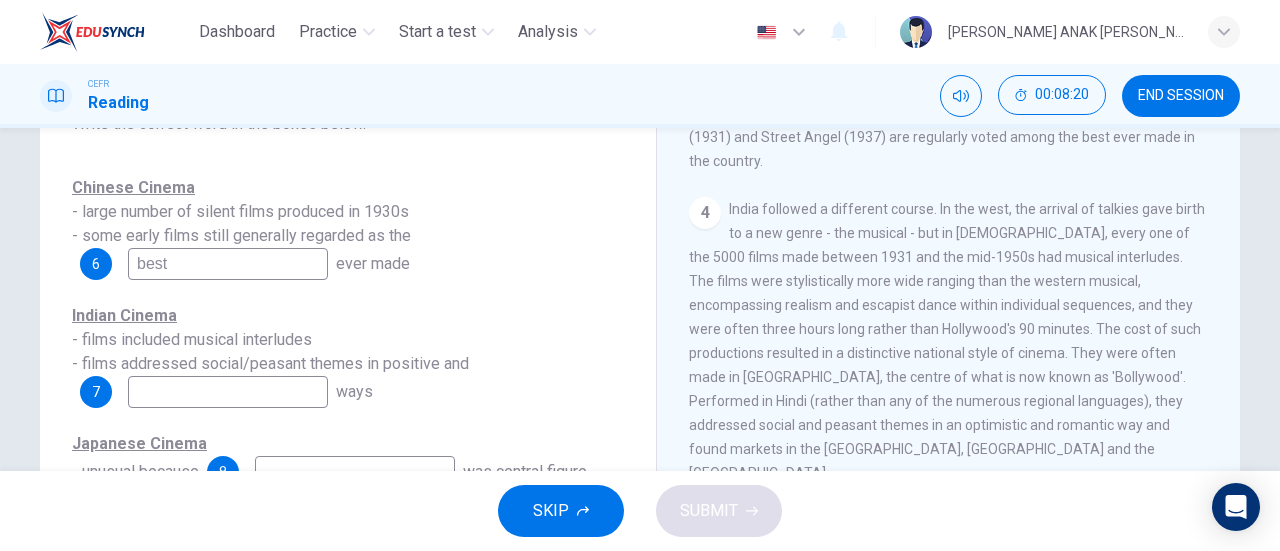 type on "best" 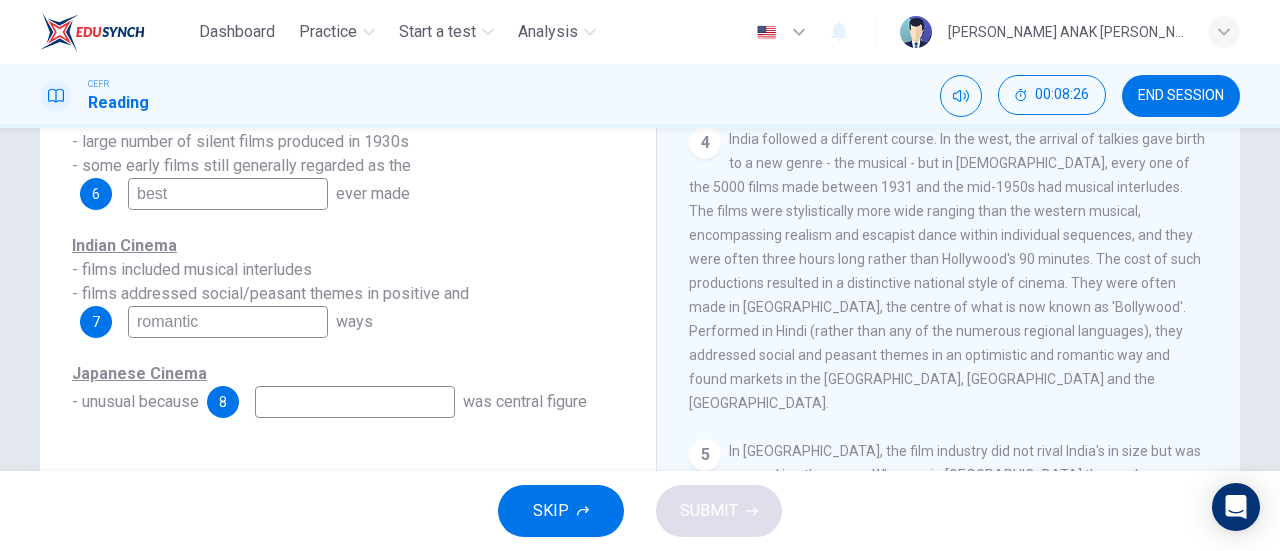 scroll, scrollTop: 300, scrollLeft: 0, axis: vertical 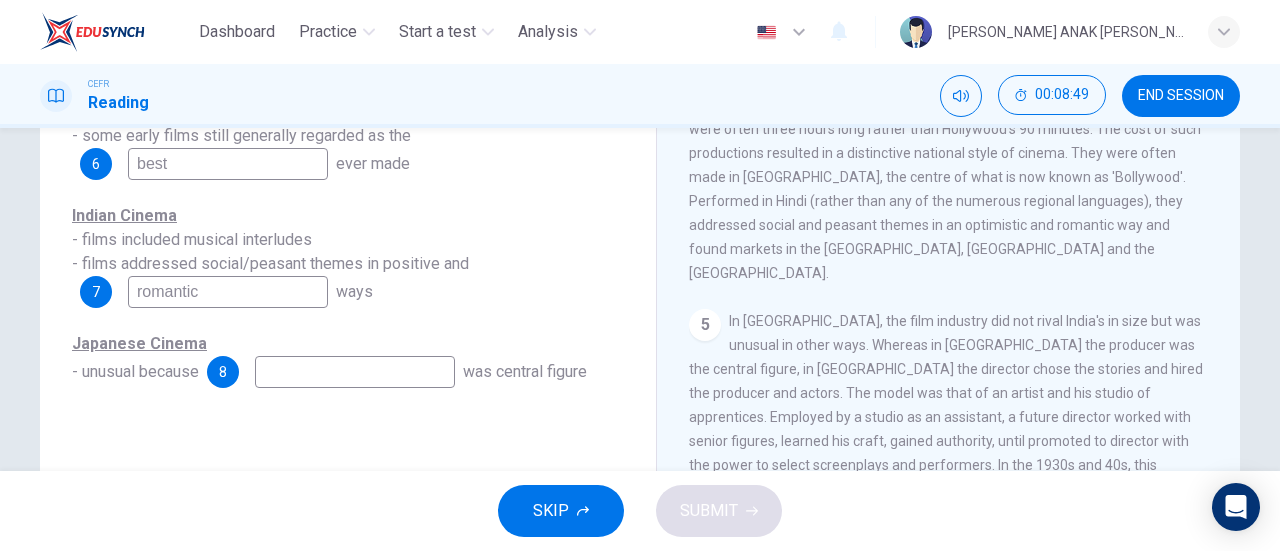 type on "romantic" 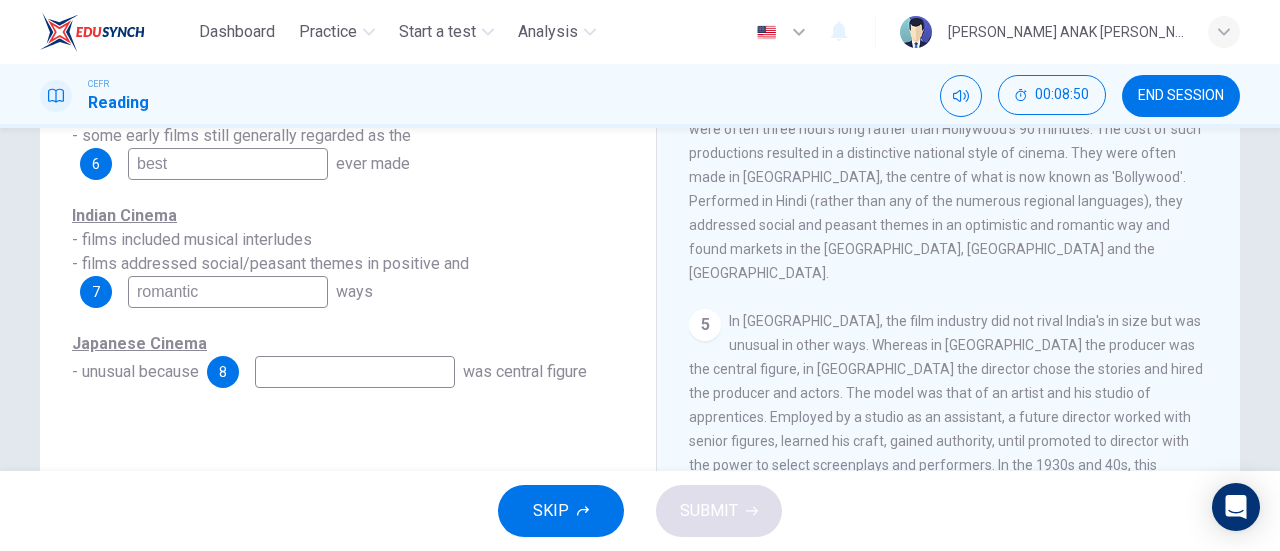 drag, startPoint x: 1020, startPoint y: 274, endPoint x: 955, endPoint y: 258, distance: 66.94027 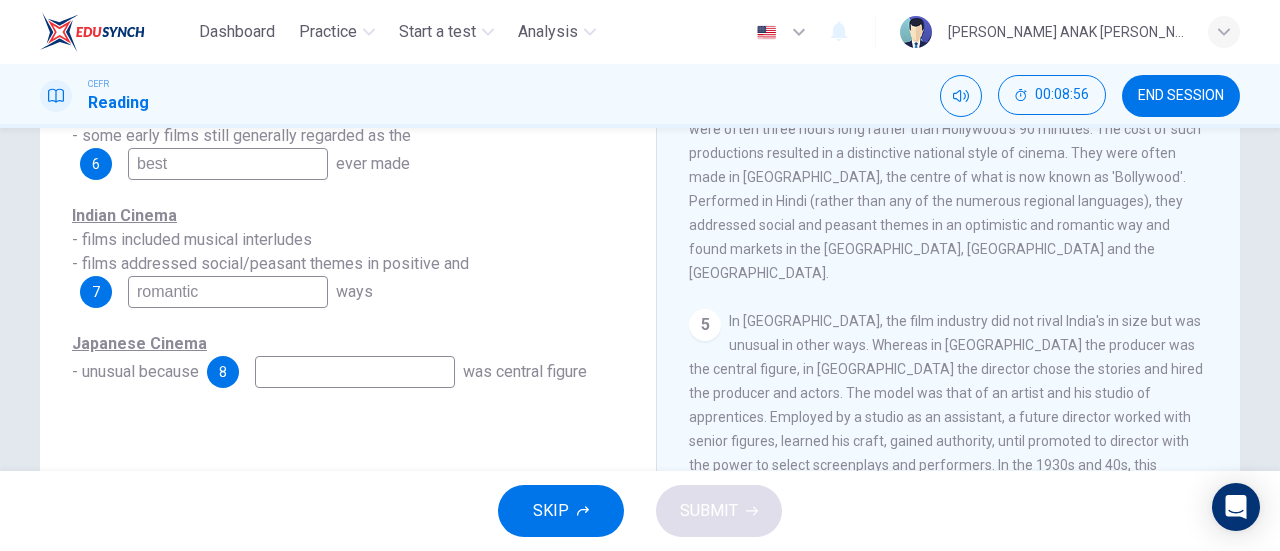 click at bounding box center [355, 372] 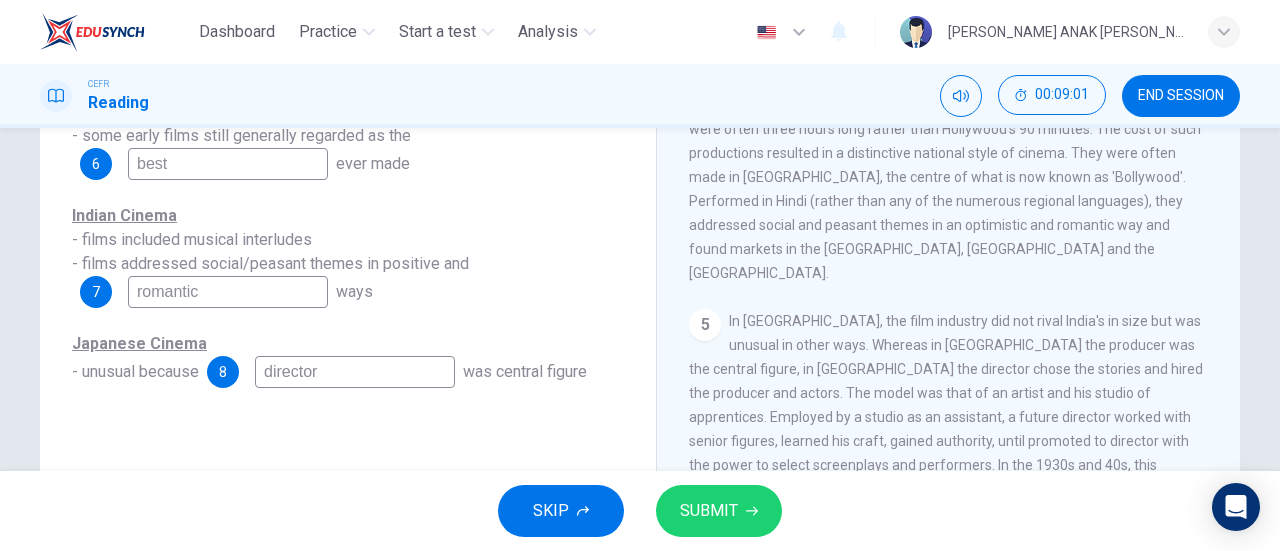 type on "director" 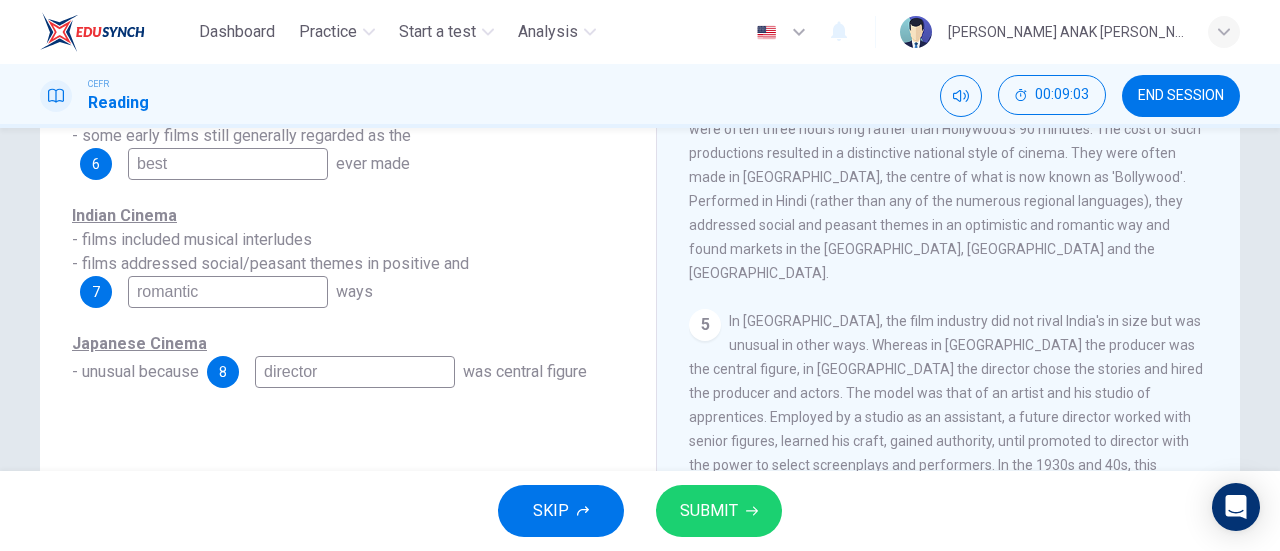 drag, startPoint x: 734, startPoint y: 468, endPoint x: 727, endPoint y: 488, distance: 21.189621 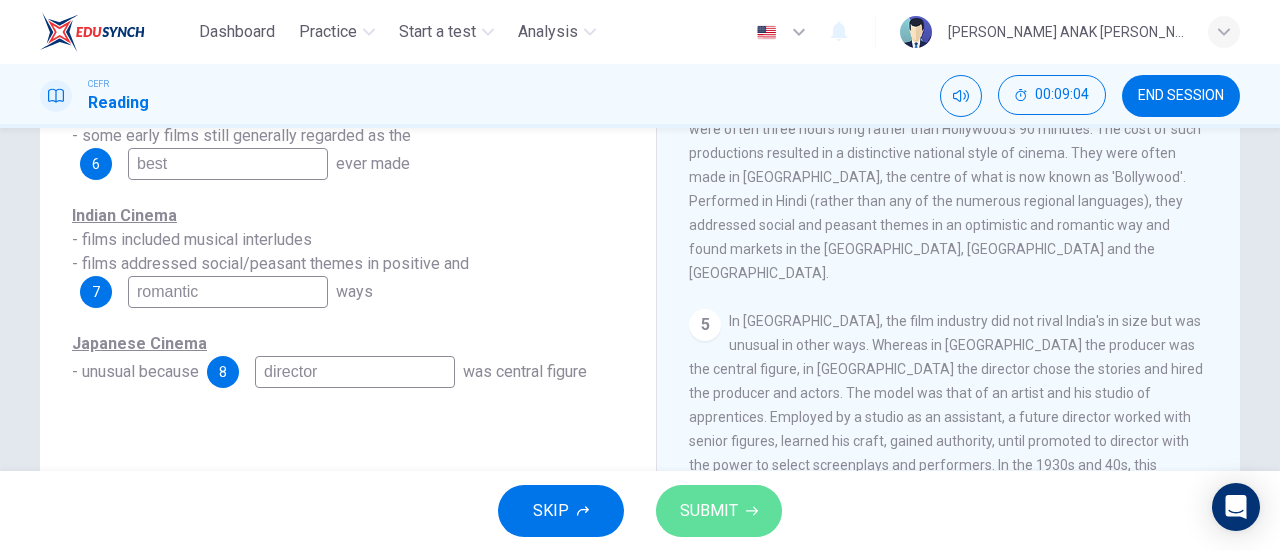 click on "SUBMIT" at bounding box center [719, 511] 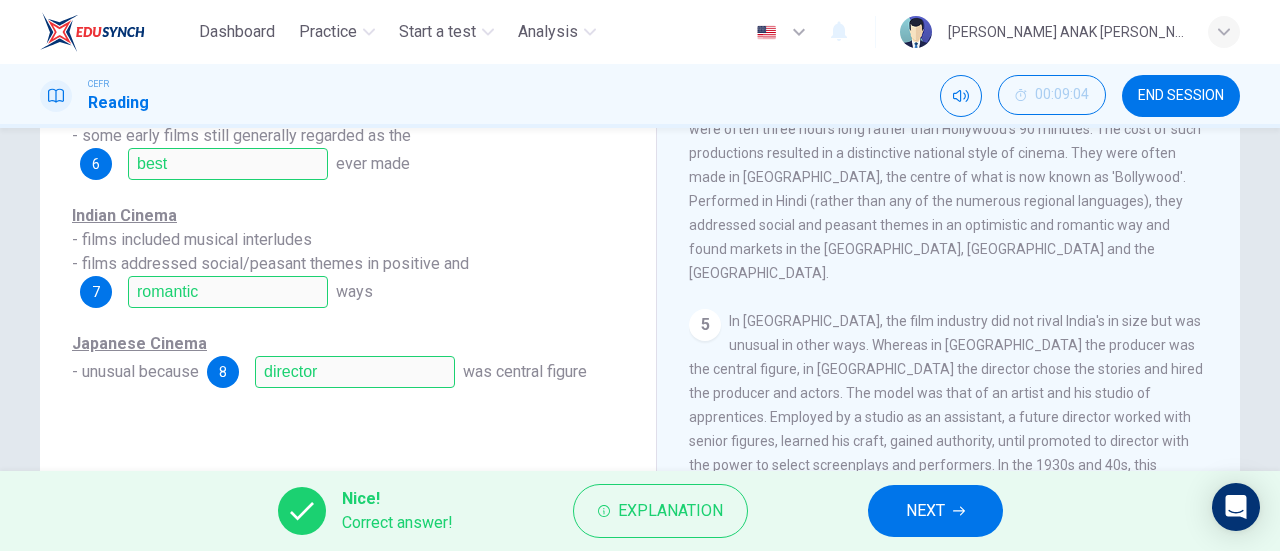 scroll, scrollTop: 100, scrollLeft: 0, axis: vertical 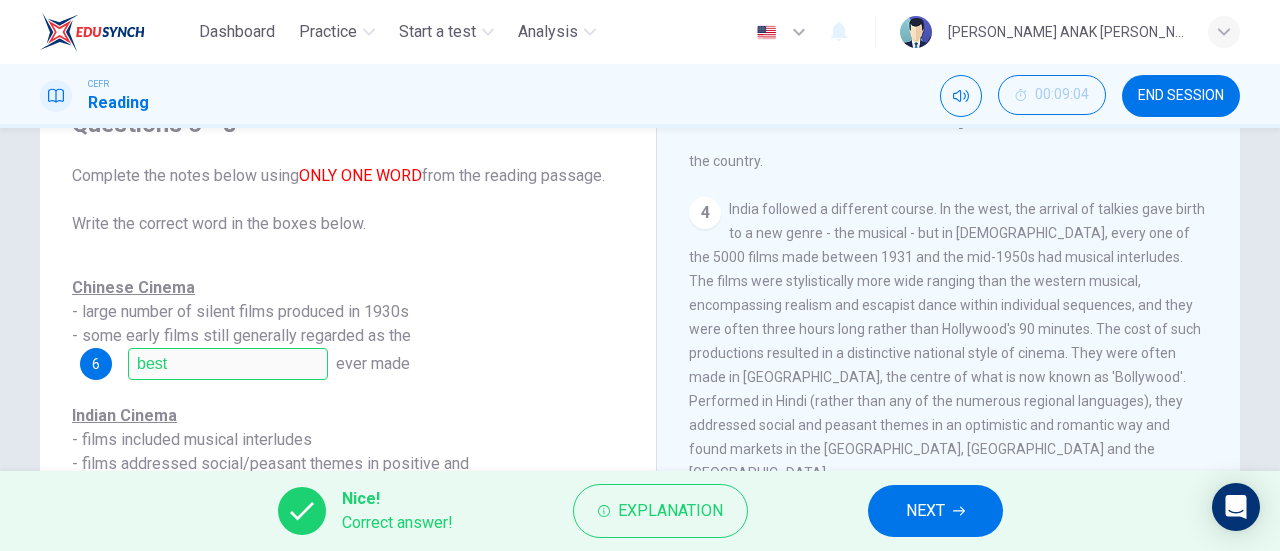 click on "NEXT" at bounding box center [925, 511] 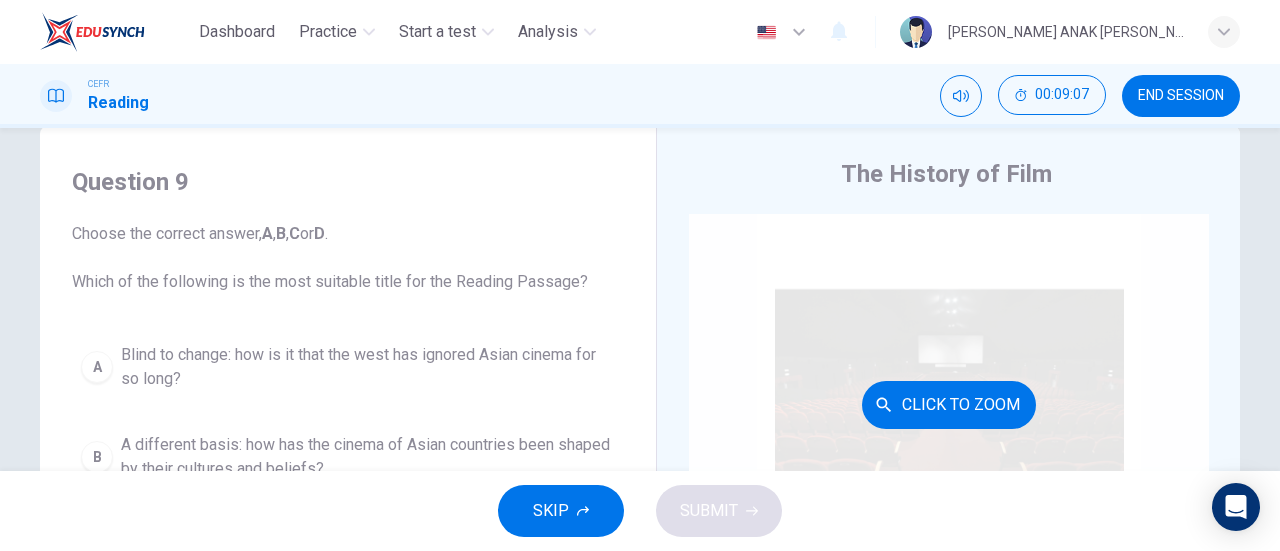 scroll, scrollTop: 0, scrollLeft: 0, axis: both 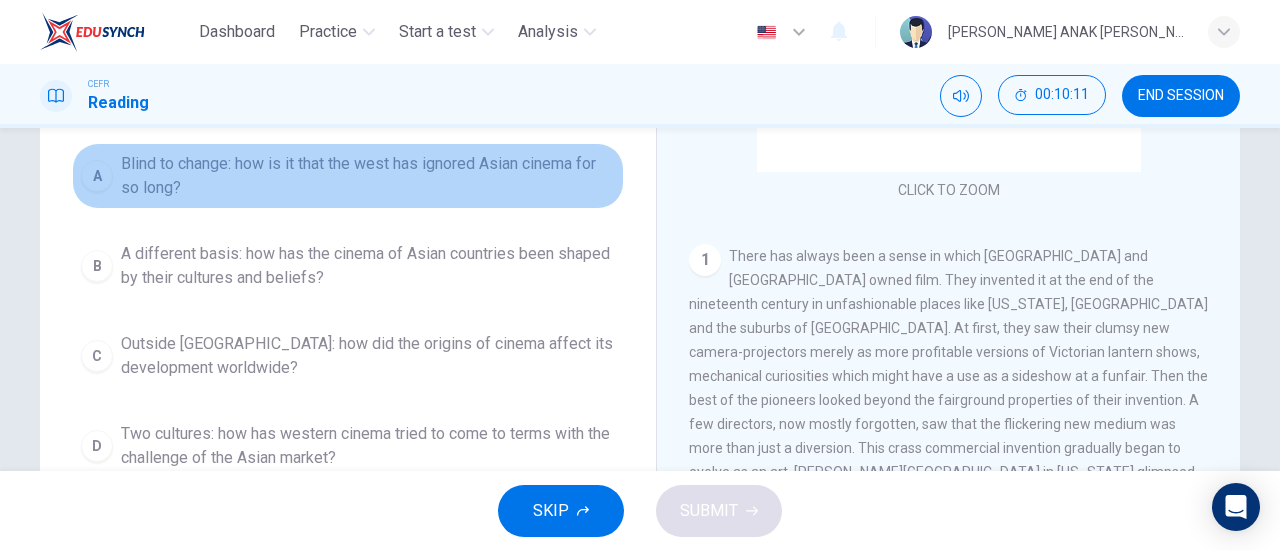 drag, startPoint x: 416, startPoint y: 161, endPoint x: 751, endPoint y: 410, distance: 417.40387 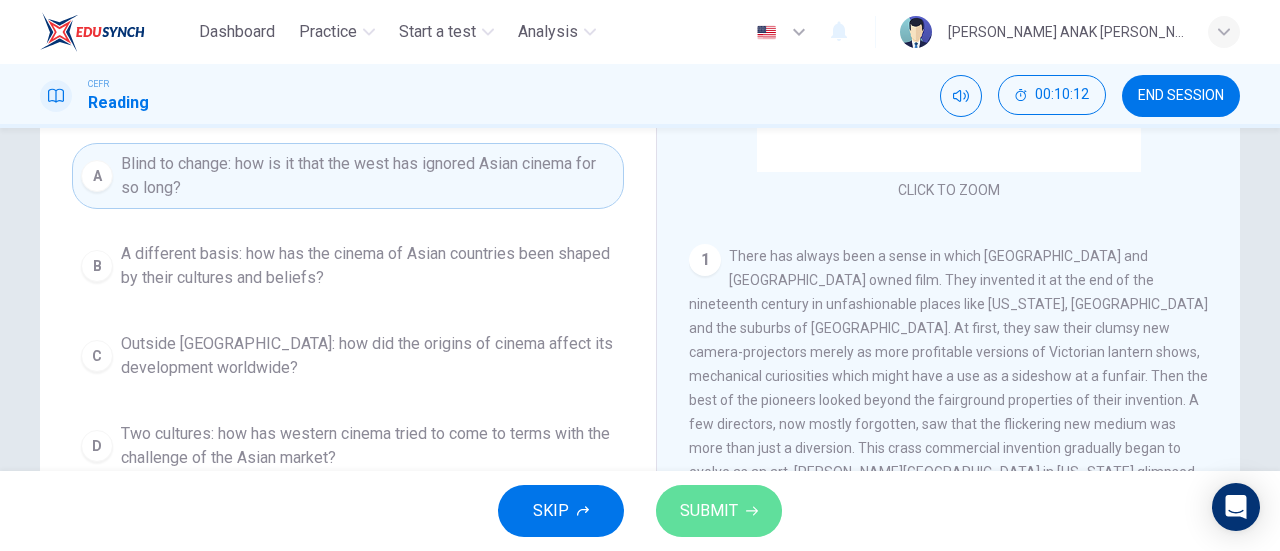 click on "SUBMIT" at bounding box center (719, 511) 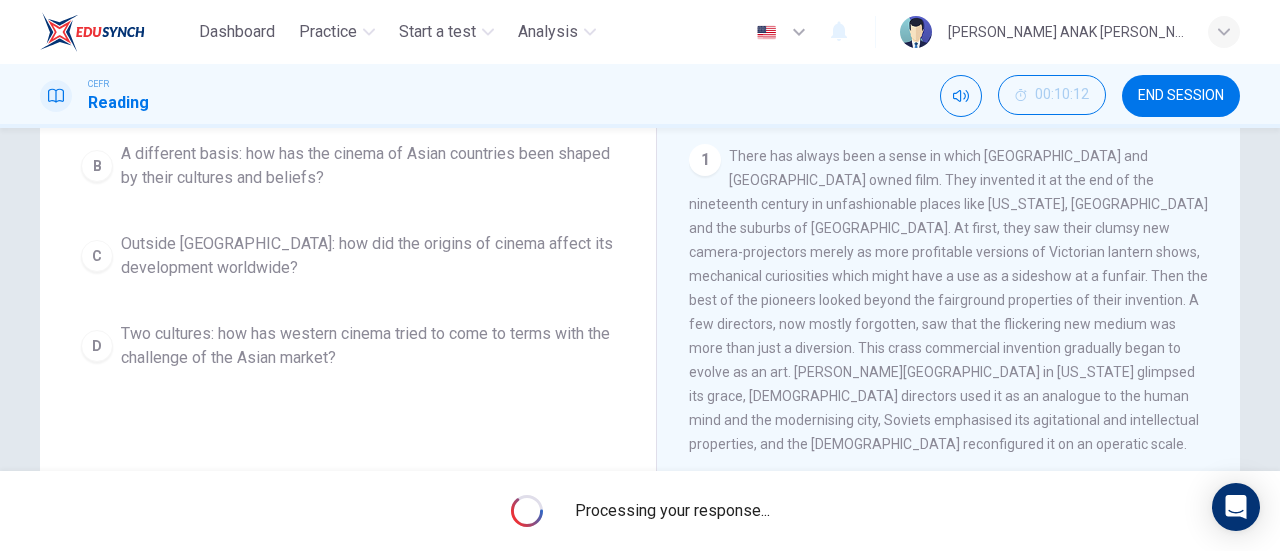scroll, scrollTop: 233, scrollLeft: 0, axis: vertical 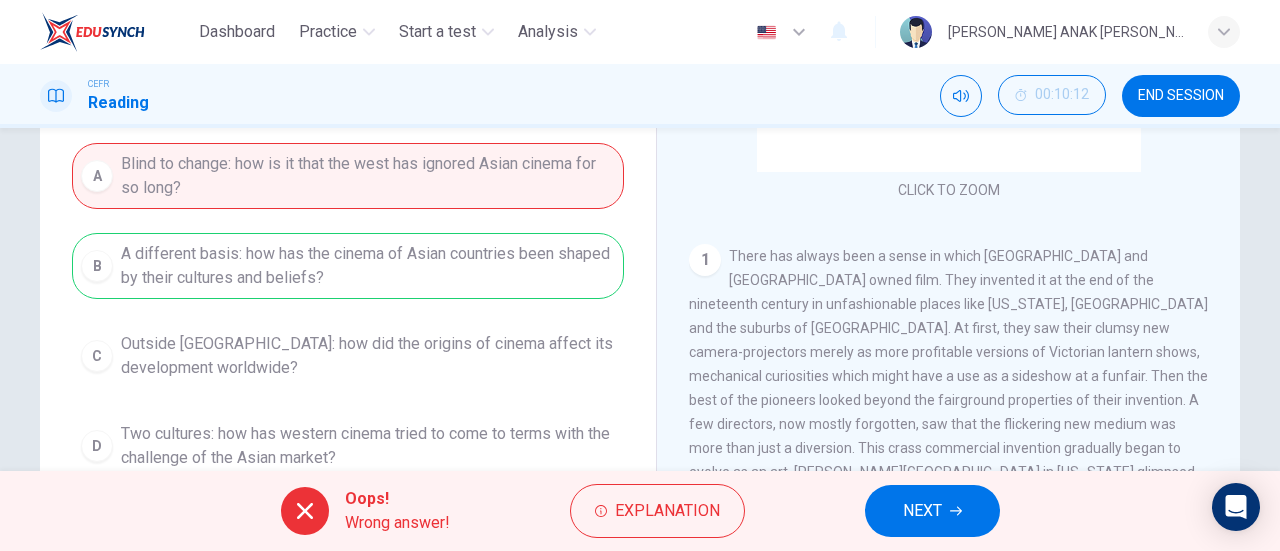 click on "NEXT" at bounding box center (932, 511) 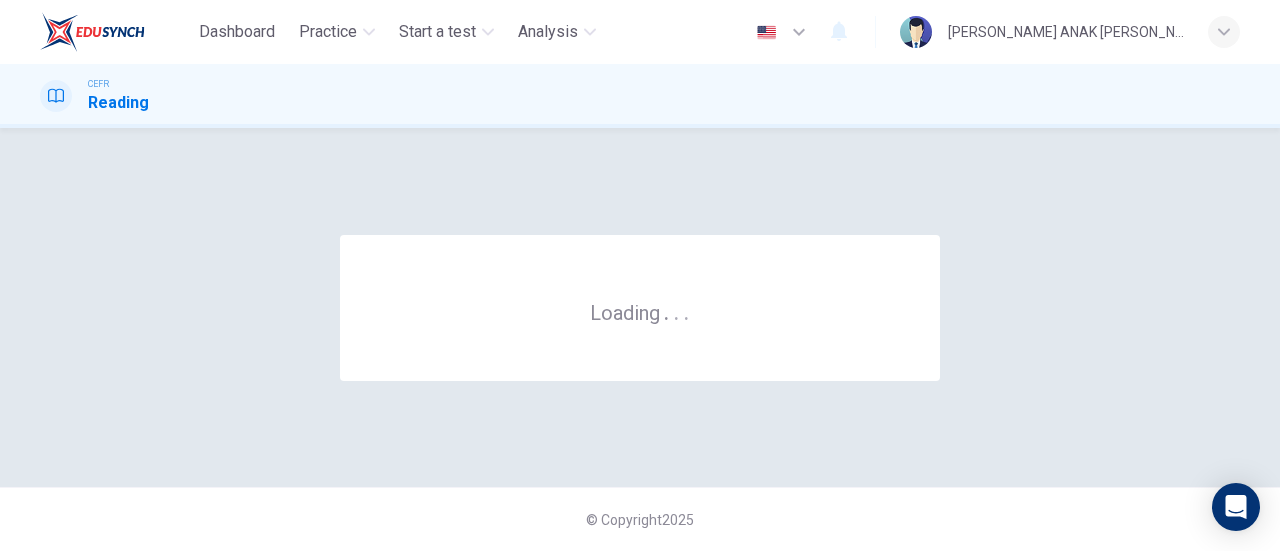 scroll, scrollTop: 0, scrollLeft: 0, axis: both 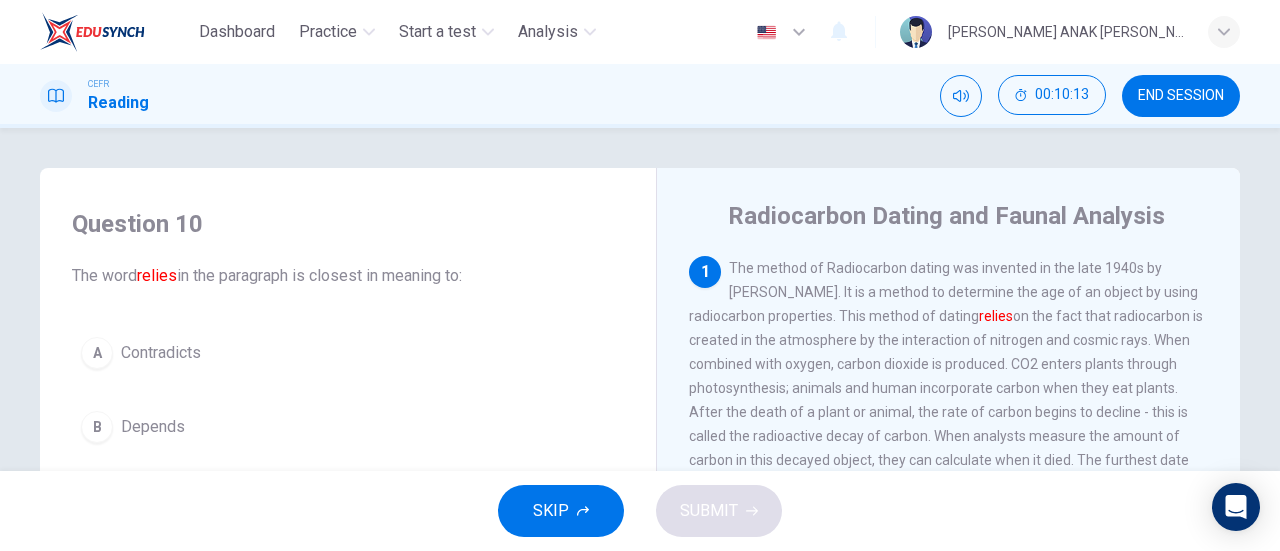drag, startPoint x: 1186, startPoint y: 81, endPoint x: 736, endPoint y: 87, distance: 450.04 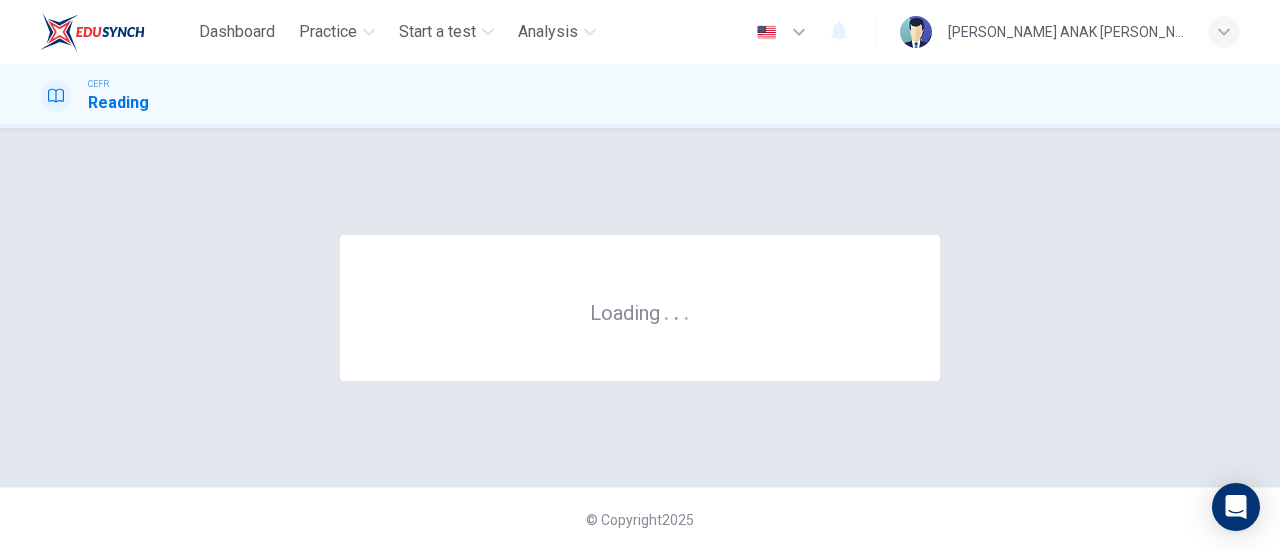 scroll, scrollTop: 0, scrollLeft: 0, axis: both 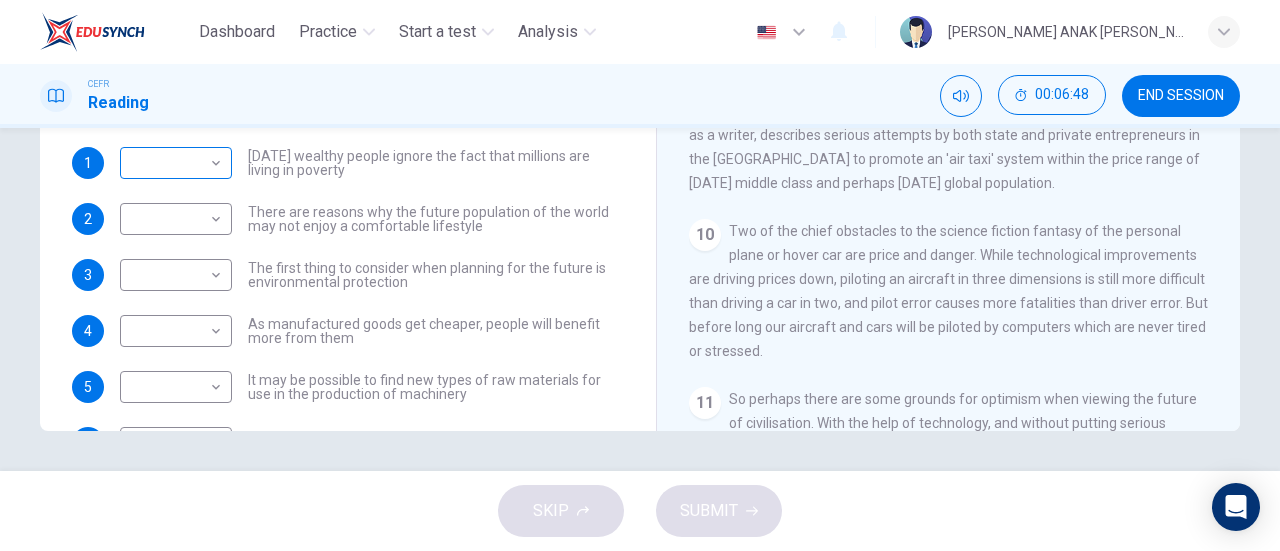 click on "Dashboard Practice Start a test Analysis English en ​ [PERSON_NAME] ANAK [PERSON_NAME] CEFR Reading 00:06:48 END SESSION Questions 1 - 6 Do the following statements reflect the claims of the writer in the Reading Passage?
In the boxes below, write YES if the statement agrees with the views of the writer NO if the statement contradicts the views of the writer NOT GIVEN if it is impossible to say what the writer thinks about this 1 ​ ​ [DATE] wealthy people ignore the fact that millions are living in poverty 2 ​ ​ There are reasons why the future population of the world may not enjoy a comfortable lifestyle 3 ​ ​ The first thing to consider when planning for the future is environmental protection 4 ​ ​ As manufactured goods get cheaper, people will benefit more from them 5 ​ ​ It may be possible to find new types of raw materials for use in the production of machinery 6 ​ ​ The rising prices of fossil fuels may bring some benefits Worldly Wealth CLICK TO ZOOM Click to Zoom 1 2 3 4 5 6 7 8" at bounding box center (640, 275) 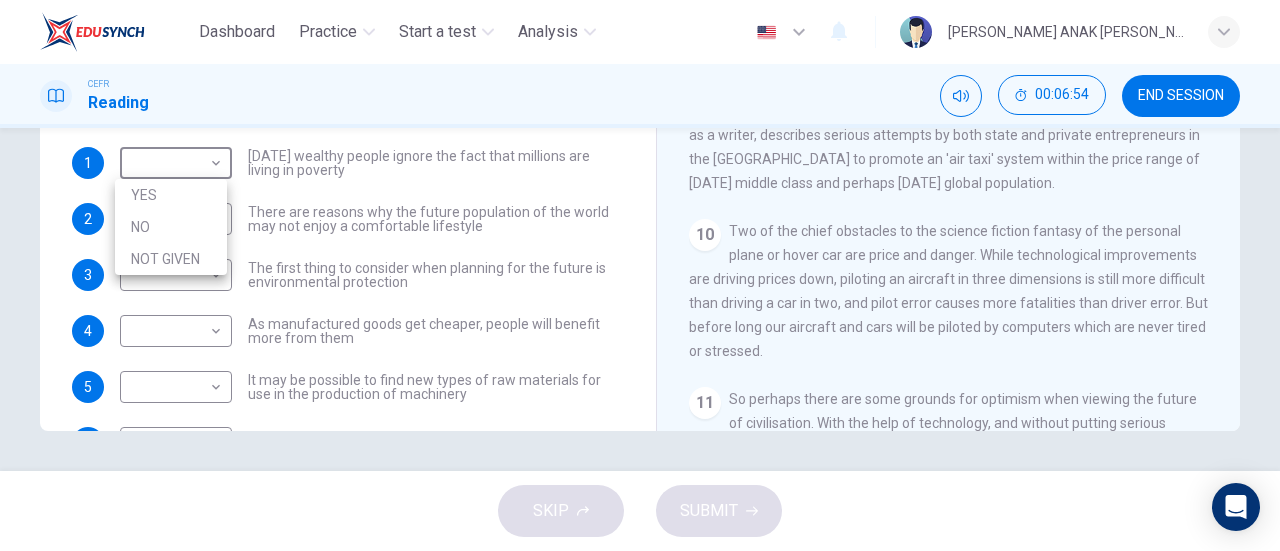 click on "NOT GIVEN" at bounding box center (171, 259) 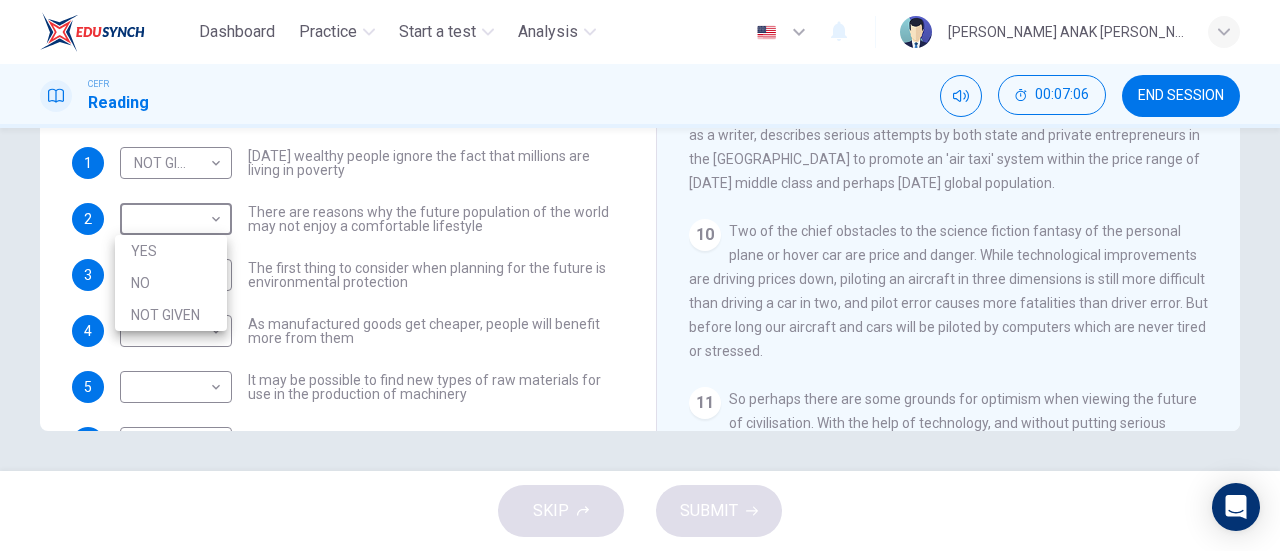 click on "Dashboard Practice Start a test Analysis English en ​ [PERSON_NAME] ANAK [PERSON_NAME] CEFR Reading 00:07:06 END SESSION Questions 1 - 6 Do the following statements reflect the claims of the writer in the Reading Passage?
In the boxes below, write YES if the statement agrees with the views of the writer NO if the statement contradicts the views of the writer NOT GIVEN if it is impossible to say what the writer thinks about this 1 NOT GIVEN NOT GIVEN ​ [DATE] wealthy people ignore the fact that millions are living in poverty 2 ​ ​ There are reasons why the future population of the world may not enjoy a comfortable lifestyle 3 ​ ​ The first thing to consider when planning for the future is environmental protection 4 ​ ​ As manufactured goods get cheaper, people will benefit more from them 5 ​ ​ It may be possible to find new types of raw materials for use in the production of machinery 6 ​ ​ The rising prices of fossil fuels may bring some benefits Worldly Wealth CLICK TO ZOOM Click to Zoom" at bounding box center (640, 275) 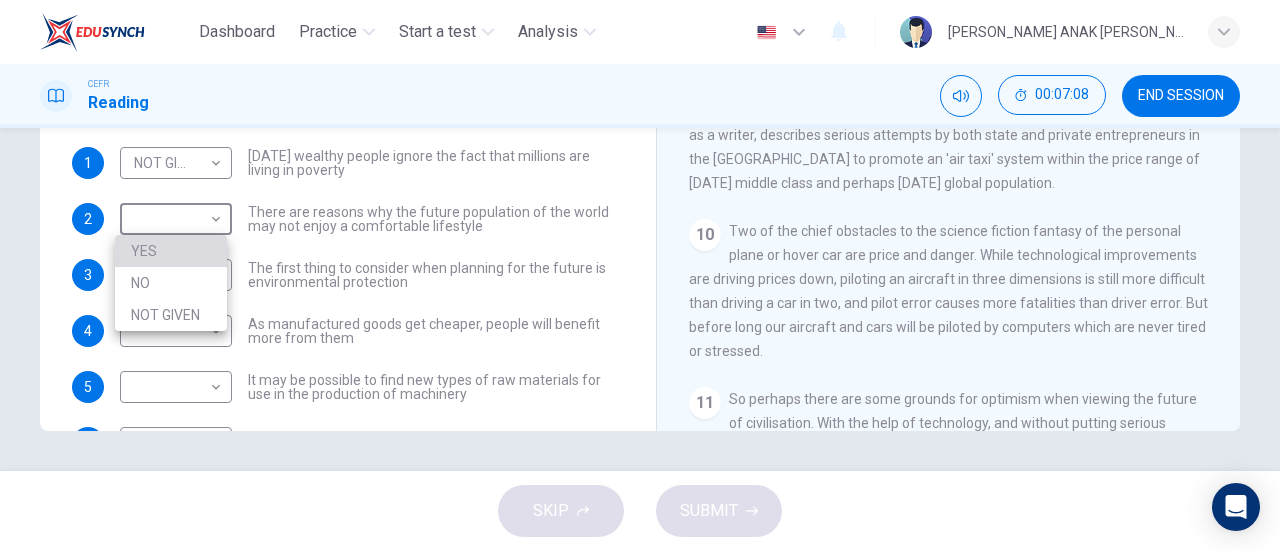 click on "YES" at bounding box center [171, 251] 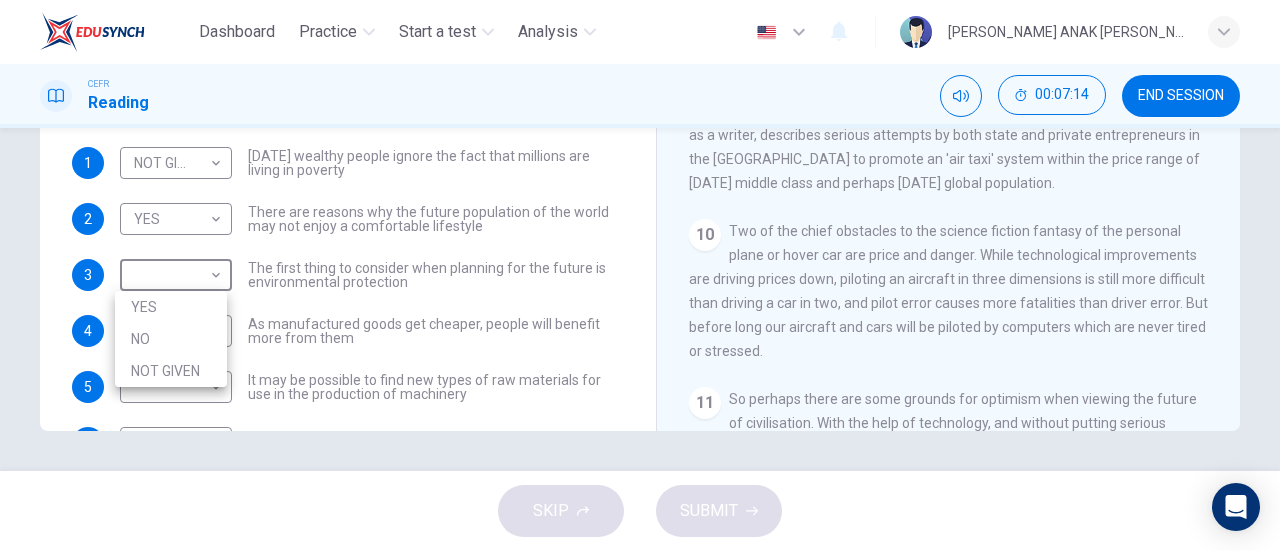 click on "Dashboard Practice Start a test Analysis English en ​ [PERSON_NAME] ANAK [PERSON_NAME] CEFR Reading 00:07:14 END SESSION Questions 1 - 6 Do the following statements reflect the claims of the writer in the Reading Passage?
In the boxes below, write YES if the statement agrees with the views of the writer NO if the statement contradicts the views of the writer NOT GIVEN if it is impossible to say what the writer thinks about this 1 NOT GIVEN NOT GIVEN ​ [DATE] wealthy people ignore the fact that millions are living in poverty 2 YES YES ​ There are reasons why the future population of the world may not enjoy a comfortable lifestyle 3 ​ ​ The first thing to consider when planning for the future is environmental protection 4 ​ ​ As manufactured goods get cheaper, people will benefit more from them 5 ​ ​ It may be possible to find new types of raw materials for use in the production of machinery 6 ​ ​ The rising prices of fossil fuels may bring some benefits Worldly Wealth CLICK TO ZOOM 1 2 3 4 5" at bounding box center (640, 275) 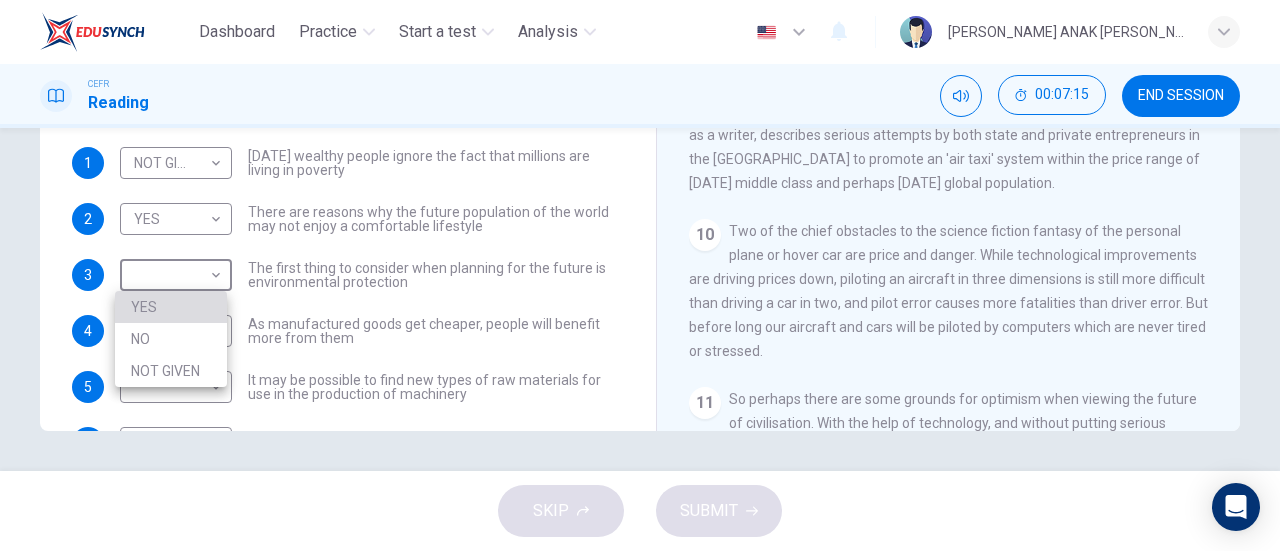 click on "YES" at bounding box center [171, 307] 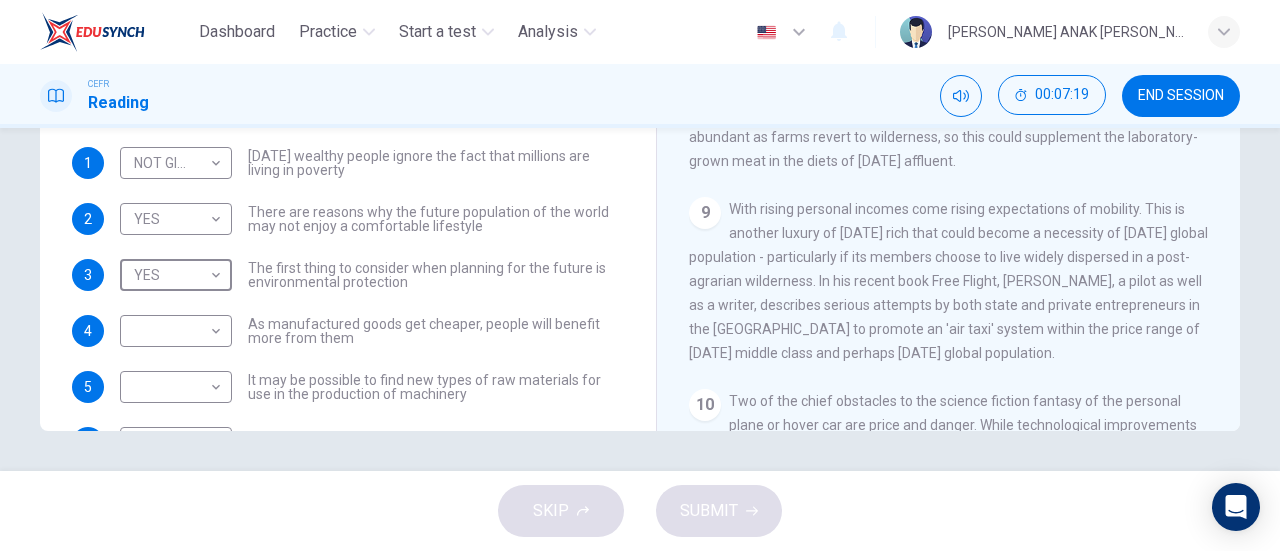 scroll, scrollTop: 1554, scrollLeft: 0, axis: vertical 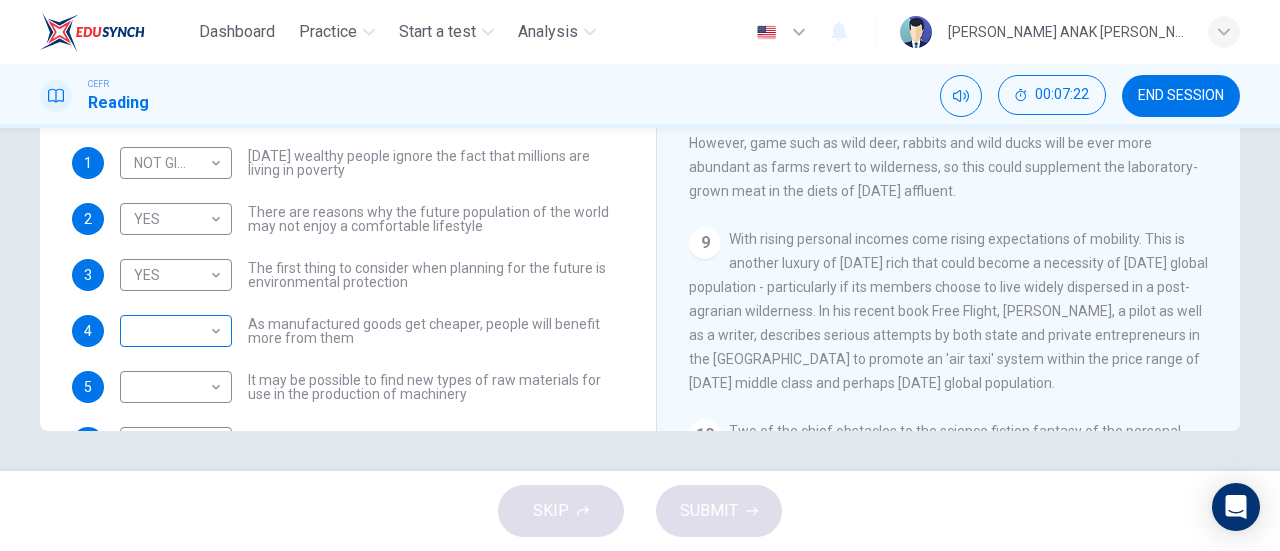 click on "​ ​" at bounding box center [176, 331] 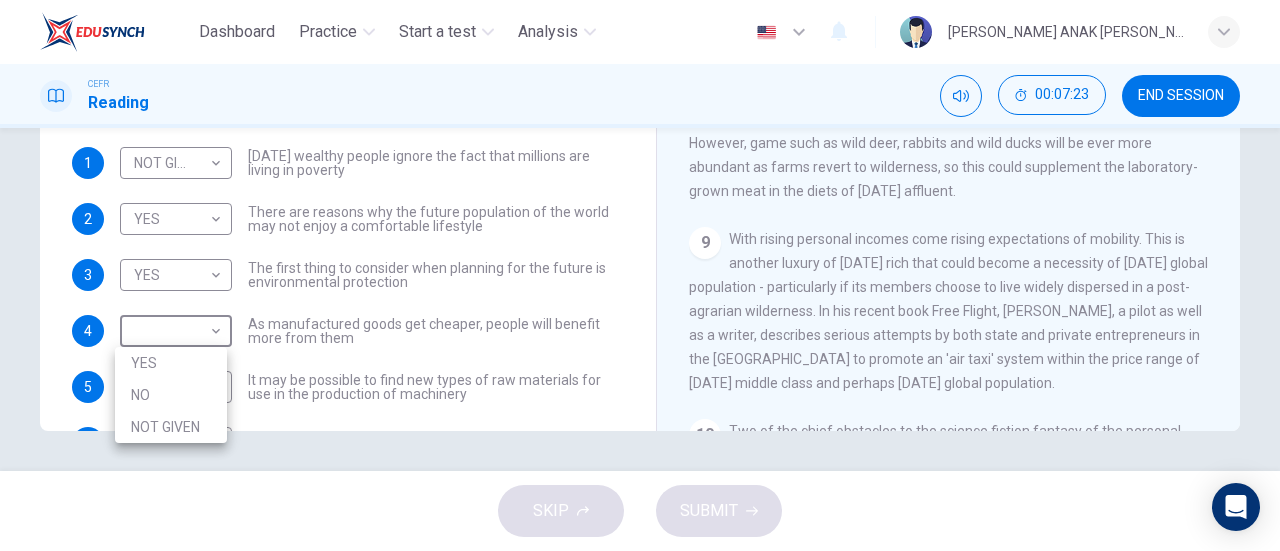 click on "Dashboard Practice Start a test Analysis English en ​ [PERSON_NAME] ANAK [PERSON_NAME] CEFR Reading 00:07:23 END SESSION Questions 1 - 6 Do the following statements reflect the claims of the writer in the Reading Passage?
In the boxes below, write YES if the statement agrees with the views of the writer NO if the statement contradicts the views of the writer NOT GIVEN if it is impossible to say what the writer thinks about this 1 NOT GIVEN NOT GIVEN ​ [DATE] wealthy people ignore the fact that millions are living in poverty 2 YES YES ​ There are reasons why the future population of the world may not enjoy a comfortable lifestyle 3 YES YES ​ The first thing to consider when planning for the future is environmental protection 4 ​ ​ As manufactured goods get cheaper, people will benefit more from them 5 ​ ​ It may be possible to find new types of raw materials for use in the production of machinery 6 ​ ​ The rising prices of fossil fuels may bring some benefits Worldly Wealth CLICK TO ZOOM 1 2 3" at bounding box center [640, 275] 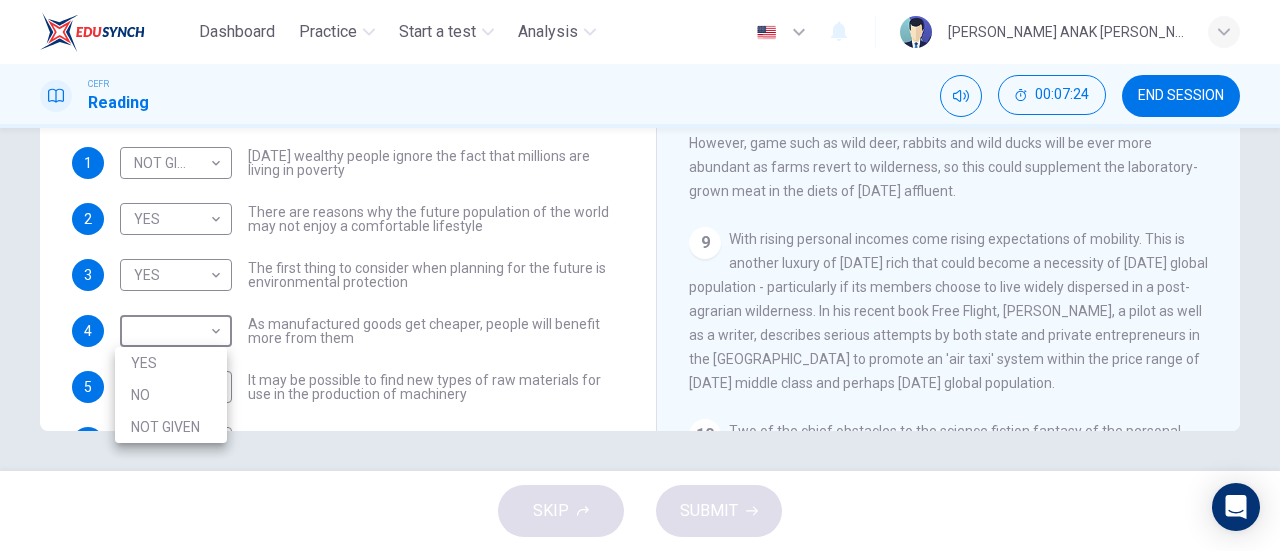 click on "NOT GIVEN" at bounding box center (171, 427) 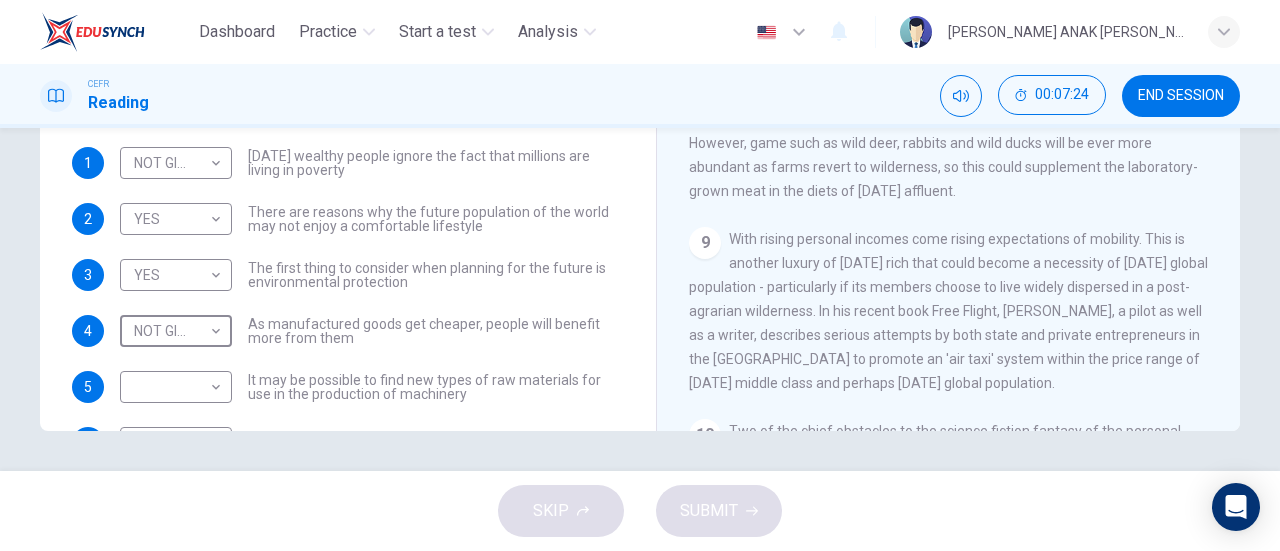 scroll, scrollTop: 80, scrollLeft: 0, axis: vertical 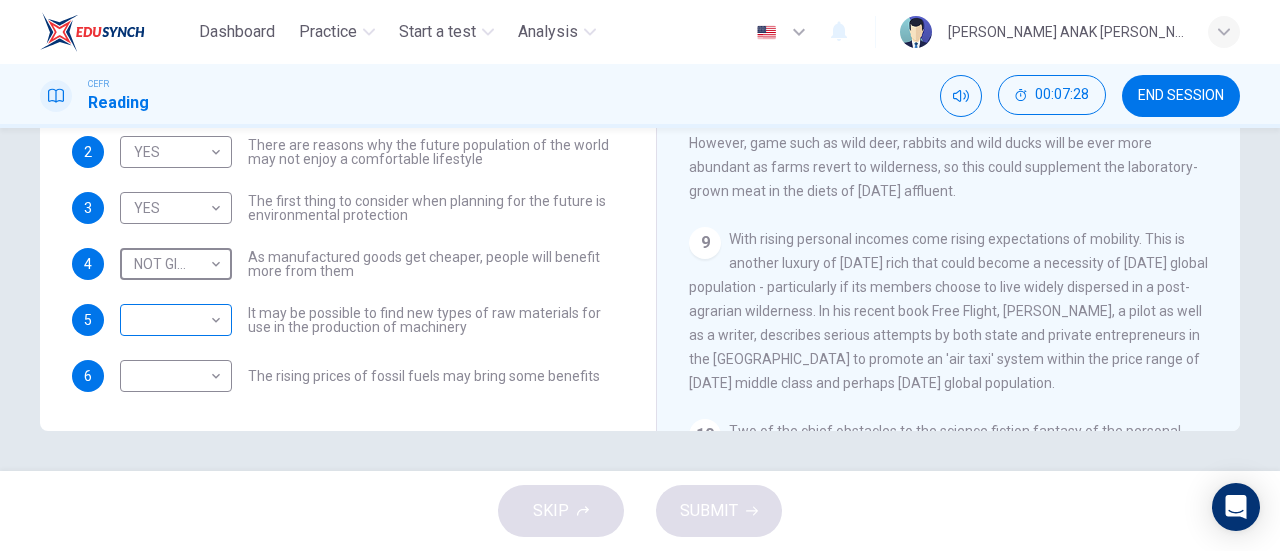 click on "Dashboard Practice Start a test Analysis English en ​ [PERSON_NAME] ANAK [PERSON_NAME] CEFR Reading 00:07:28 END SESSION Questions 1 - 6 Do the following statements reflect the claims of the writer in the Reading Passage?
In the boxes below, write YES if the statement agrees with the views of the writer NO if the statement contradicts the views of the writer NOT GIVEN if it is impossible to say what the writer thinks about this 1 NOT GIVEN NOT GIVEN ​ [DATE] wealthy people ignore the fact that millions are living in poverty 2 YES YES ​ There are reasons why the future population of the world may not enjoy a comfortable lifestyle 3 YES YES ​ The first thing to consider when planning for the future is environmental protection 4 NOT GIVEN NOT GIVEN ​ As manufactured goods get cheaper, people will benefit more from them 5 ​ ​ It may be possible to find new types of raw materials for use in the production of machinery 6 ​ ​ The rising prices of fossil fuels may bring some benefits Worldly Wealth 1 2" at bounding box center [640, 275] 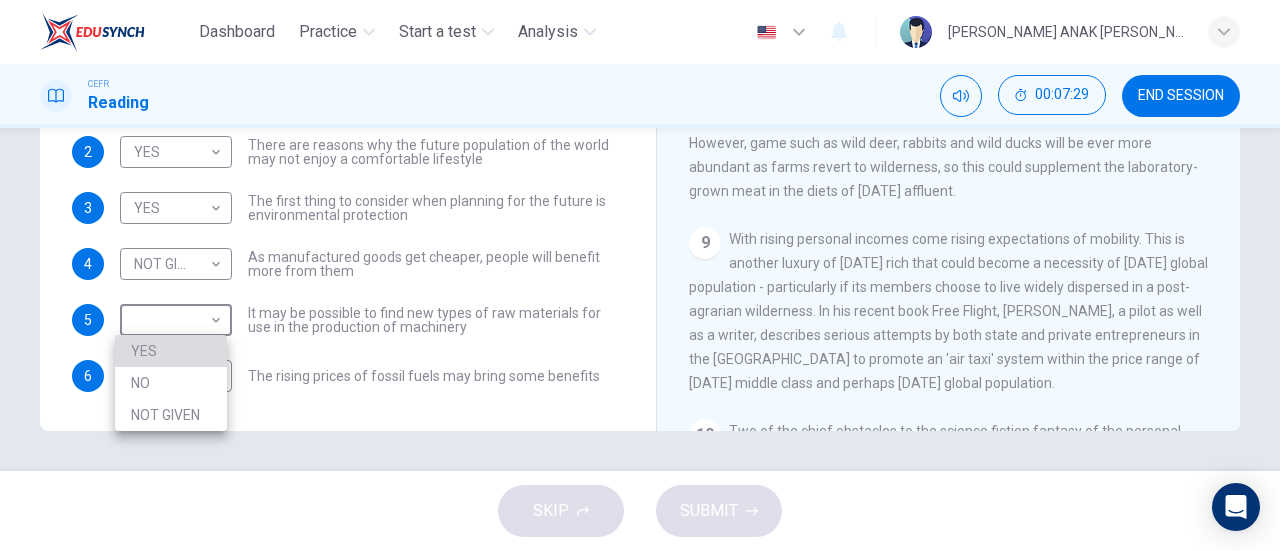 click on "YES" at bounding box center [171, 351] 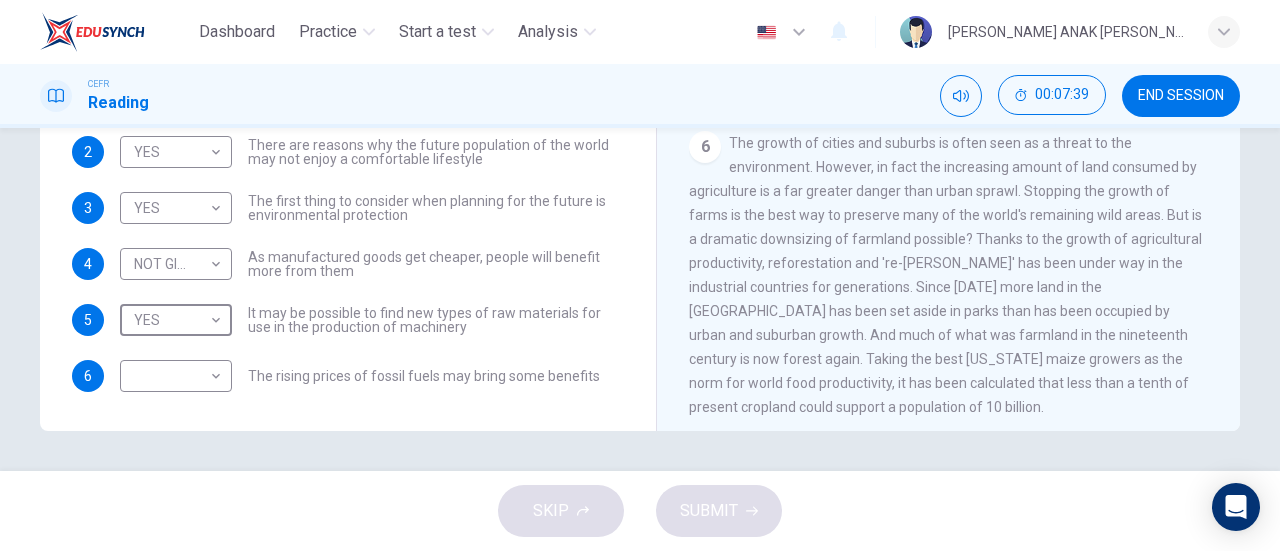 scroll, scrollTop: 654, scrollLeft: 0, axis: vertical 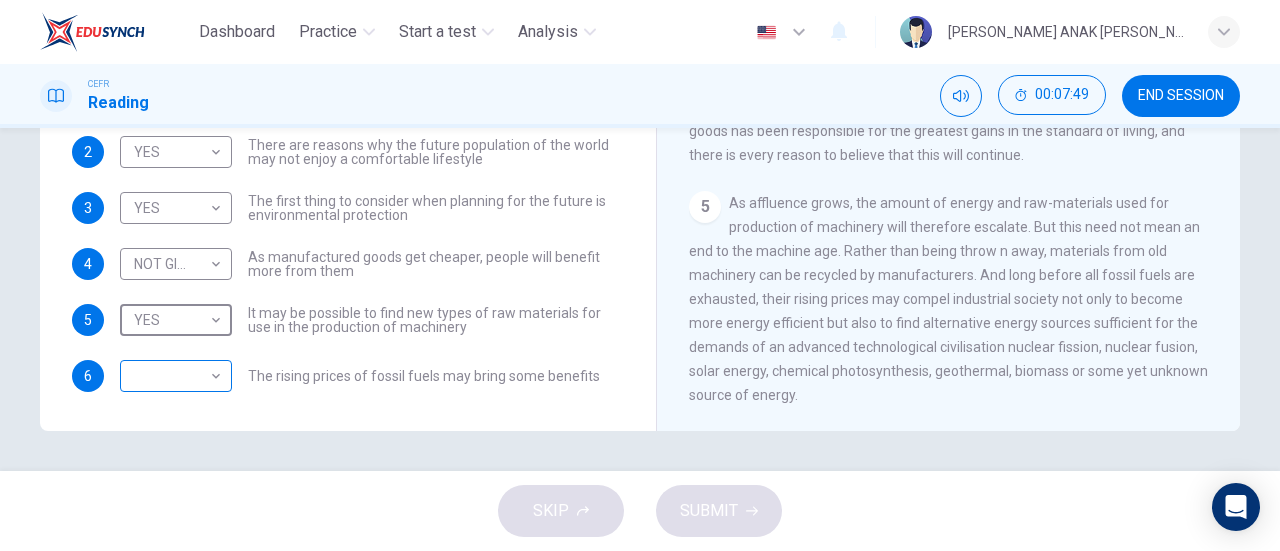 click on "Dashboard Practice Start a test Analysis English en ​ [PERSON_NAME] ANAK [PERSON_NAME] CEFR Reading 00:07:49 END SESSION Questions 1 - 6 Do the following statements reflect the claims of the writer in the Reading Passage?
In the boxes below, write YES if the statement agrees with the views of the writer NO if the statement contradicts the views of the writer NOT GIVEN if it is impossible to say what the writer thinks about this 1 NOT GIVEN NOT GIVEN ​ [DATE] wealthy people ignore the fact that millions are living in poverty 2 YES YES ​ There are reasons why the future population of the world may not enjoy a comfortable lifestyle 3 YES YES ​ The first thing to consider when planning for the future is environmental protection 4 NOT GIVEN NOT GIVEN ​ As manufactured goods get cheaper, people will benefit more from them 5 YES YES ​ It may be possible to find new types of raw materials for use in the production of machinery 6 ​ ​ The rising prices of fossil fuels may bring some benefits Worldly Wealth" at bounding box center (640, 275) 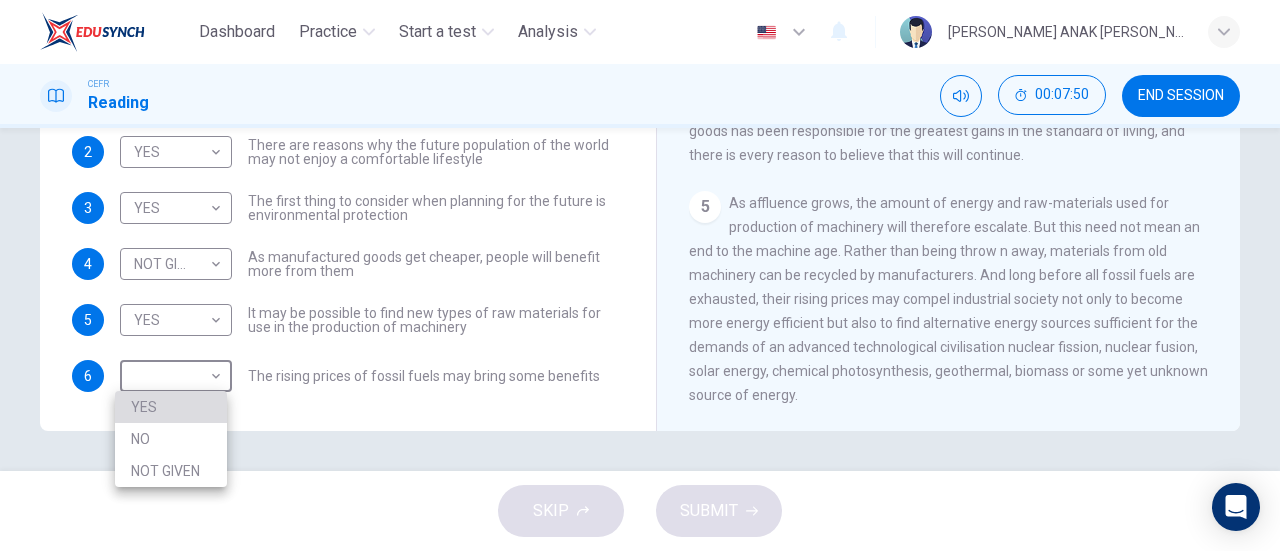 click on "YES" at bounding box center (171, 407) 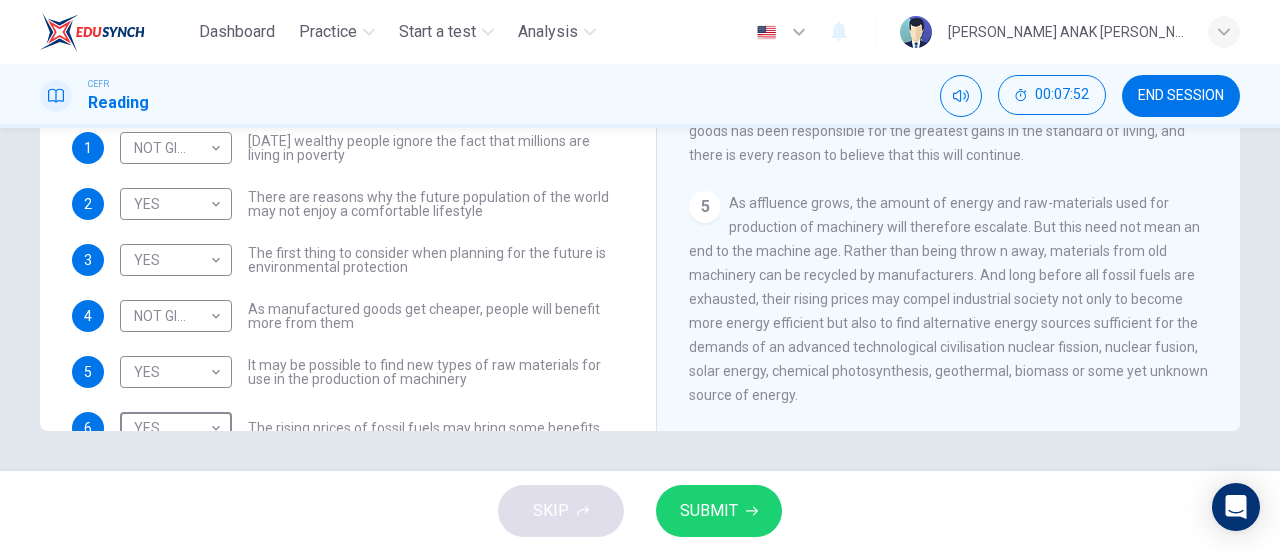 scroll, scrollTop: 0, scrollLeft: 0, axis: both 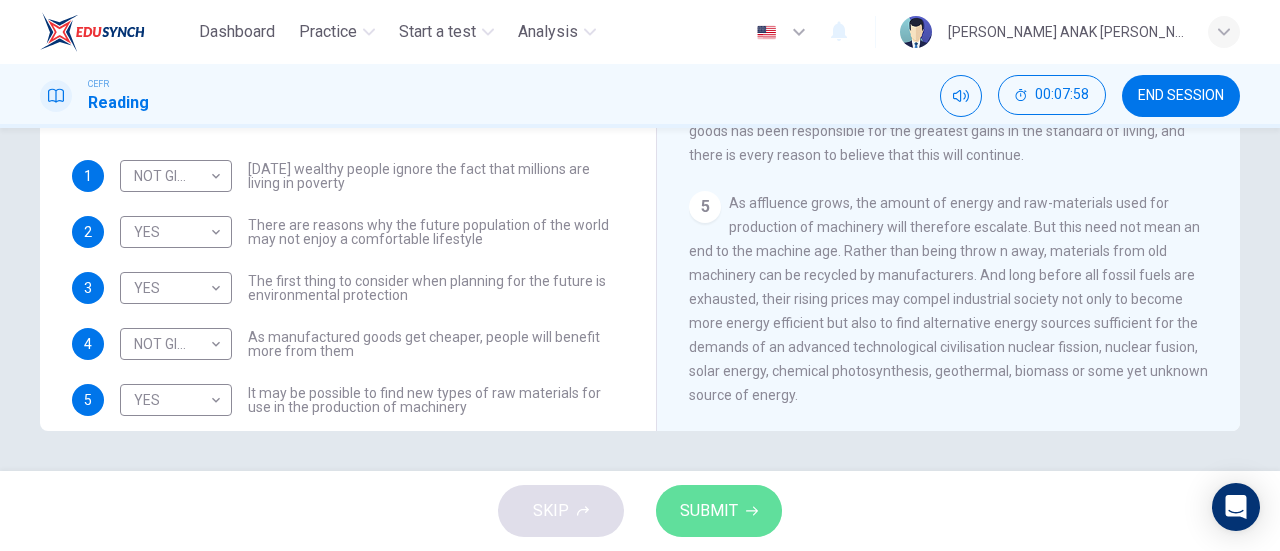 click on "SUBMIT" at bounding box center [709, 511] 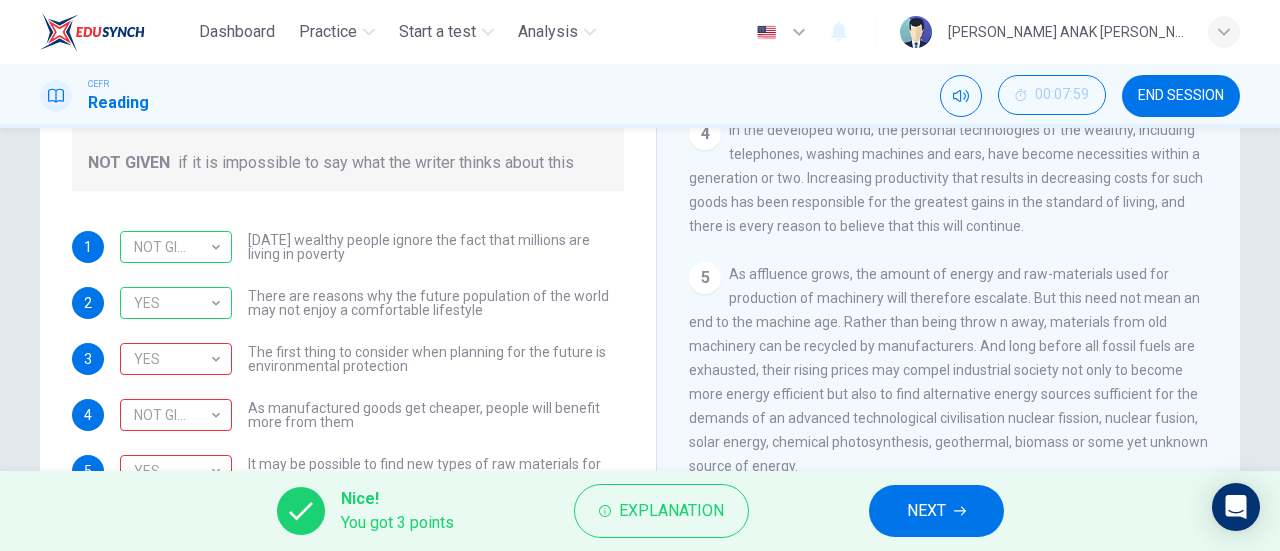 scroll, scrollTop: 332, scrollLeft: 0, axis: vertical 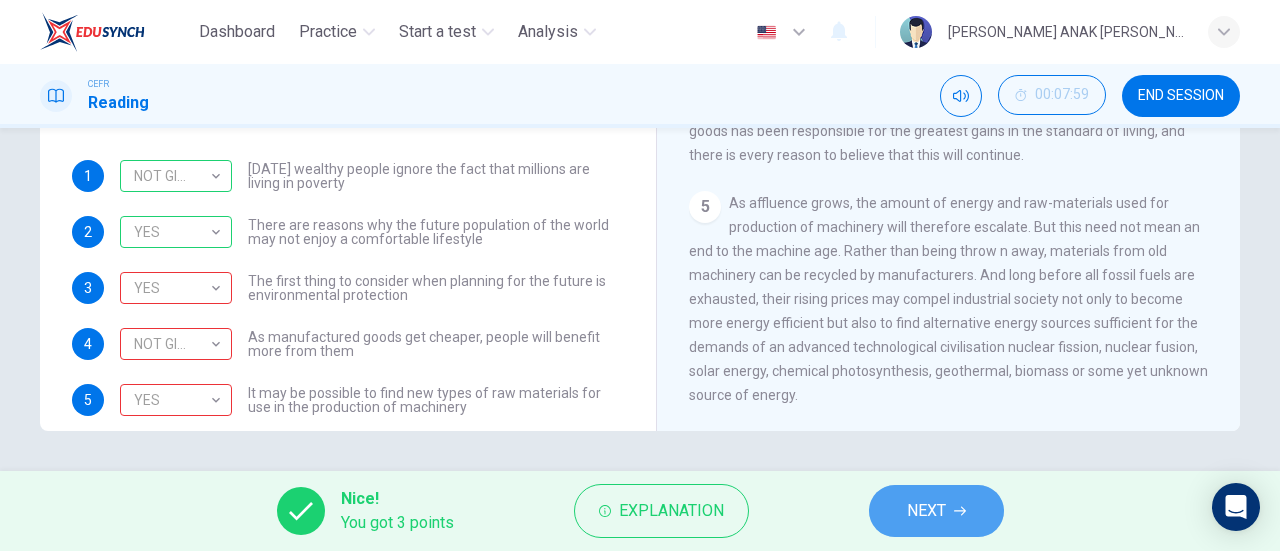 click on "NEXT" at bounding box center (926, 511) 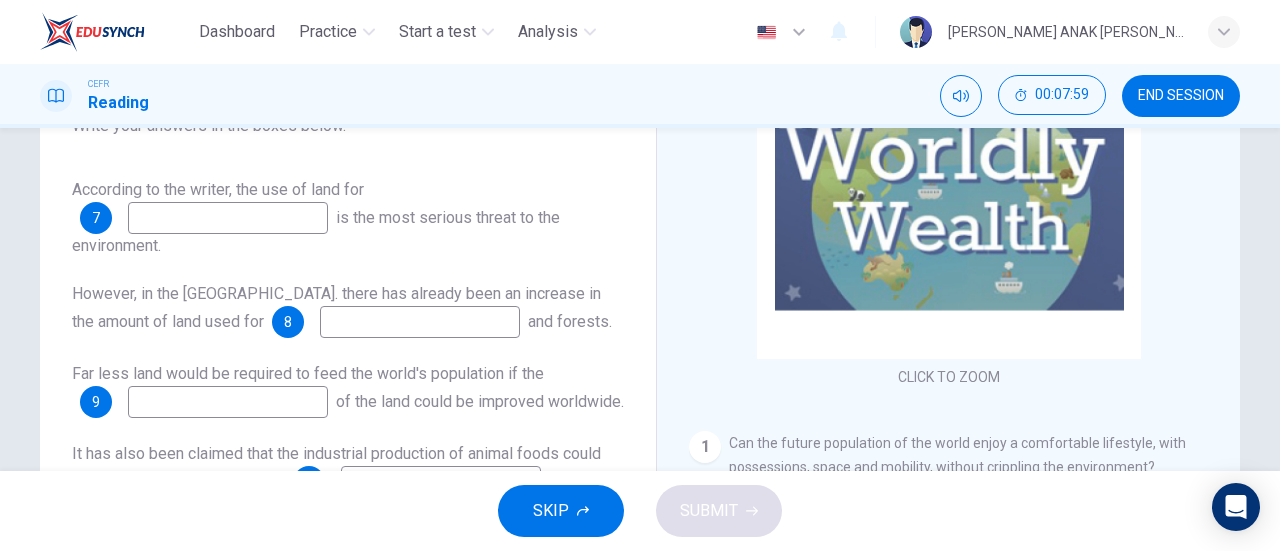scroll, scrollTop: 232, scrollLeft: 0, axis: vertical 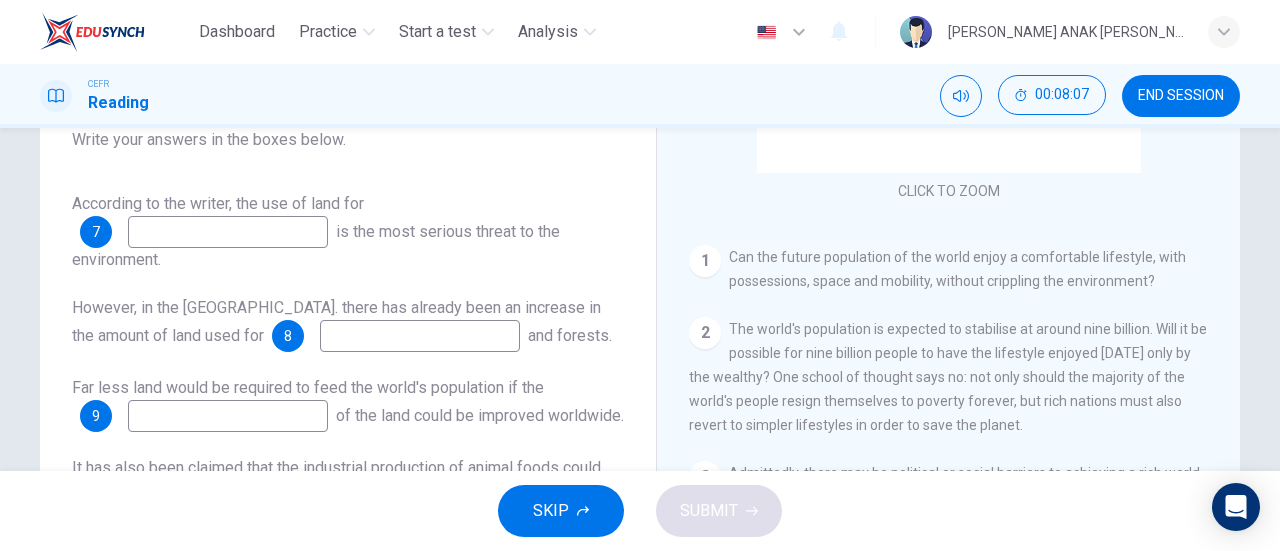 click at bounding box center [228, 232] 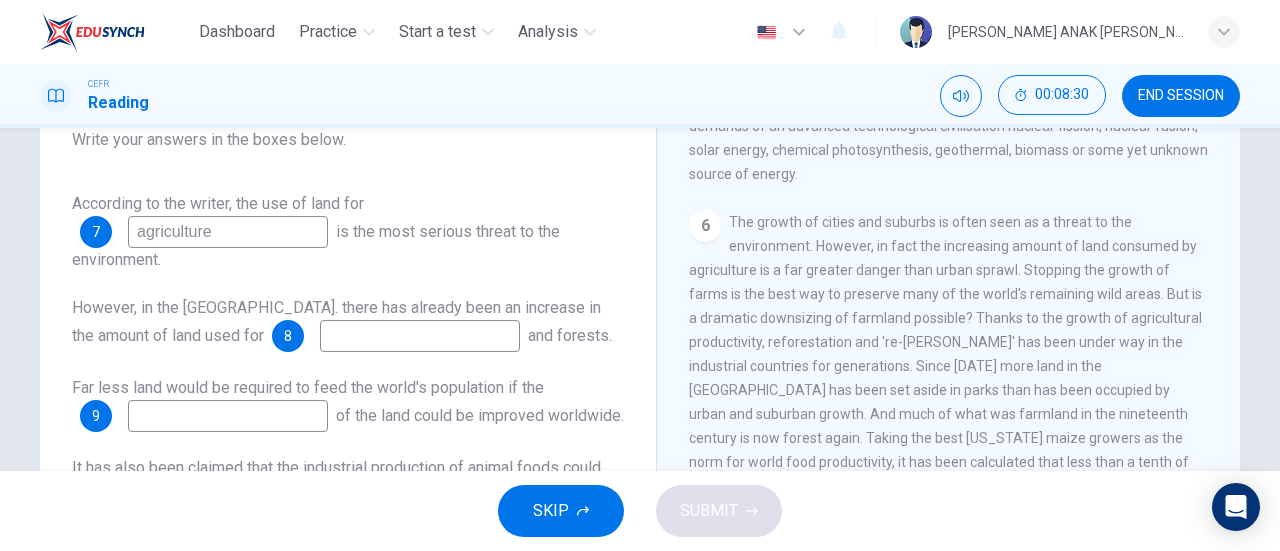 scroll, scrollTop: 1100, scrollLeft: 0, axis: vertical 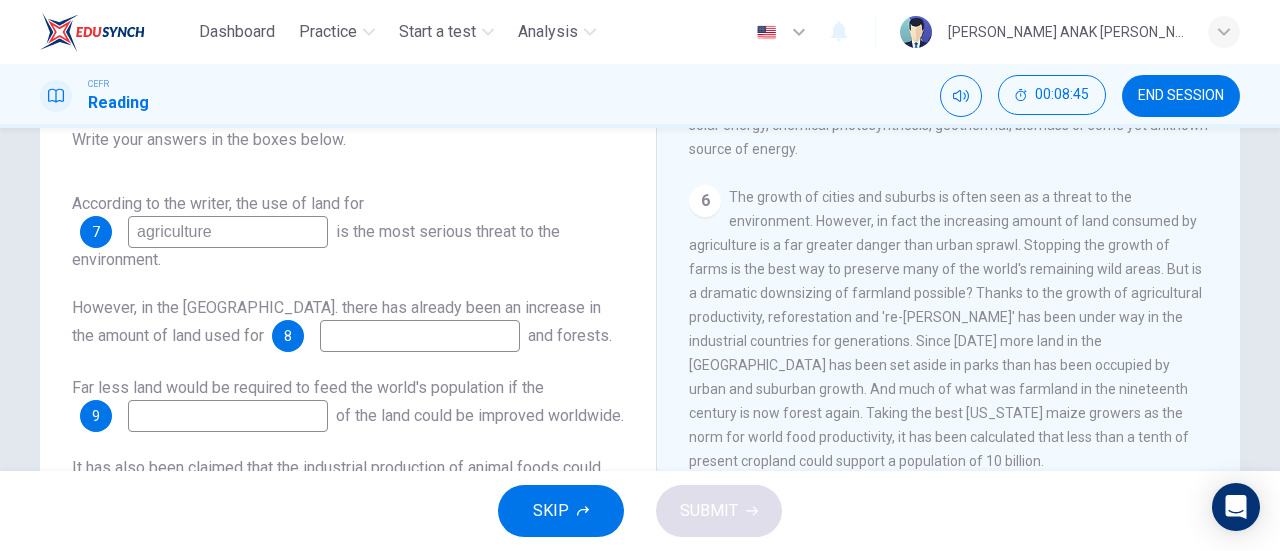 type on "agriculture" 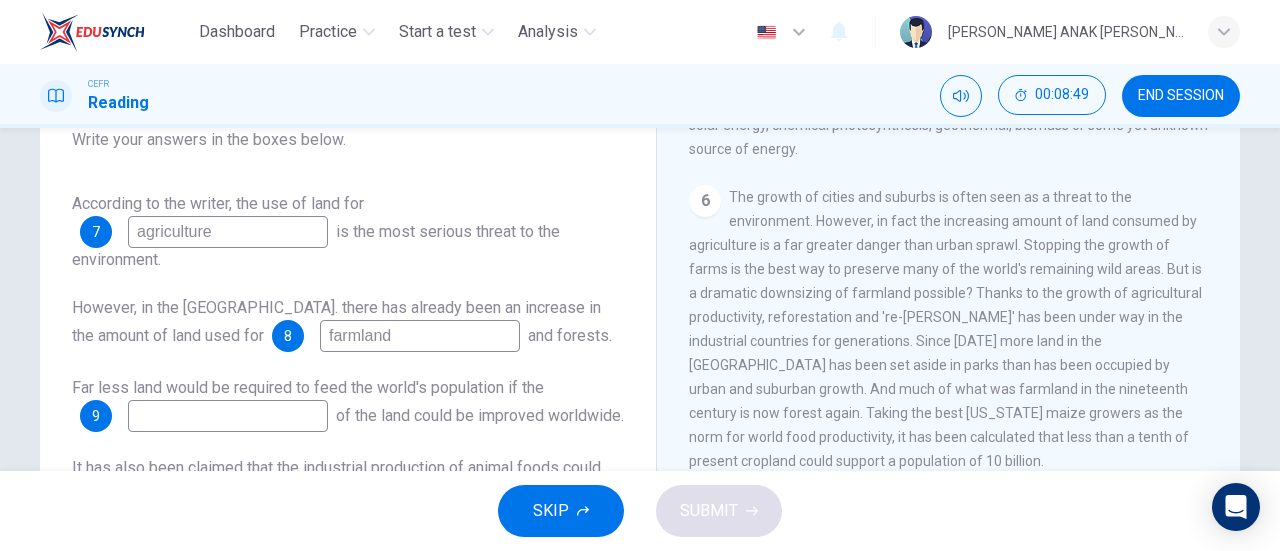 scroll, scrollTop: 100, scrollLeft: 0, axis: vertical 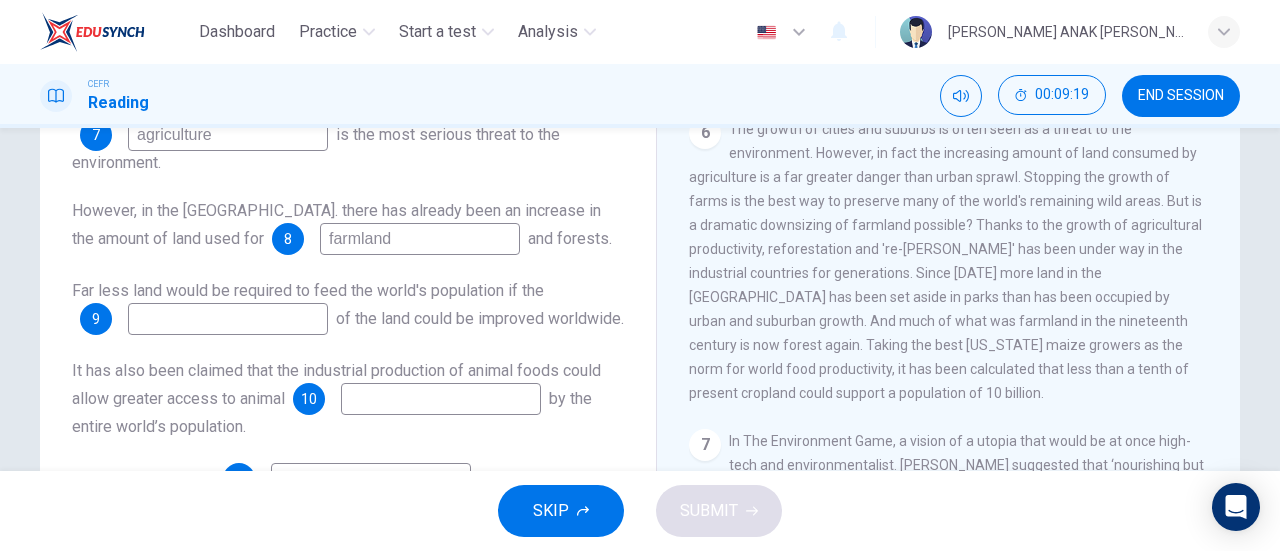 type on "farmland" 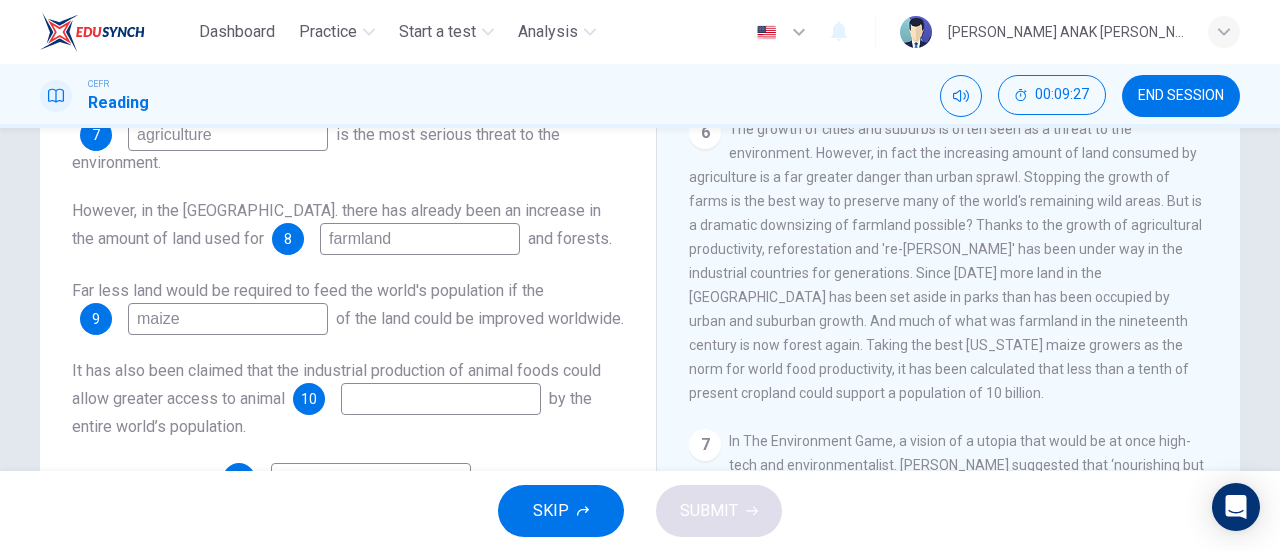 type on "maize" 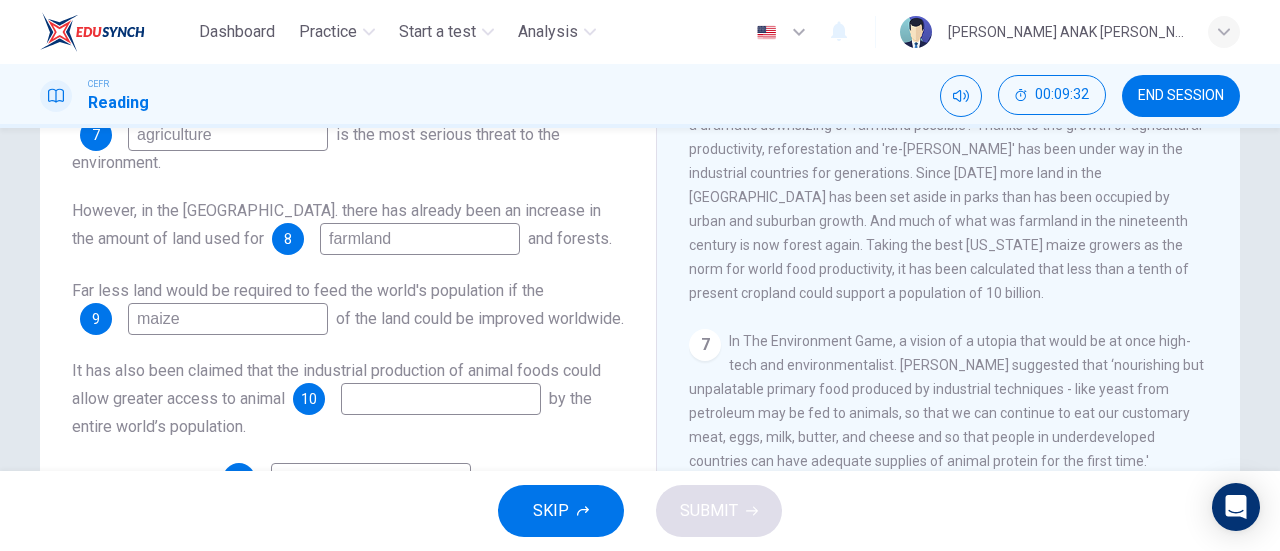 scroll, scrollTop: 1400, scrollLeft: 0, axis: vertical 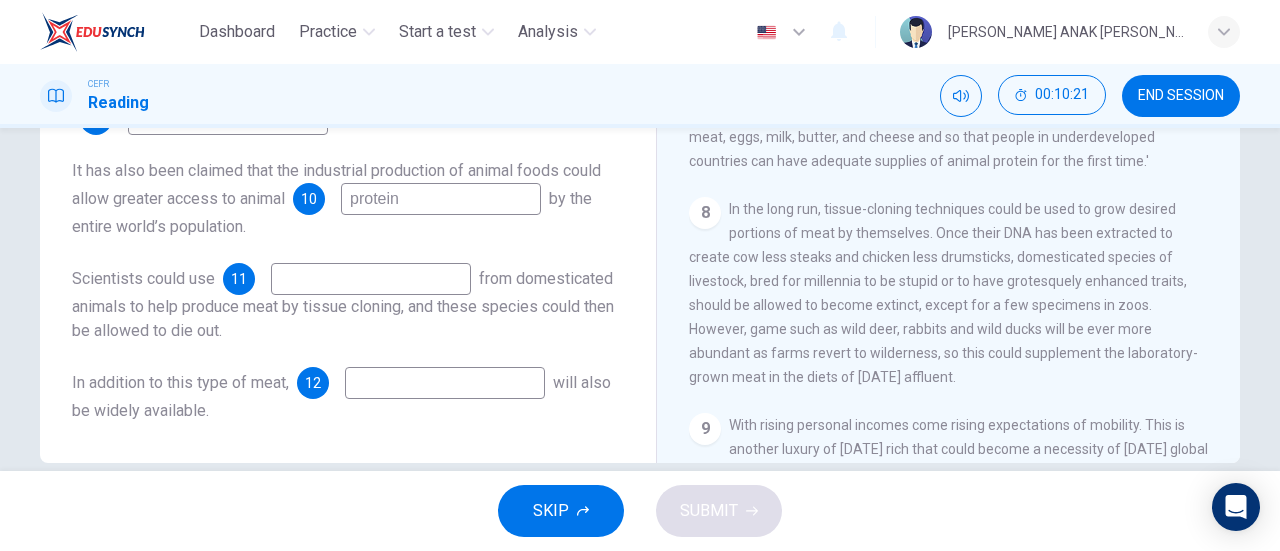 type on "protein" 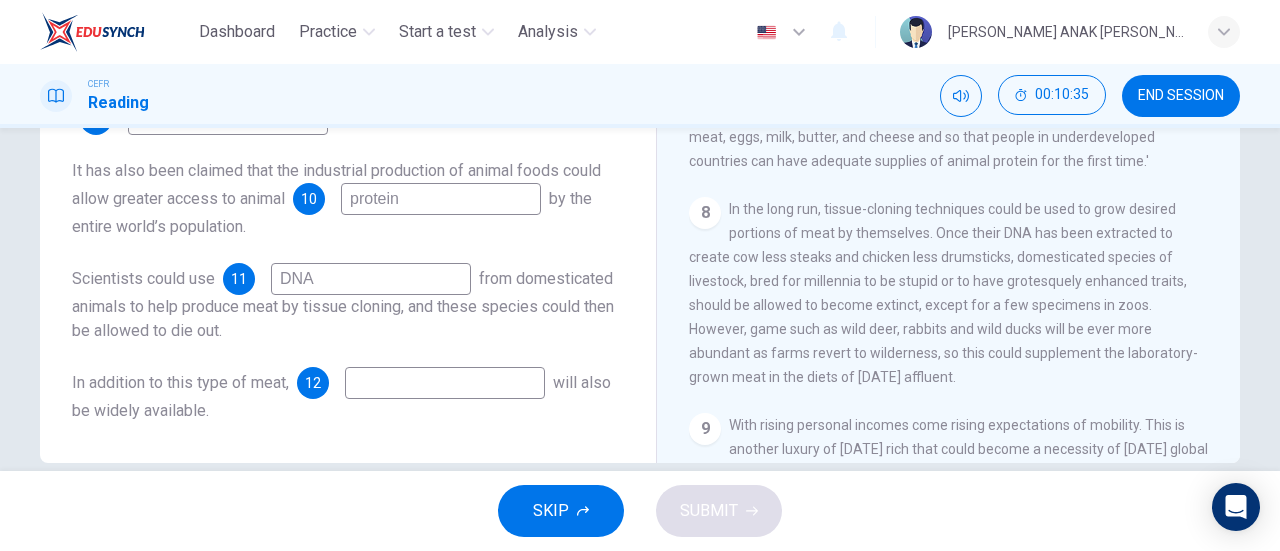 type on "DNA" 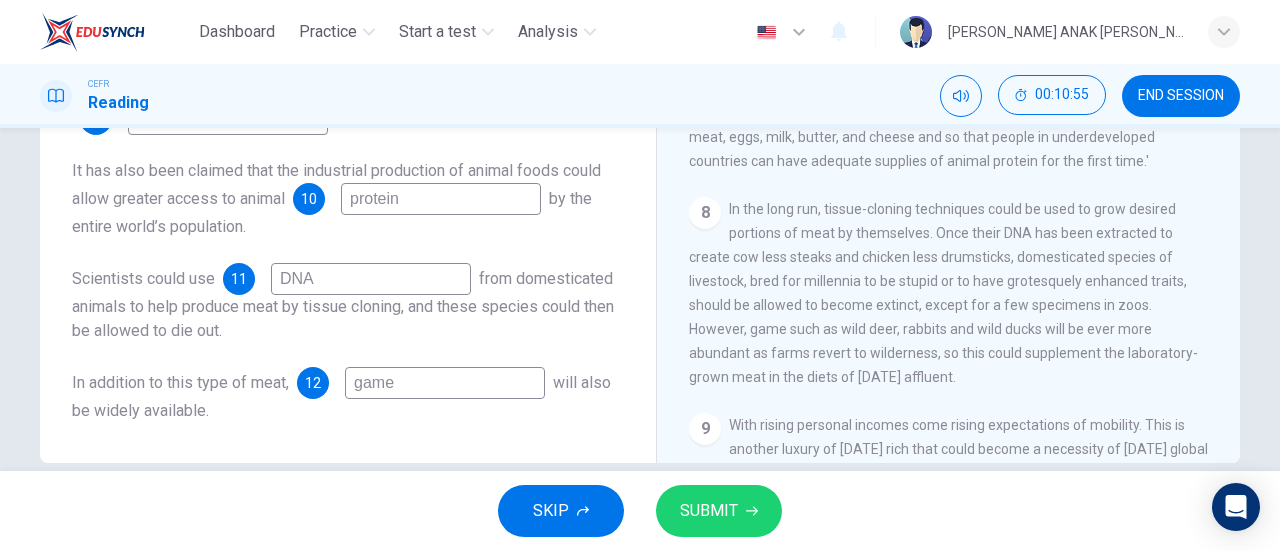 type on "game" 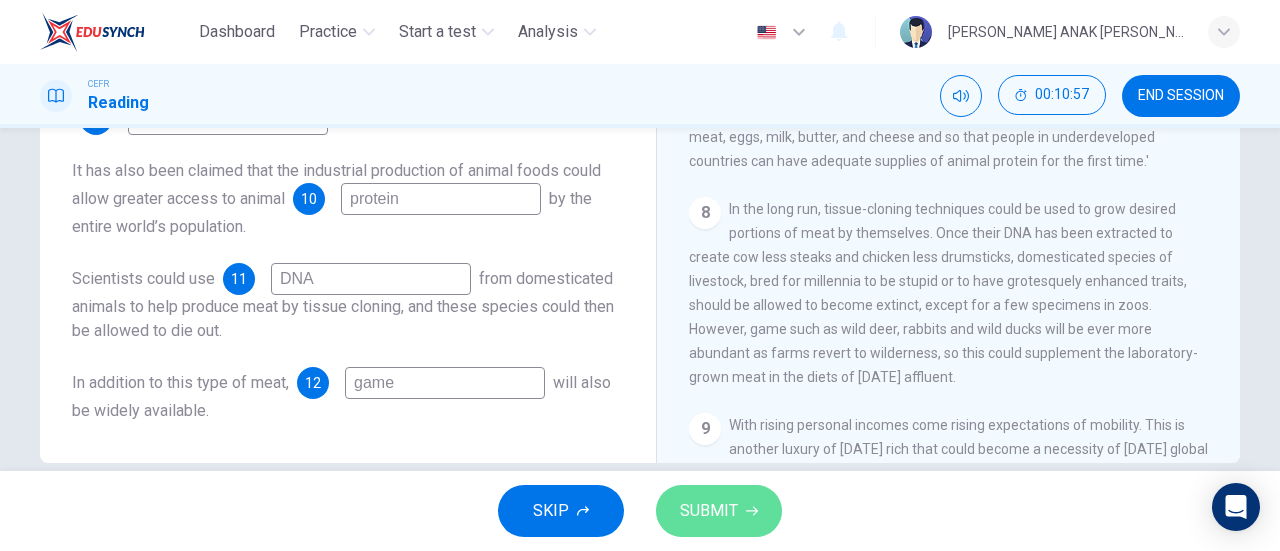 click on "SUBMIT" at bounding box center [719, 511] 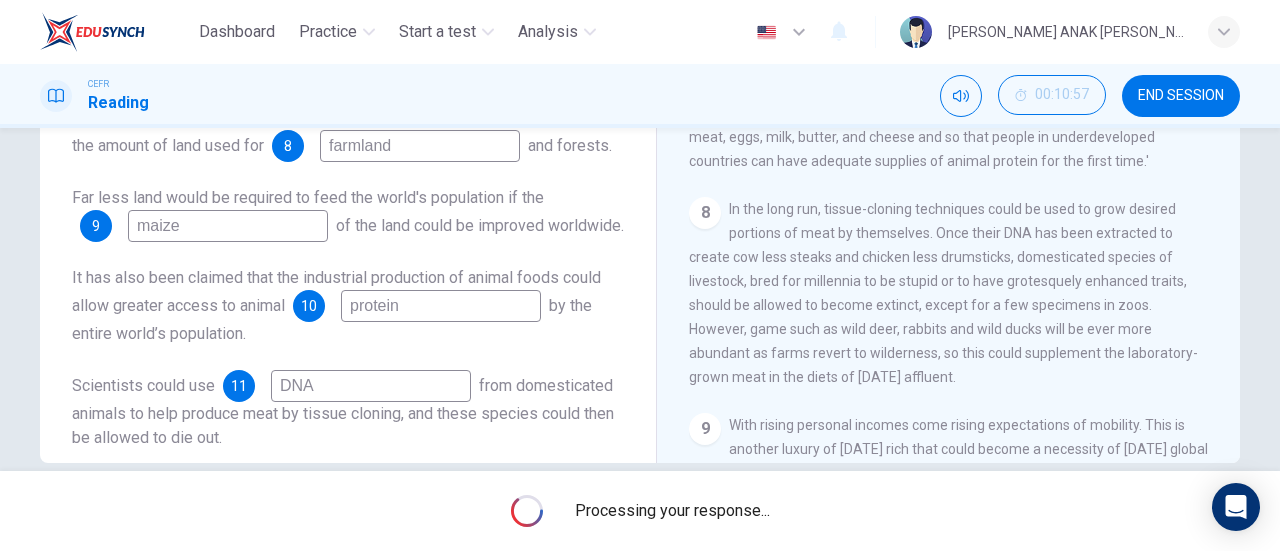 scroll, scrollTop: 0, scrollLeft: 0, axis: both 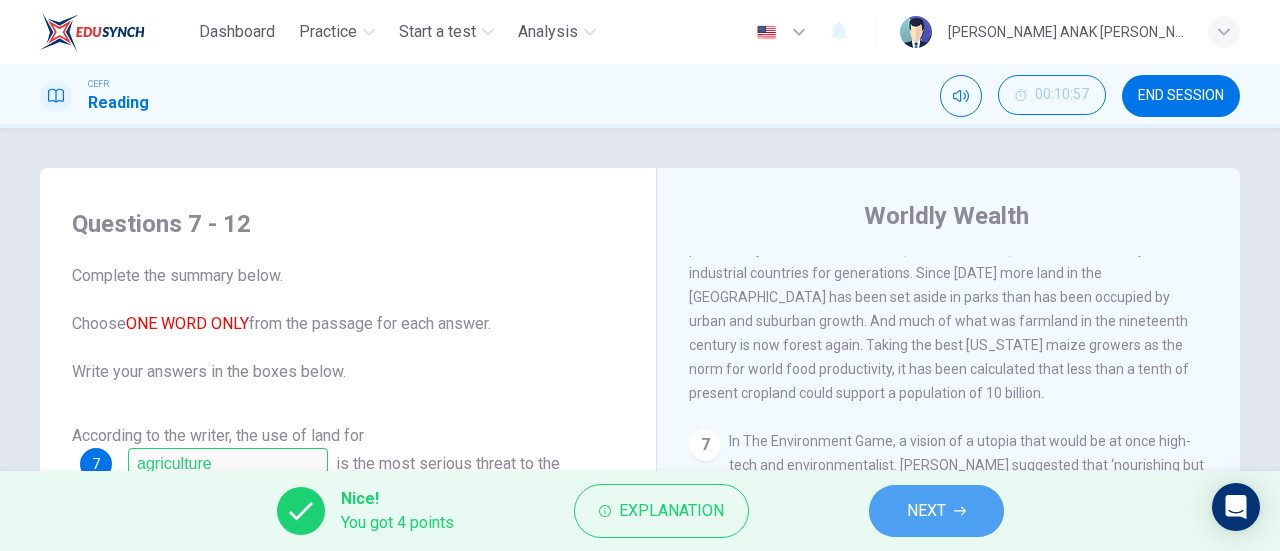 click on "NEXT" at bounding box center [926, 511] 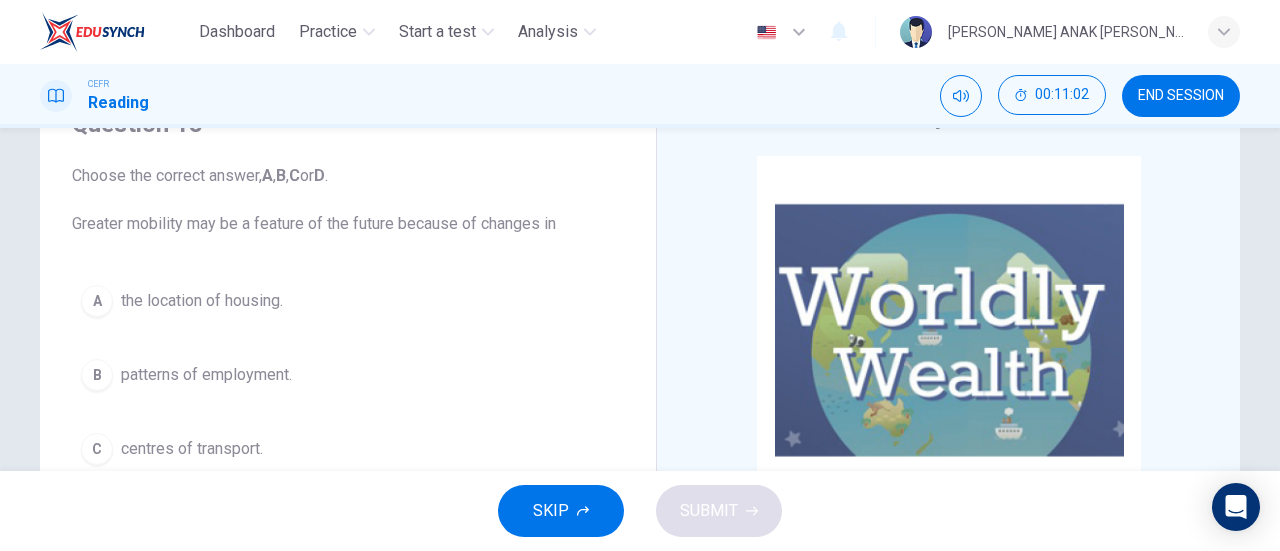 scroll, scrollTop: 200, scrollLeft: 0, axis: vertical 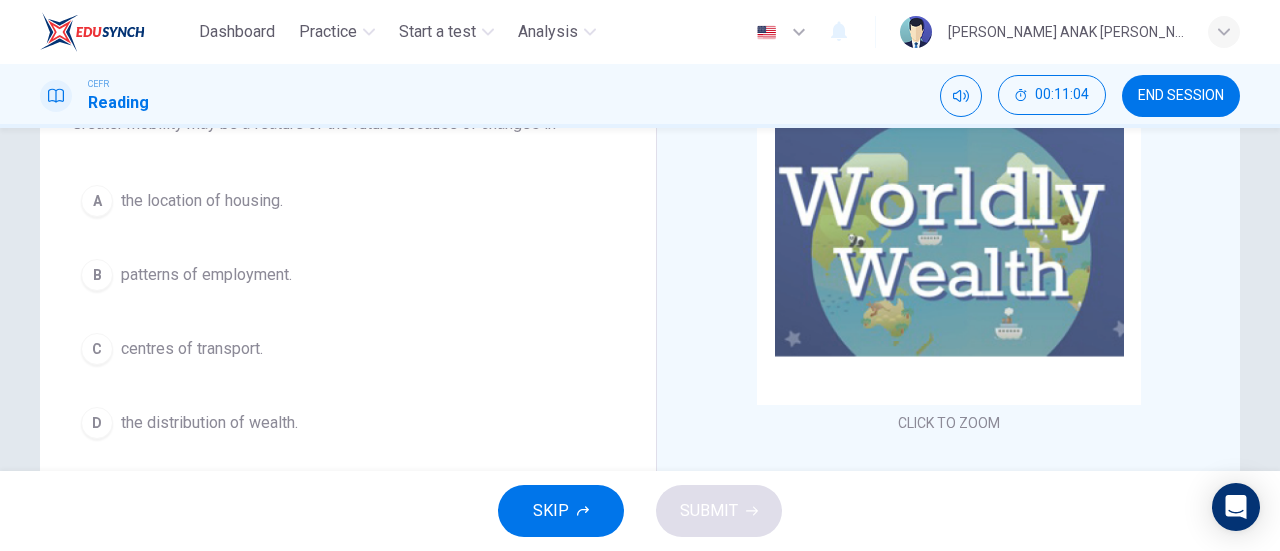 click on "D the distribution of wealth." at bounding box center [348, 423] 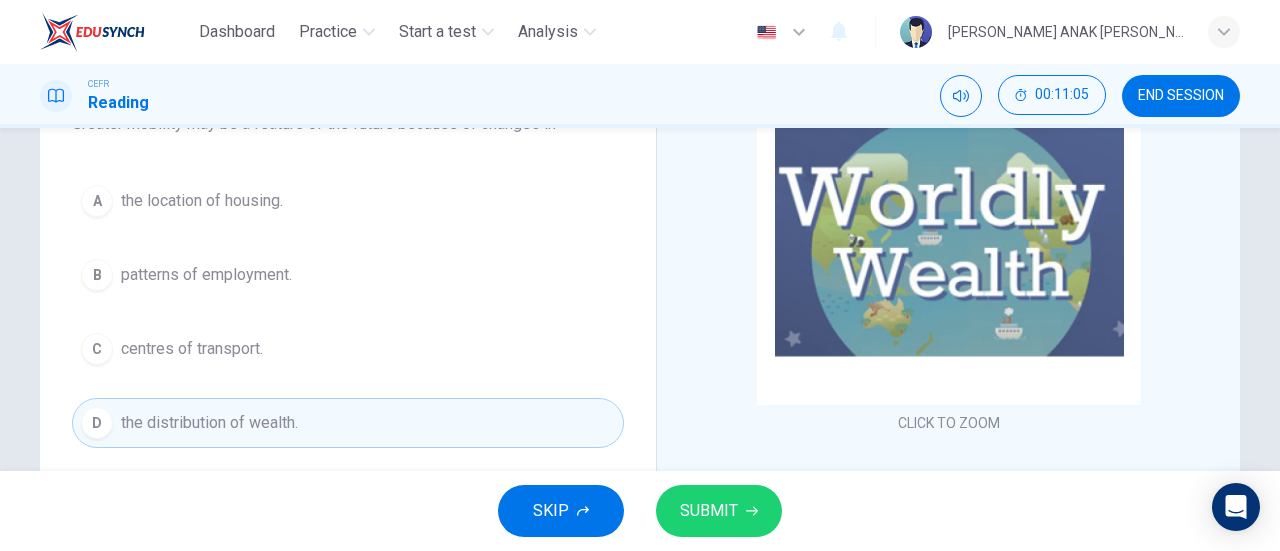 click on "SUBMIT" at bounding box center [719, 511] 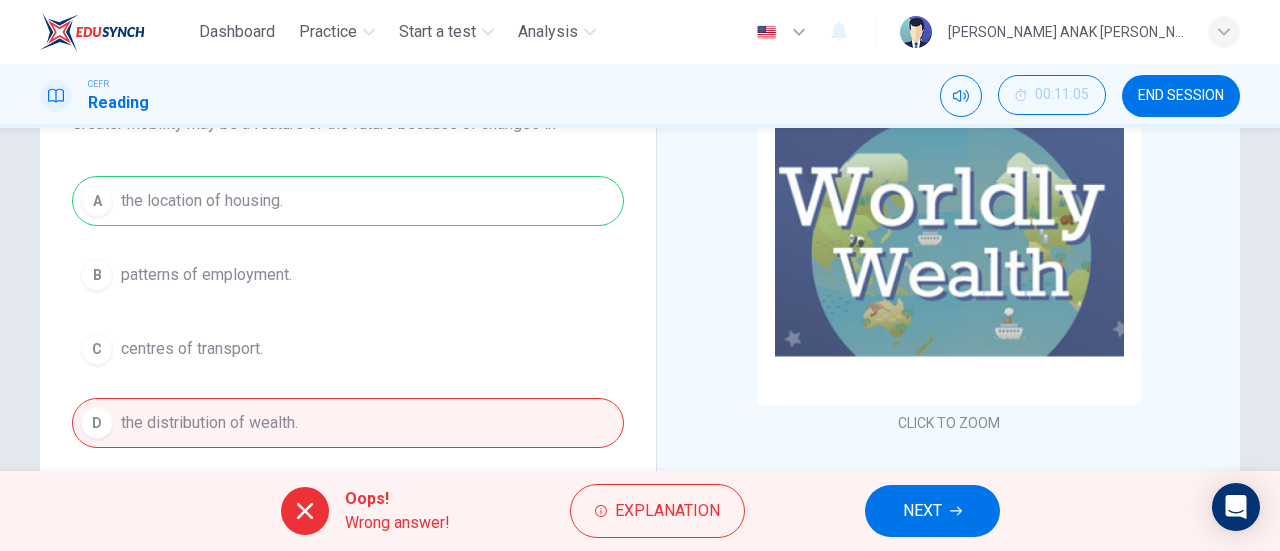 click on "NEXT" at bounding box center [922, 511] 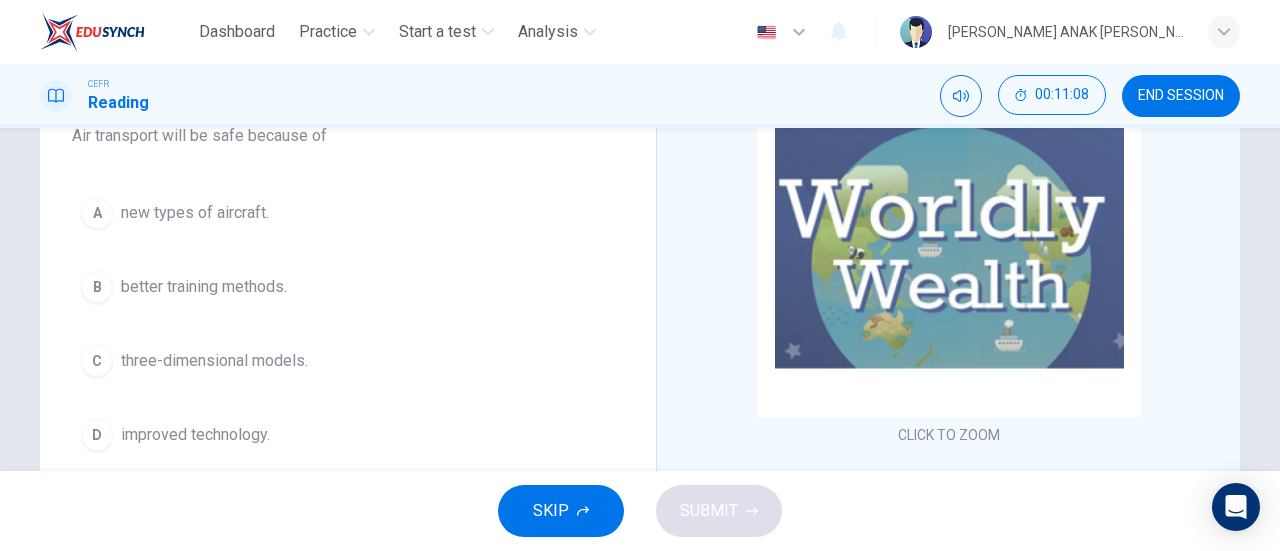 scroll, scrollTop: 200, scrollLeft: 0, axis: vertical 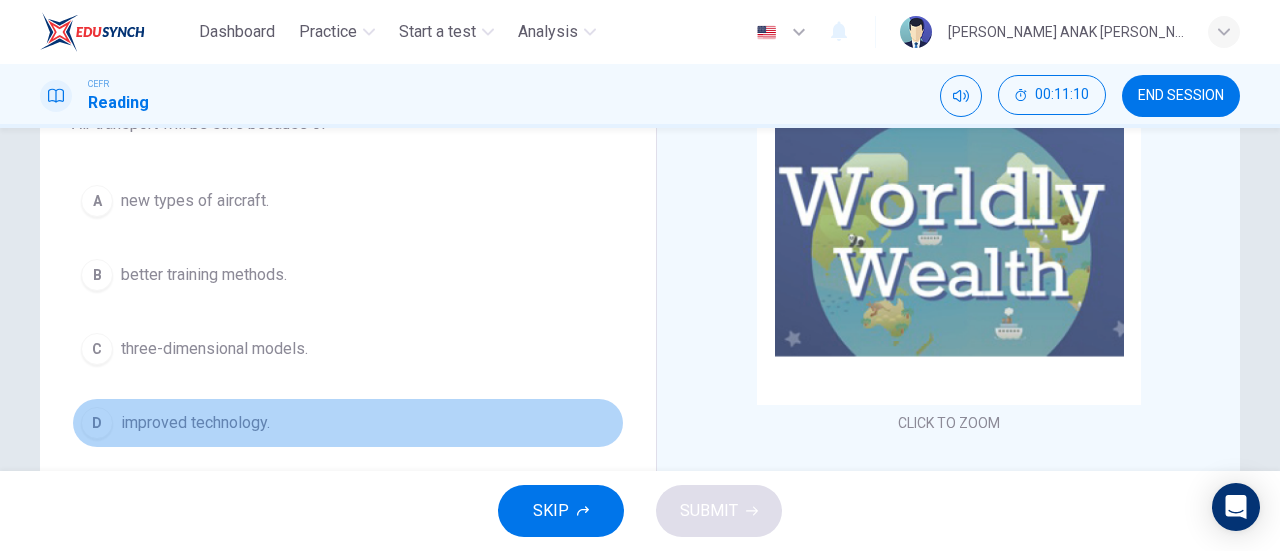 click on "D improved technology." at bounding box center [348, 423] 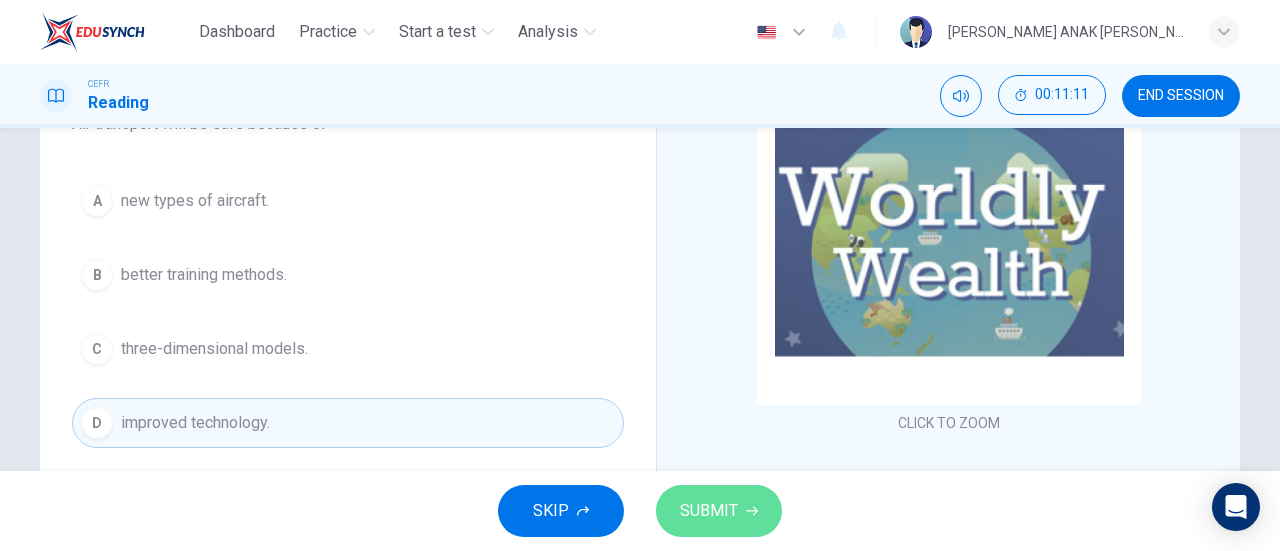 click on "SUBMIT" at bounding box center [719, 511] 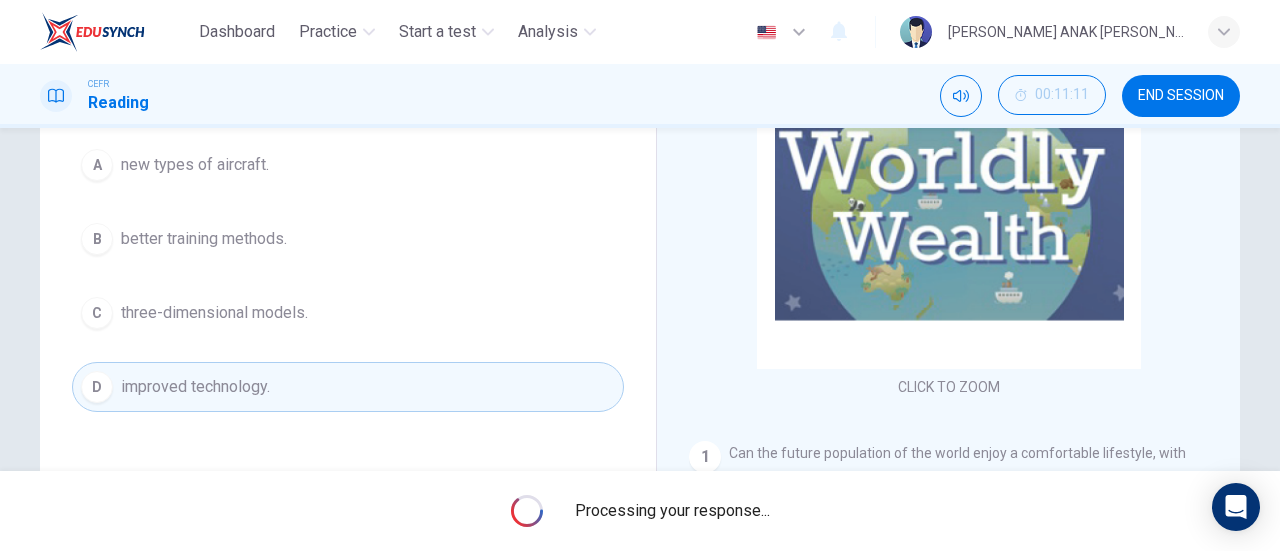 scroll, scrollTop: 200, scrollLeft: 0, axis: vertical 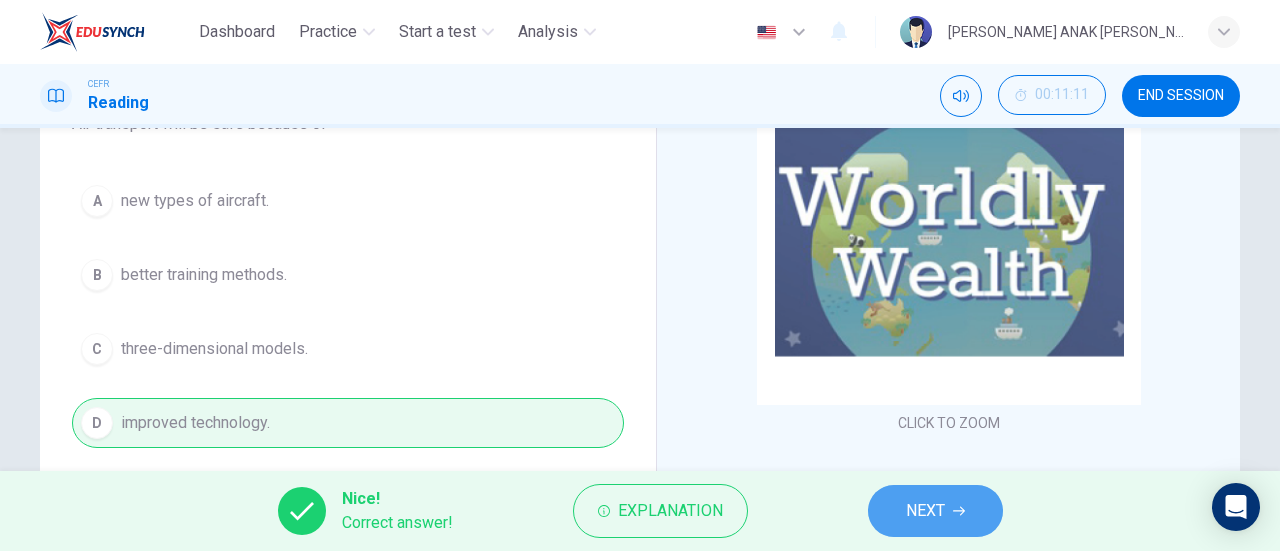 click on "NEXT" at bounding box center [935, 511] 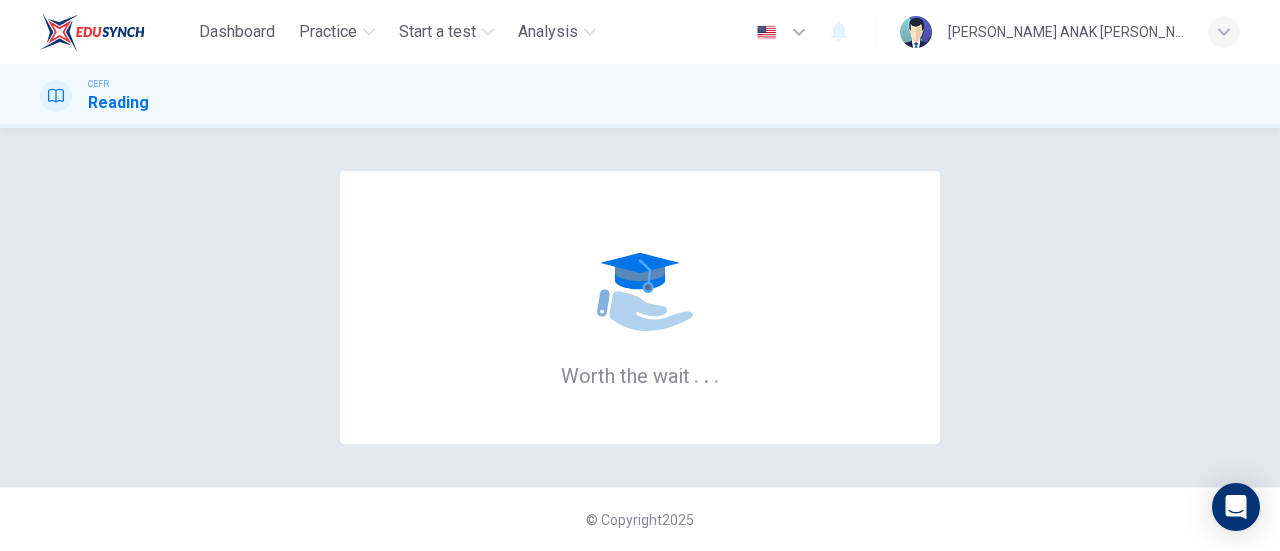 click on "CEFR Reading" at bounding box center (640, 96) 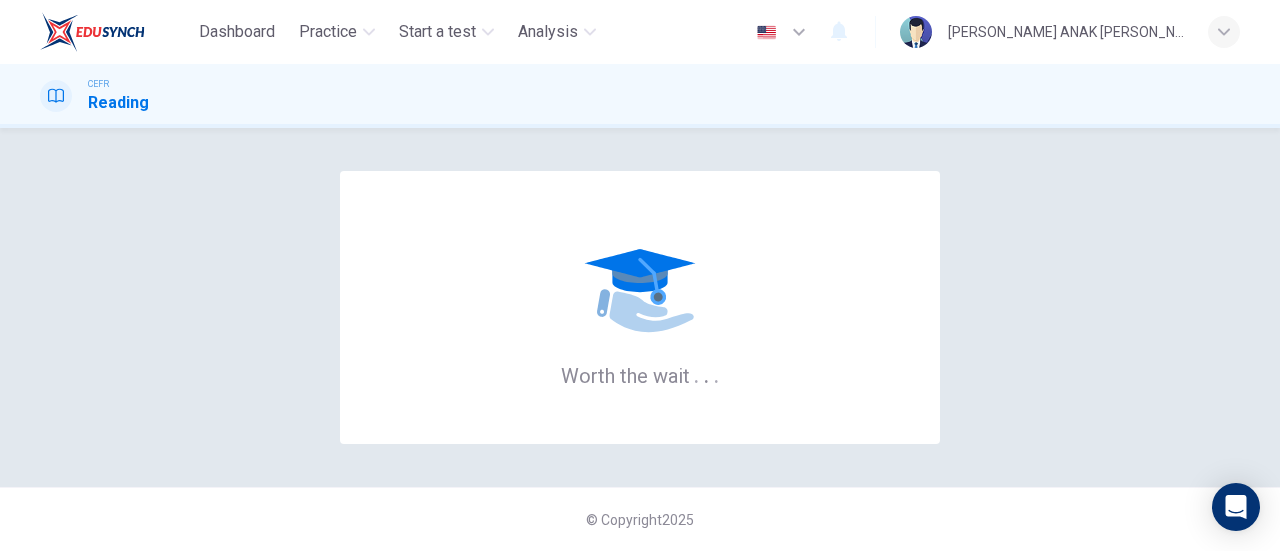 click on "CEFR Reading" at bounding box center (640, 96) 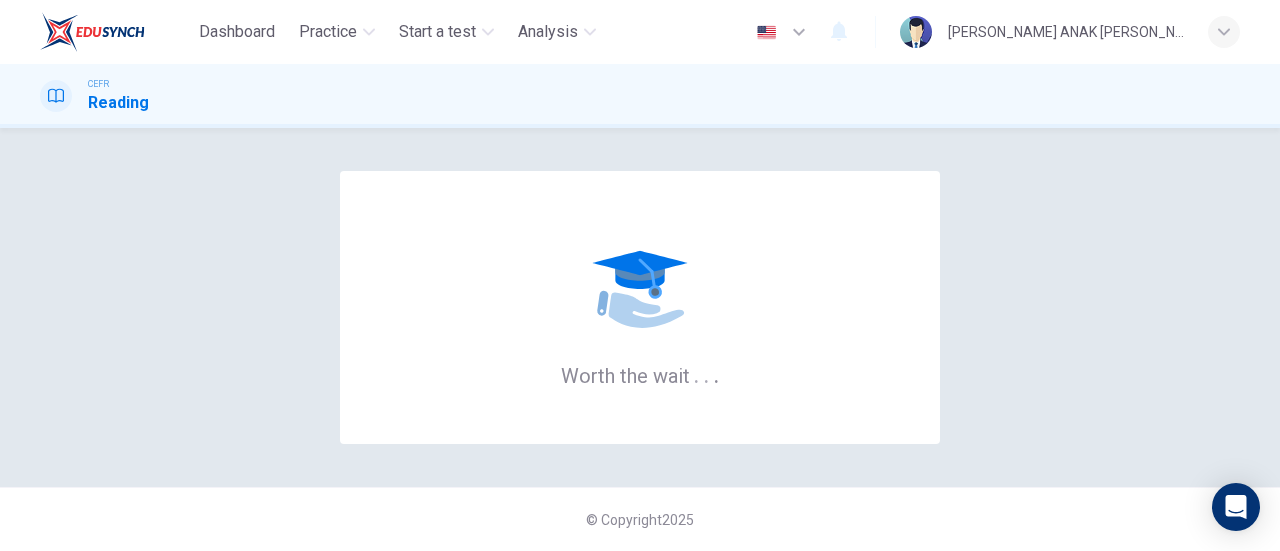 click on "CEFR Reading" at bounding box center [640, 96] 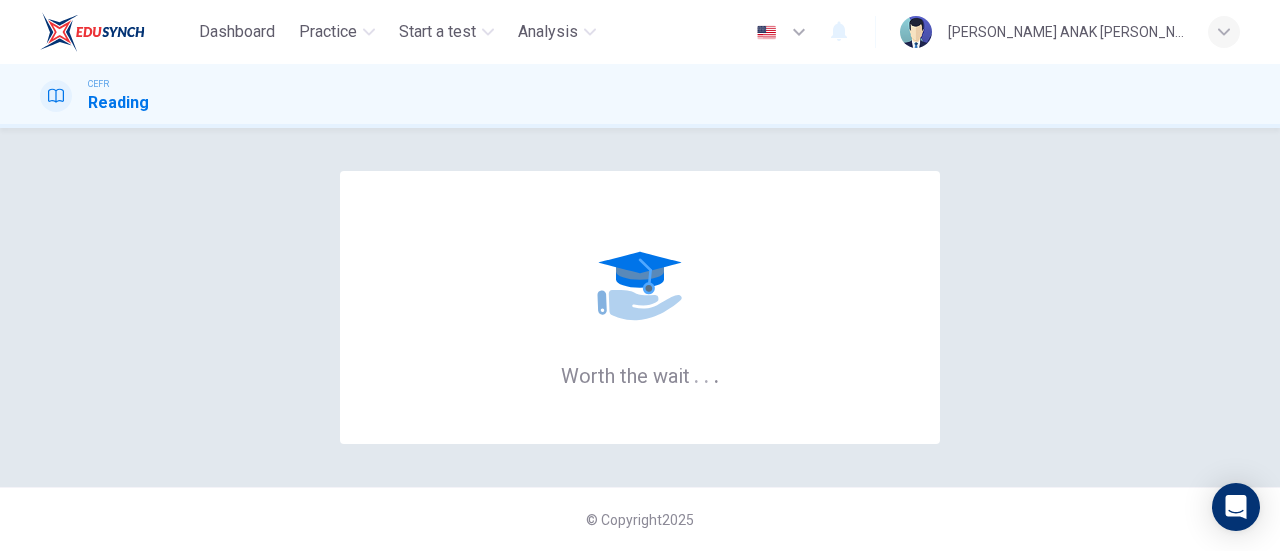 click on "CEFR Reading" at bounding box center [640, 96] 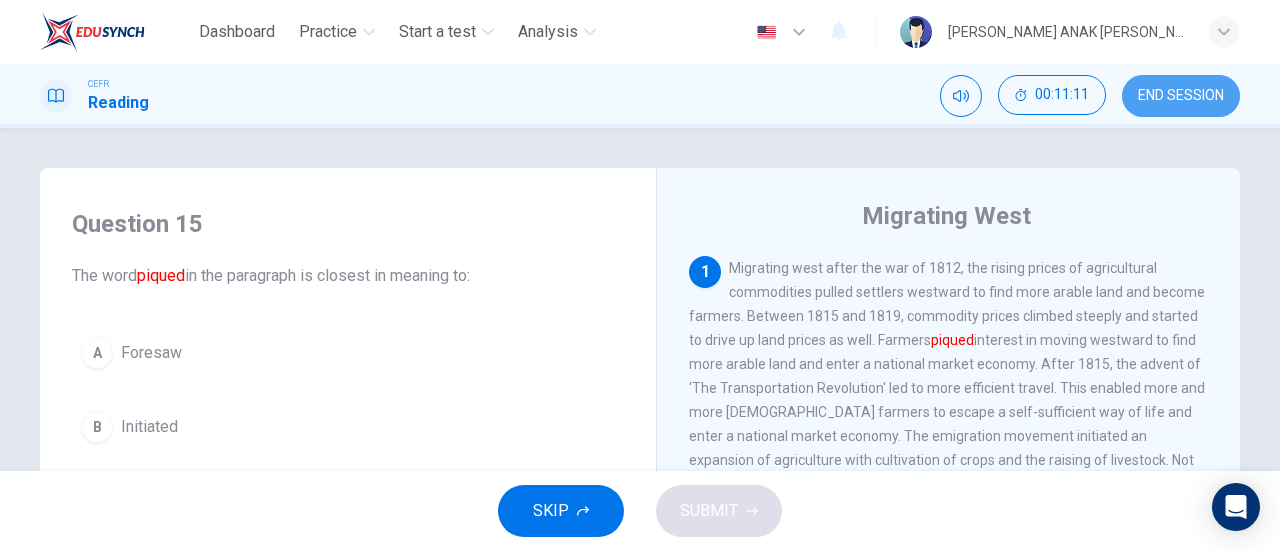 click on "END SESSION" at bounding box center [1181, 96] 